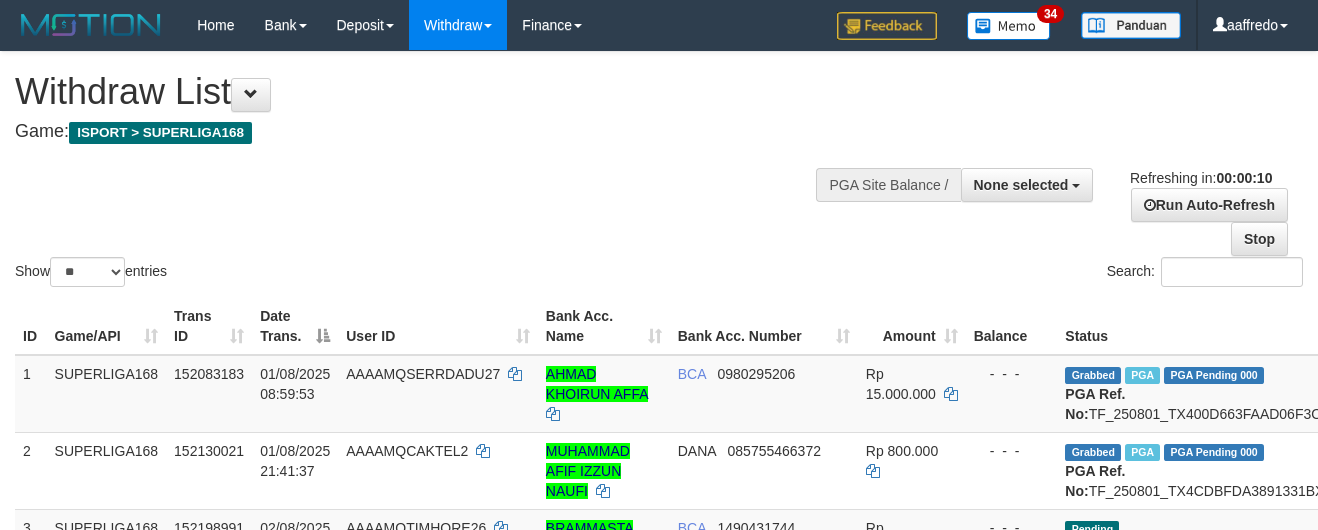 select 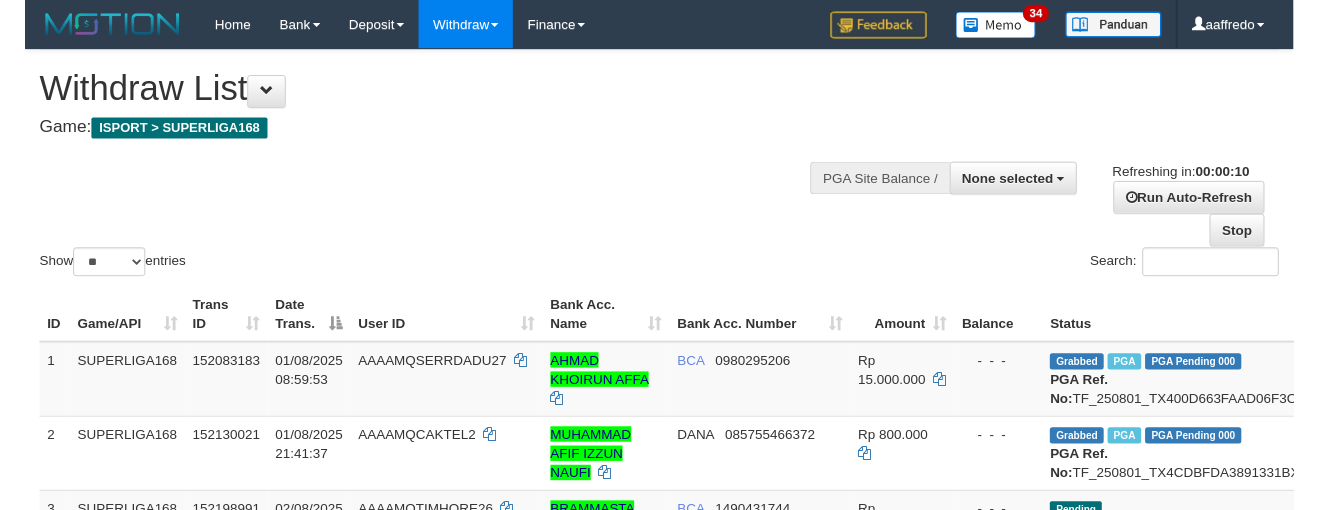scroll, scrollTop: 0, scrollLeft: 0, axis: both 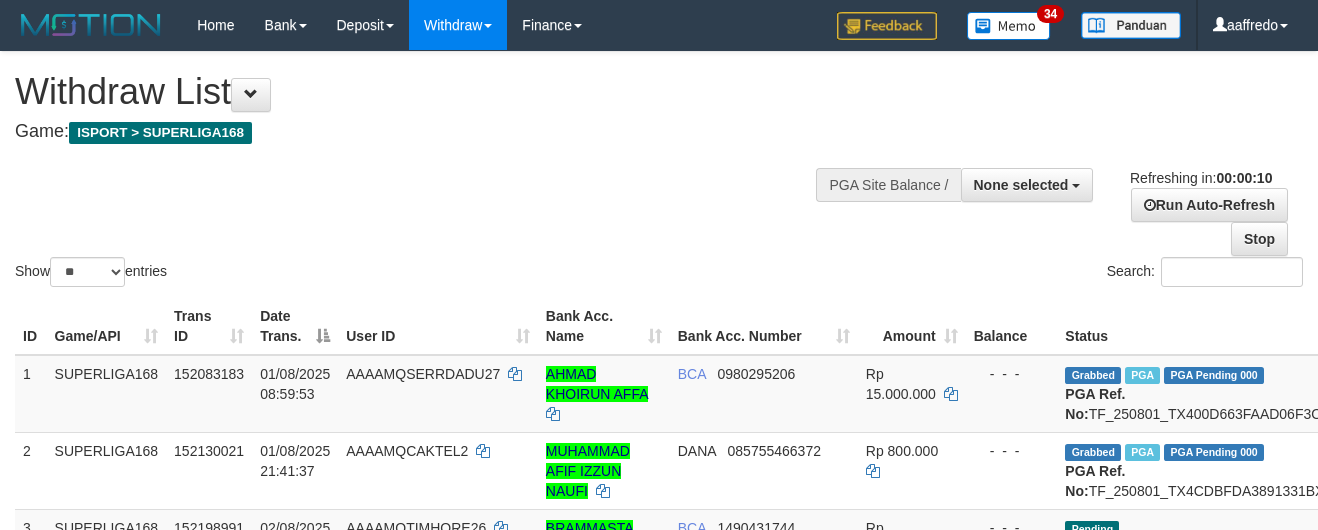 select 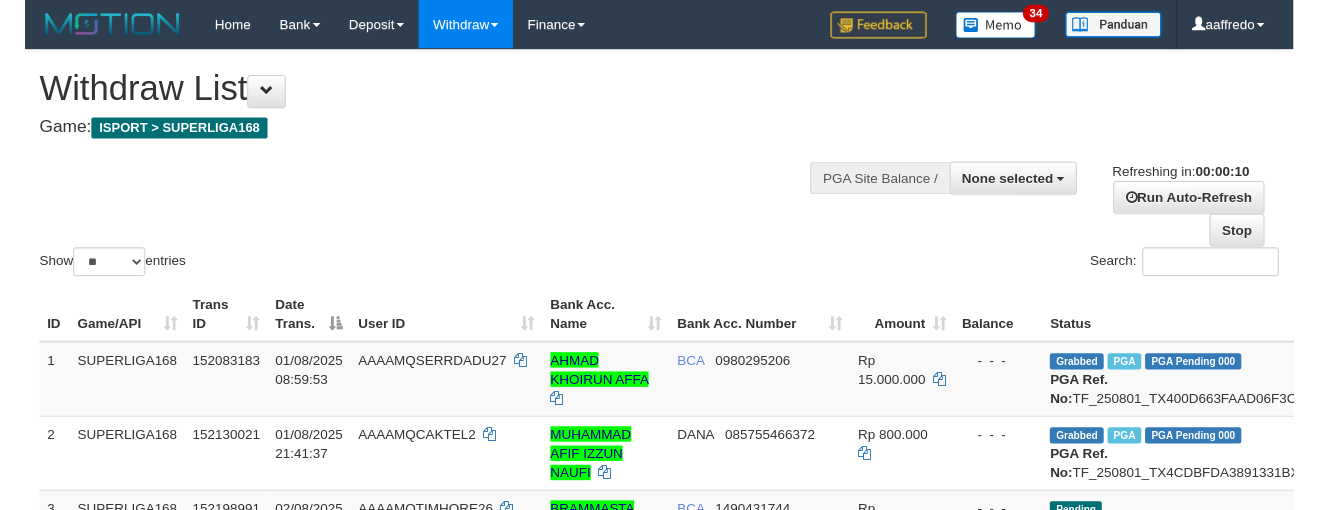 scroll, scrollTop: 0, scrollLeft: 0, axis: both 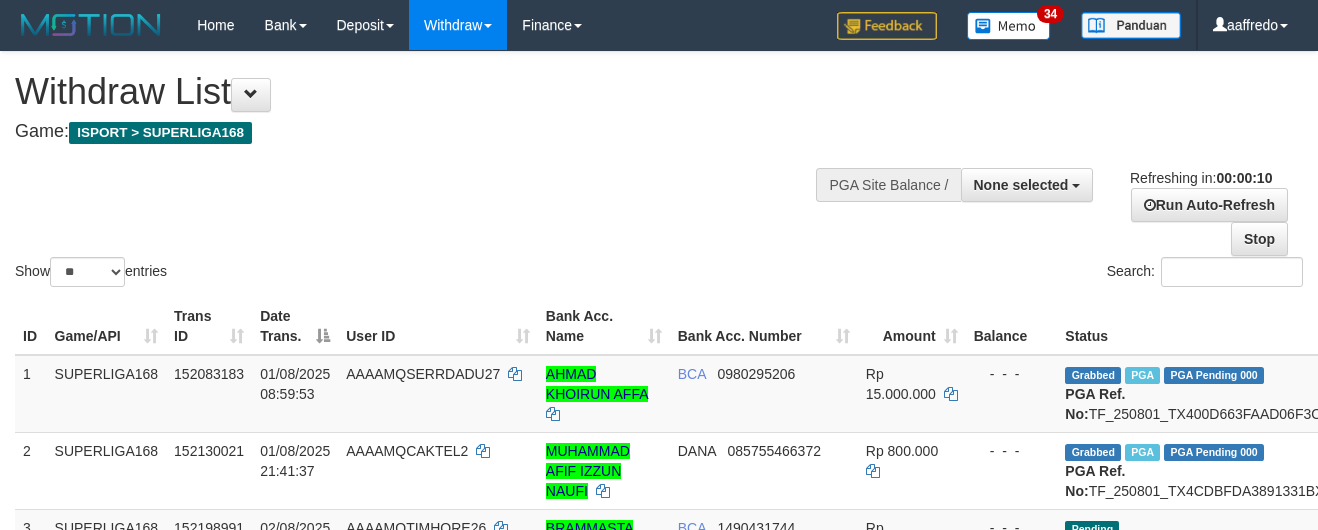 select 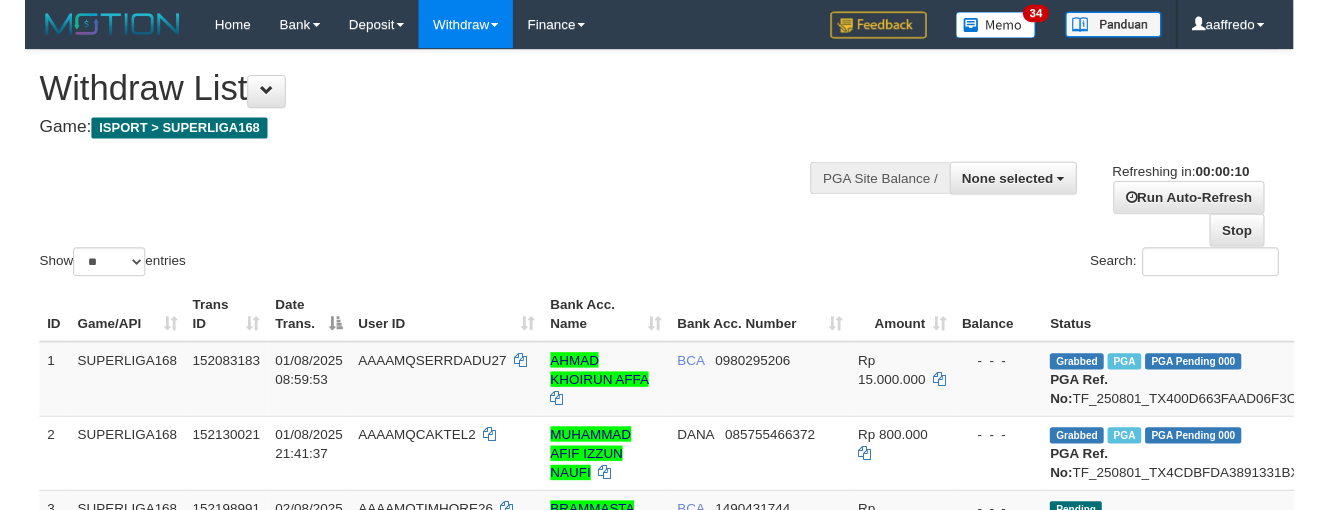 scroll, scrollTop: 0, scrollLeft: 0, axis: both 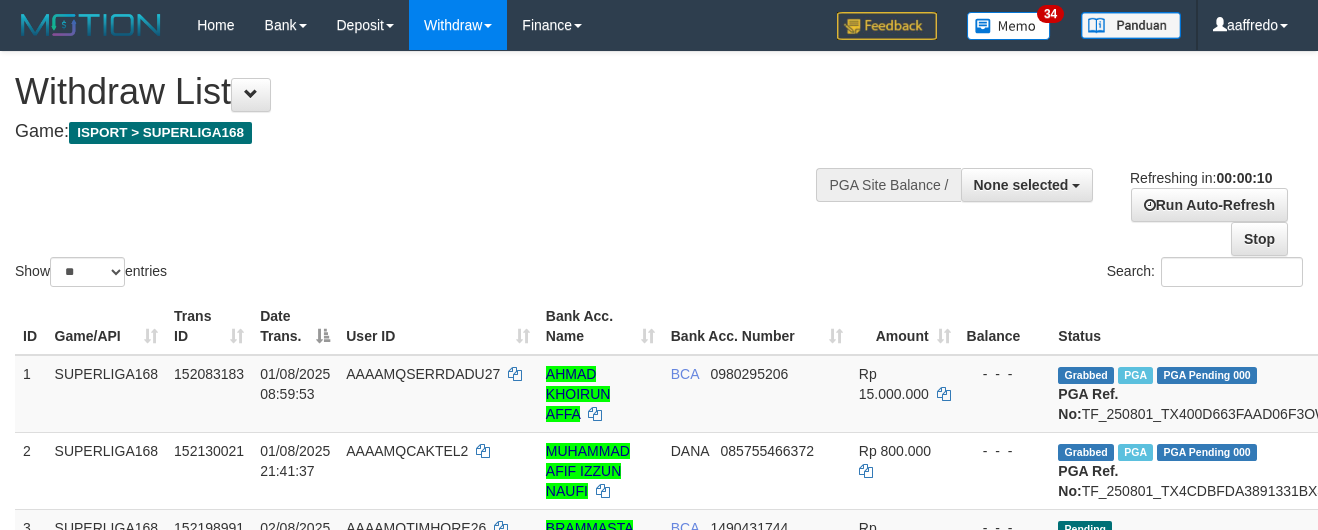 select 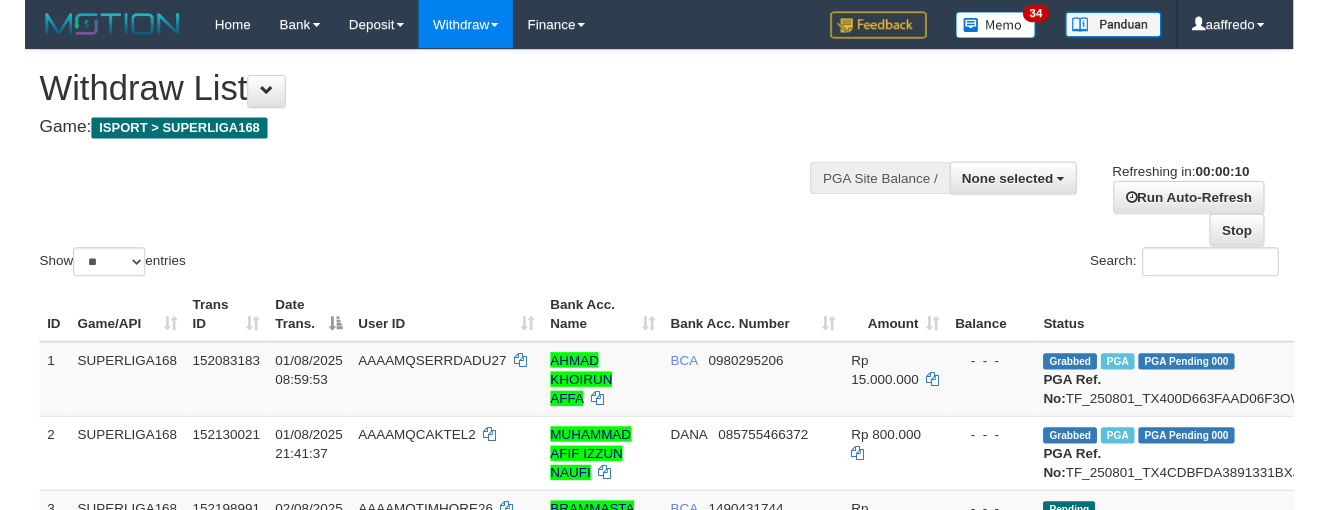 scroll, scrollTop: 0, scrollLeft: 0, axis: both 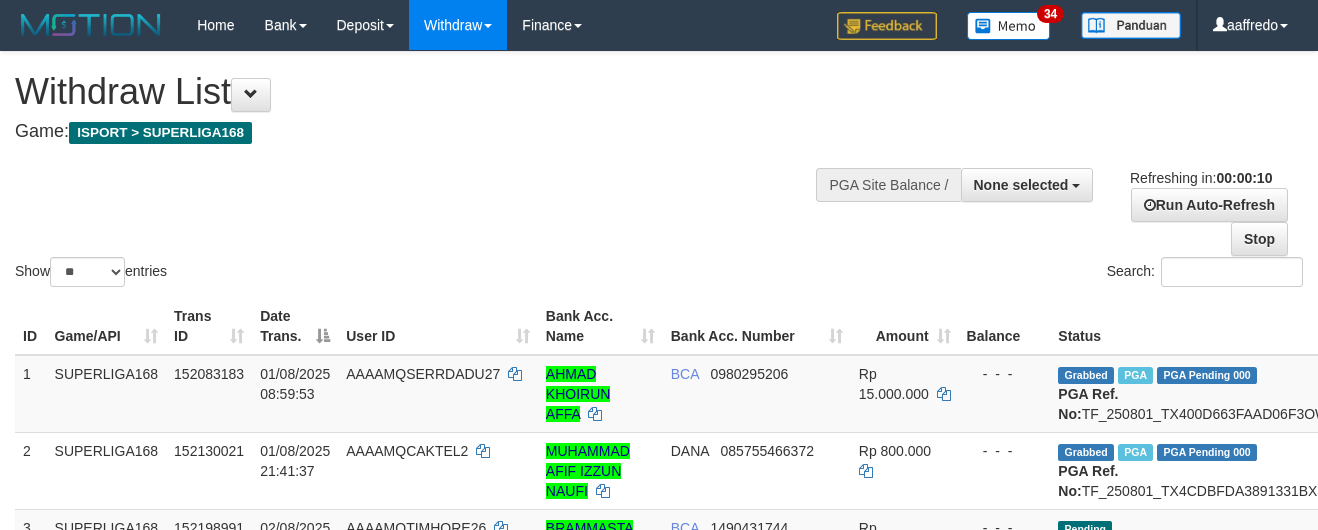 select 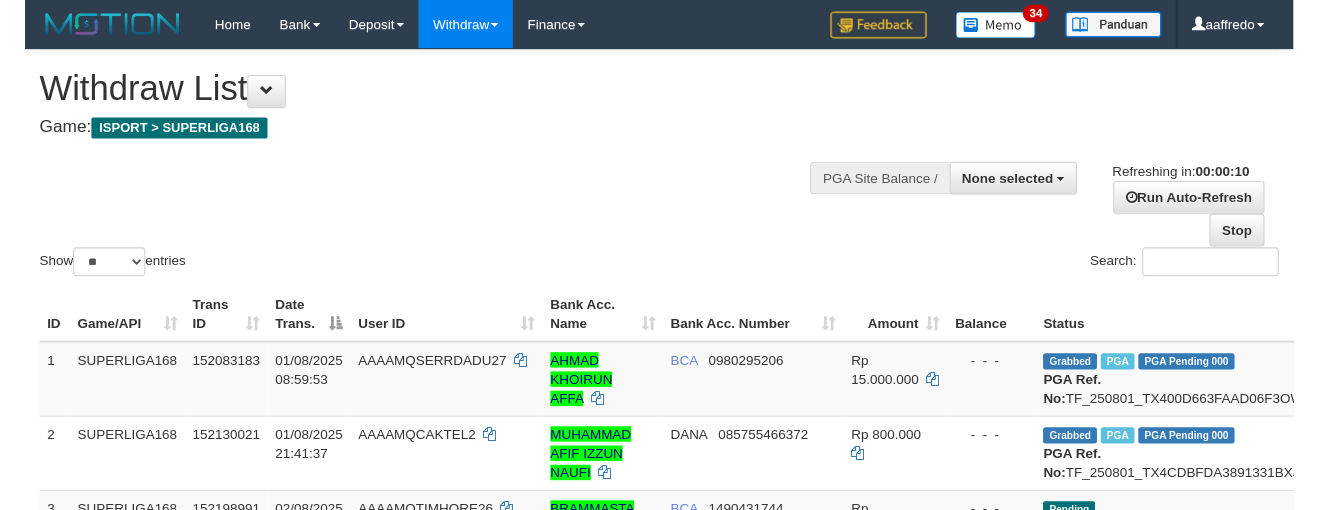 scroll, scrollTop: 0, scrollLeft: 0, axis: both 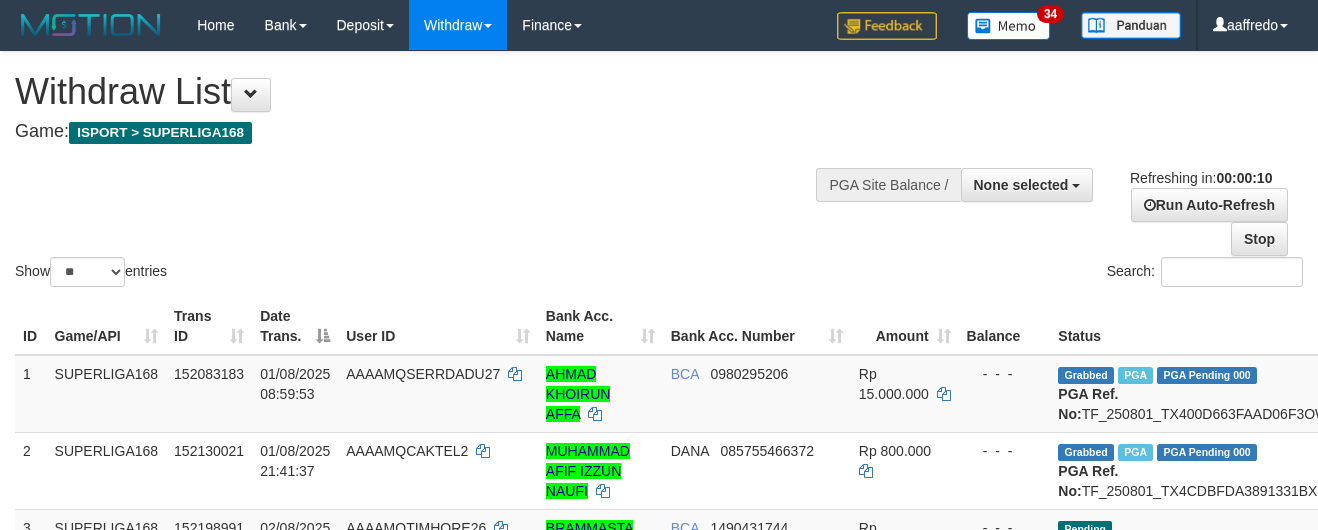 select 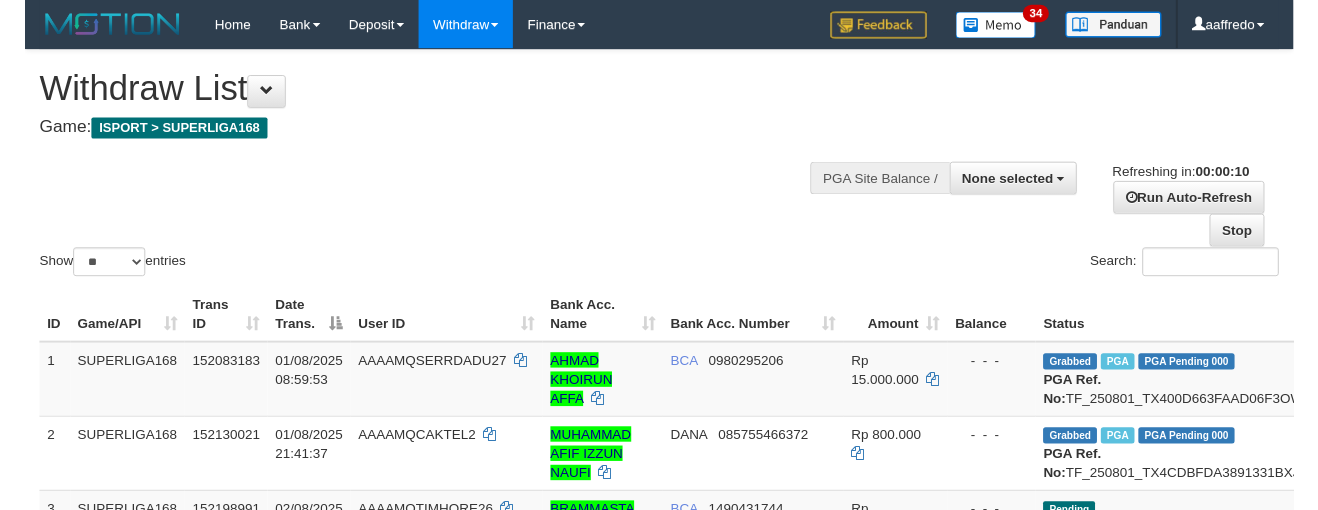 scroll, scrollTop: 0, scrollLeft: 0, axis: both 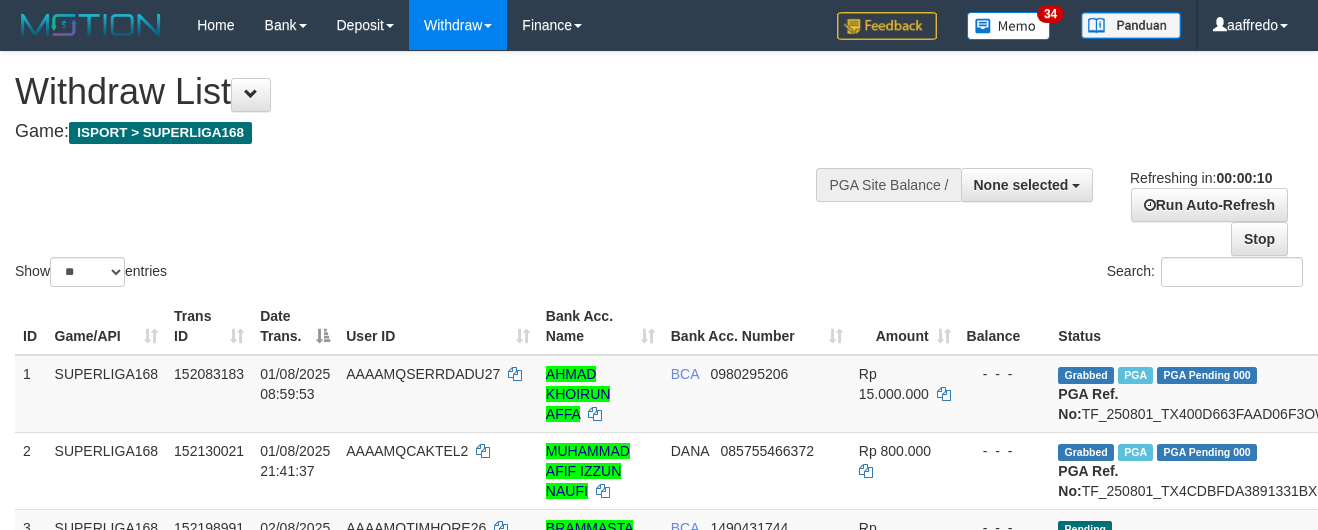 select 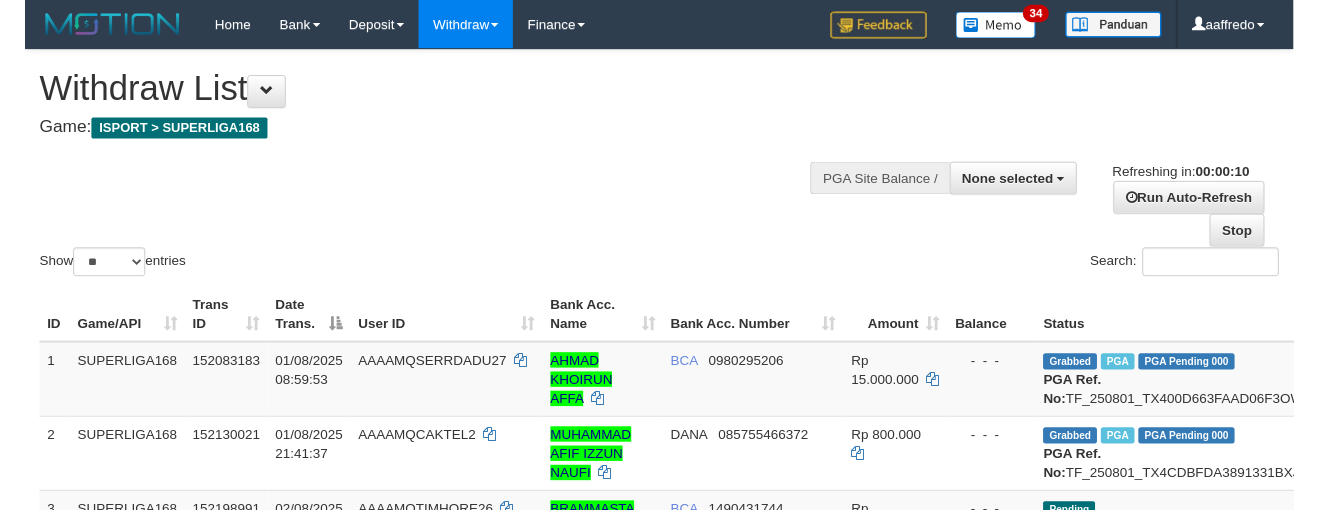 scroll, scrollTop: 0, scrollLeft: 0, axis: both 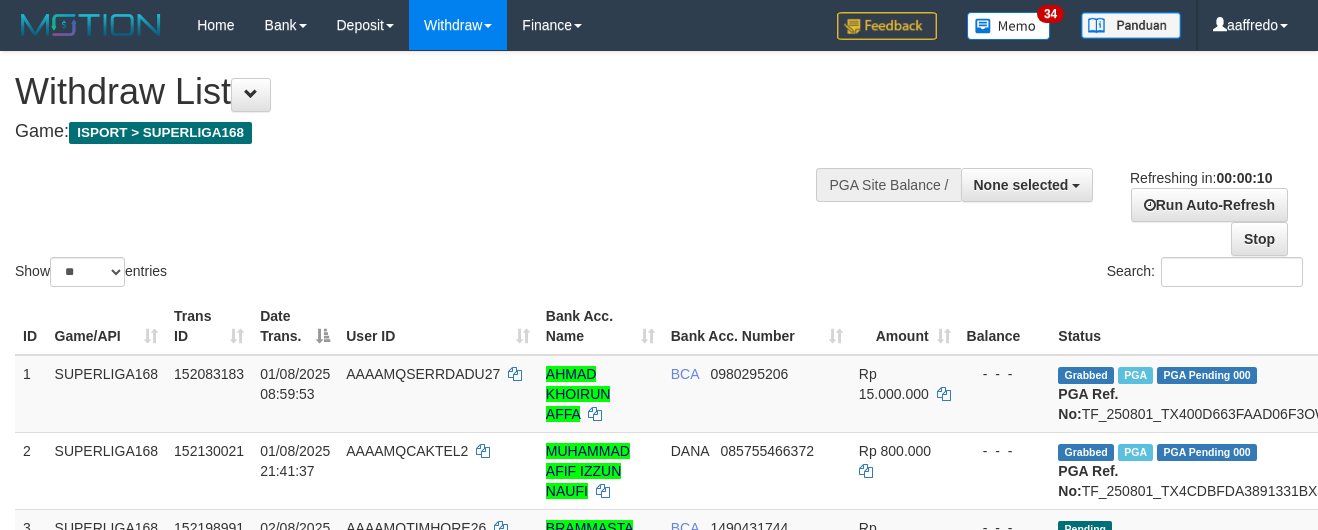 select 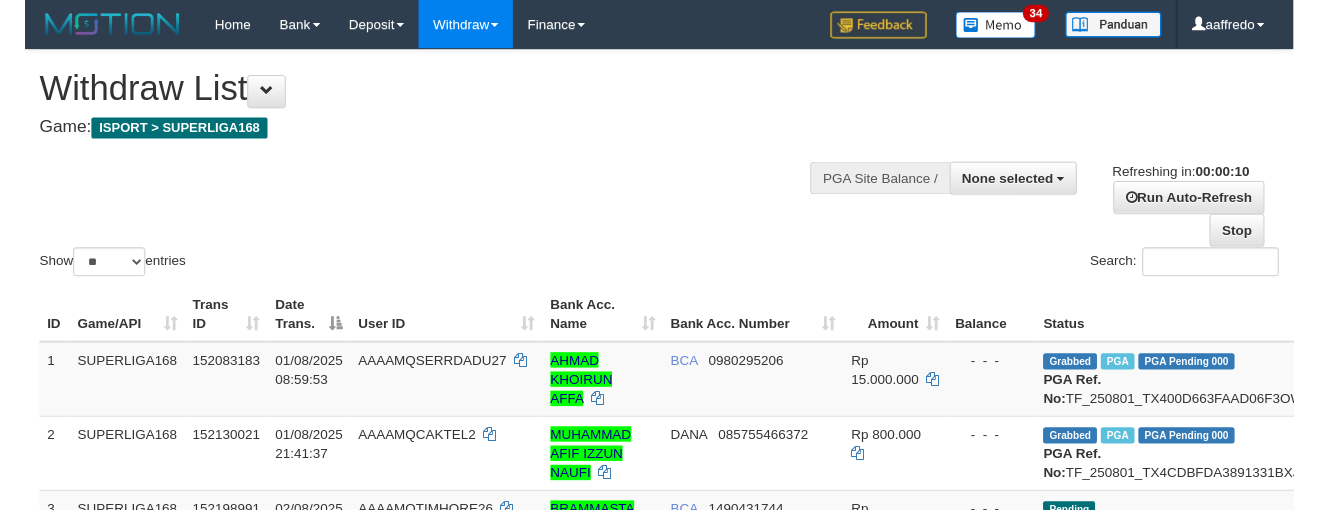 scroll, scrollTop: 0, scrollLeft: 0, axis: both 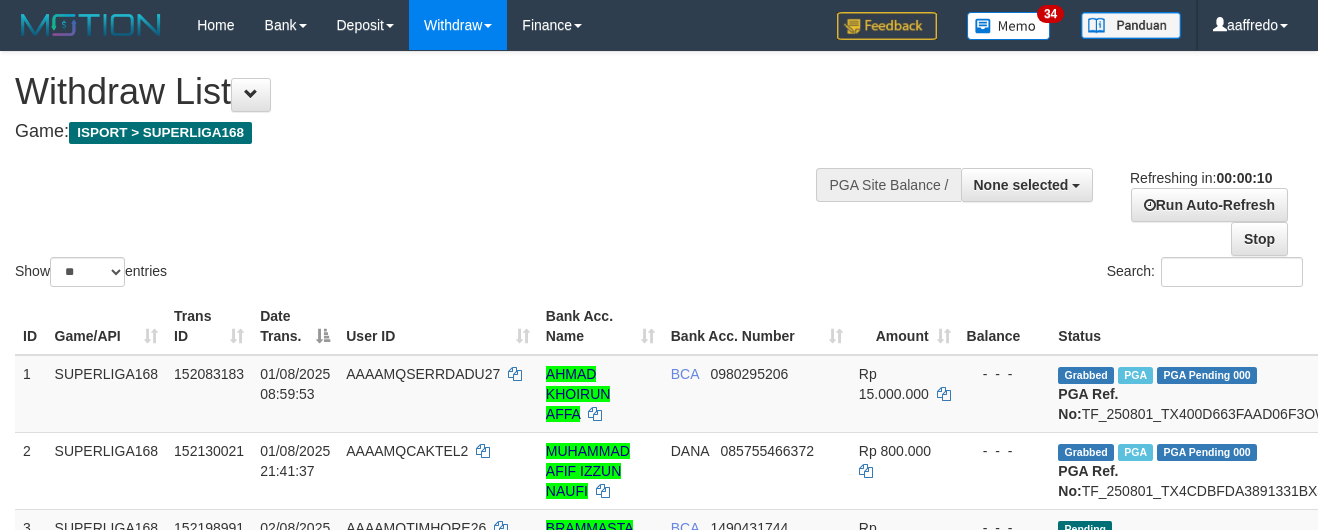 select 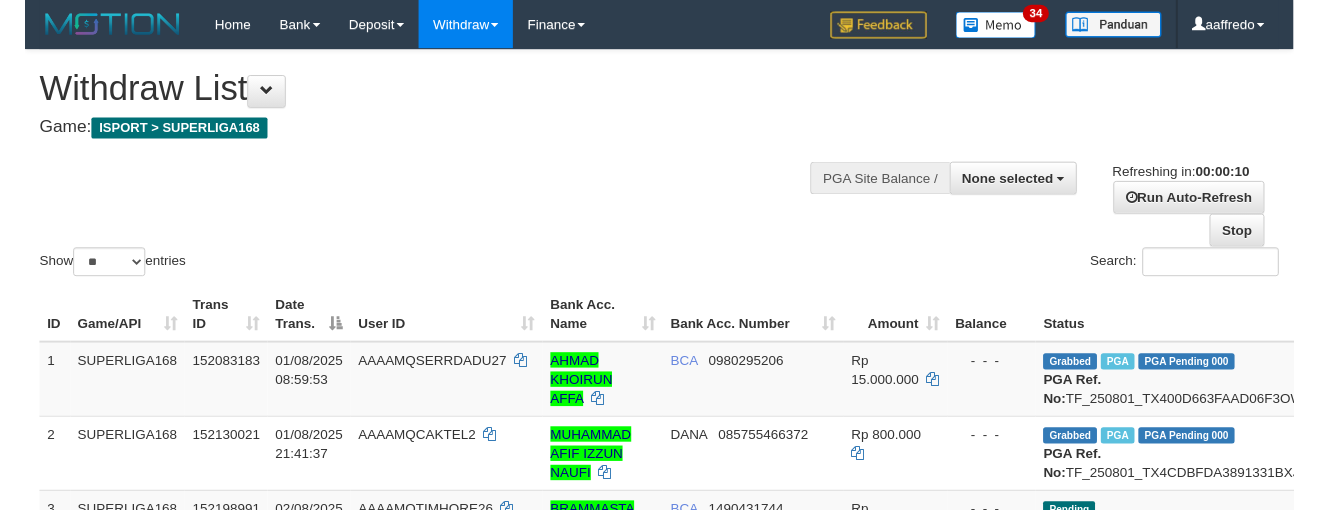 scroll, scrollTop: 0, scrollLeft: 0, axis: both 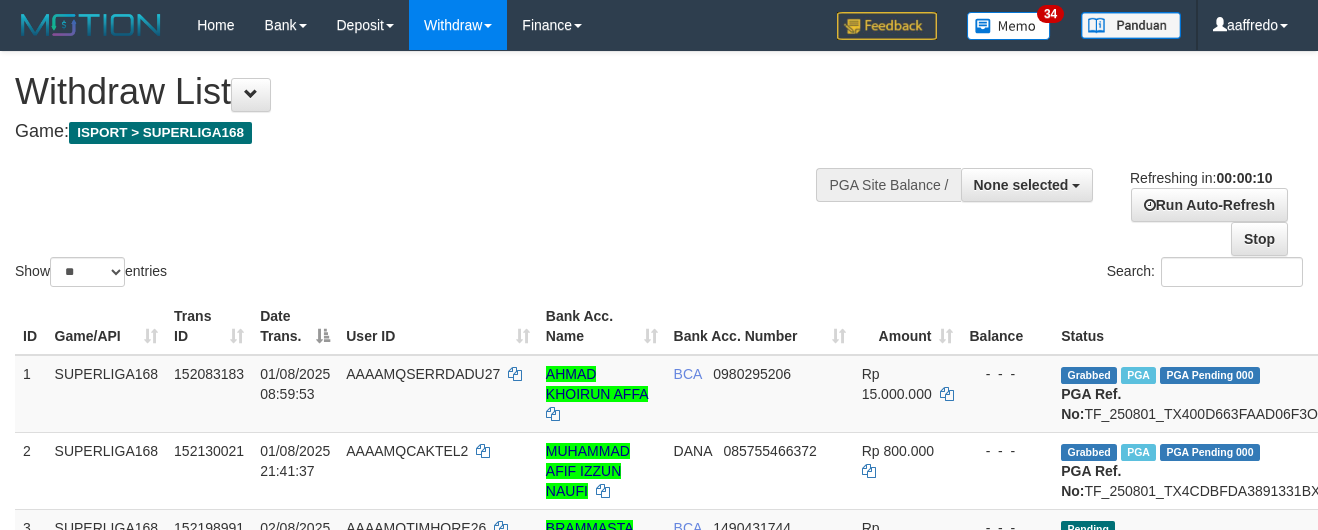 select 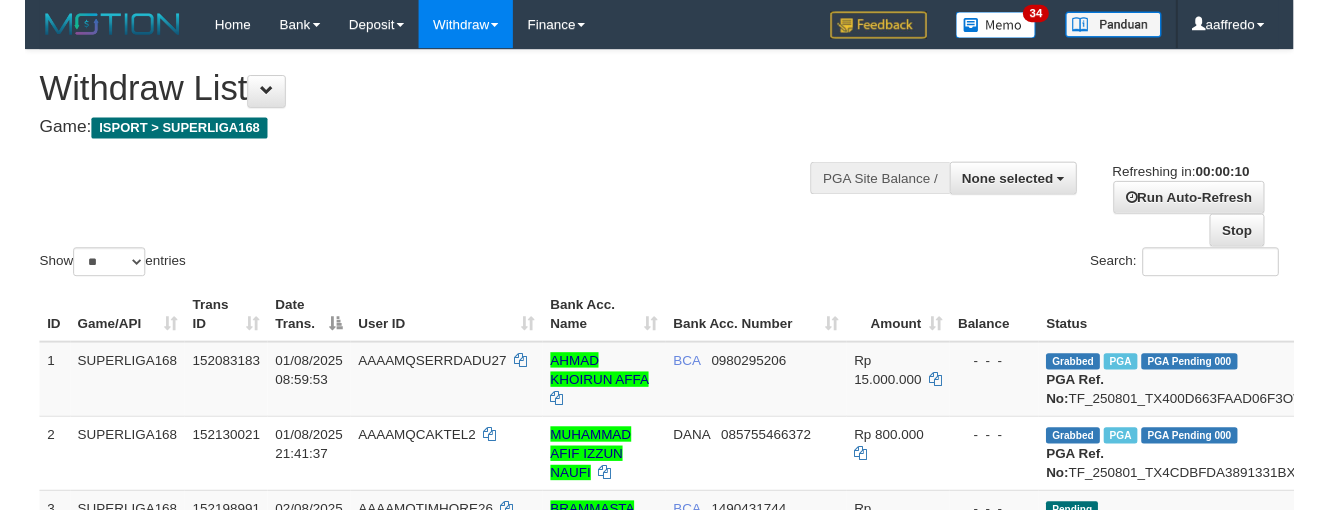 scroll, scrollTop: 0, scrollLeft: 0, axis: both 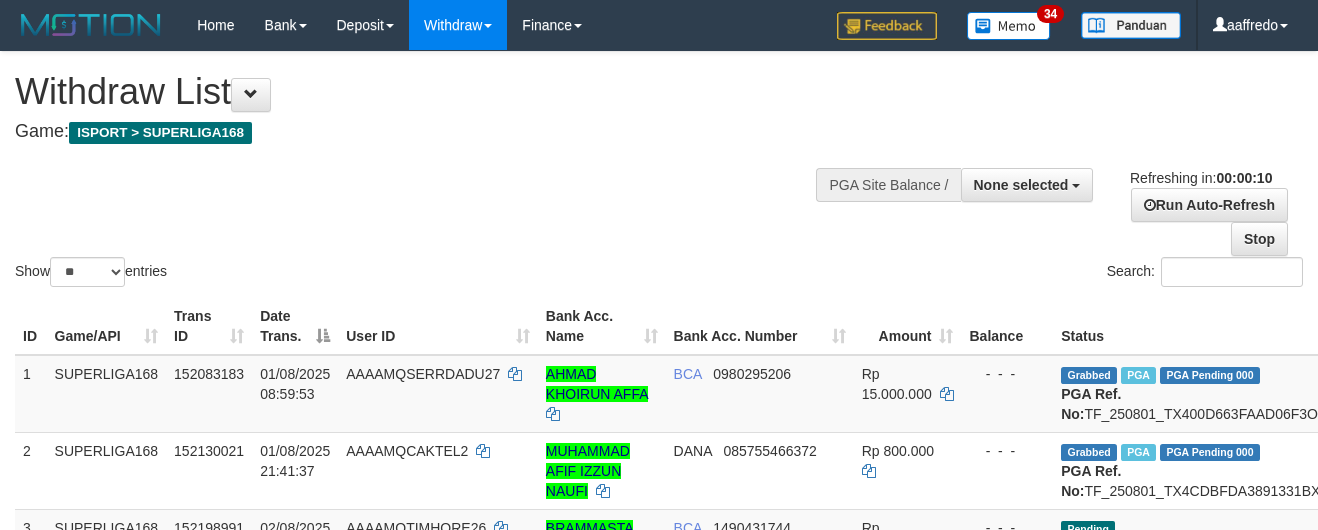 select 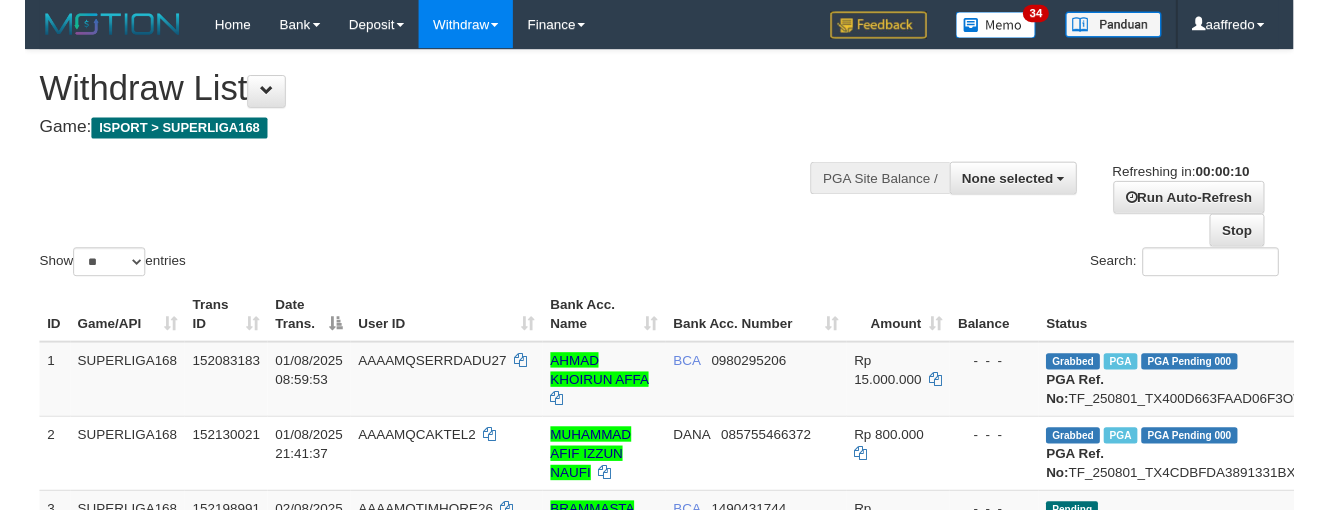 scroll, scrollTop: 0, scrollLeft: 0, axis: both 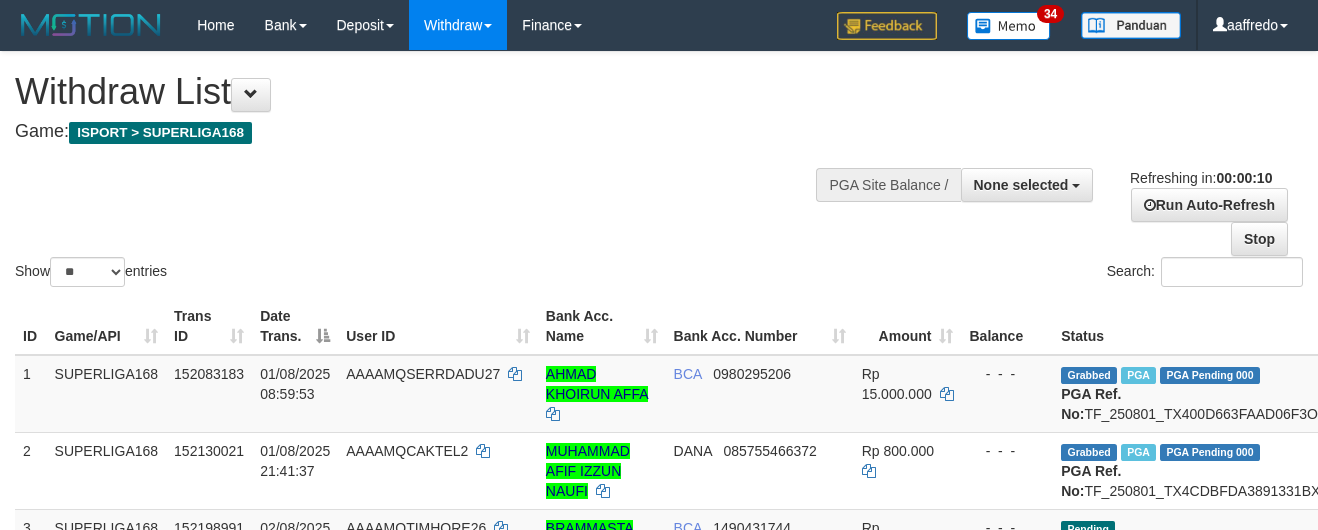 select 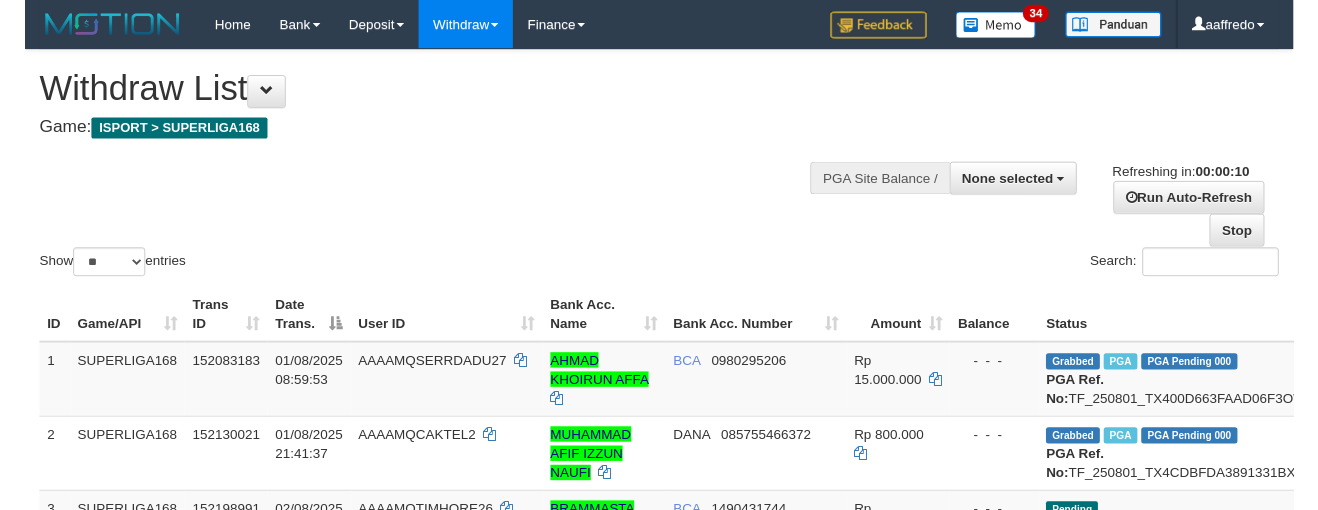 scroll, scrollTop: 0, scrollLeft: 0, axis: both 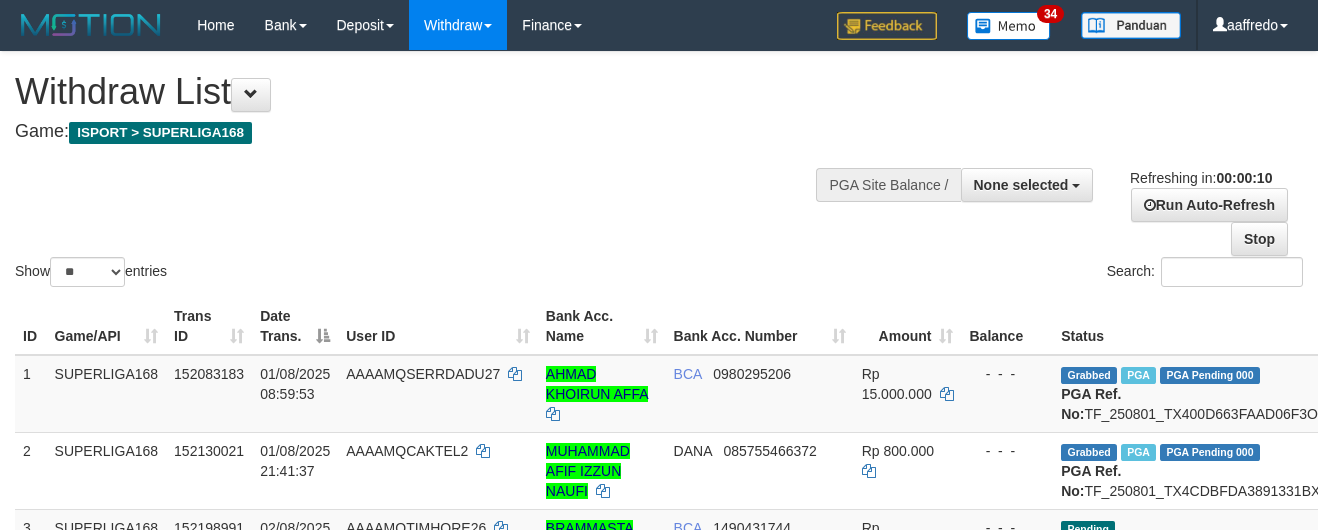 select 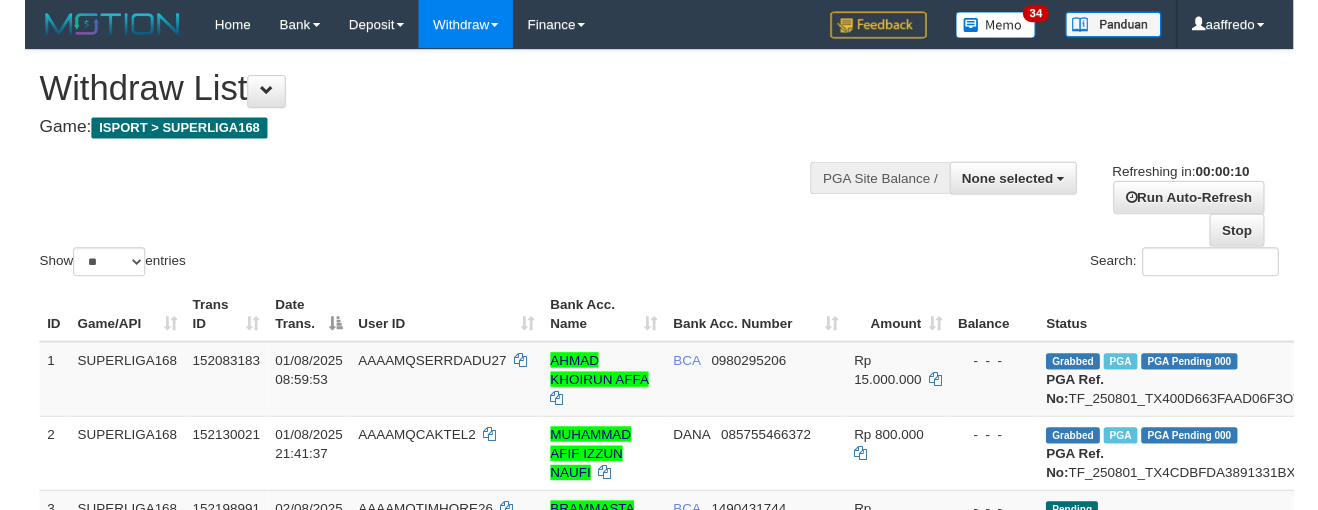 scroll, scrollTop: 0, scrollLeft: 0, axis: both 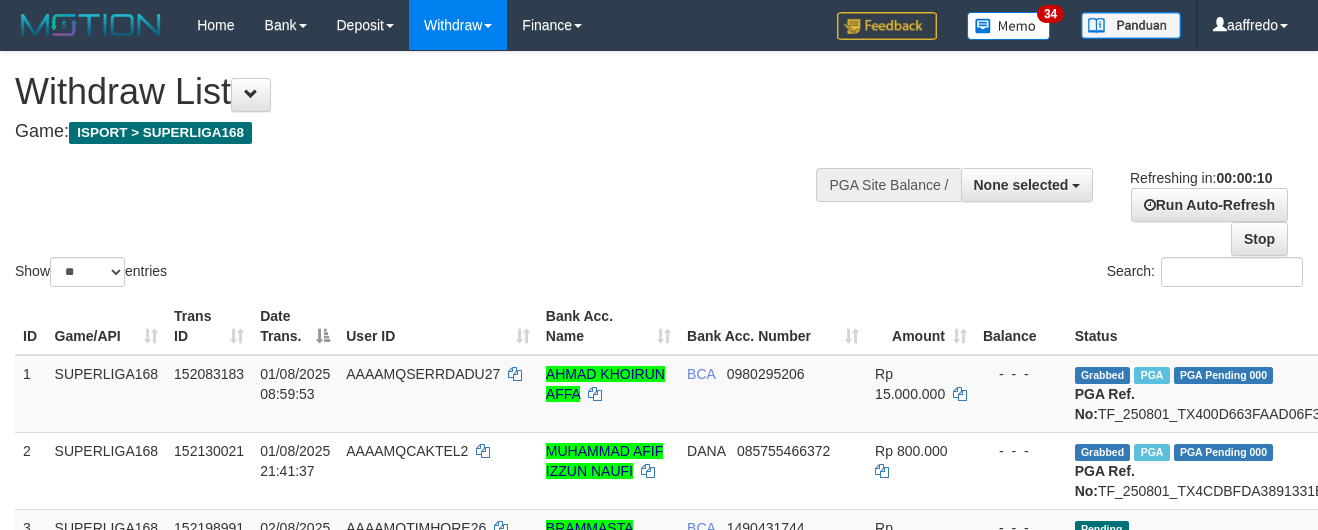 select 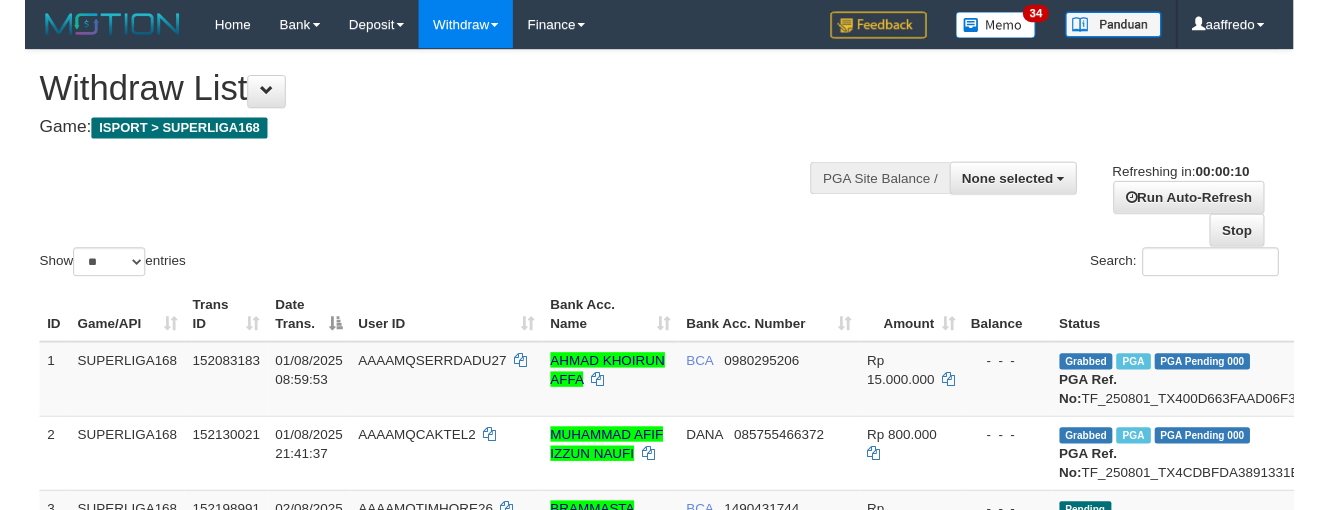 scroll, scrollTop: 0, scrollLeft: 0, axis: both 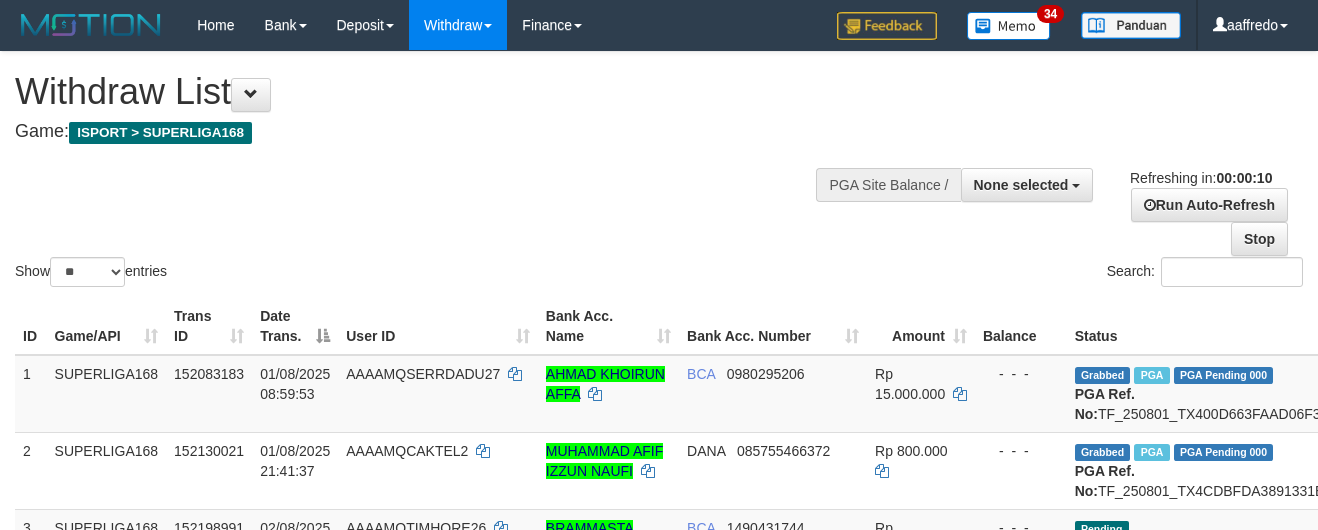 select 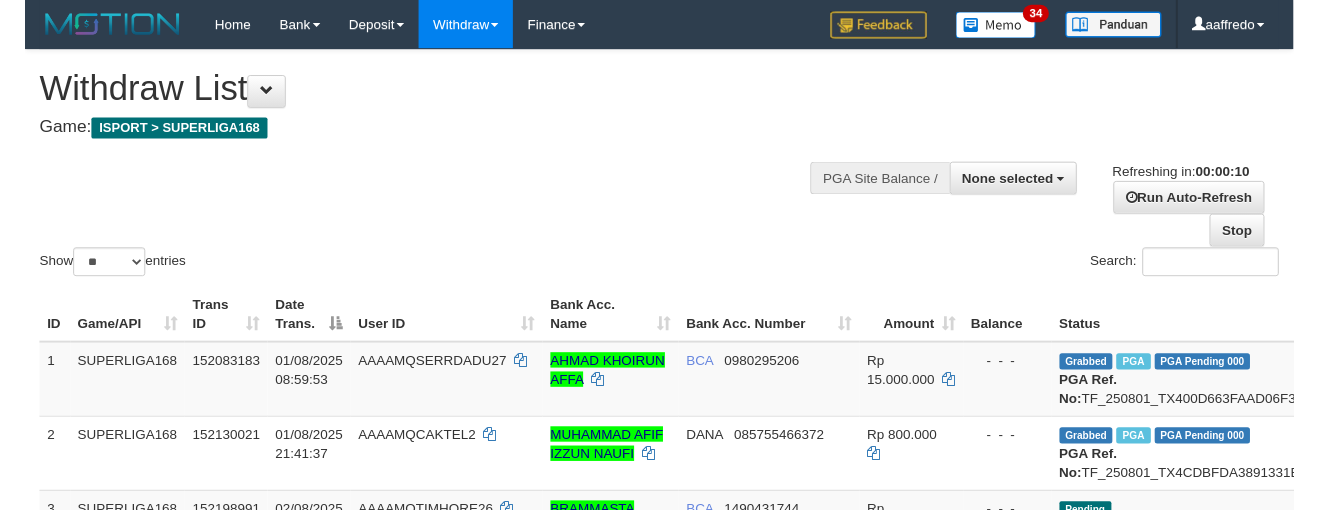 scroll, scrollTop: 0, scrollLeft: 0, axis: both 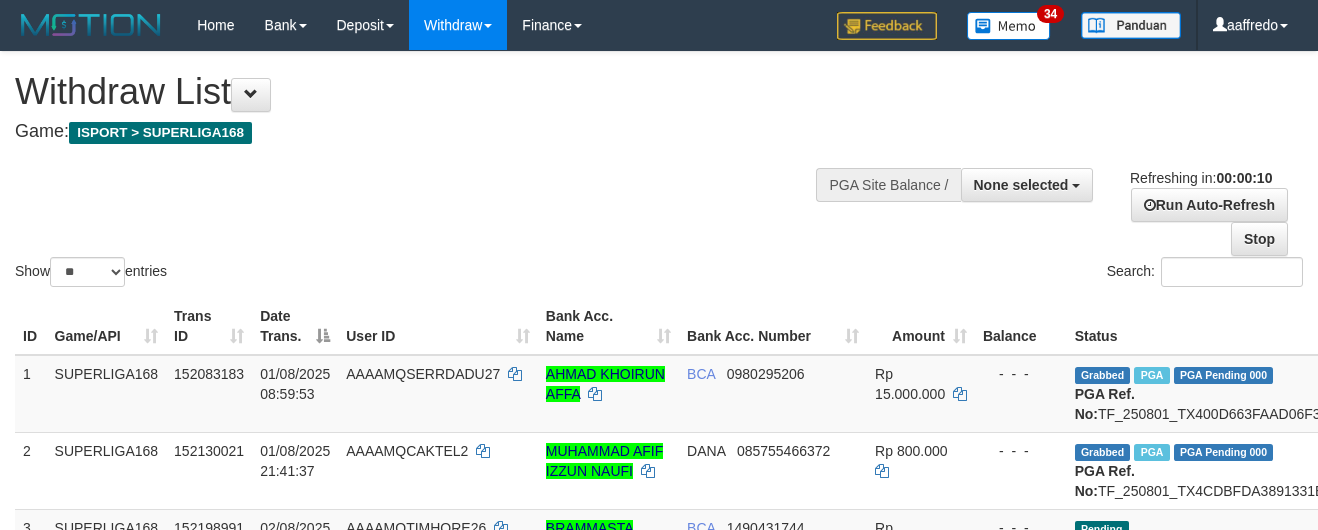 select 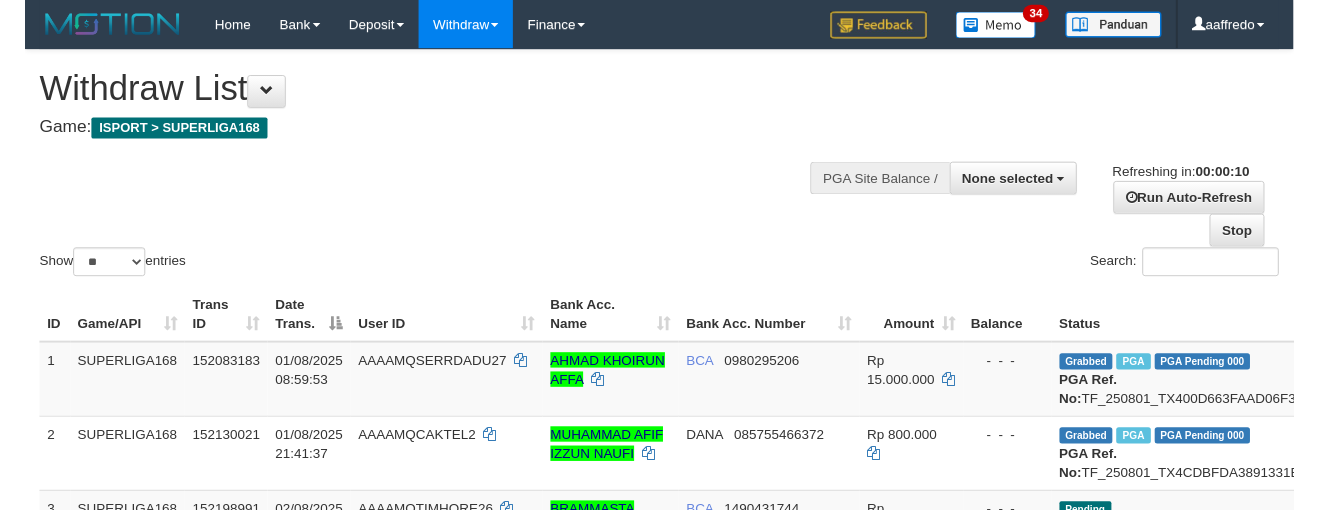 scroll, scrollTop: 0, scrollLeft: 0, axis: both 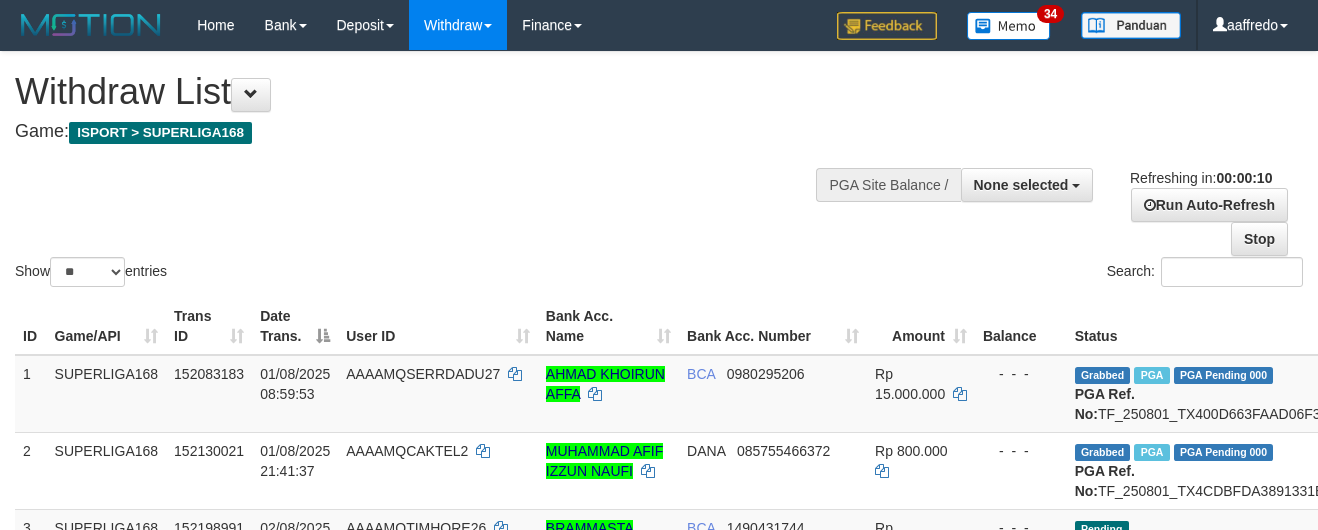 select 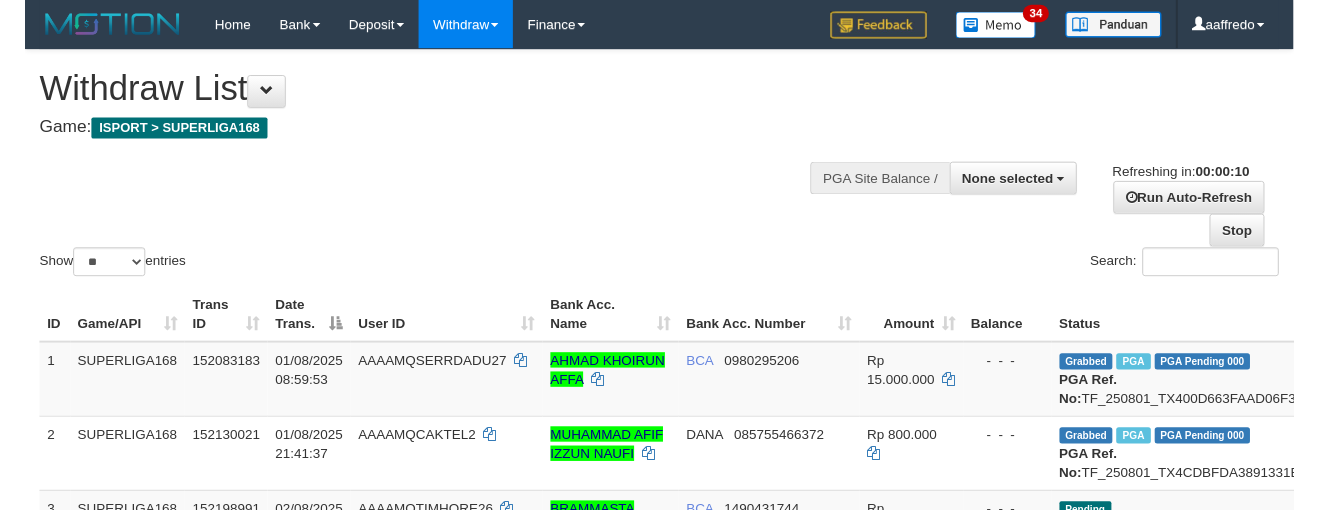 scroll, scrollTop: 0, scrollLeft: 0, axis: both 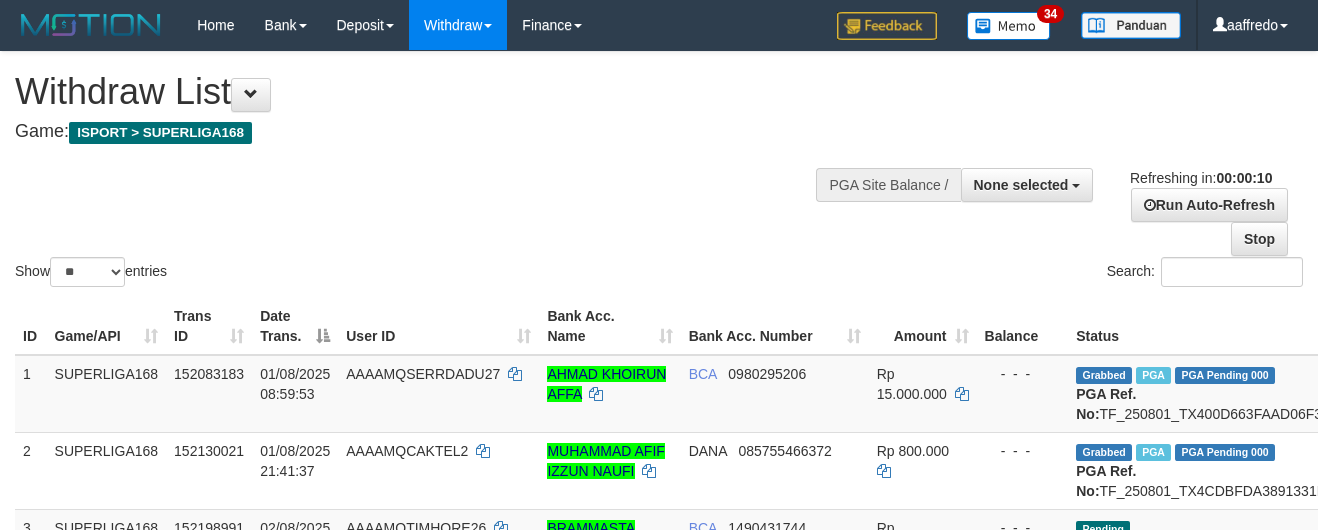 select 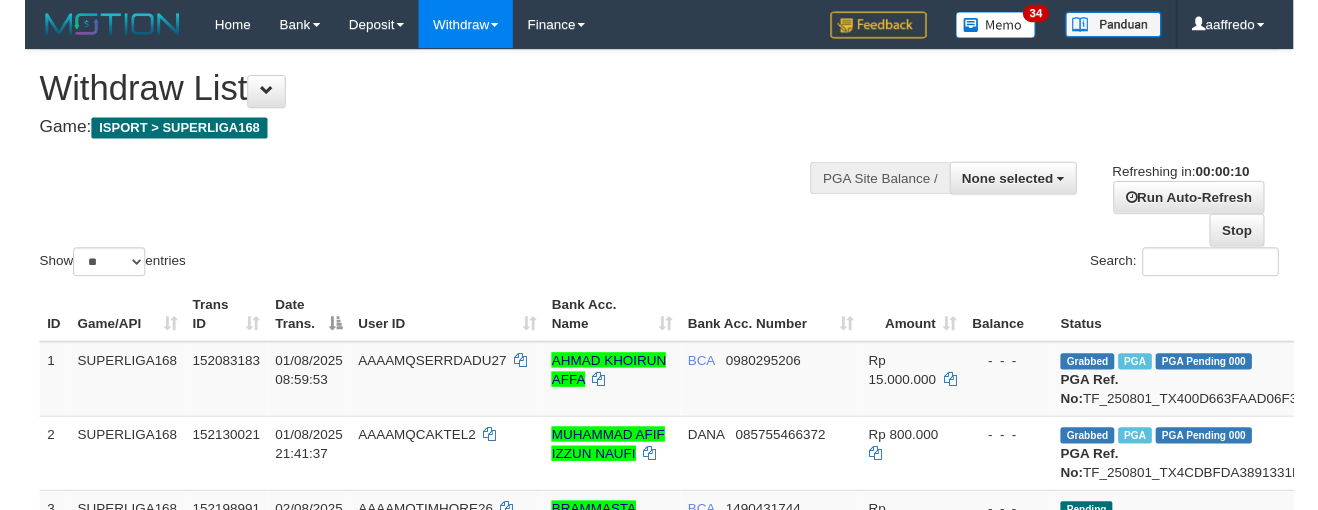 scroll, scrollTop: 0, scrollLeft: 0, axis: both 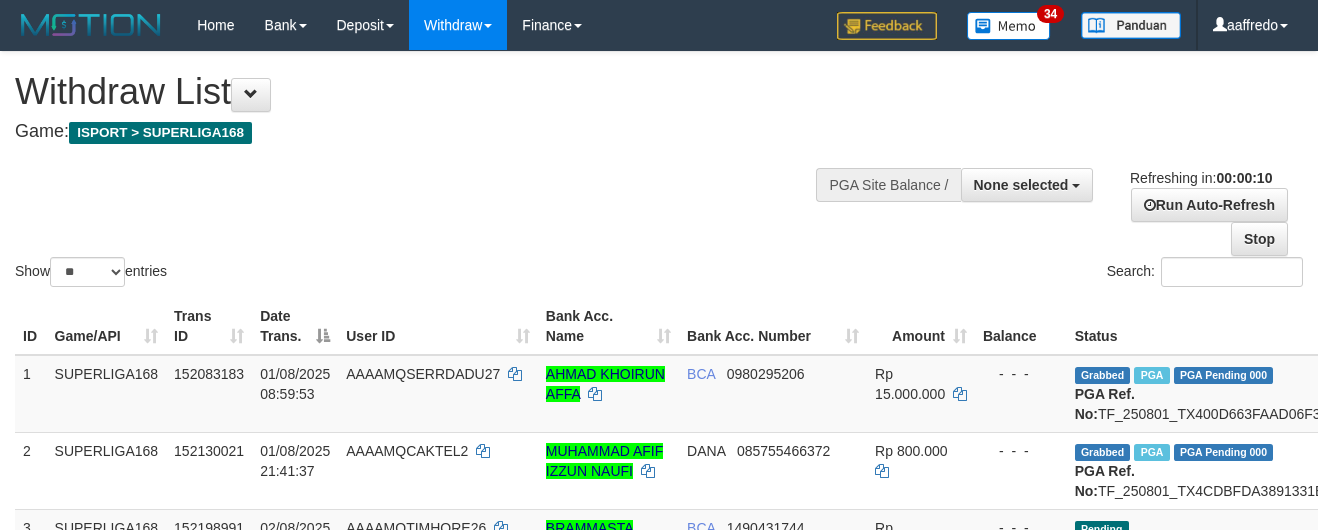 select 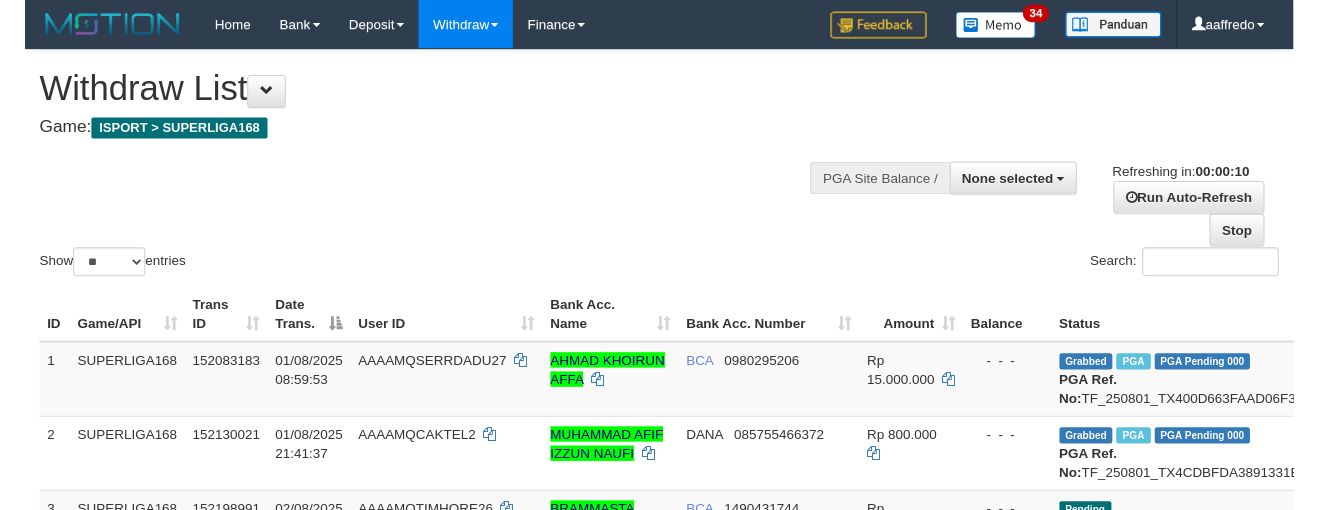 scroll, scrollTop: 0, scrollLeft: 0, axis: both 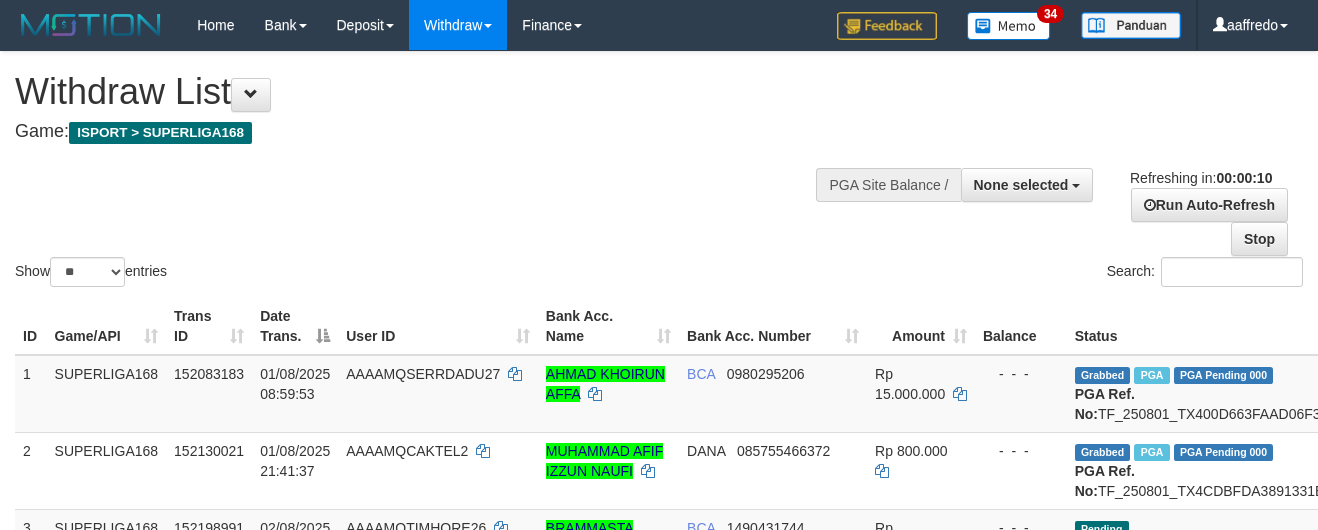 select 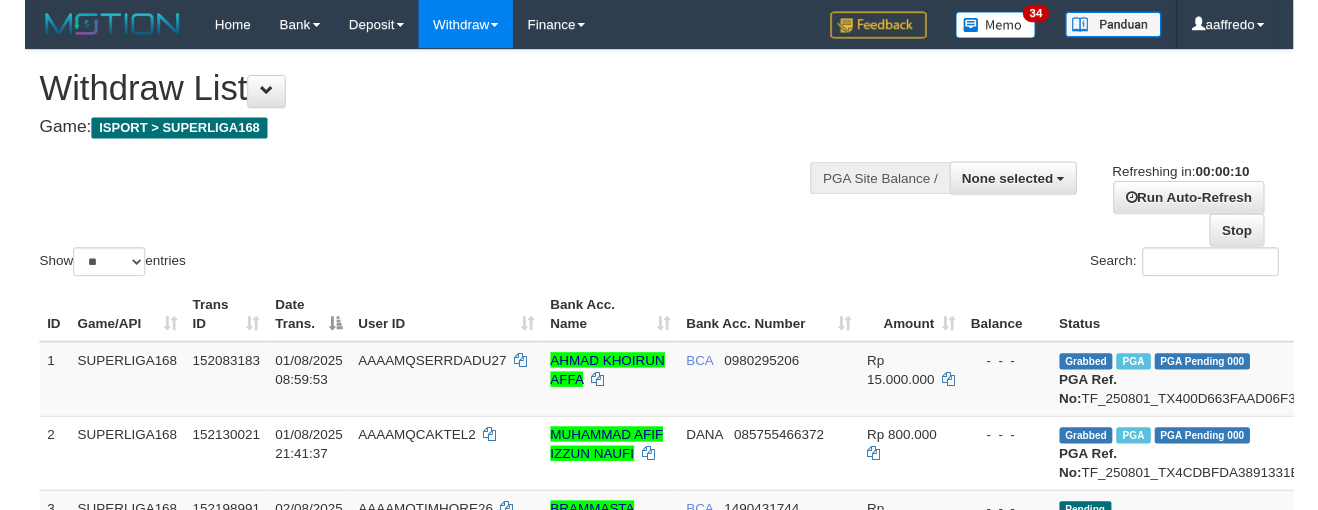 scroll, scrollTop: 0, scrollLeft: 0, axis: both 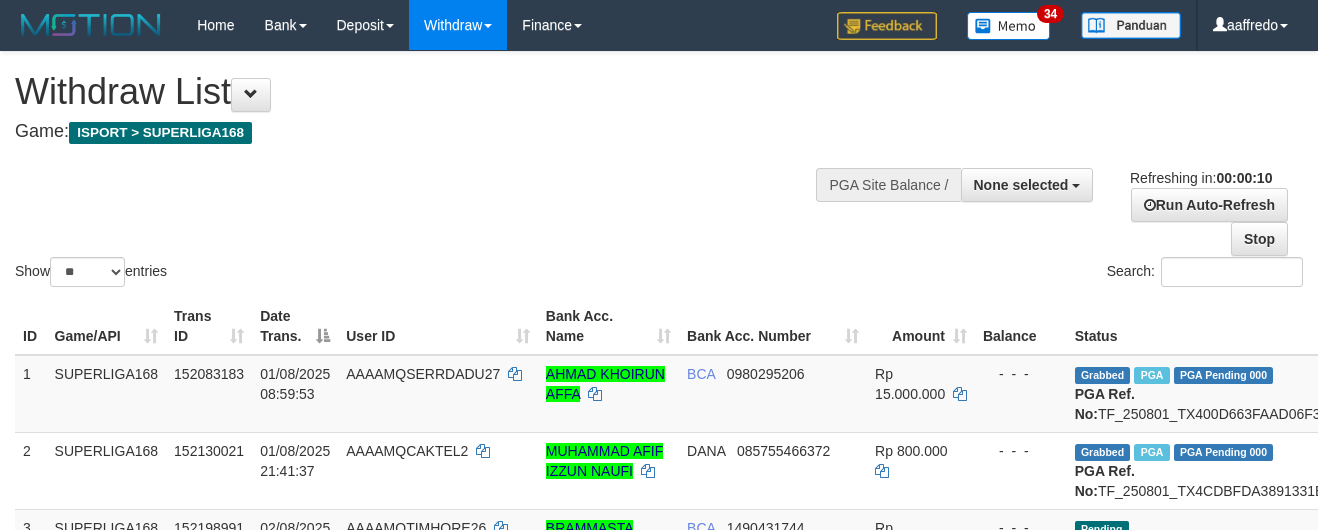 select 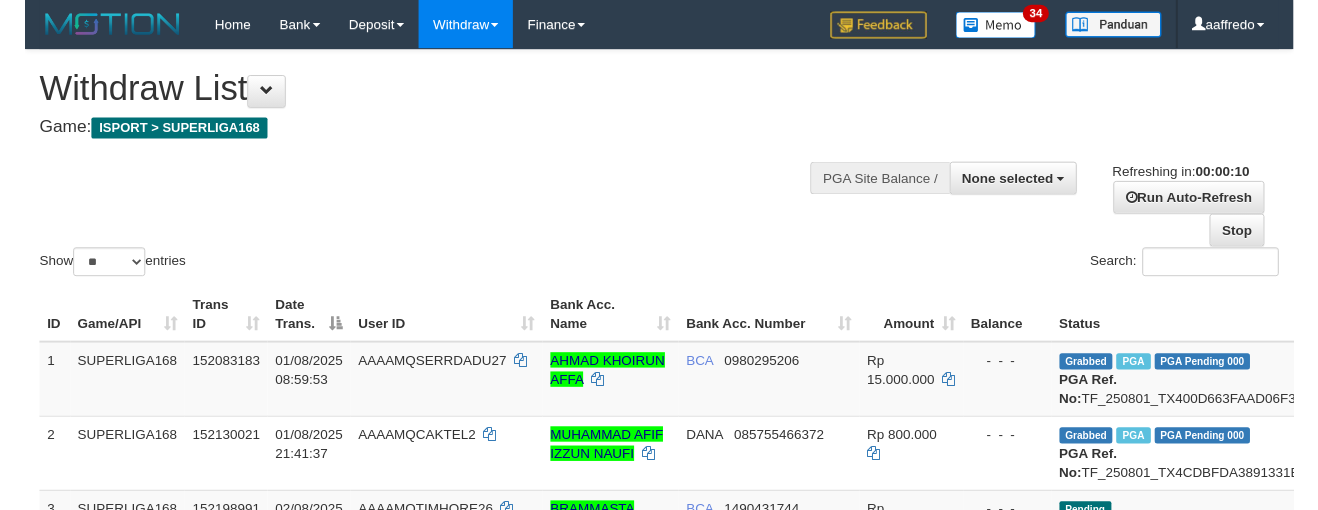 scroll, scrollTop: 0, scrollLeft: 0, axis: both 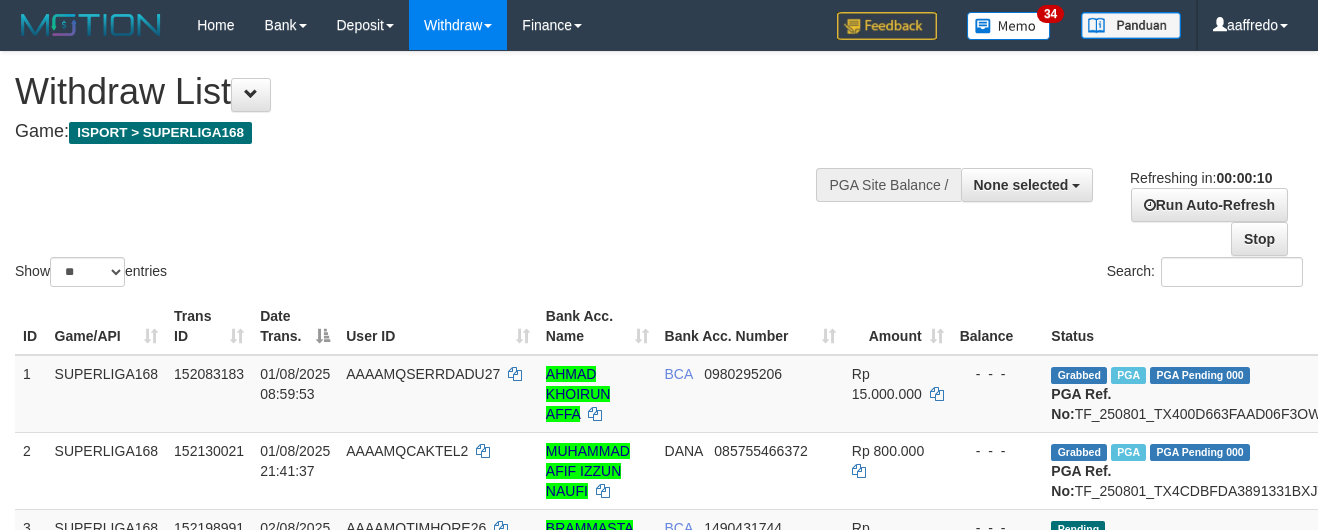 select 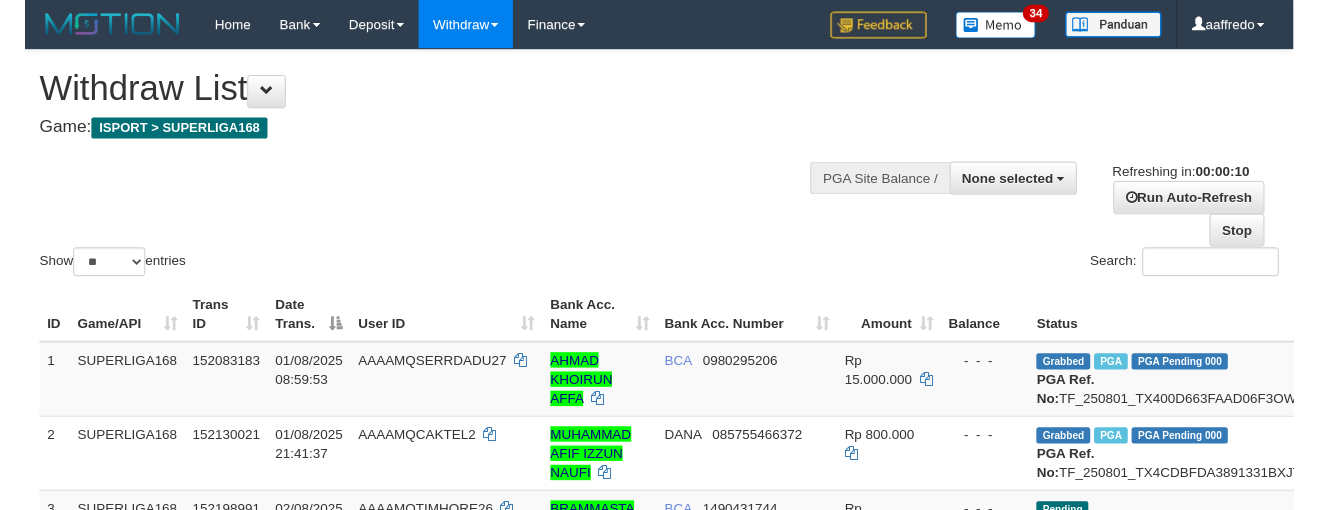 scroll, scrollTop: 0, scrollLeft: 0, axis: both 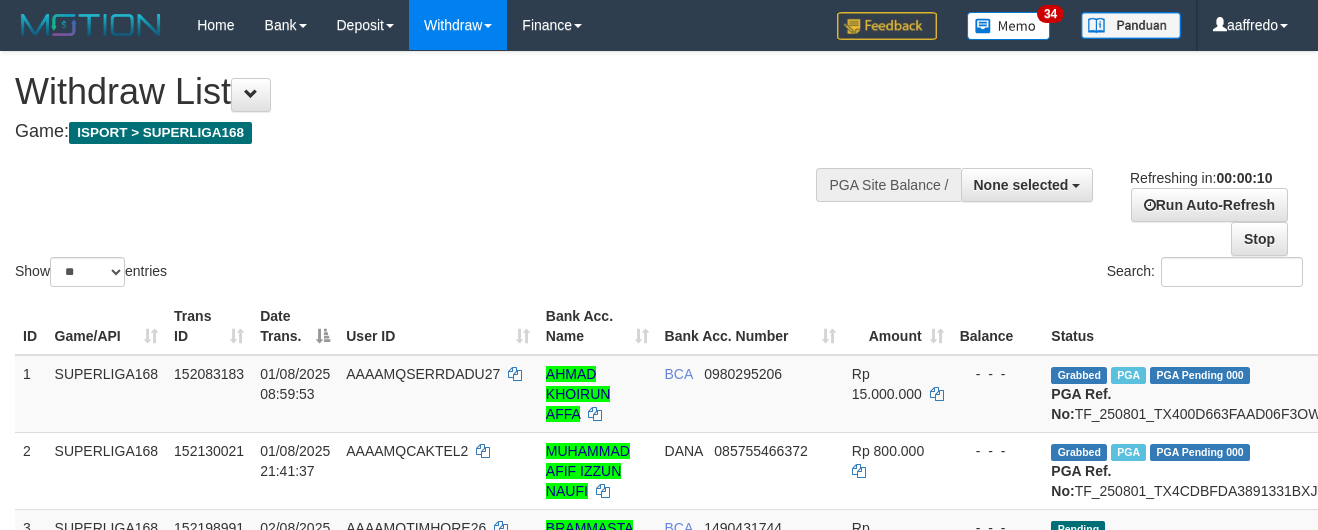 select 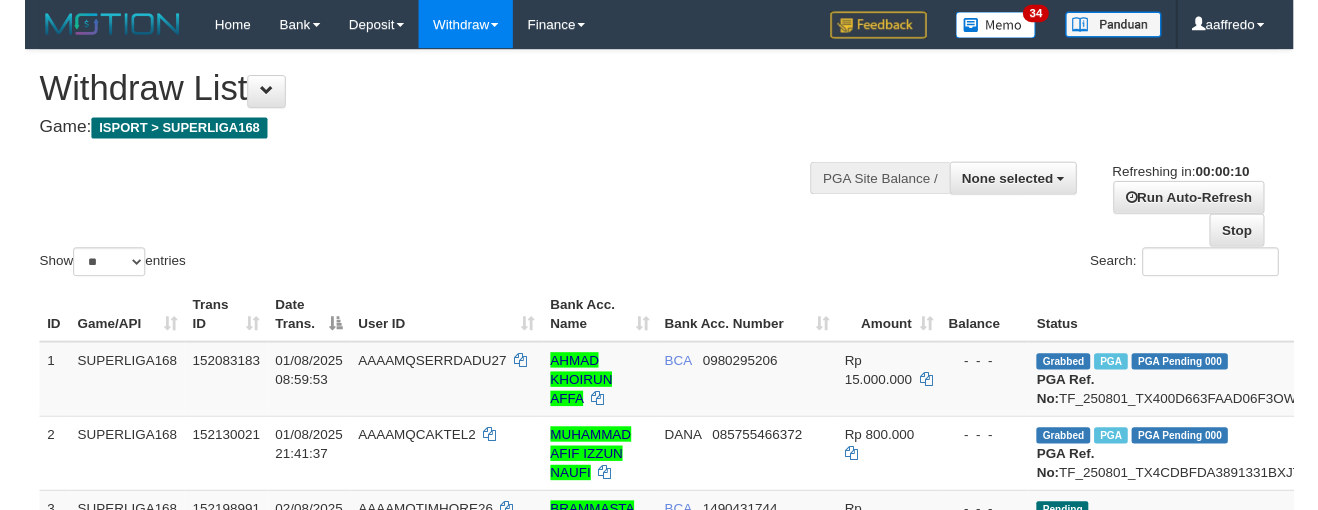 scroll, scrollTop: 0, scrollLeft: 0, axis: both 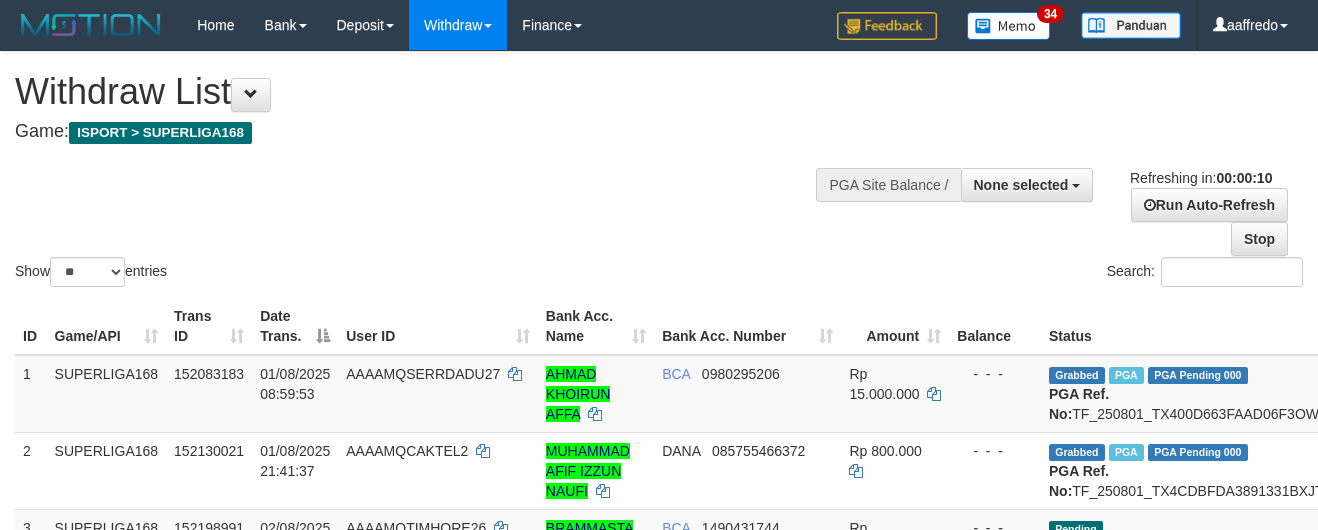 select 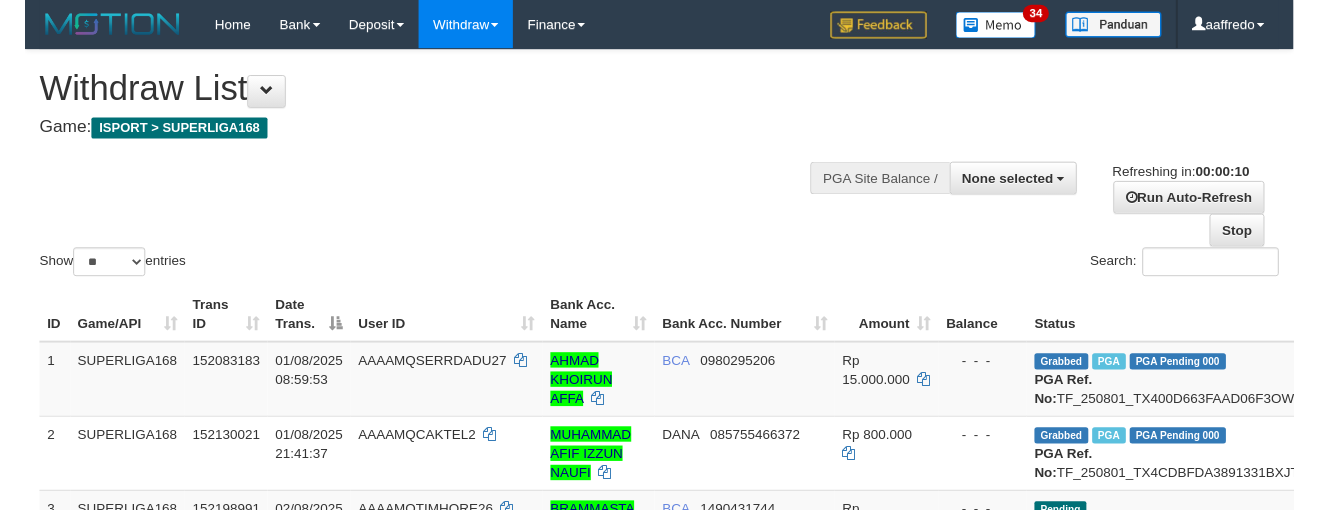 scroll, scrollTop: 0, scrollLeft: 0, axis: both 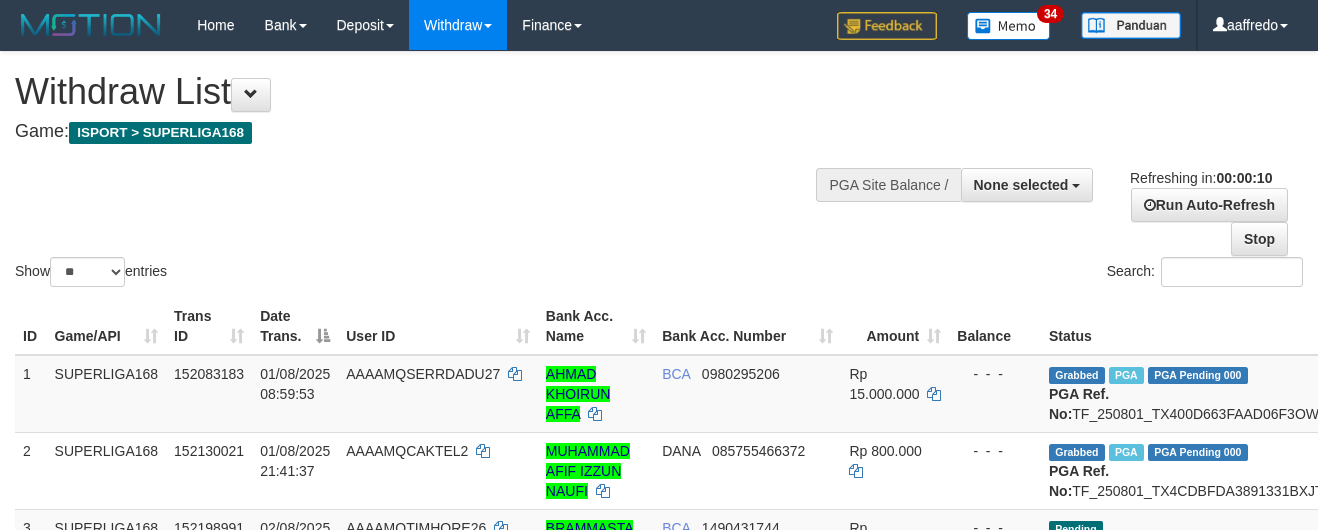 select 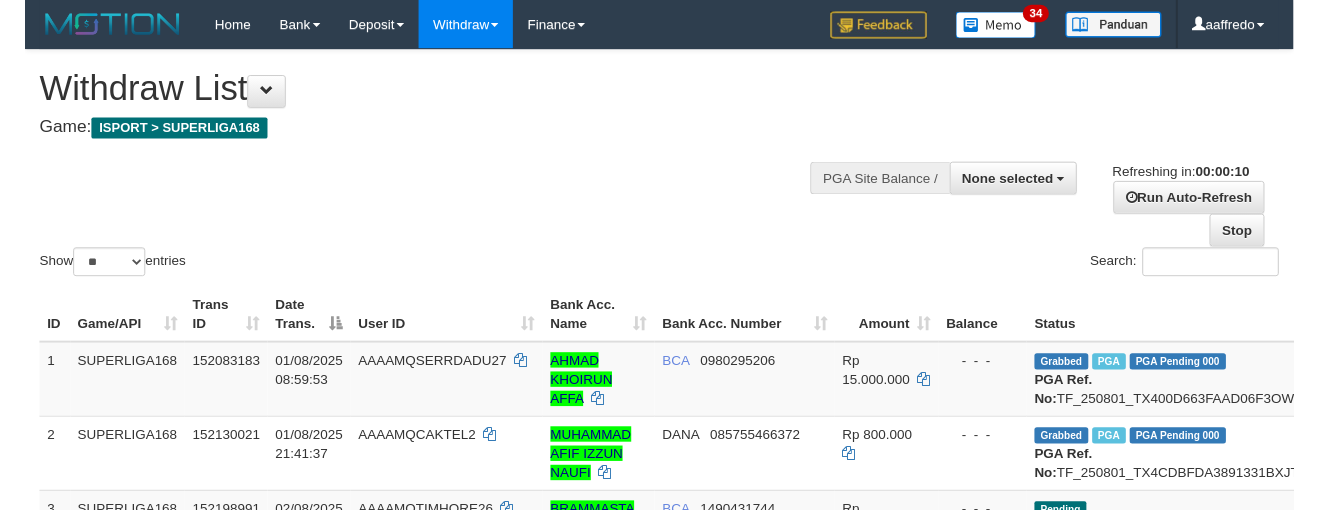 scroll, scrollTop: 0, scrollLeft: 0, axis: both 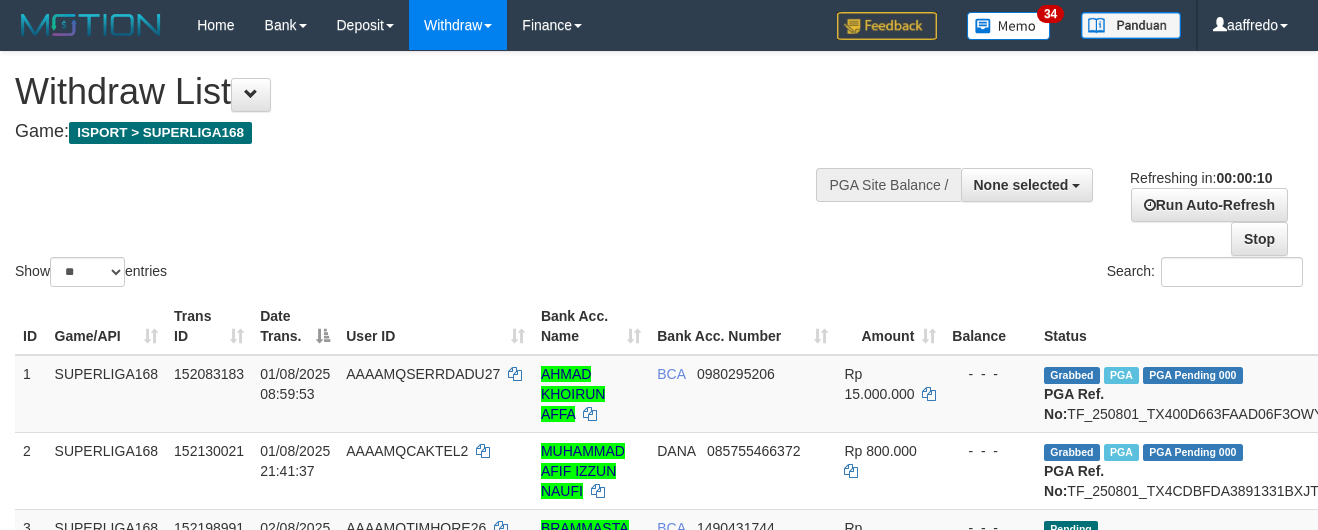 select 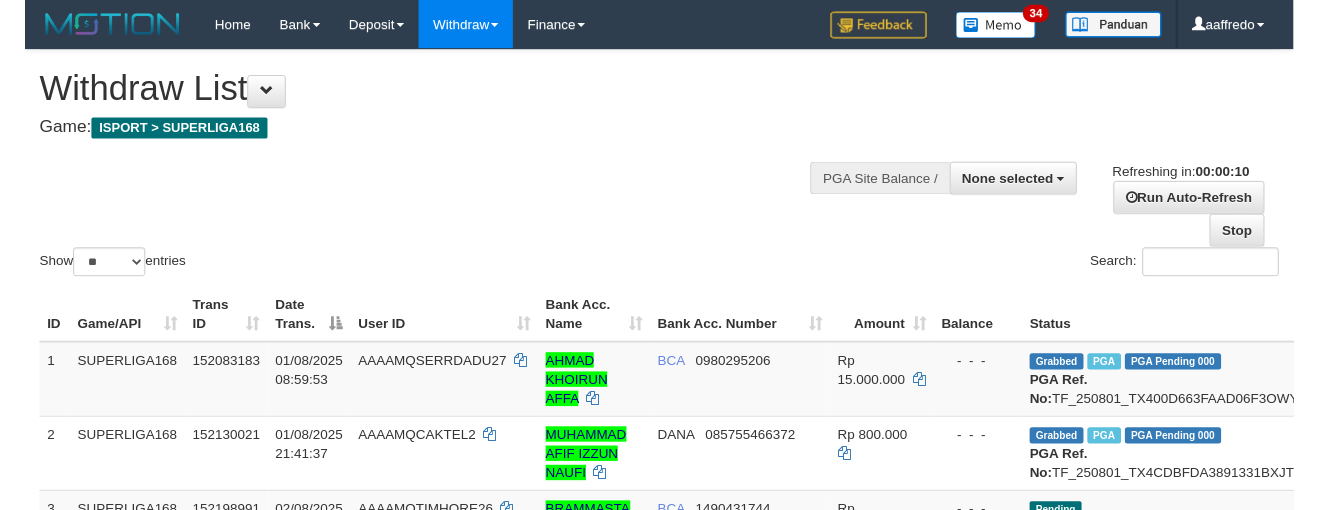 scroll, scrollTop: 0, scrollLeft: 0, axis: both 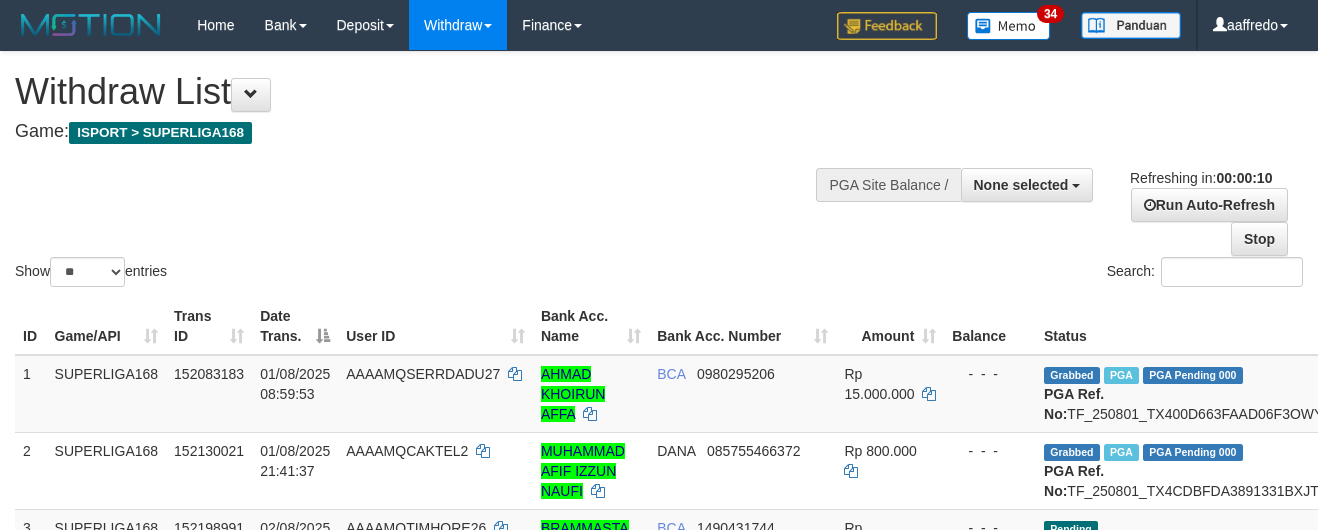 select 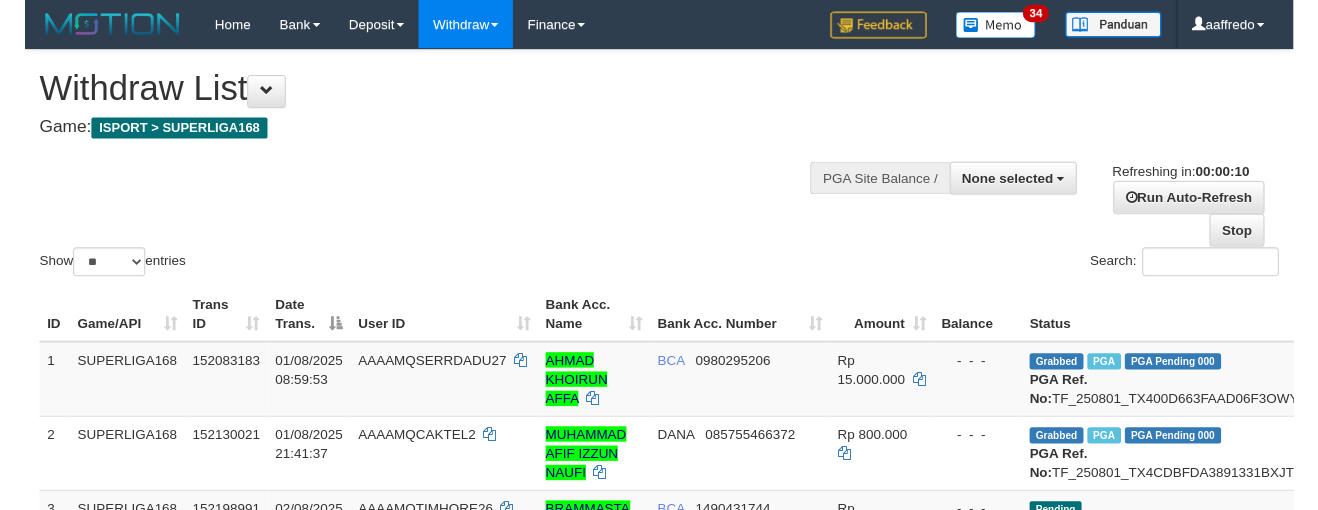 scroll, scrollTop: 0, scrollLeft: 0, axis: both 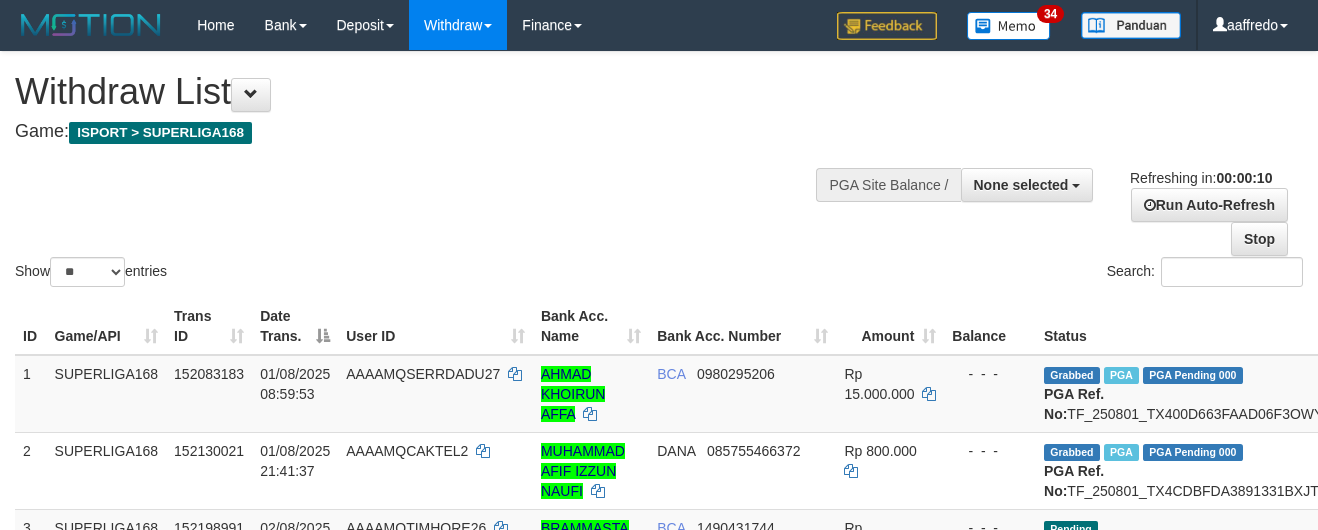 select 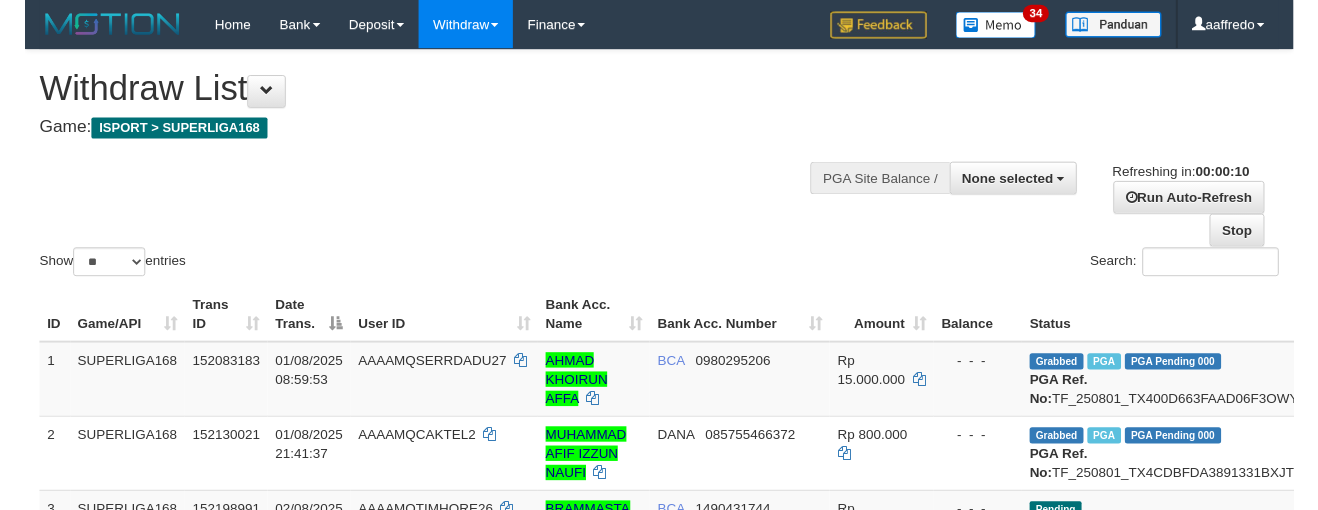 scroll, scrollTop: 0, scrollLeft: 0, axis: both 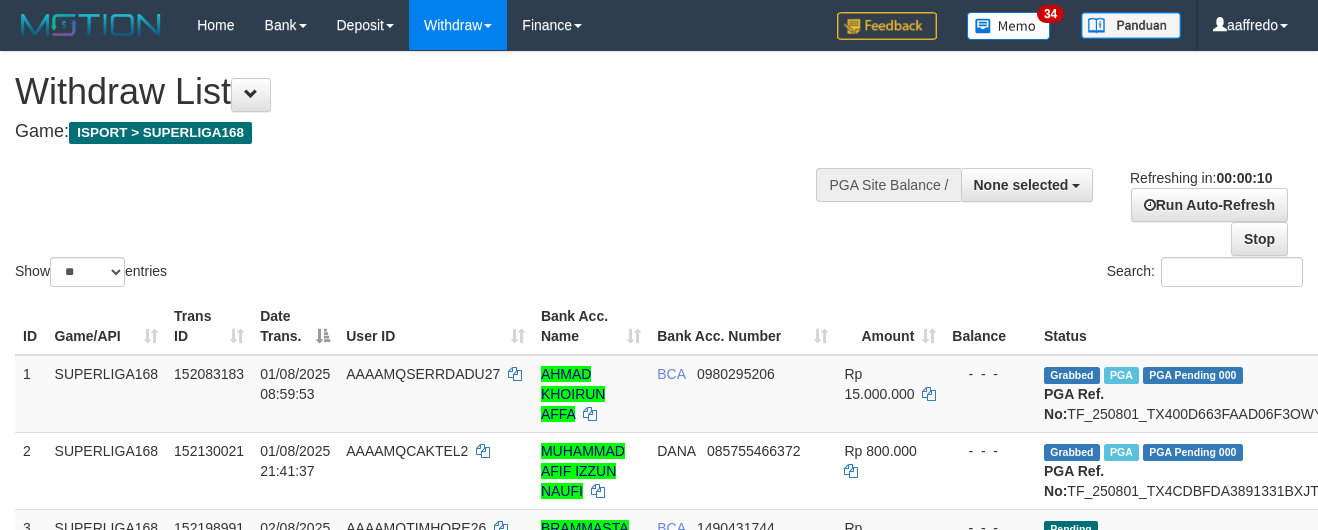 select 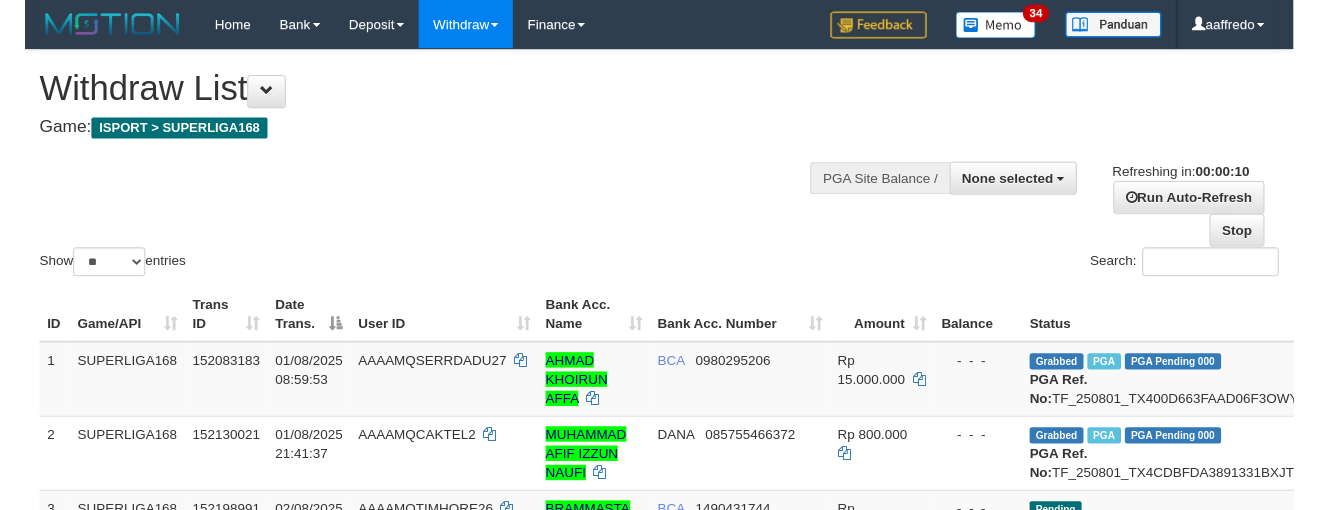 scroll, scrollTop: 0, scrollLeft: 0, axis: both 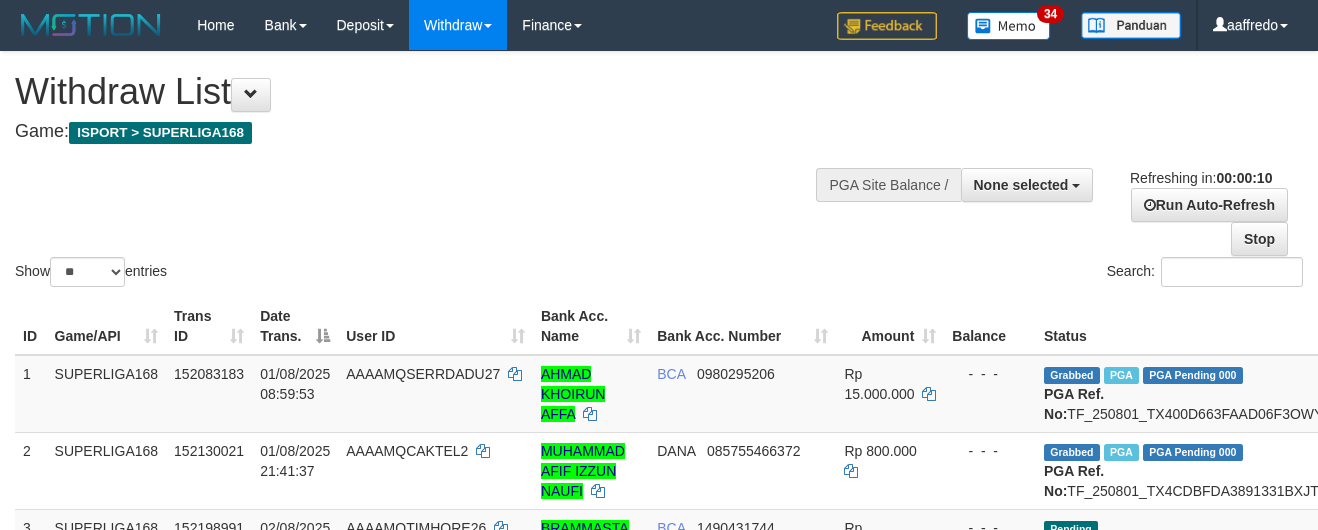 select 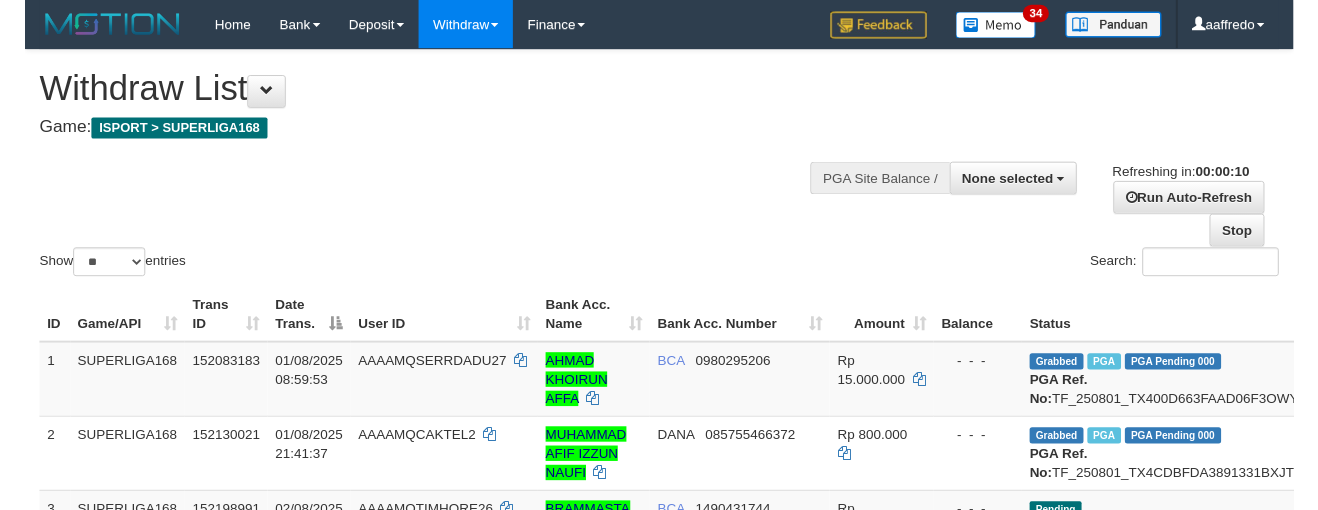 scroll, scrollTop: 0, scrollLeft: 0, axis: both 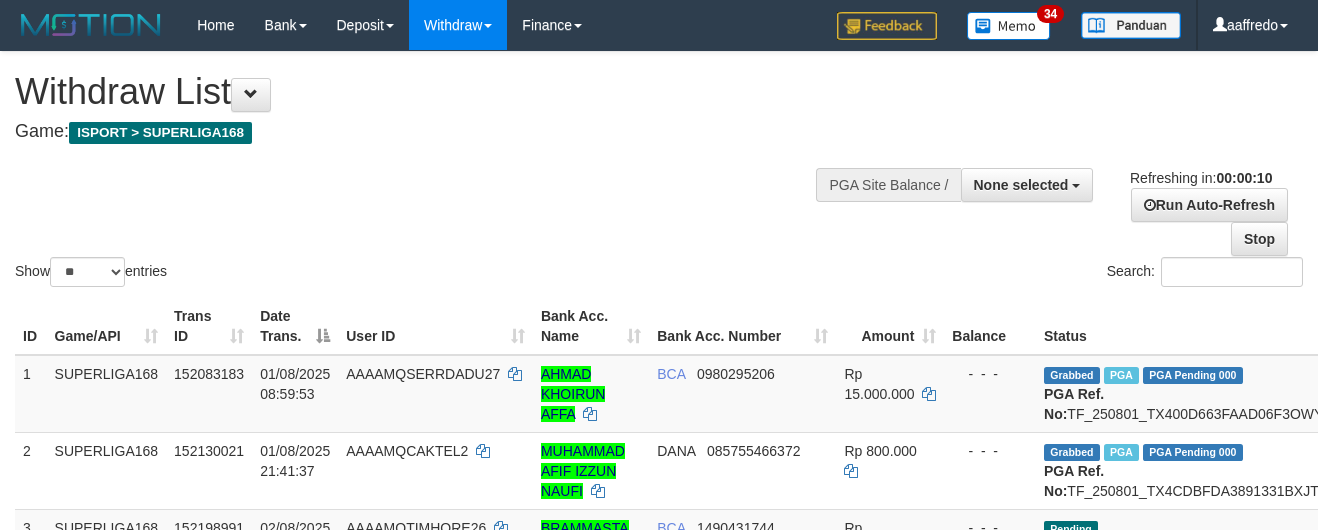 select 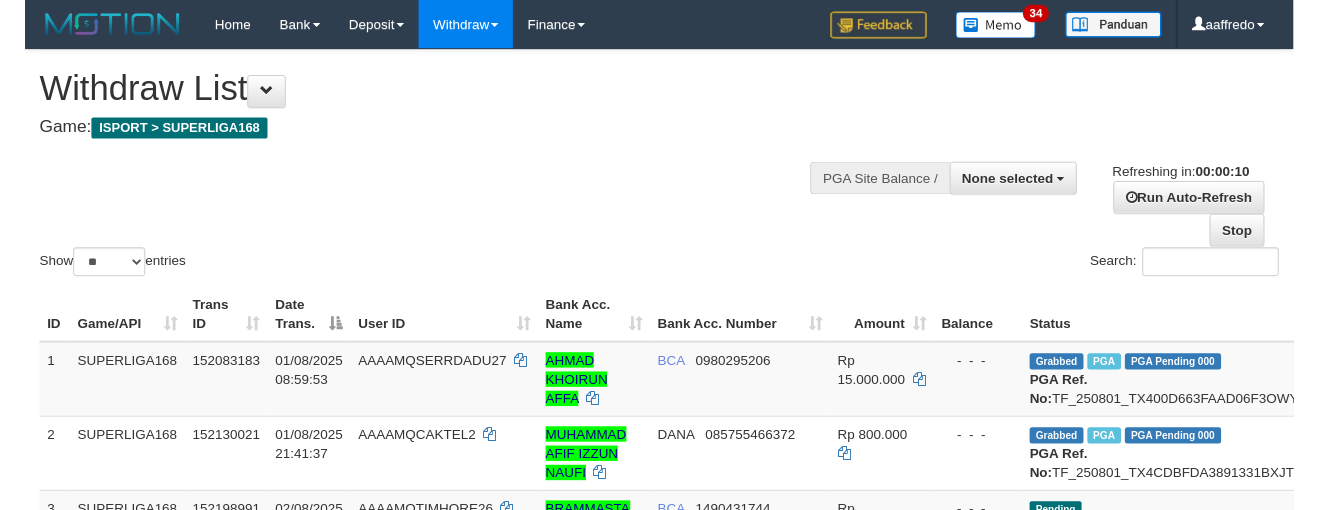 scroll, scrollTop: 0, scrollLeft: 0, axis: both 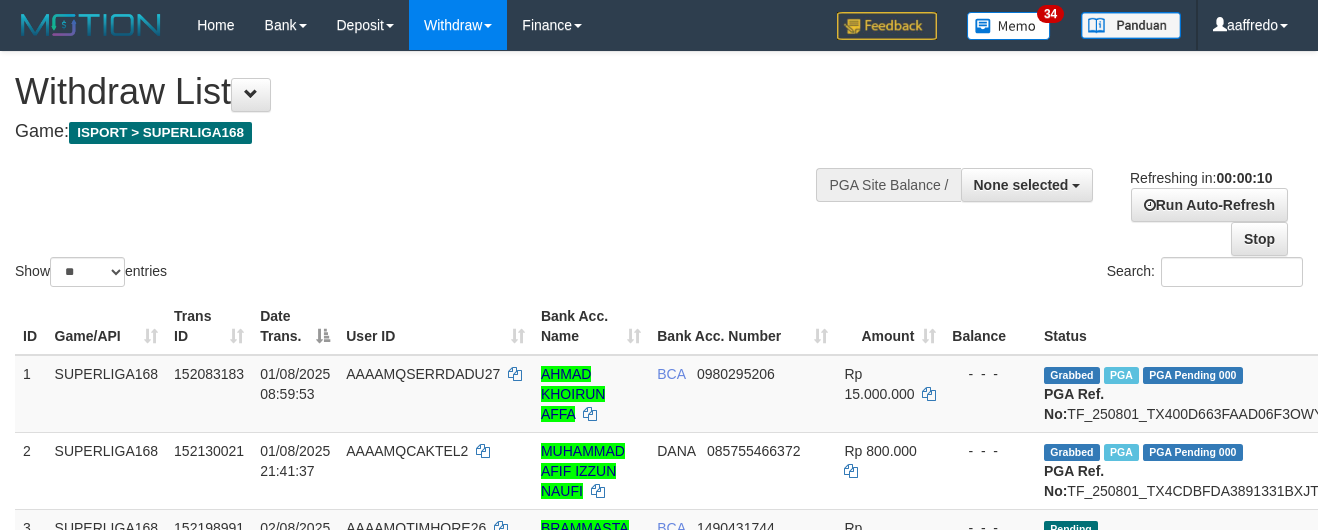 select 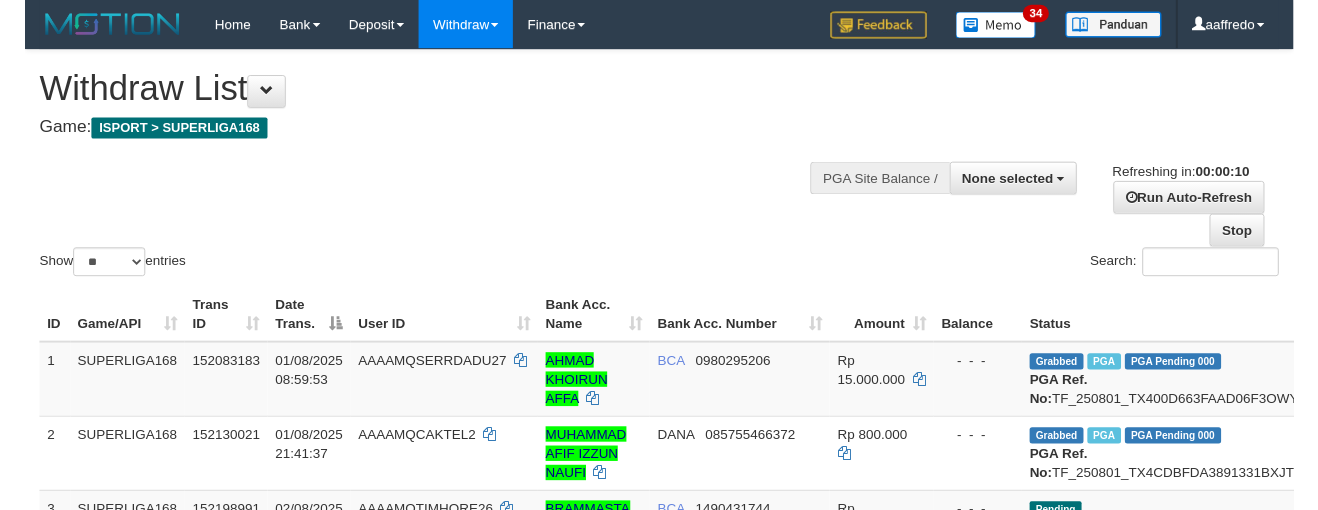 scroll, scrollTop: 0, scrollLeft: 0, axis: both 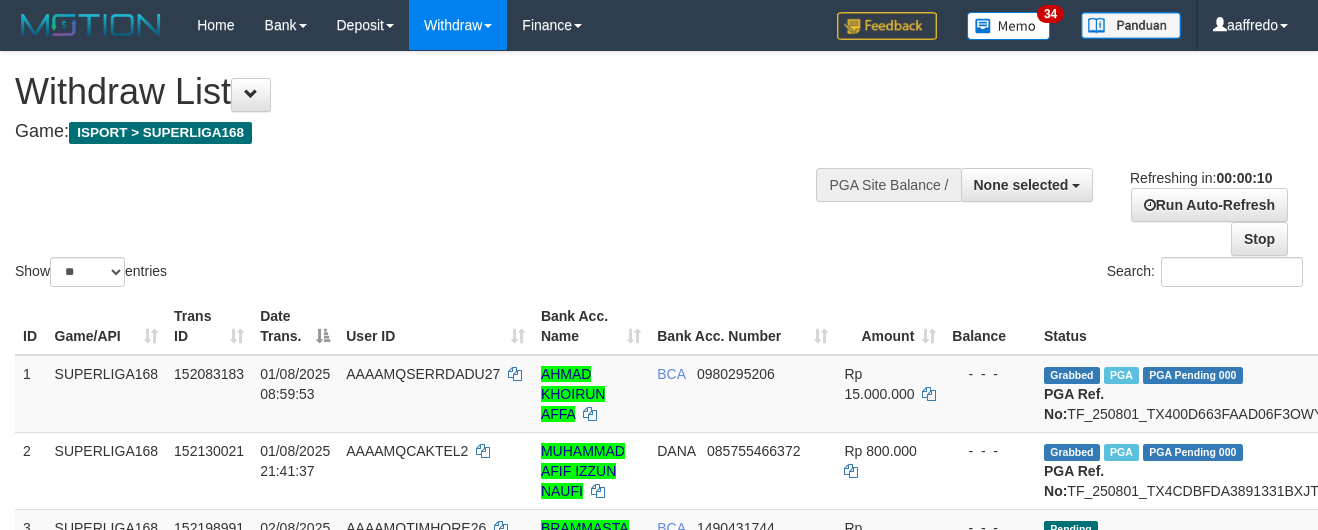 select 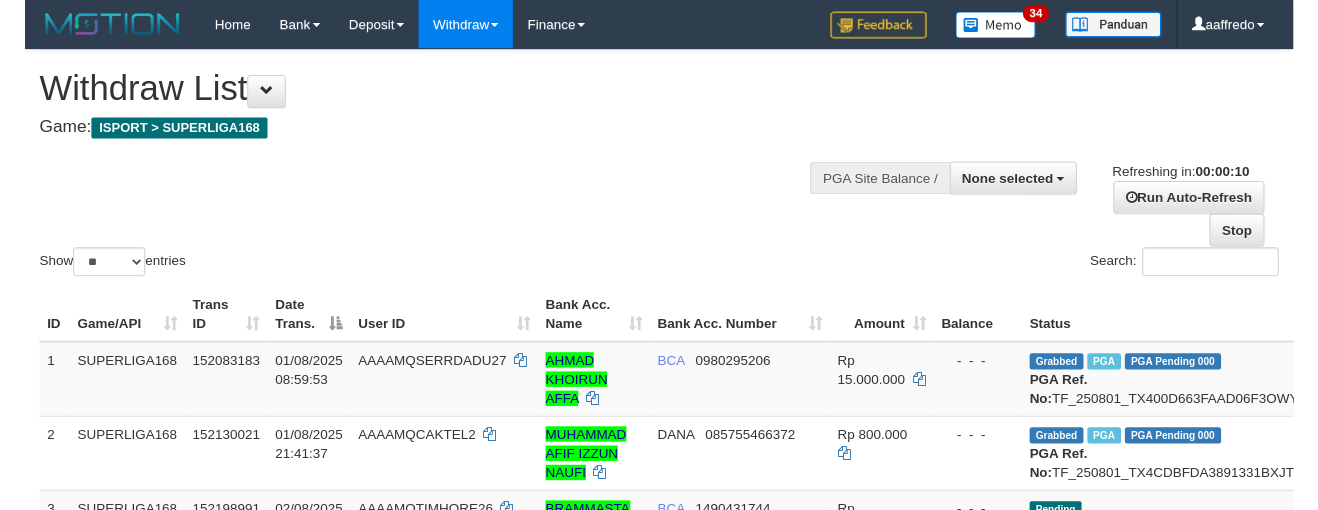 scroll, scrollTop: 0, scrollLeft: 0, axis: both 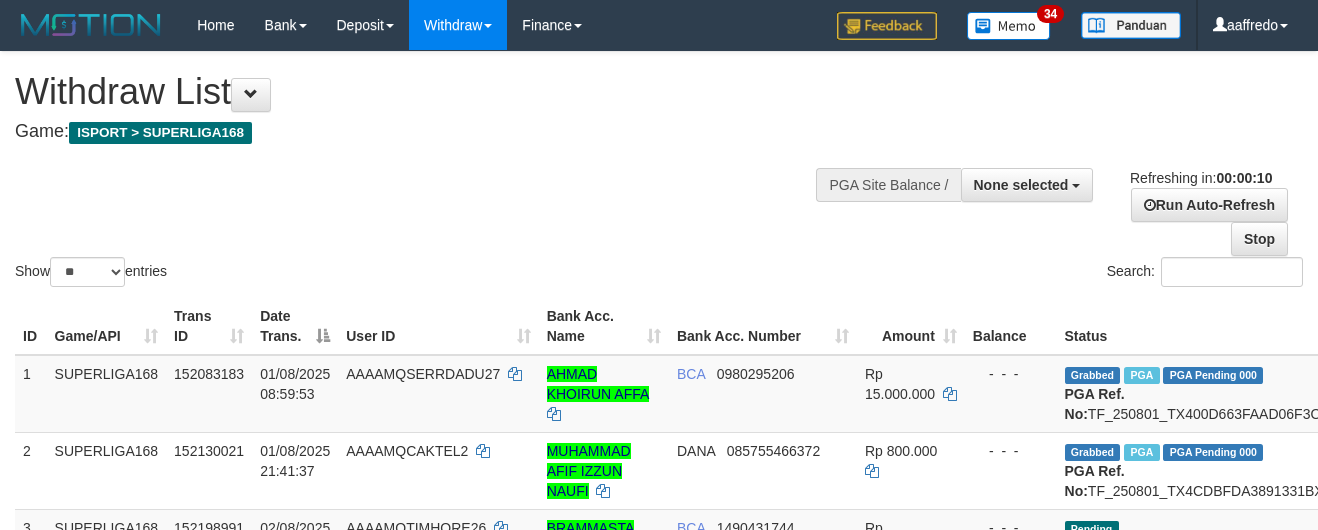 select 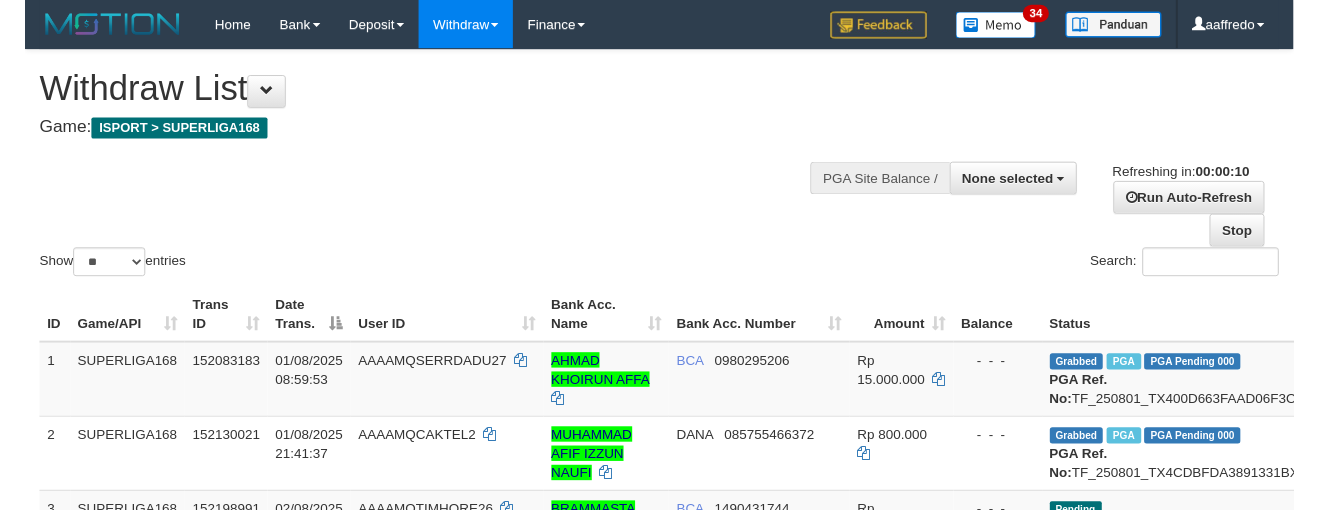 scroll, scrollTop: 0, scrollLeft: 0, axis: both 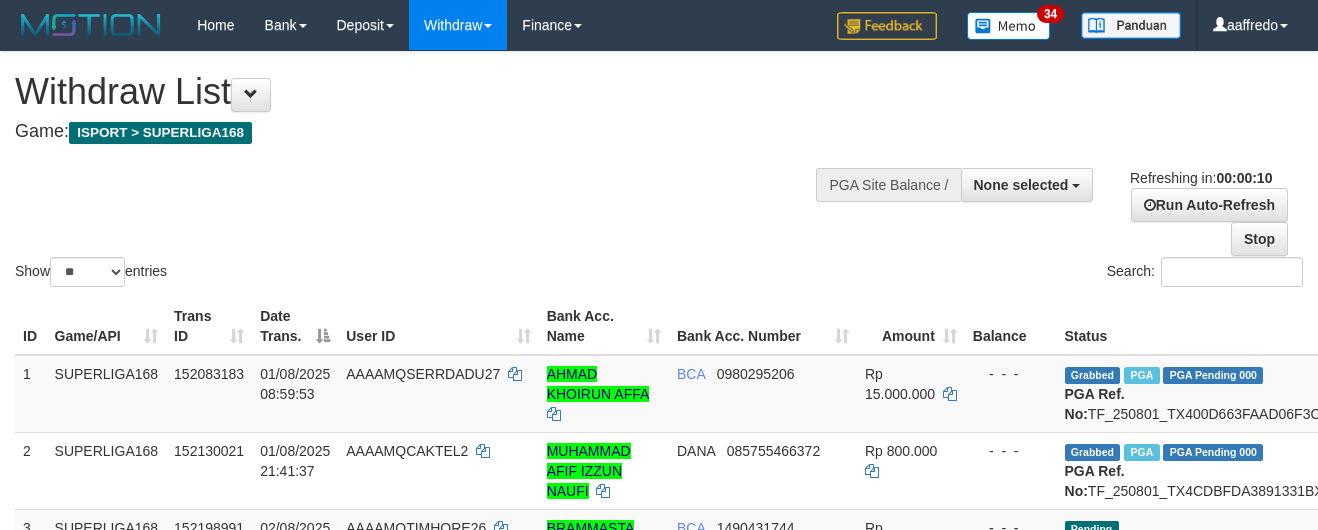 select 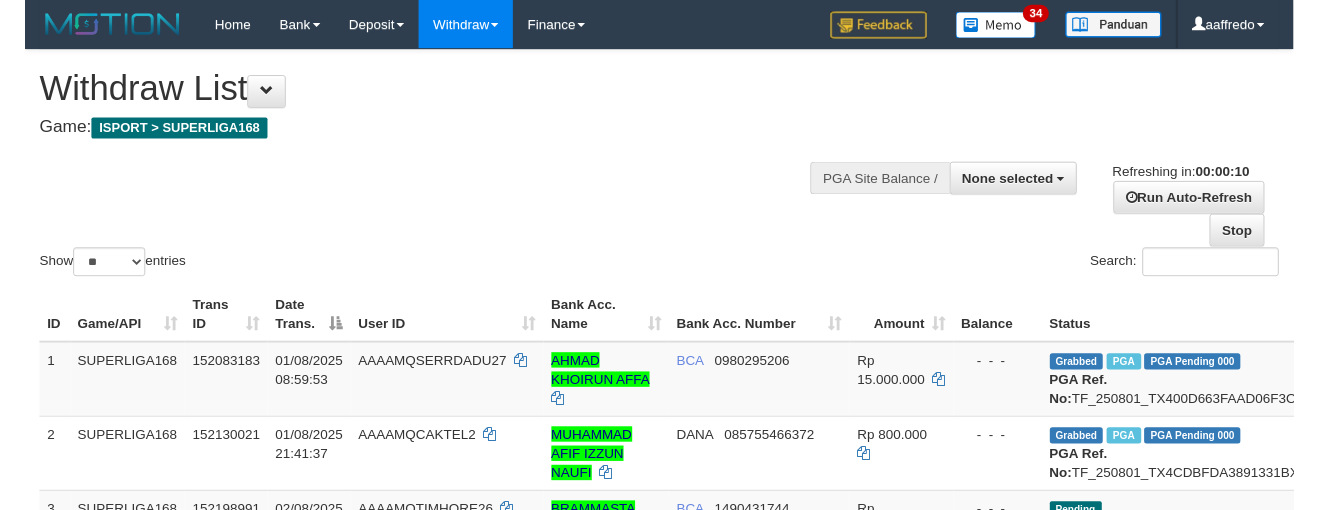 scroll, scrollTop: 0, scrollLeft: 0, axis: both 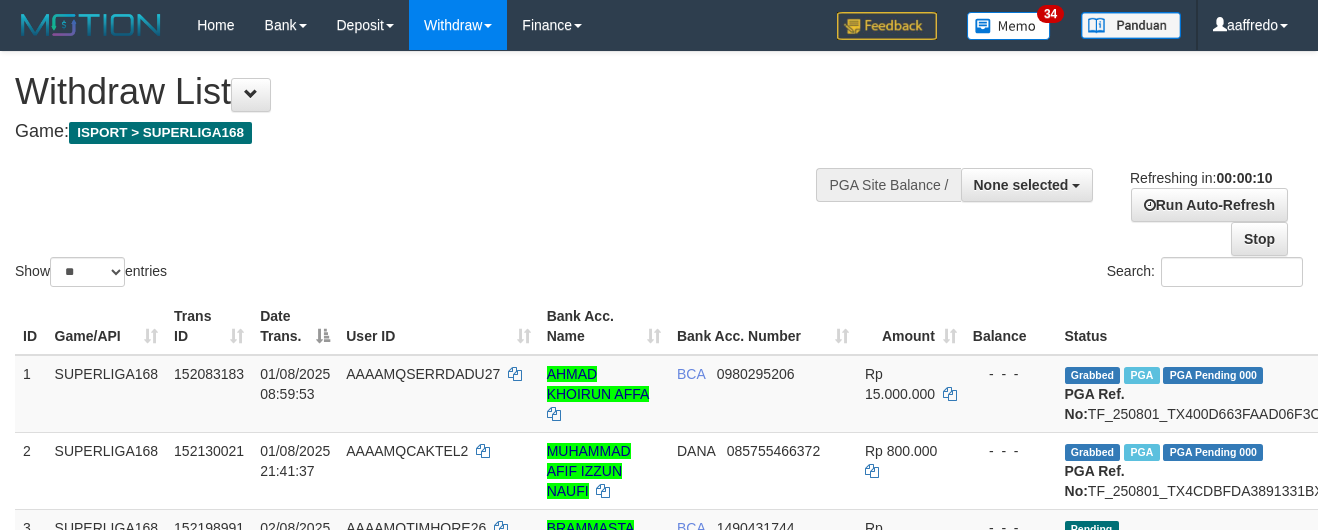select 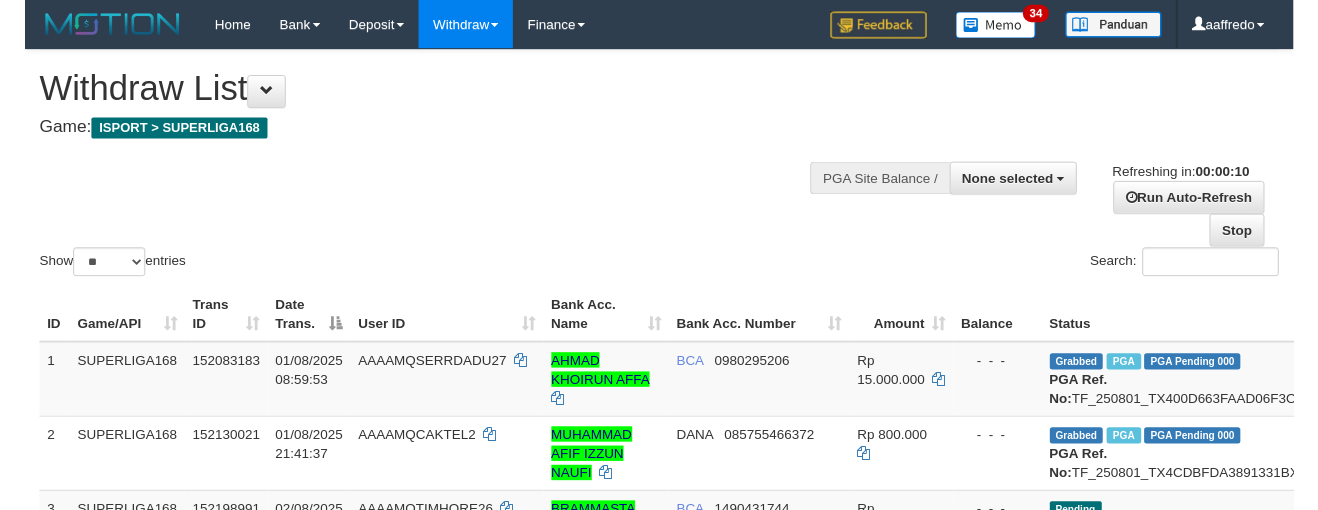 scroll, scrollTop: 0, scrollLeft: 0, axis: both 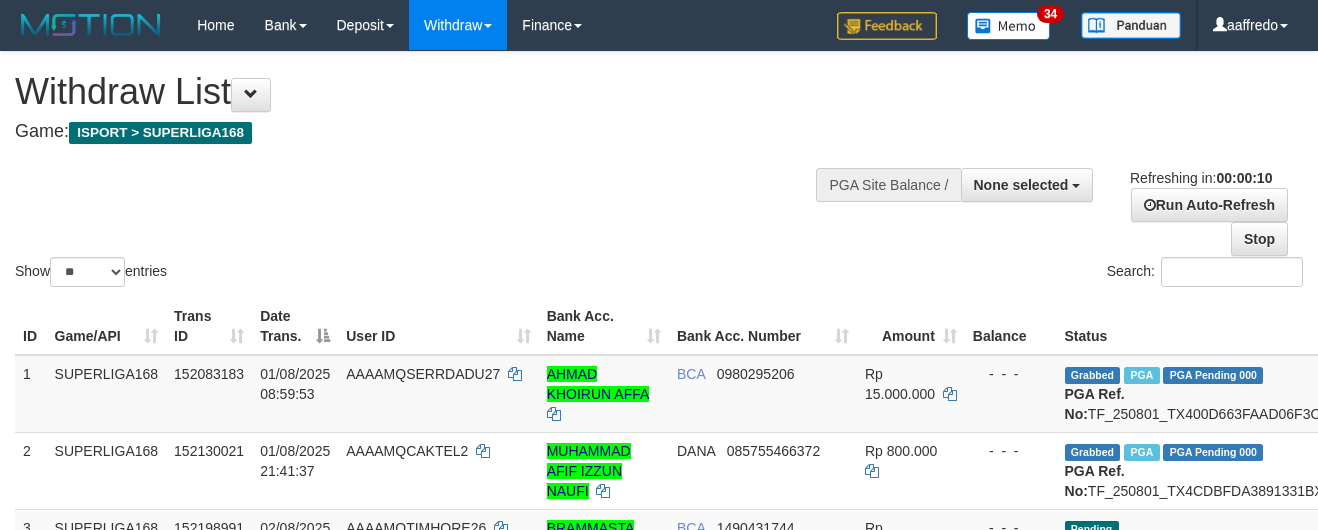 select 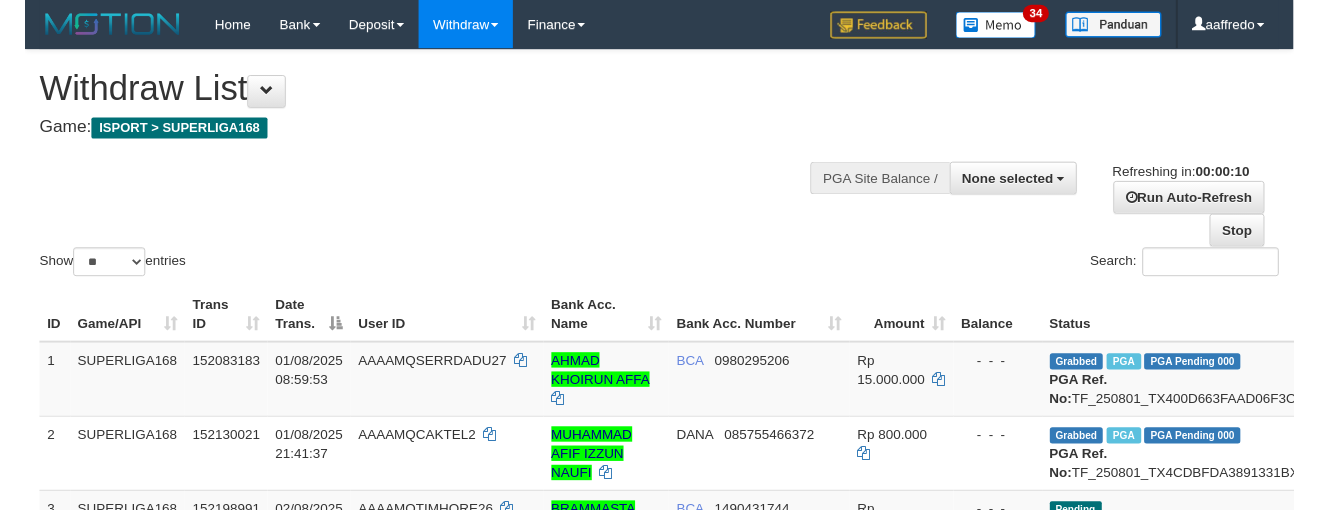 scroll, scrollTop: 0, scrollLeft: 0, axis: both 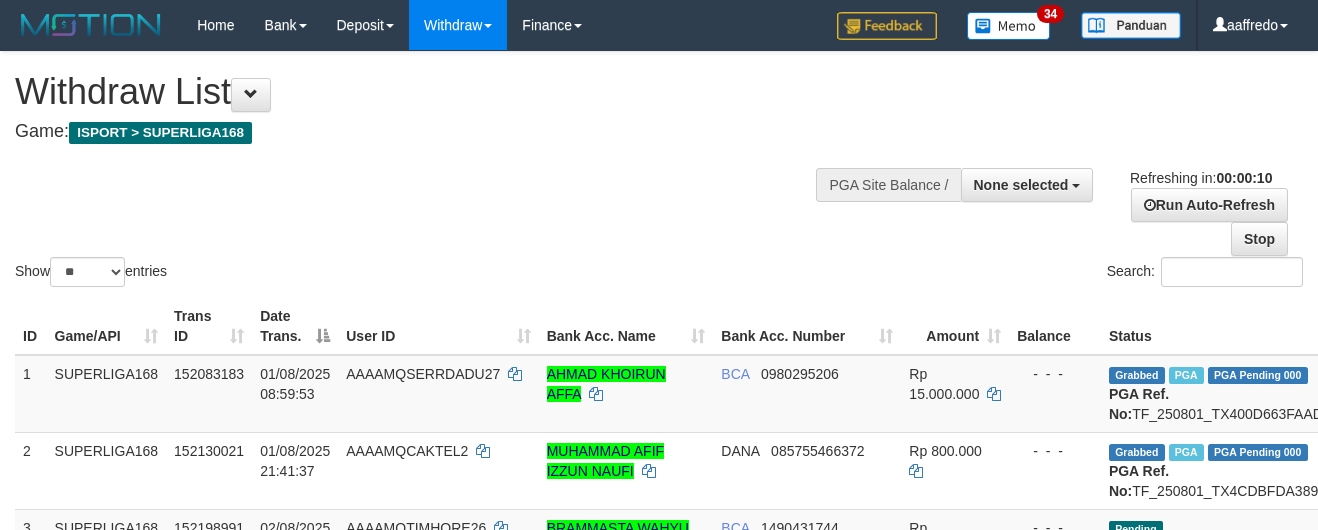 select 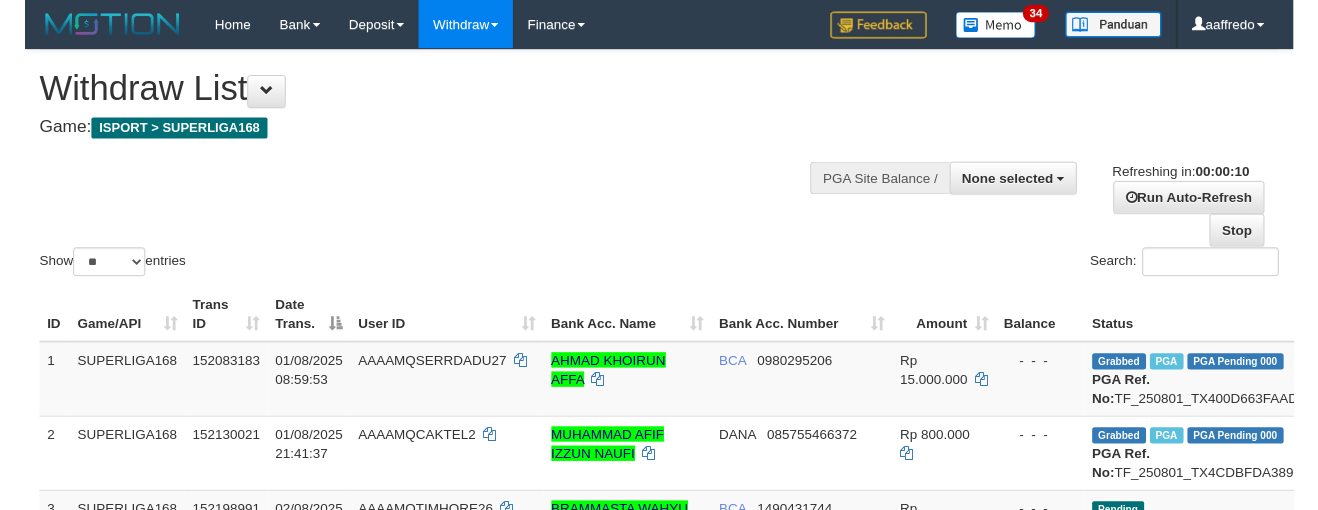 scroll, scrollTop: 0, scrollLeft: 0, axis: both 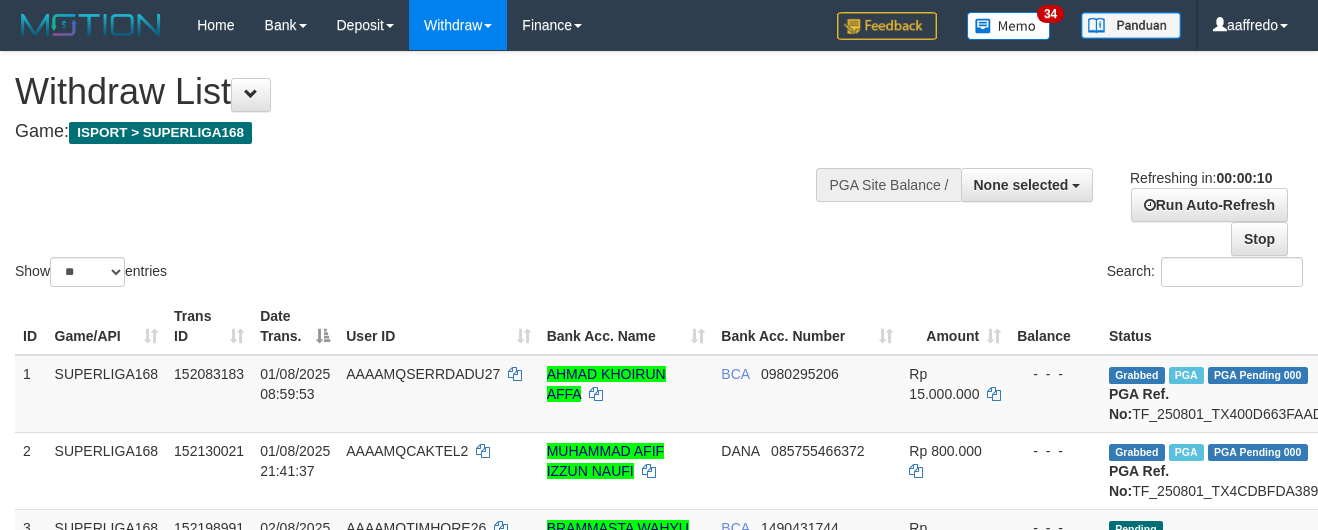 select 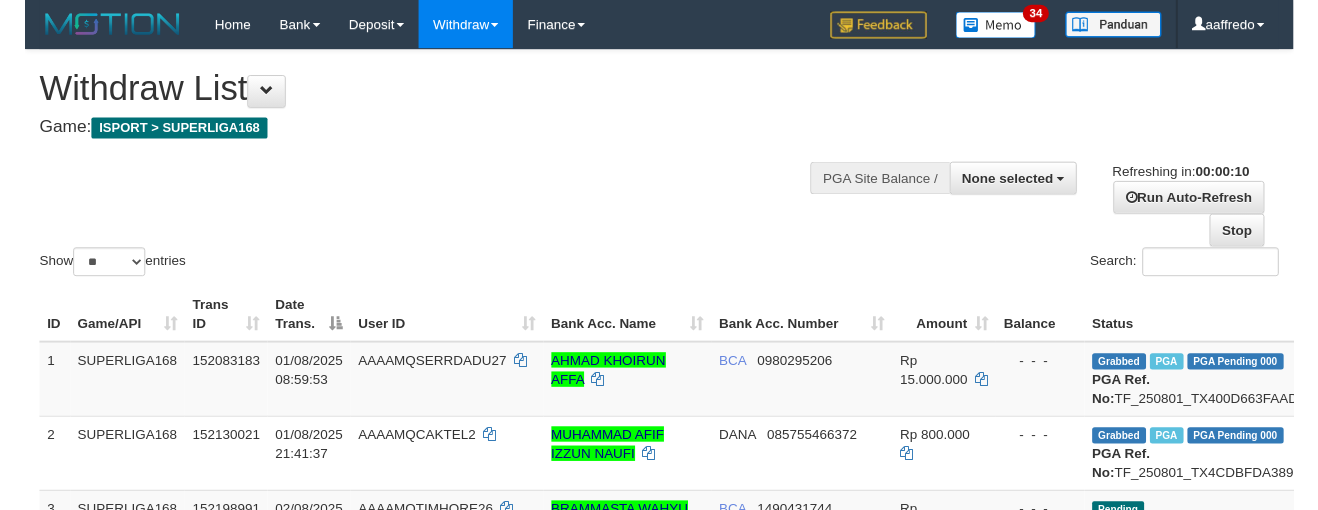 scroll, scrollTop: 0, scrollLeft: 0, axis: both 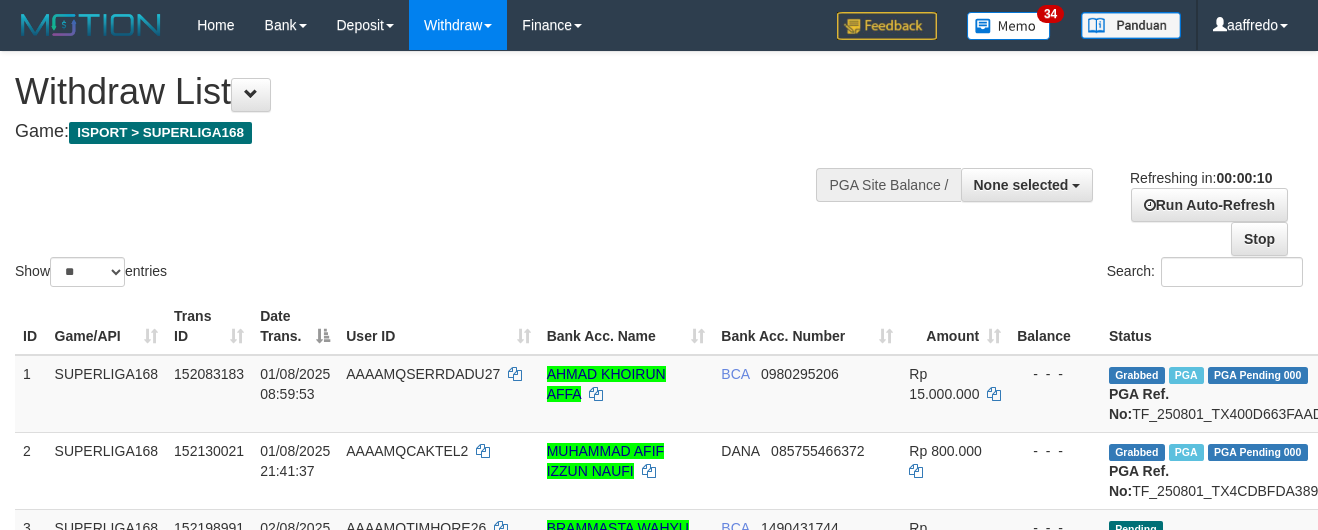 select 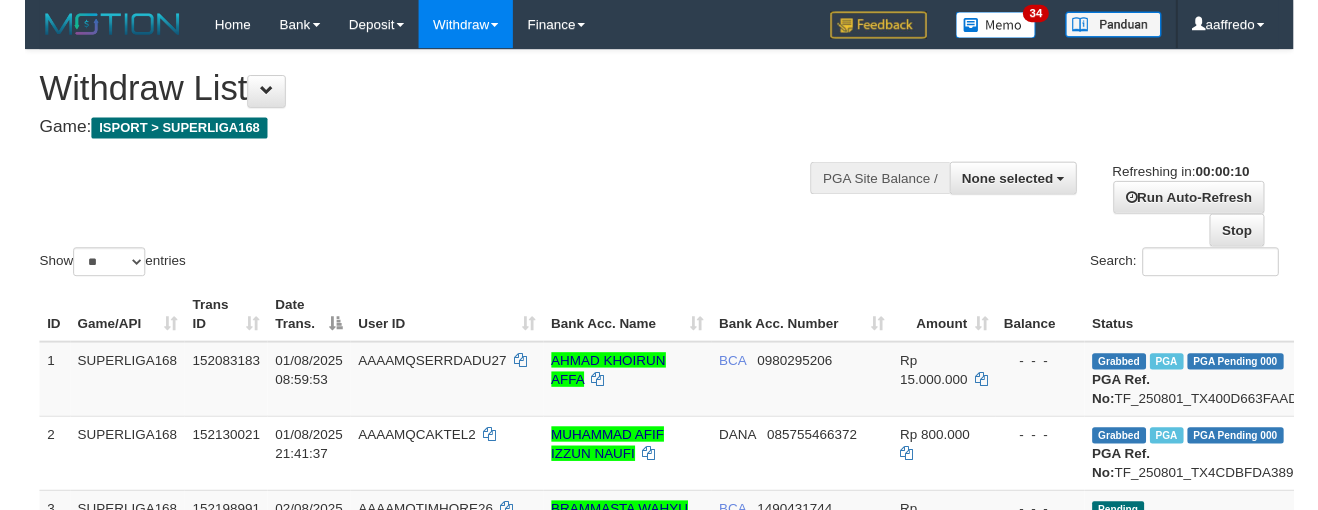 scroll, scrollTop: 0, scrollLeft: 0, axis: both 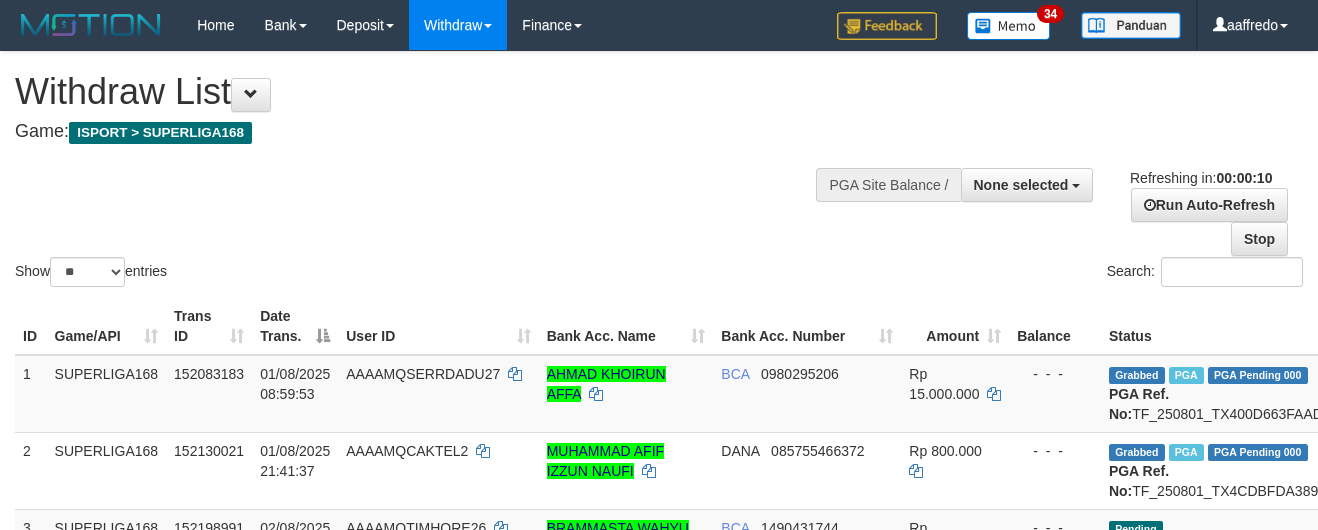 select 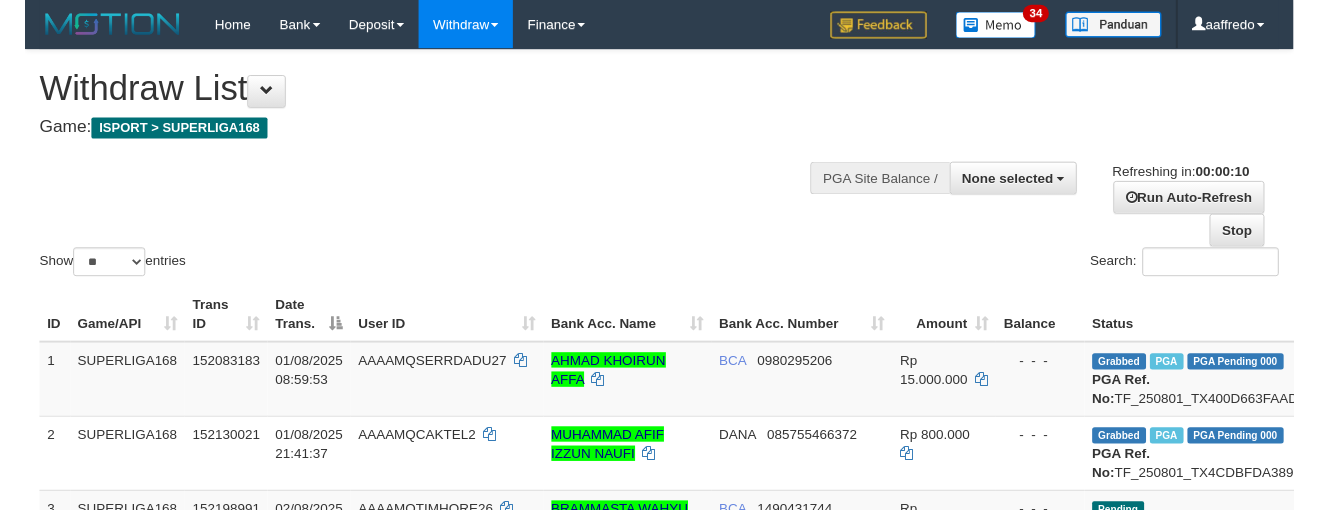 scroll, scrollTop: 0, scrollLeft: 0, axis: both 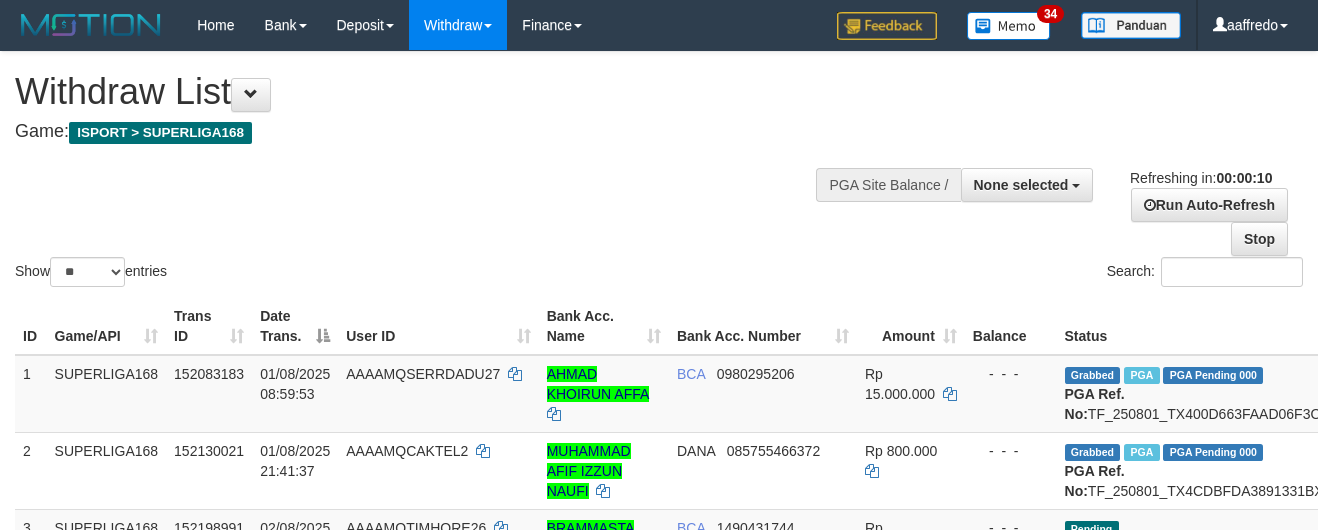 select 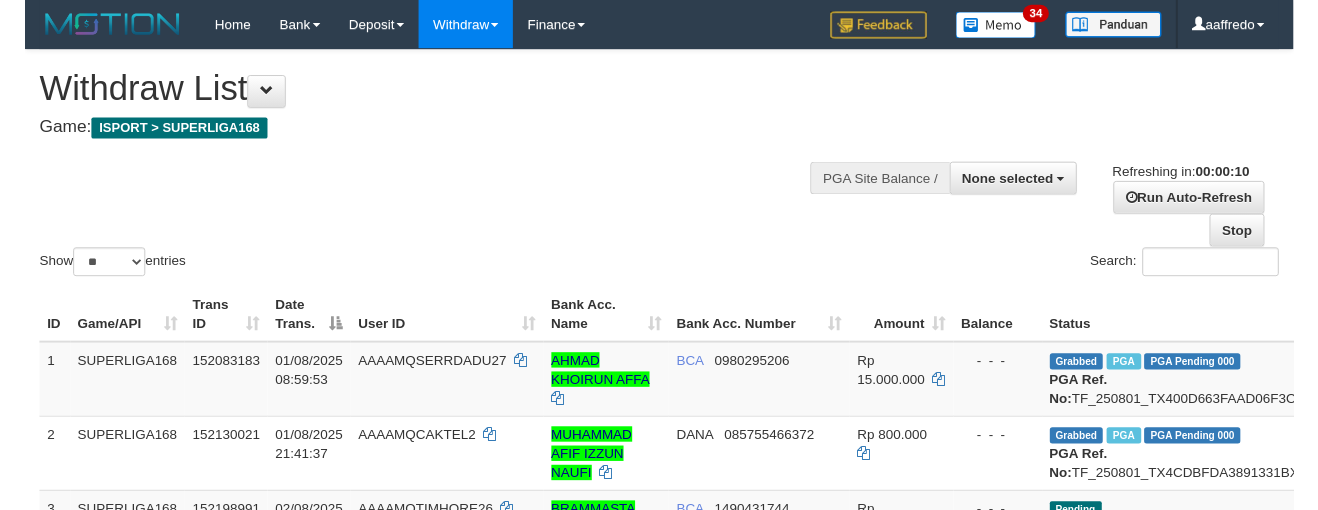 scroll, scrollTop: 0, scrollLeft: 0, axis: both 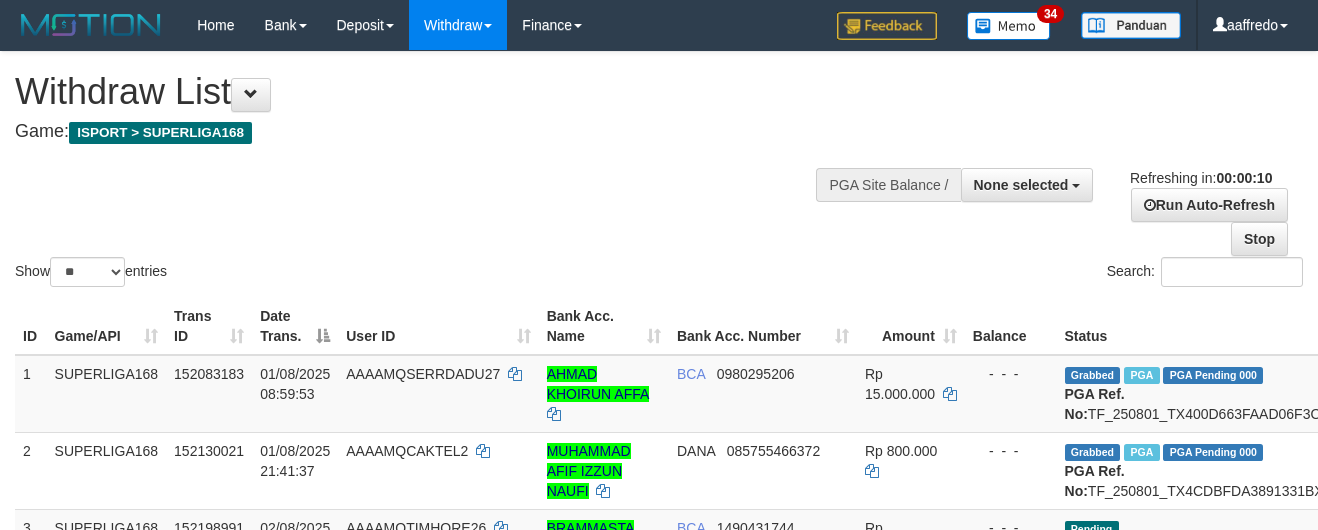 select 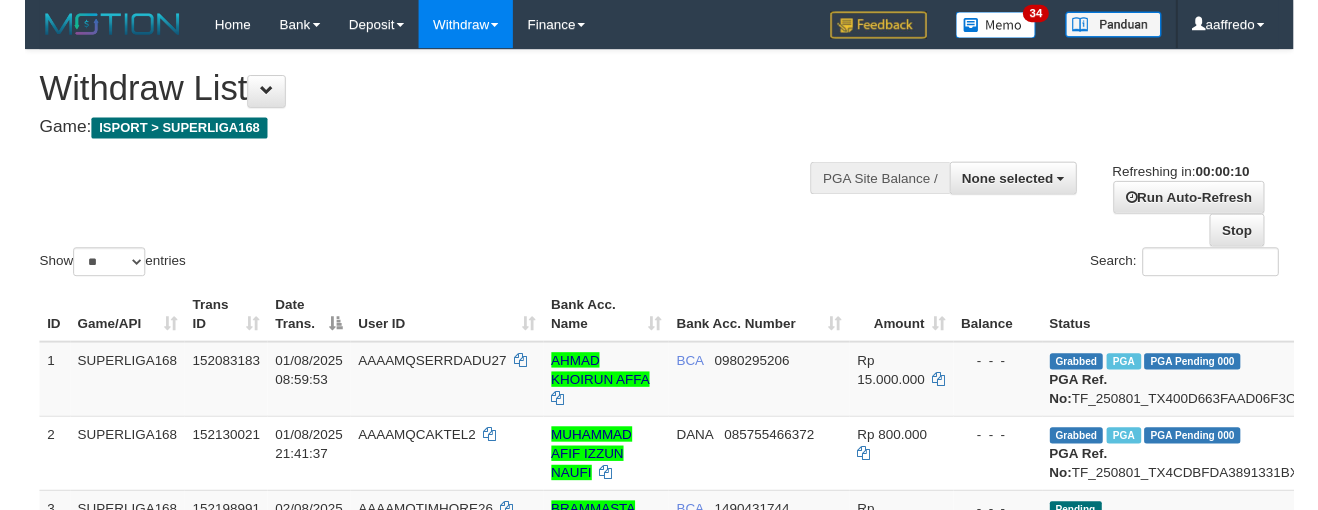 scroll, scrollTop: 0, scrollLeft: 0, axis: both 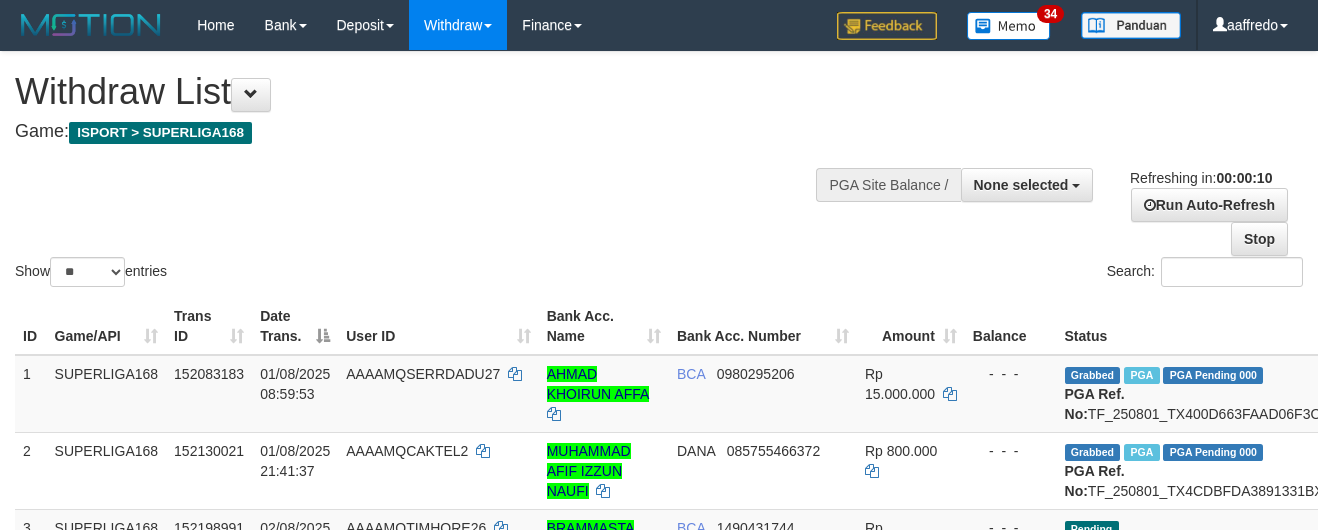 select 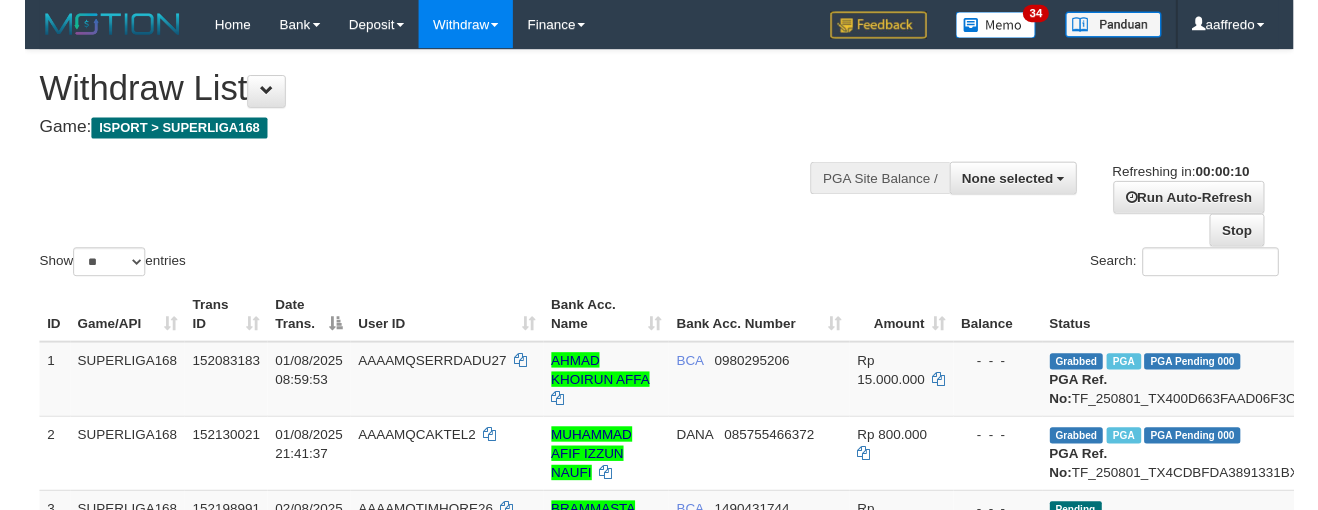 scroll, scrollTop: 0, scrollLeft: 0, axis: both 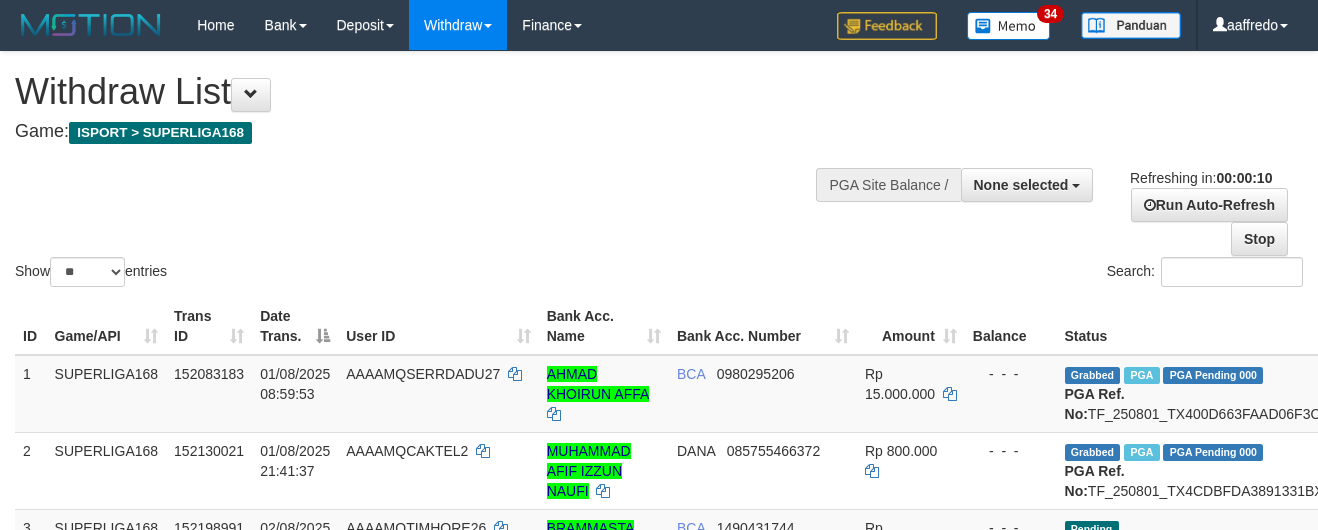 select 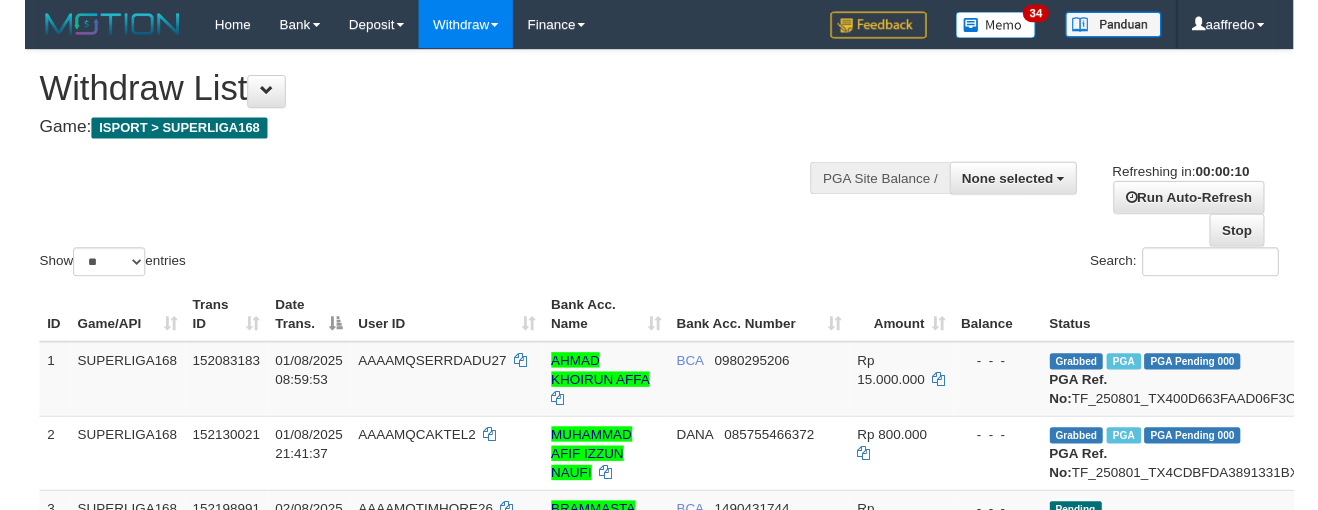 scroll, scrollTop: 0, scrollLeft: 0, axis: both 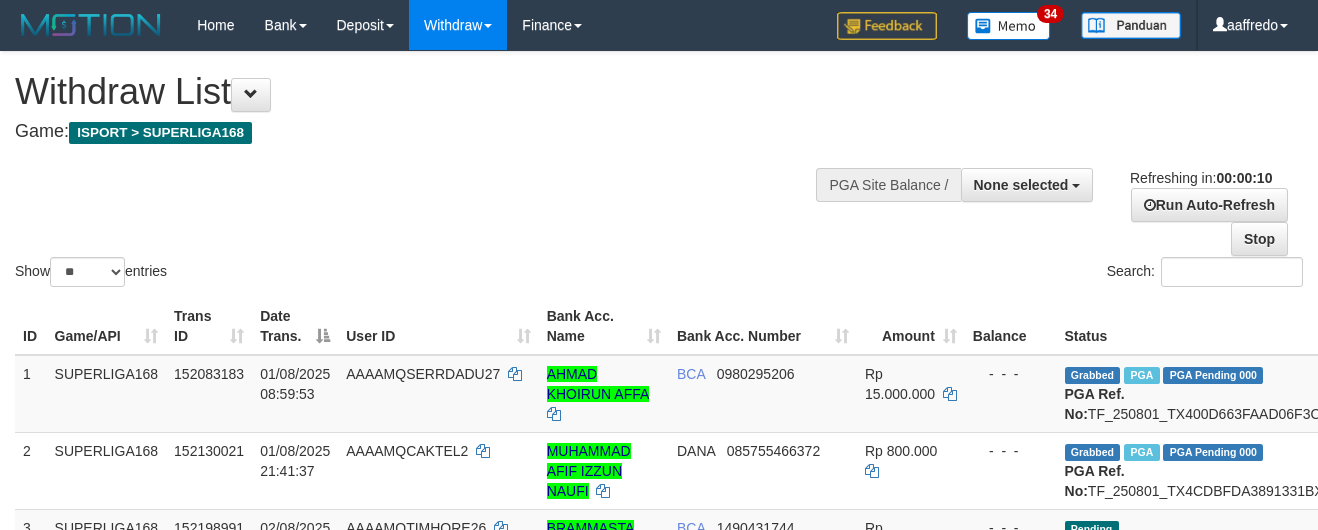 select 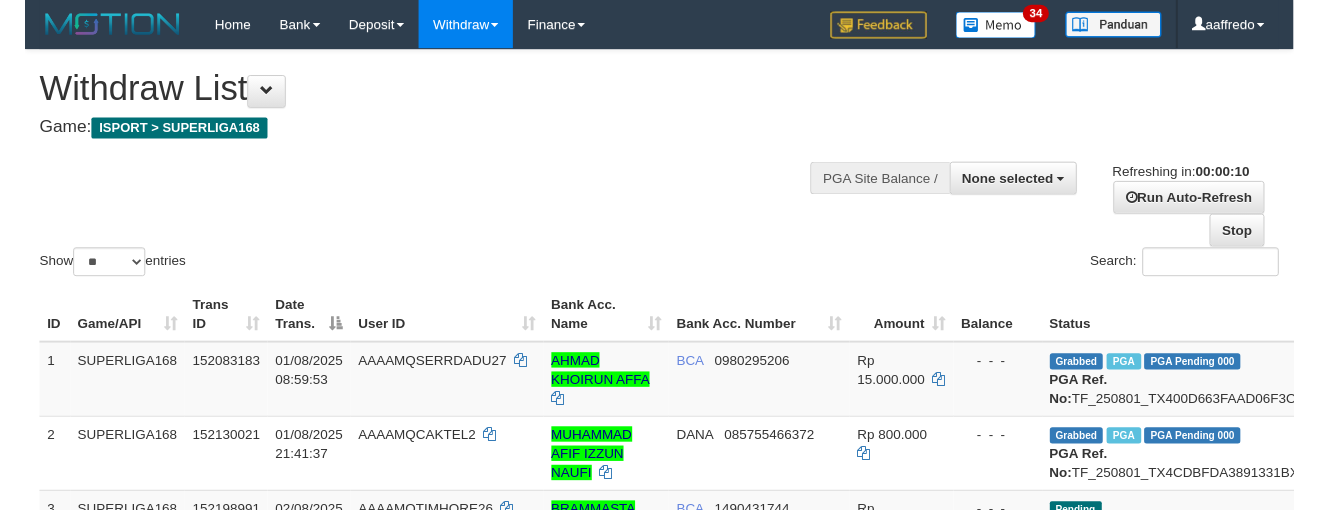 scroll, scrollTop: 0, scrollLeft: 0, axis: both 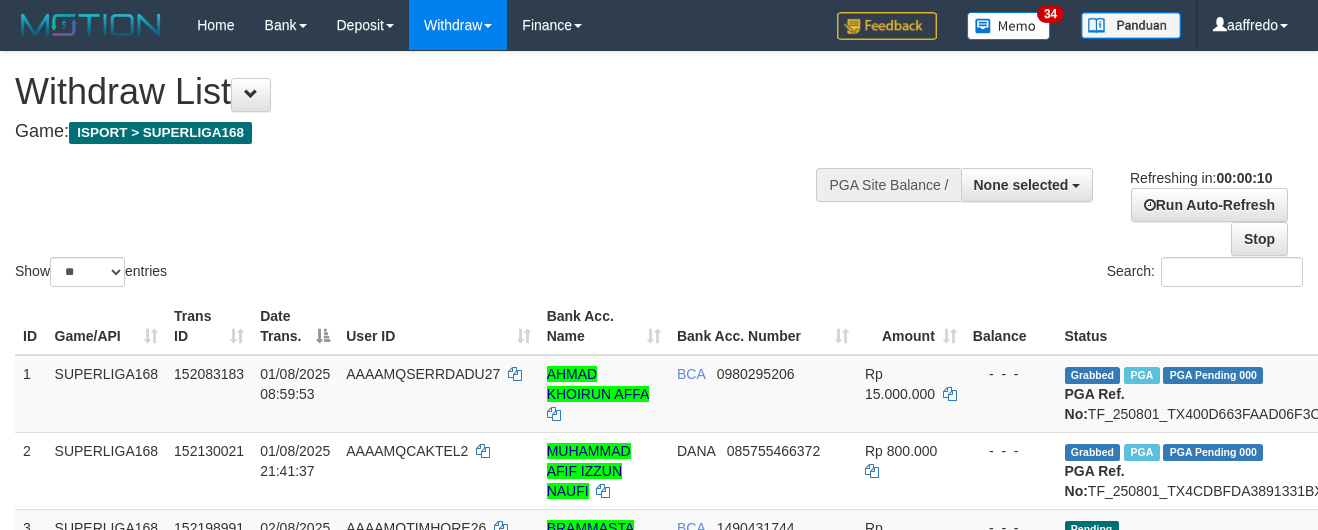 select 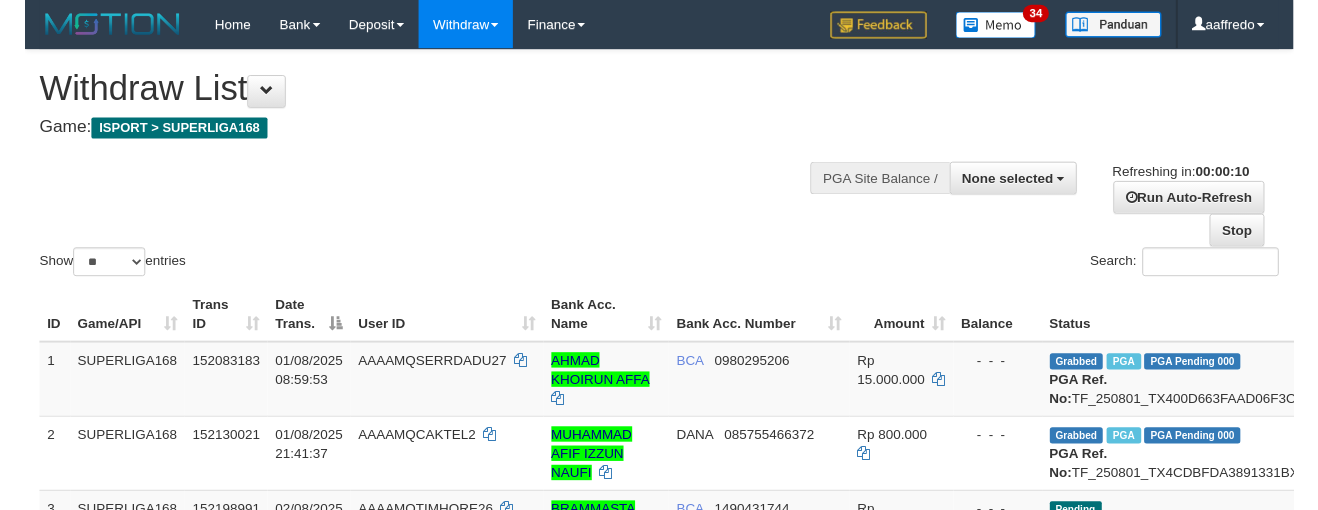 scroll, scrollTop: 0, scrollLeft: 0, axis: both 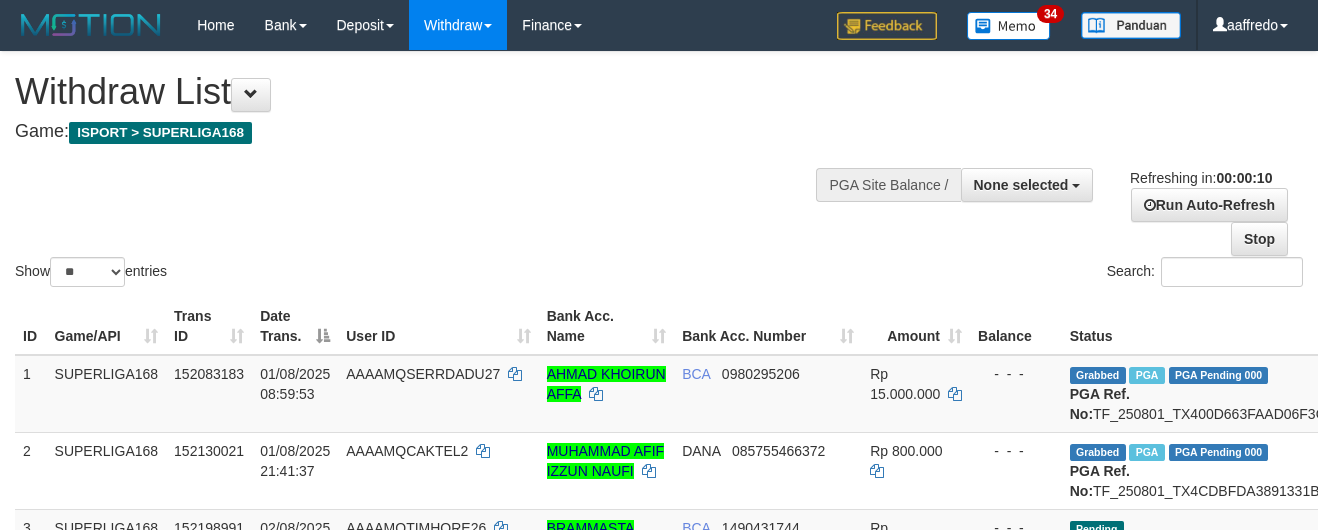 select 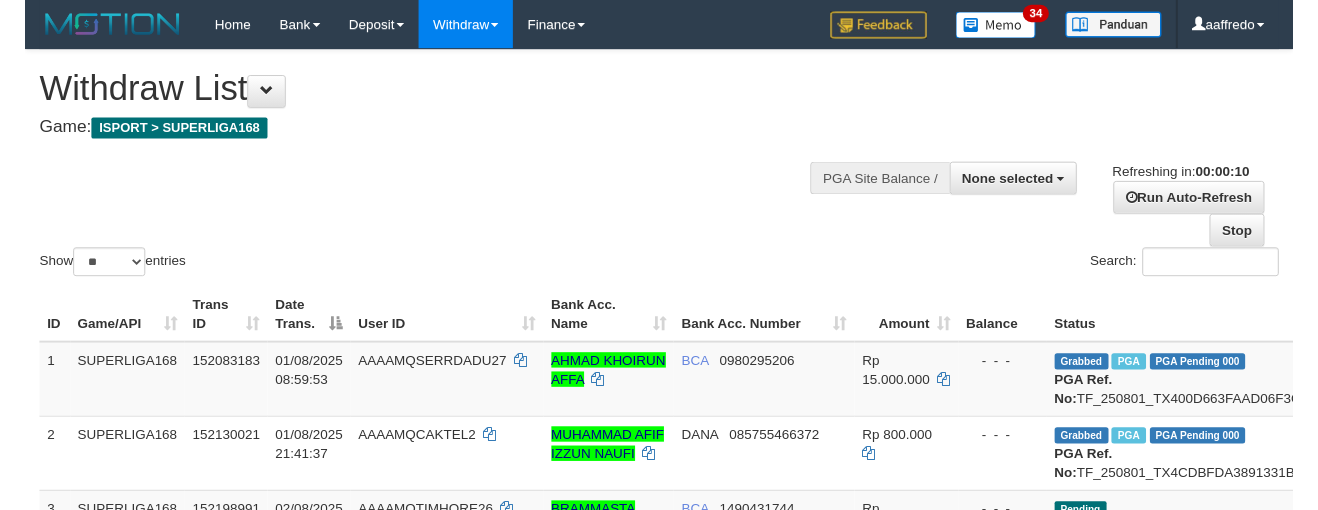 scroll, scrollTop: 0, scrollLeft: 0, axis: both 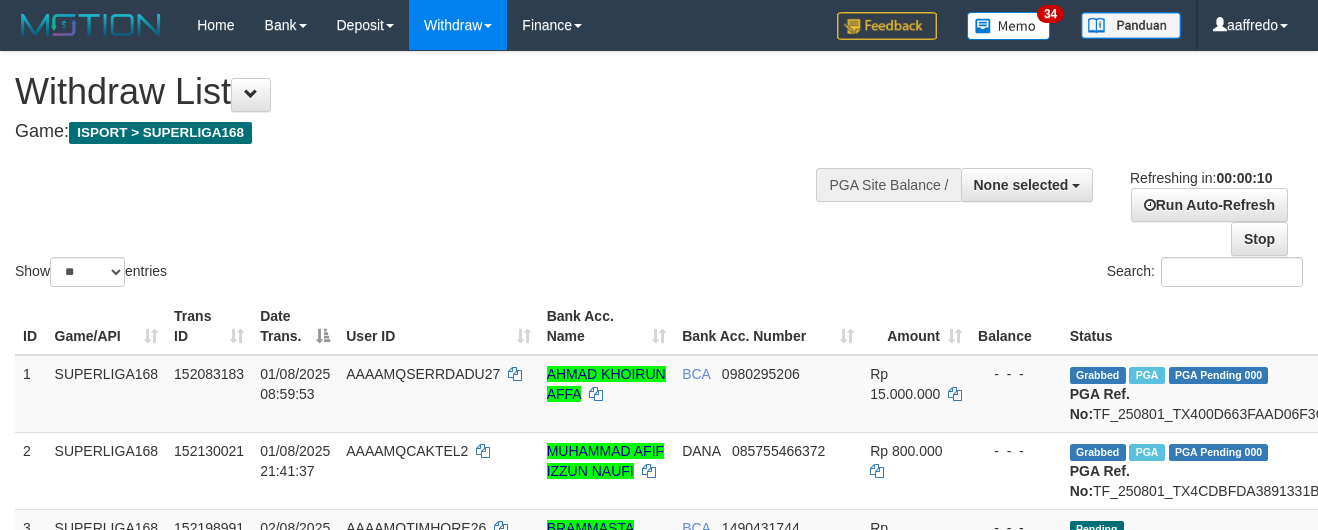 select 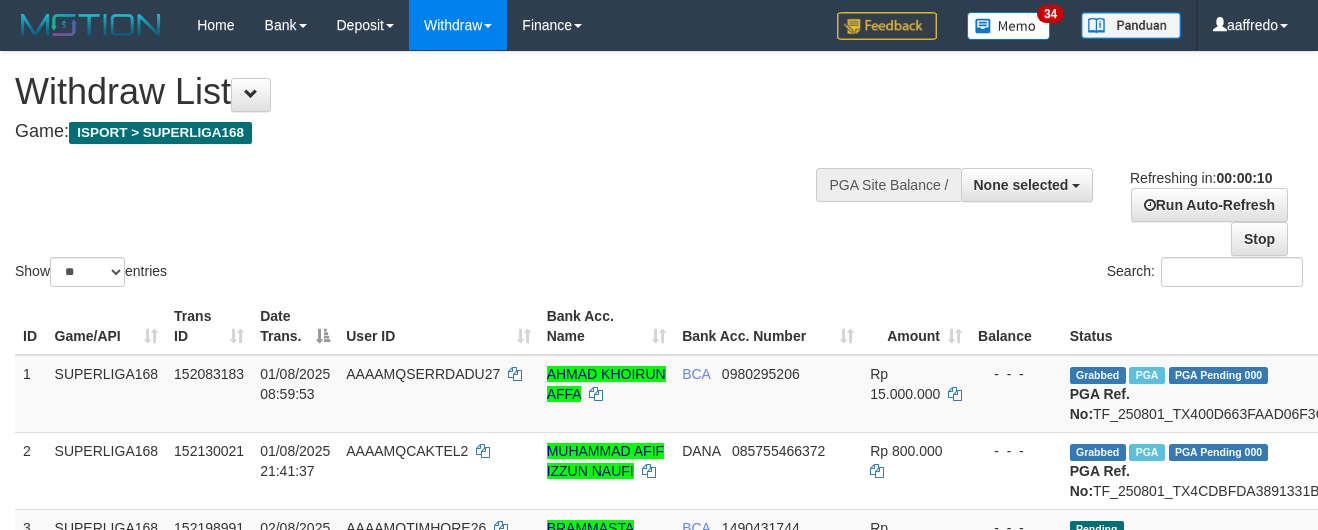 select on "**" 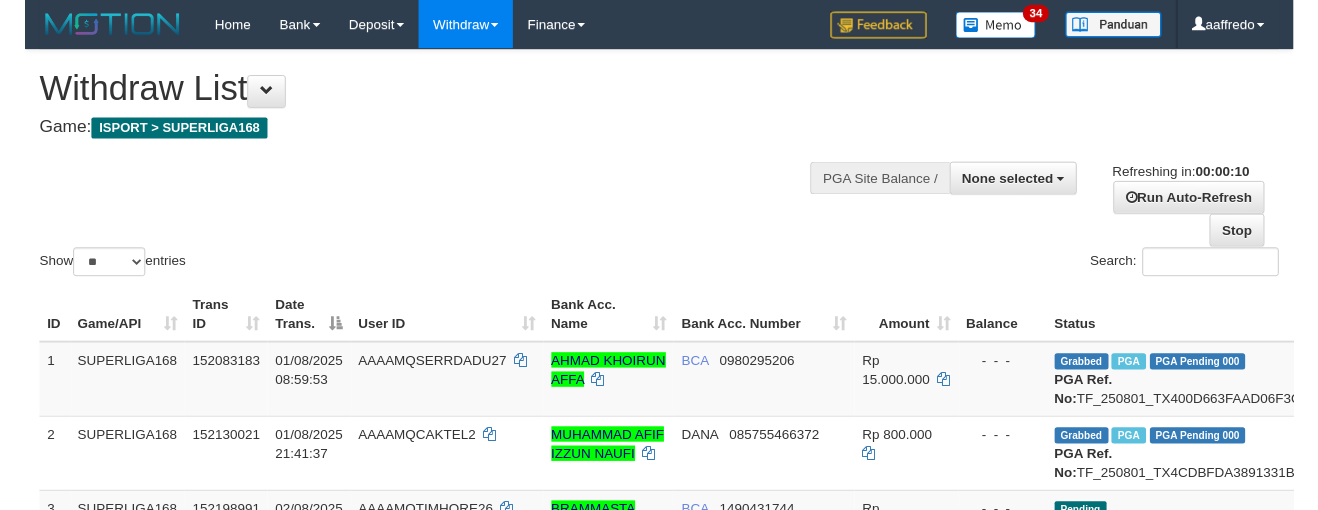 scroll, scrollTop: 0, scrollLeft: 0, axis: both 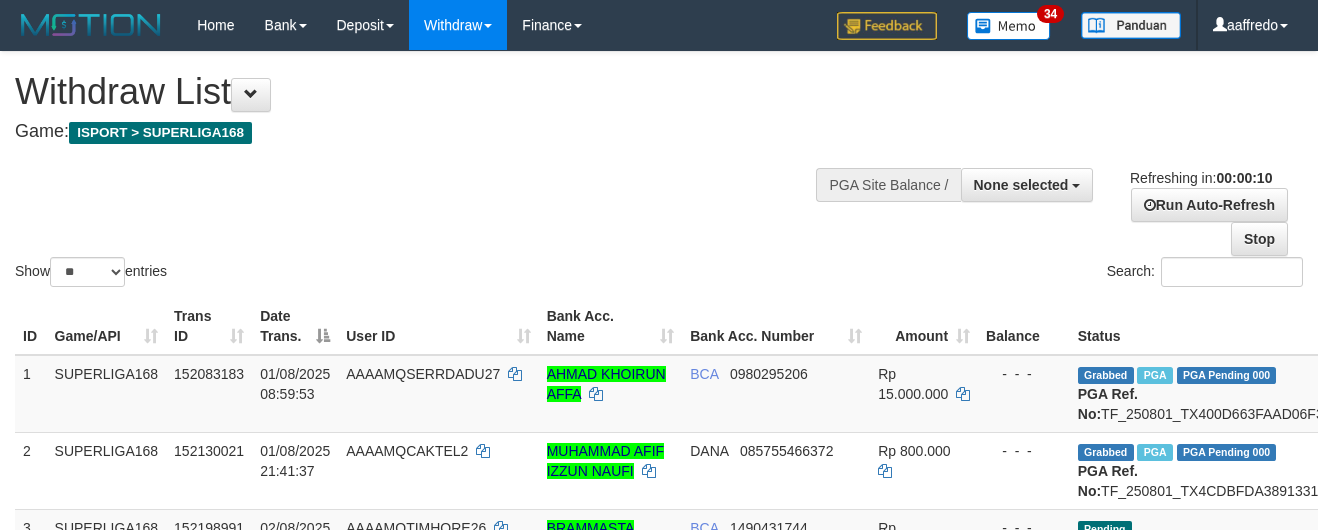 select 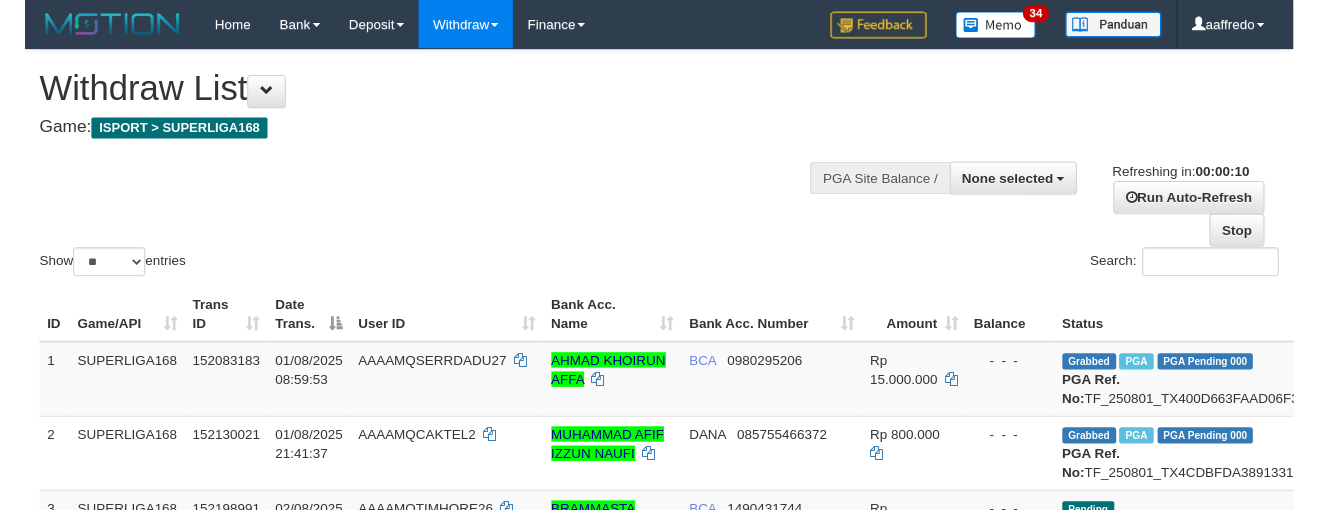 scroll, scrollTop: 0, scrollLeft: 0, axis: both 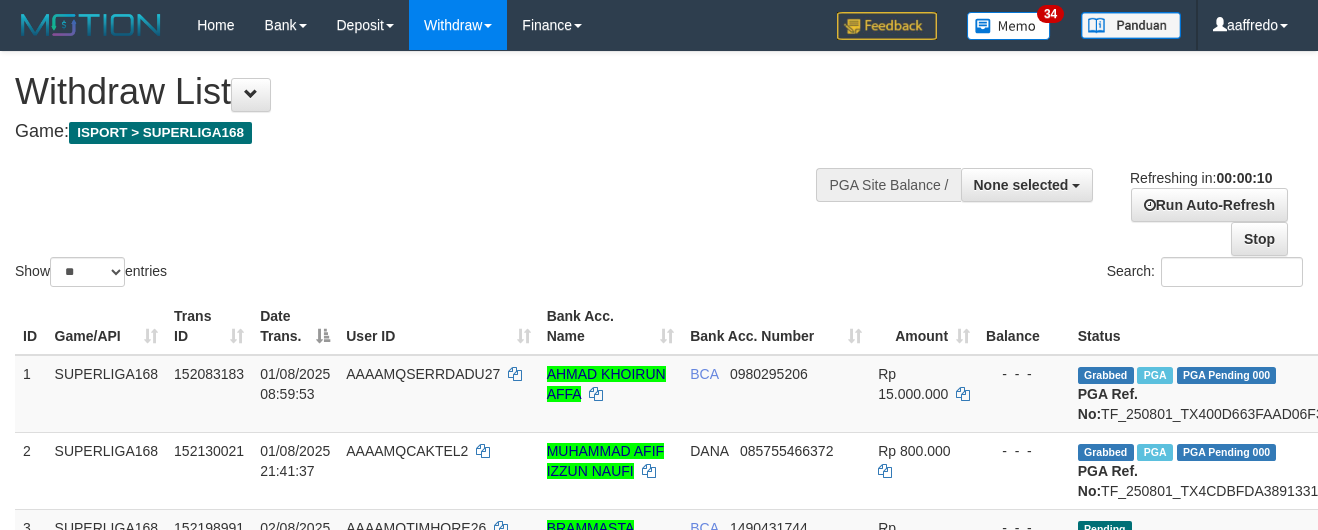select 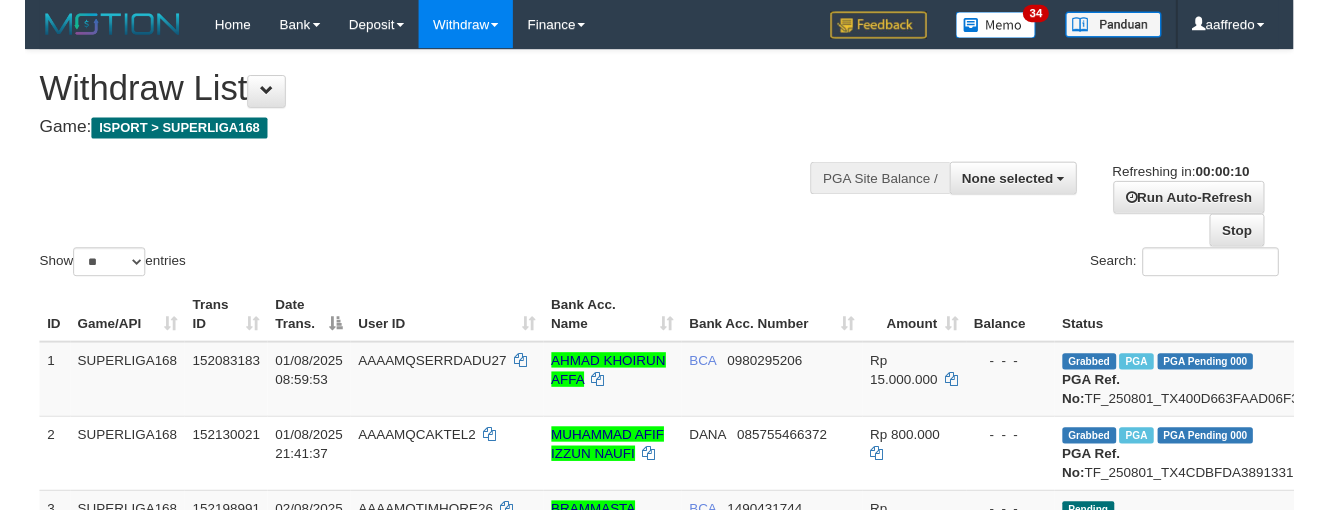 scroll, scrollTop: 0, scrollLeft: 0, axis: both 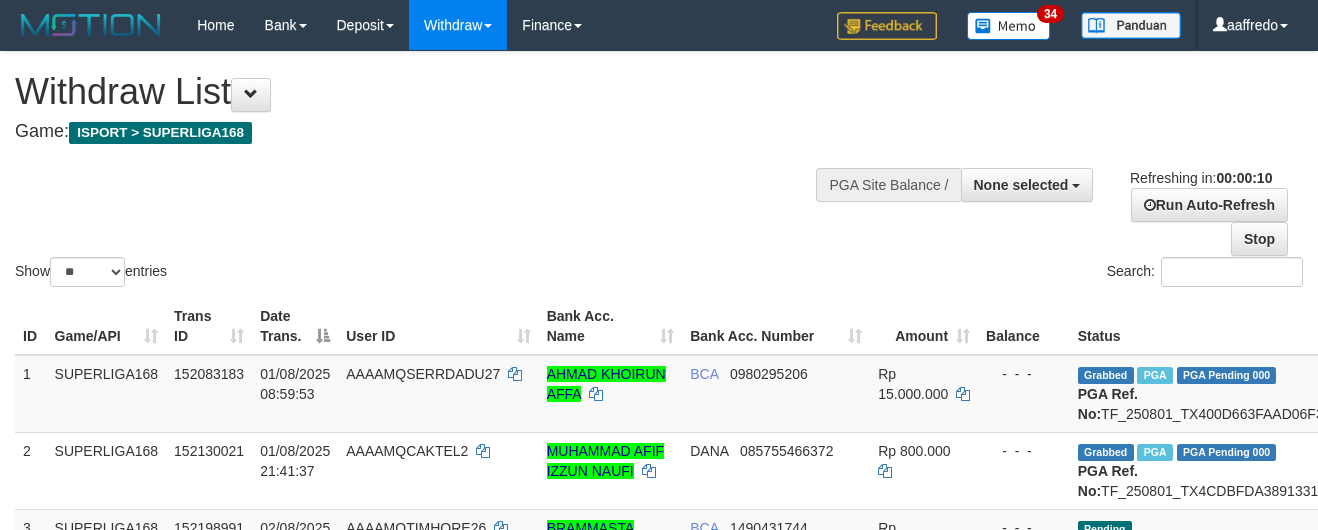 select 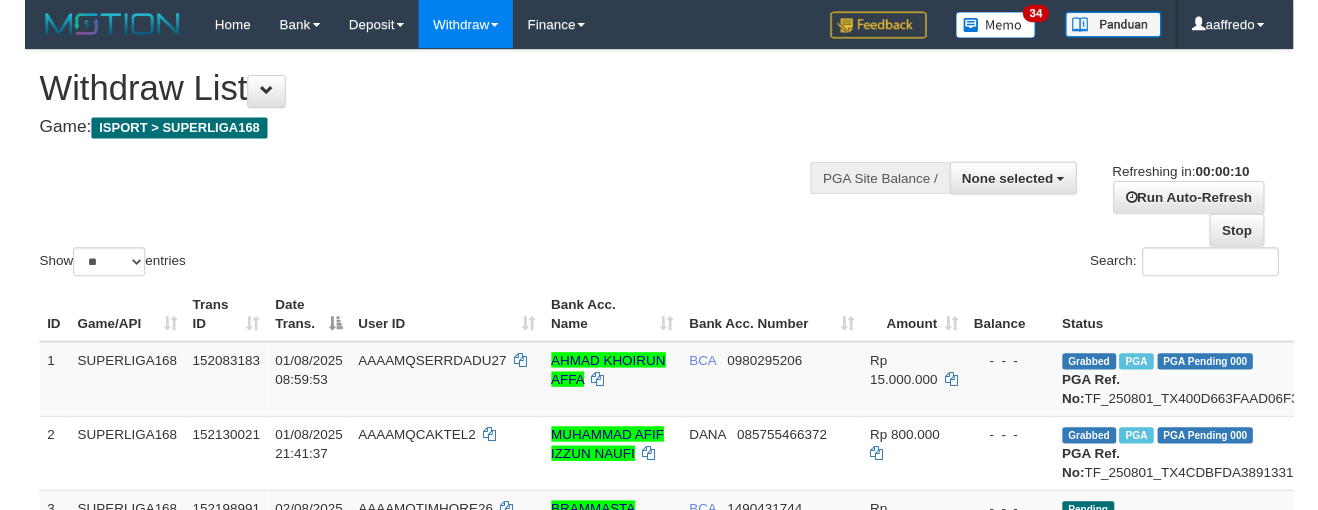 scroll, scrollTop: 0, scrollLeft: 0, axis: both 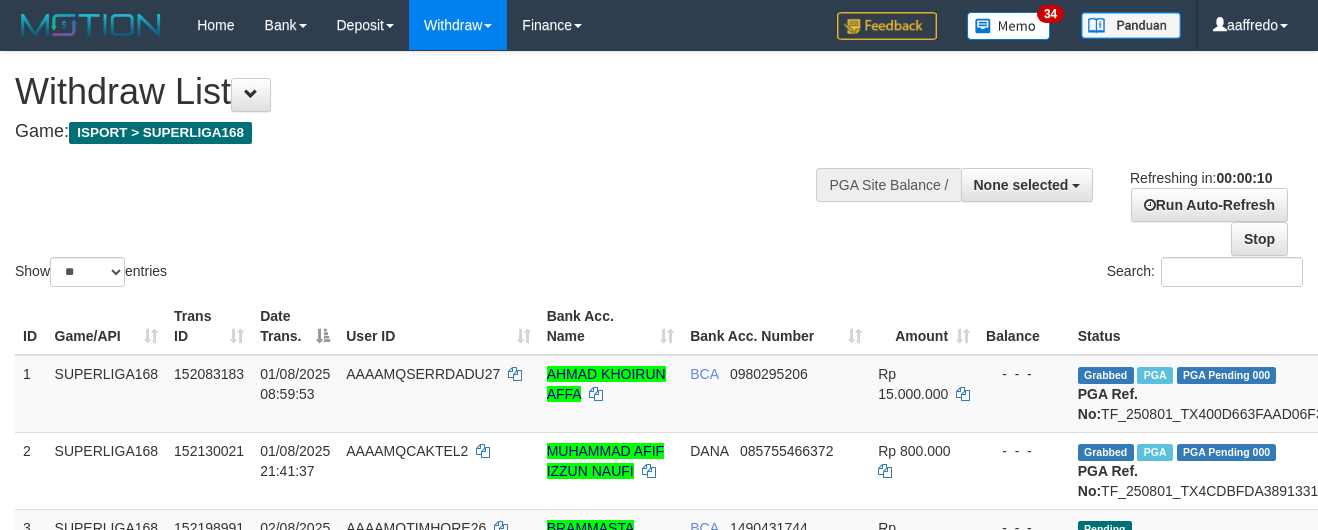 select 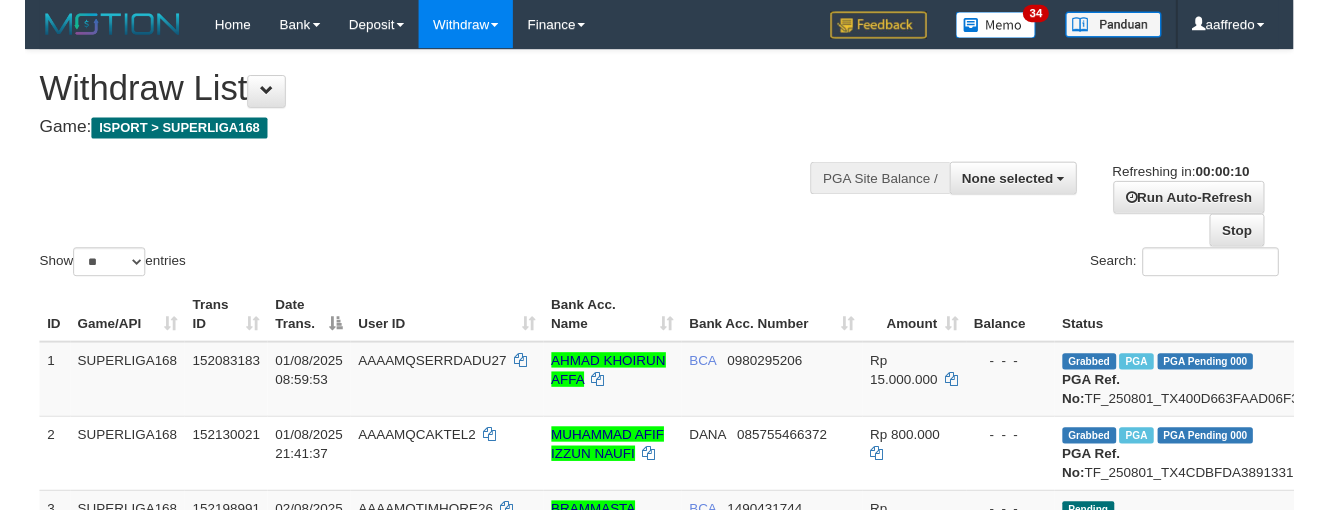 scroll, scrollTop: 0, scrollLeft: 0, axis: both 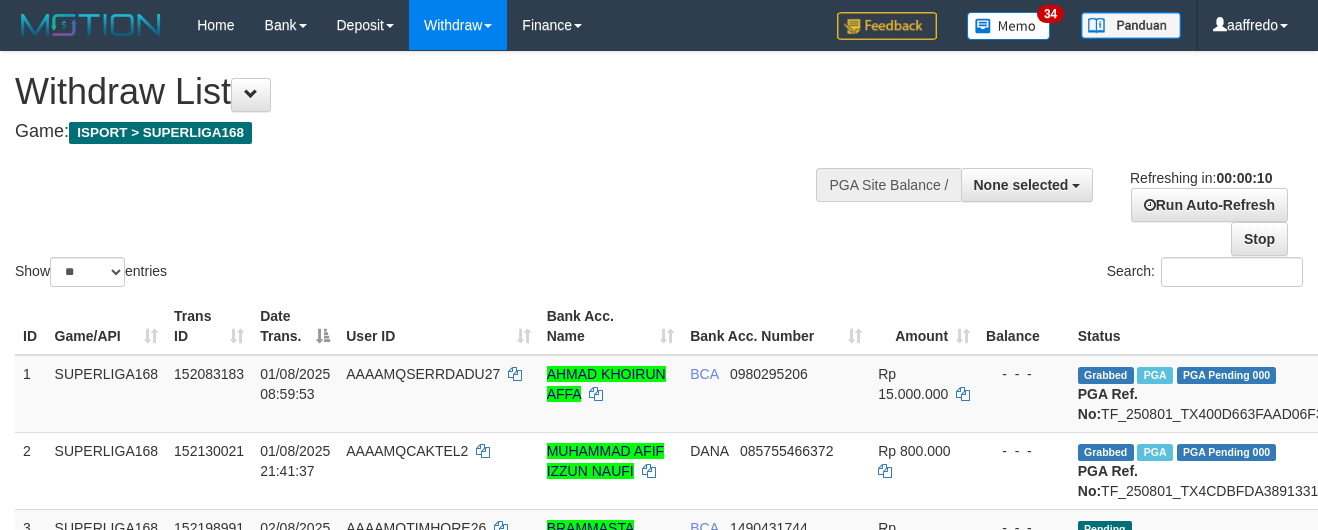 select 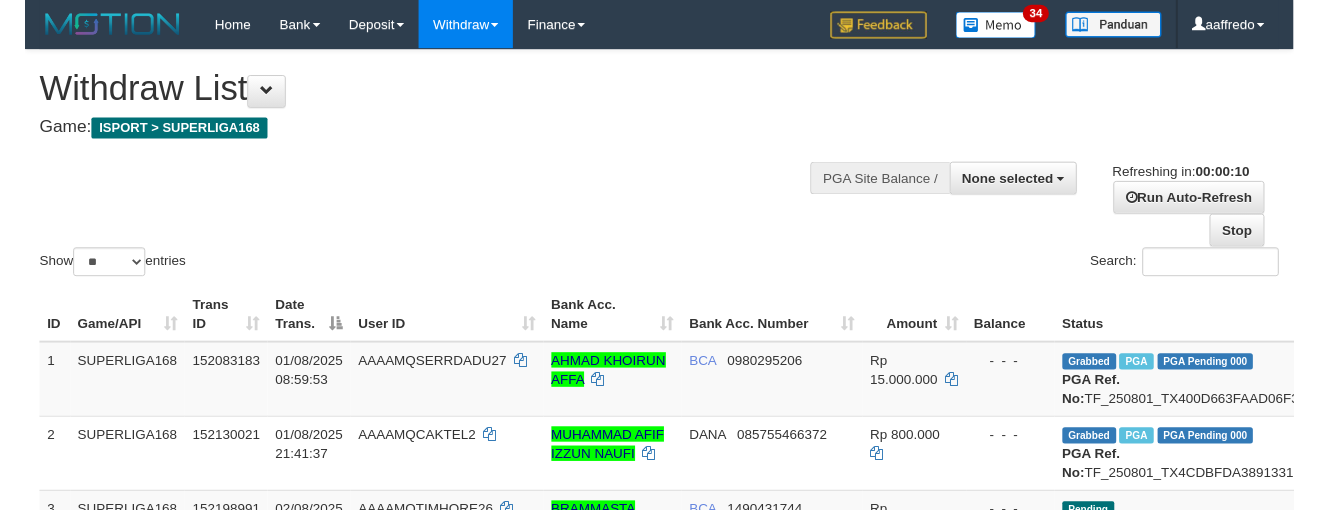scroll, scrollTop: 0, scrollLeft: 0, axis: both 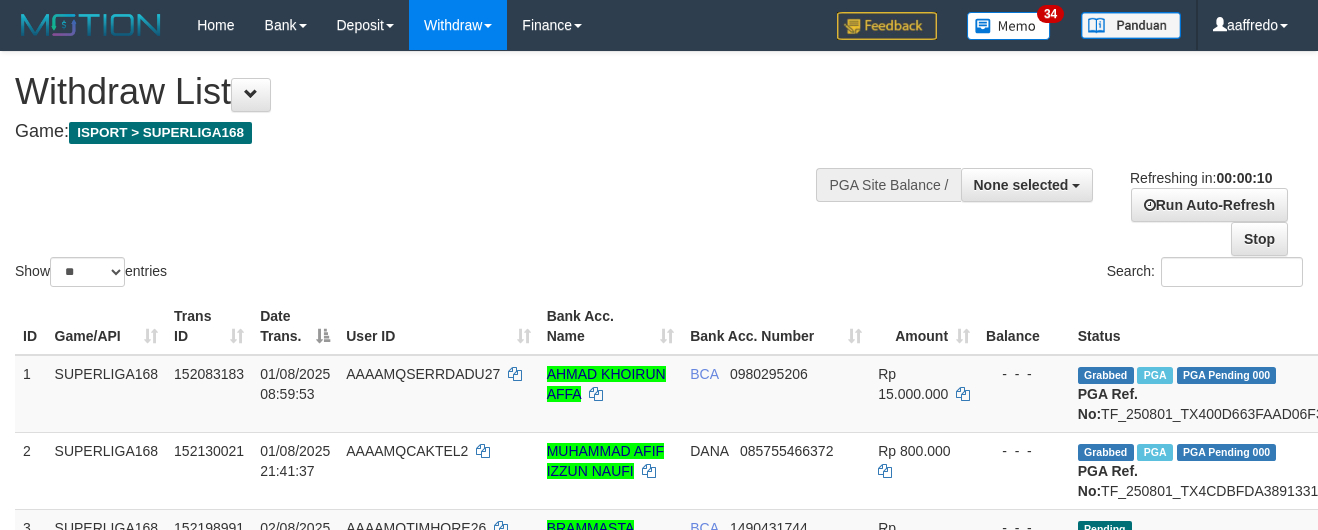 select 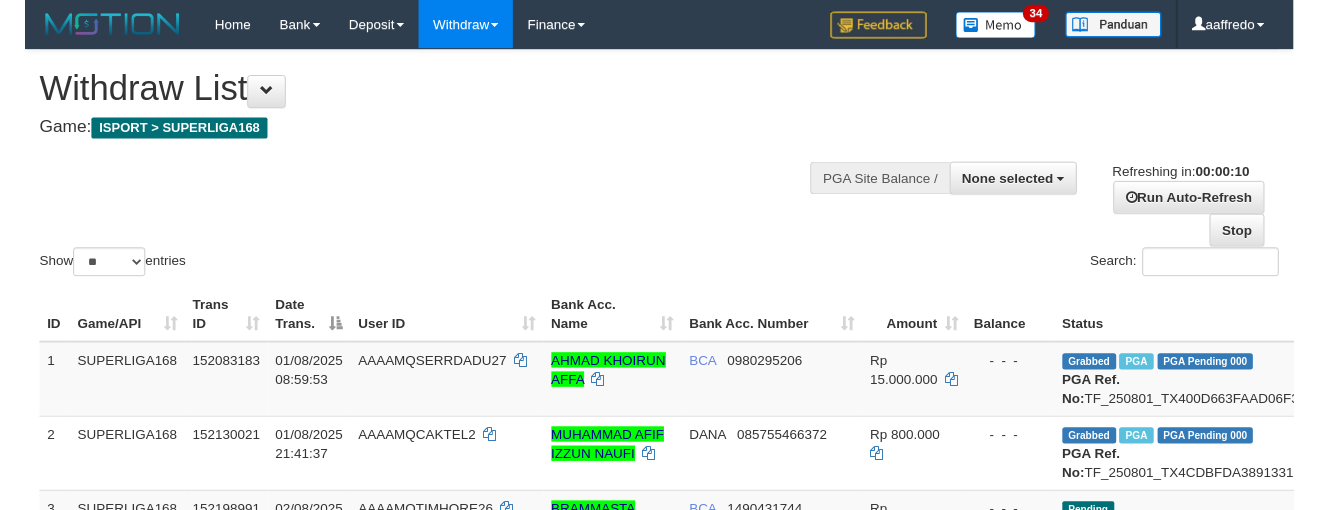 scroll, scrollTop: 0, scrollLeft: 0, axis: both 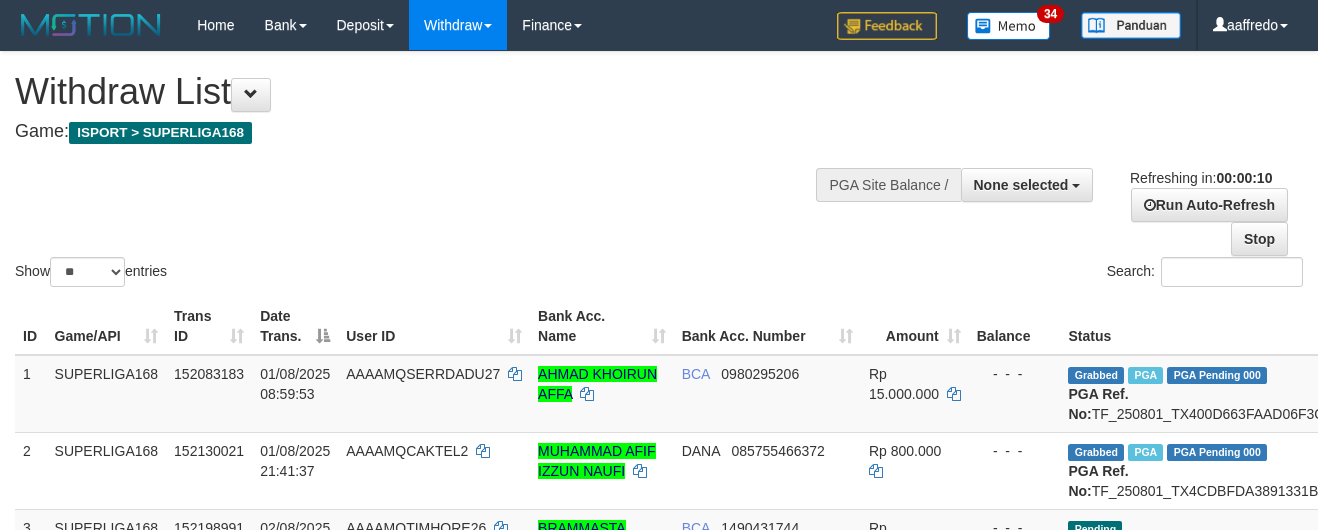 select 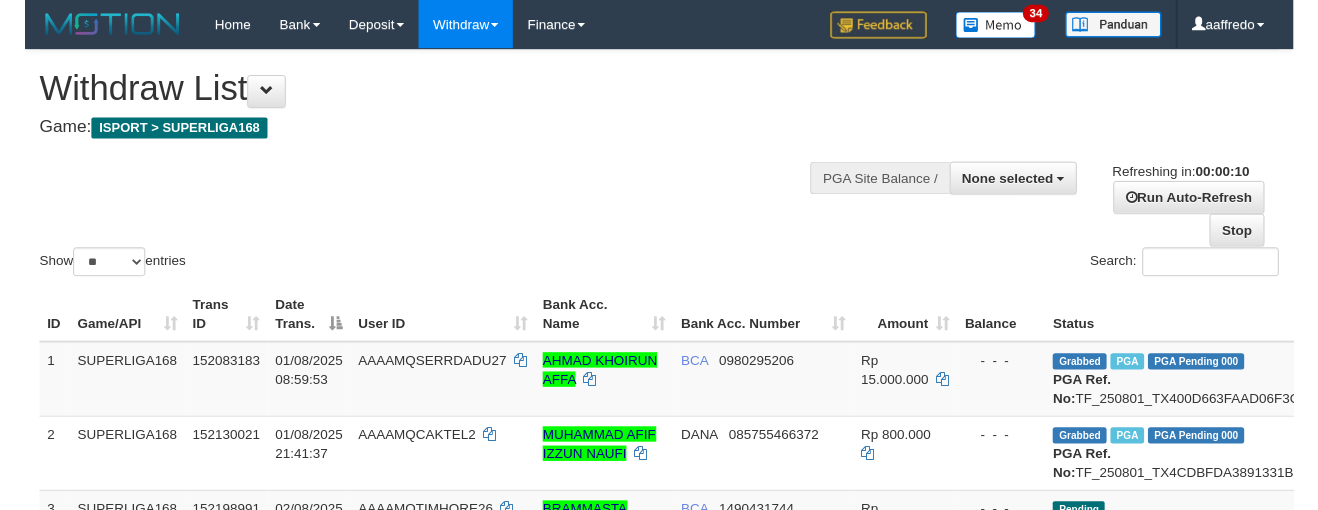 scroll, scrollTop: 0, scrollLeft: 0, axis: both 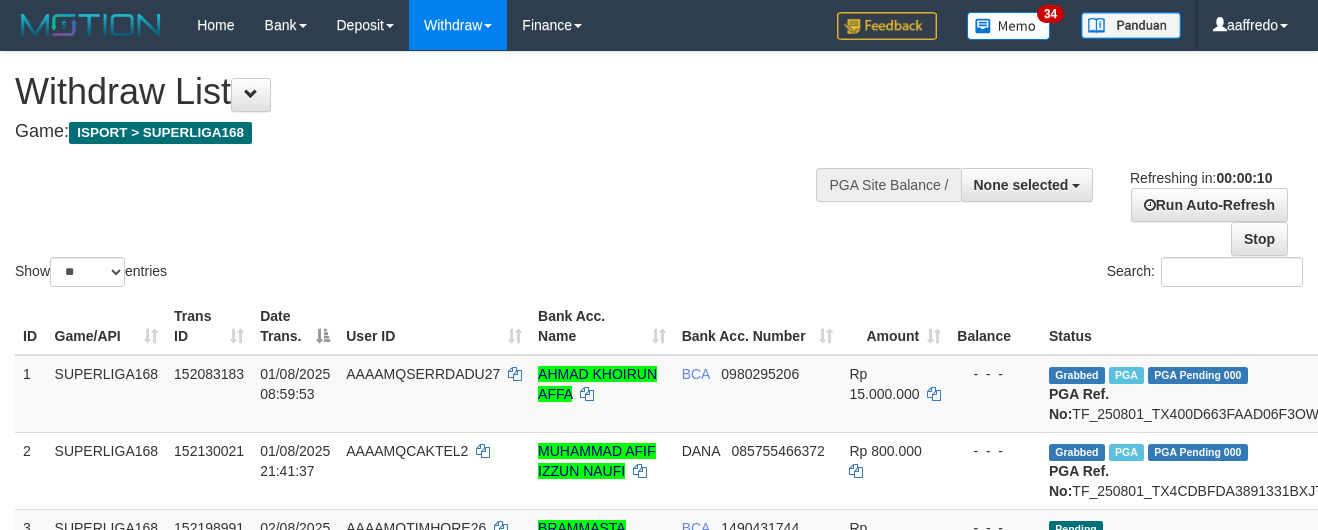 select 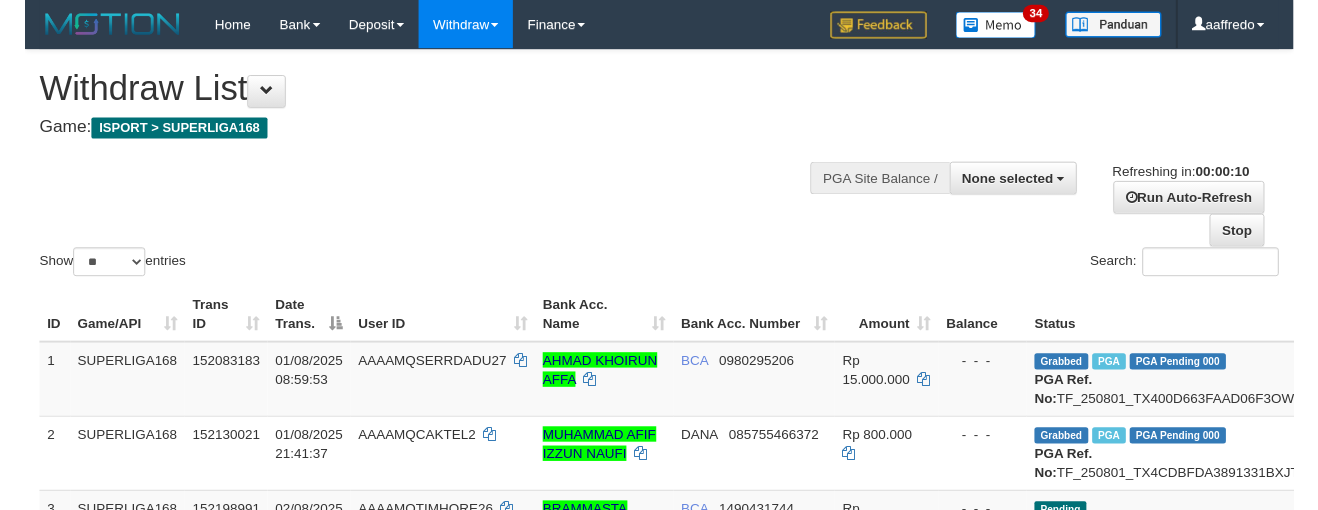 scroll, scrollTop: 0, scrollLeft: 0, axis: both 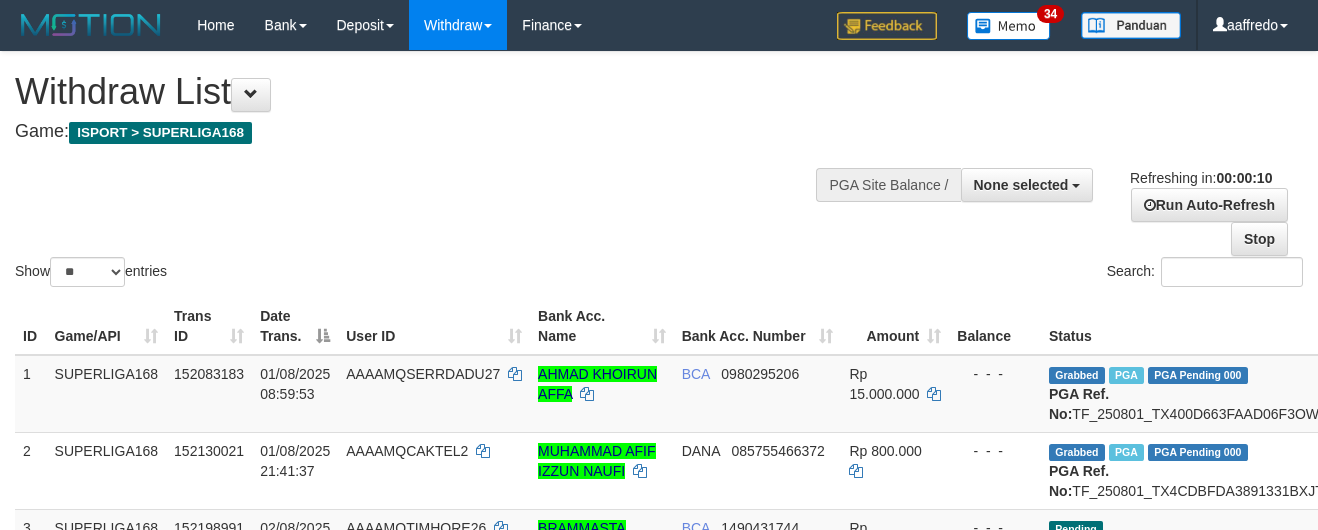 select 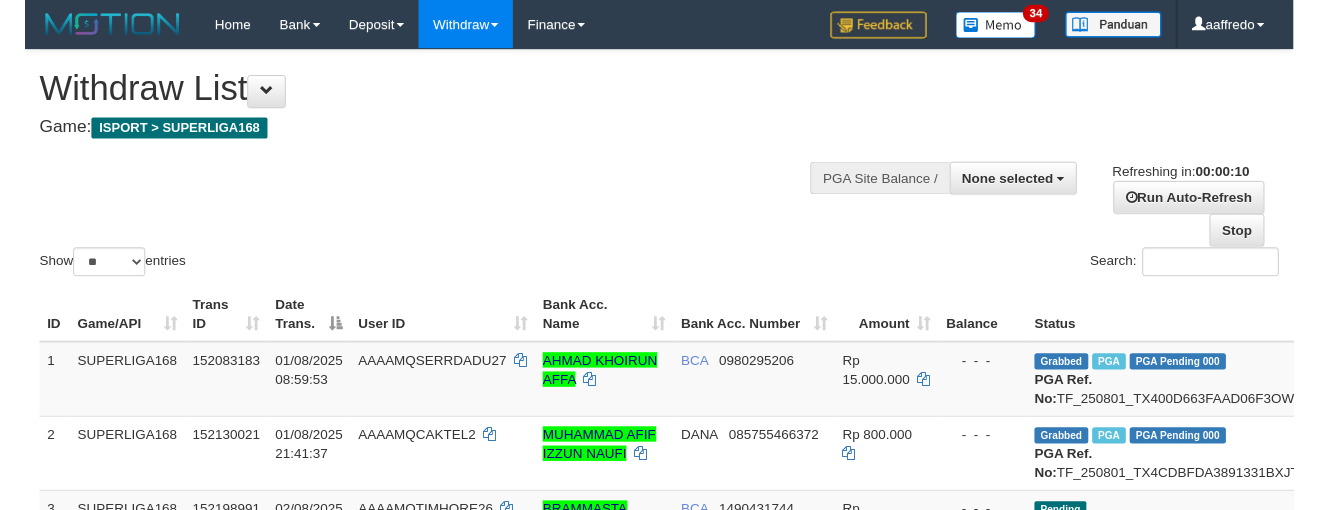 scroll, scrollTop: 0, scrollLeft: 0, axis: both 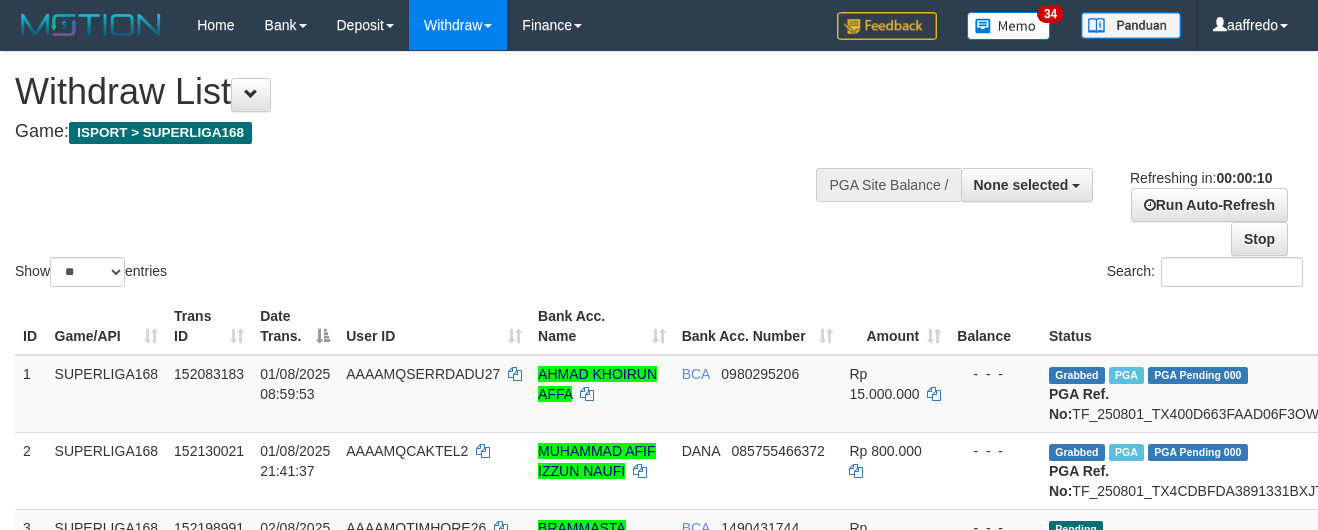 select 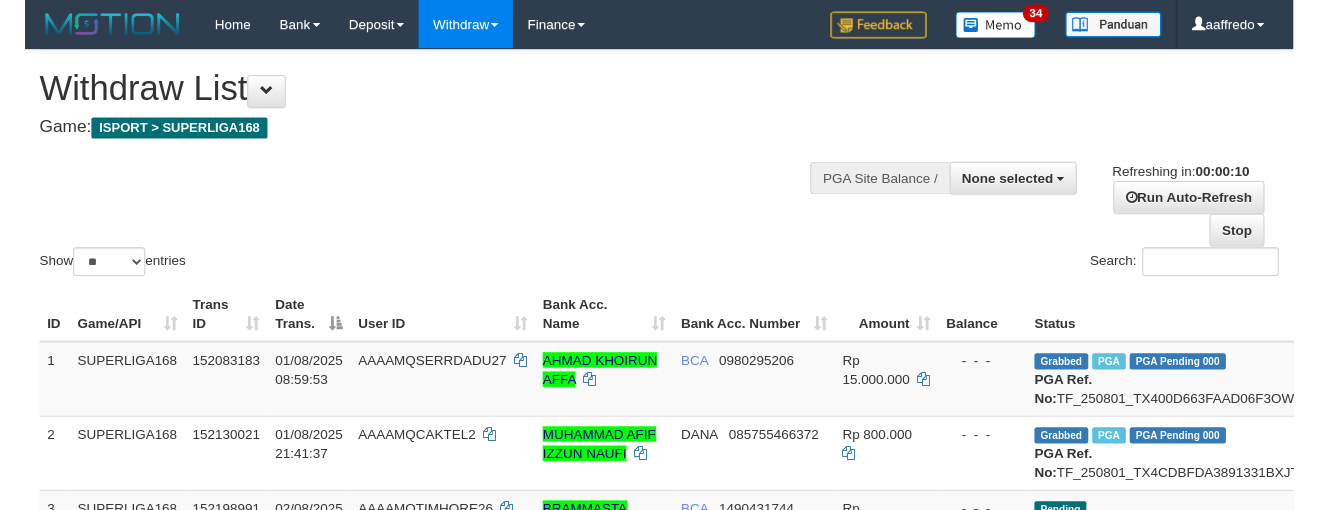 scroll, scrollTop: 0, scrollLeft: 0, axis: both 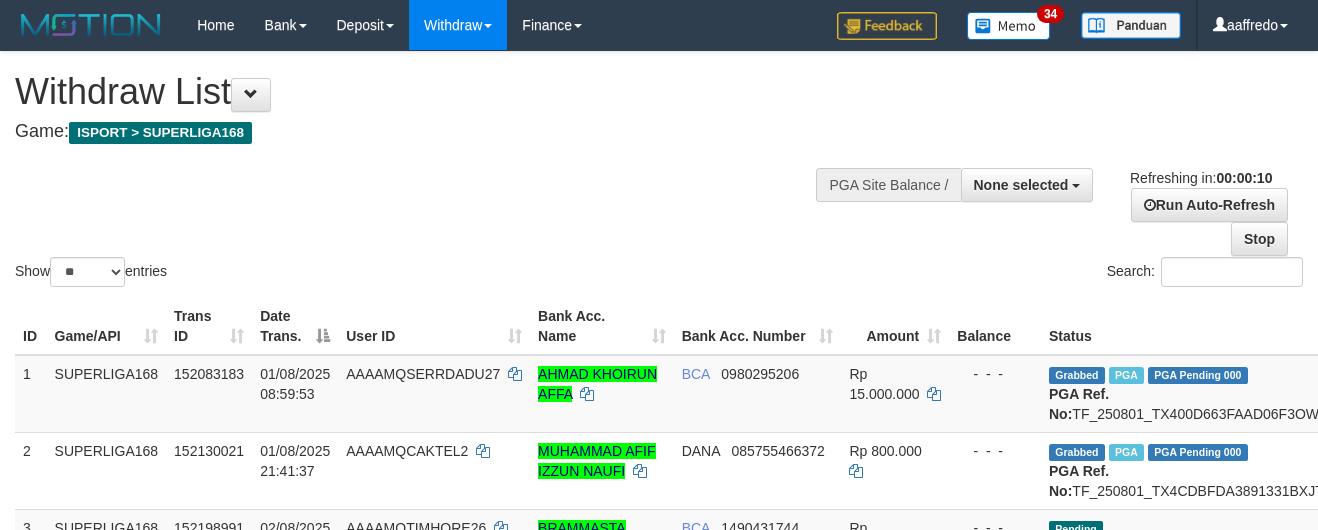 select 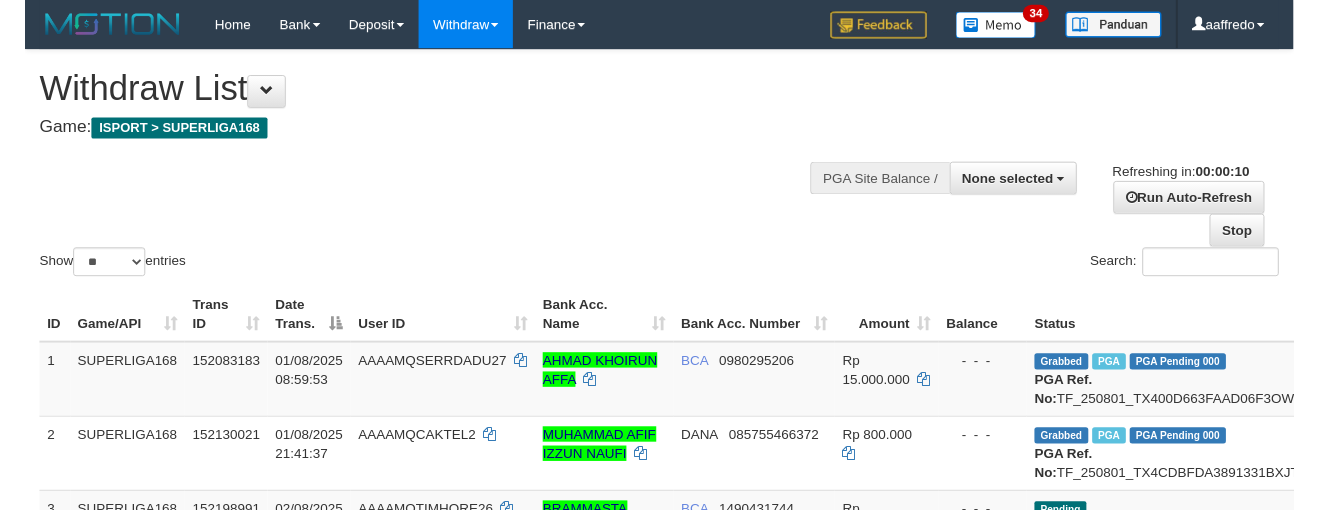 scroll, scrollTop: 0, scrollLeft: 0, axis: both 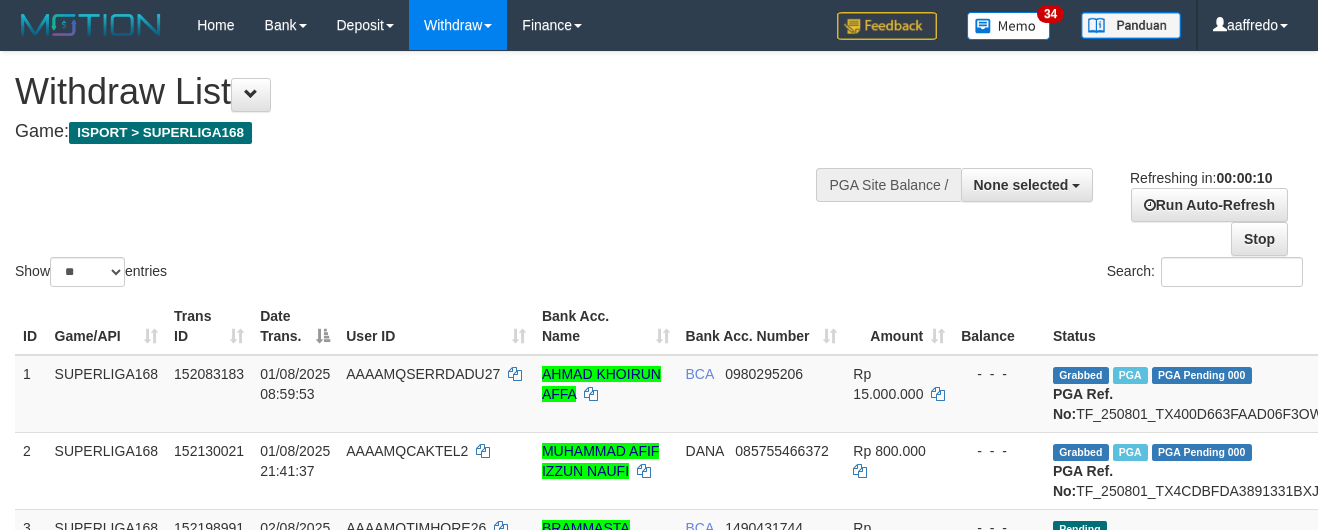select 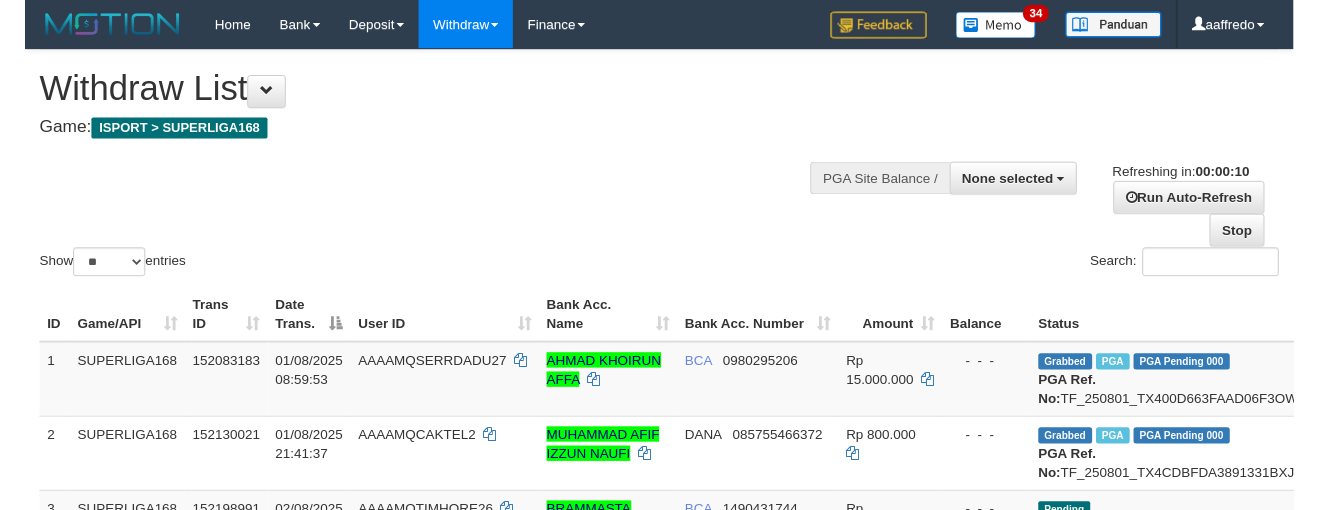 scroll, scrollTop: 0, scrollLeft: 0, axis: both 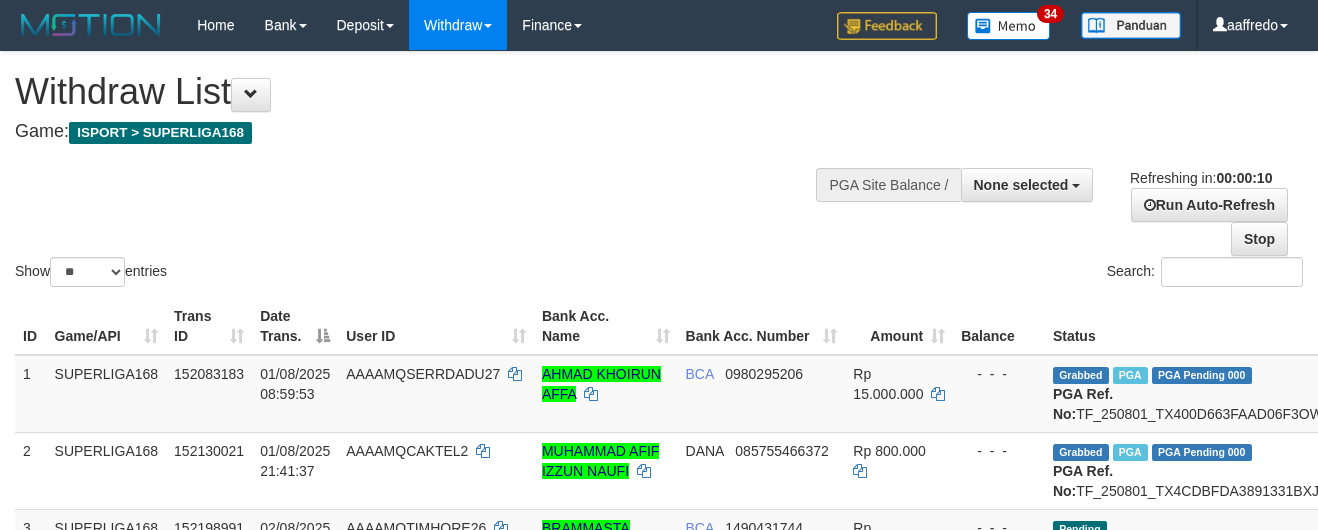 select 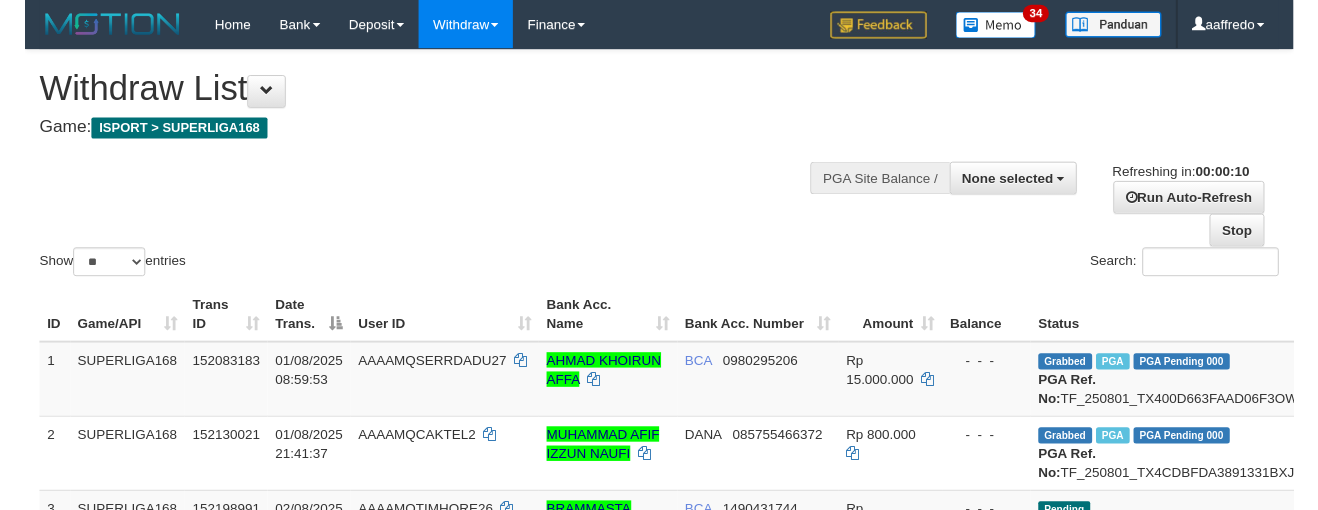 scroll, scrollTop: 0, scrollLeft: 0, axis: both 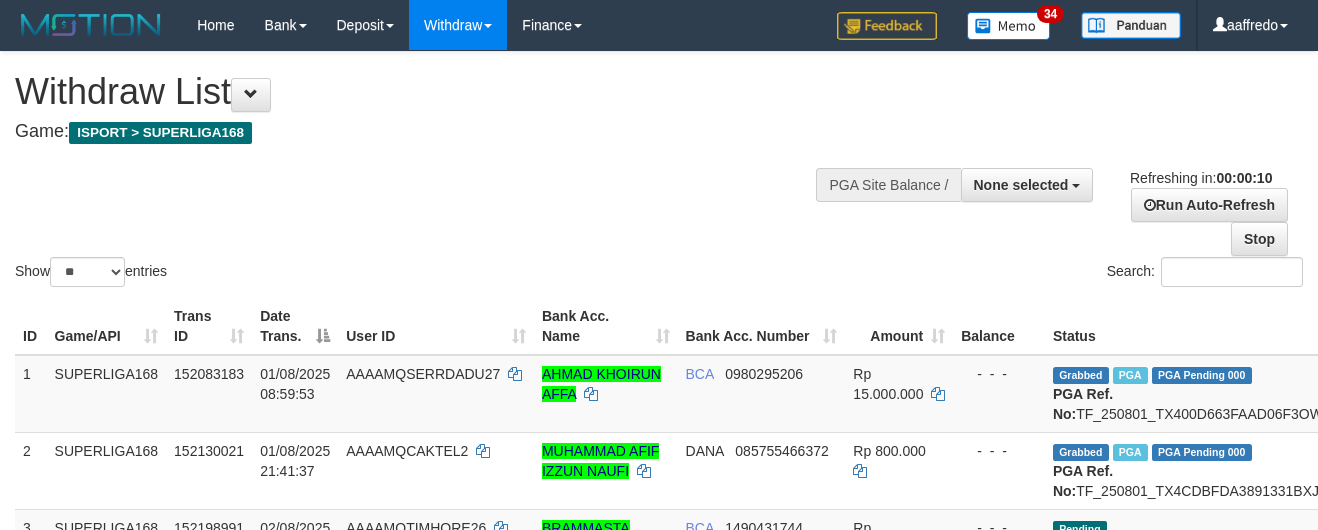 select 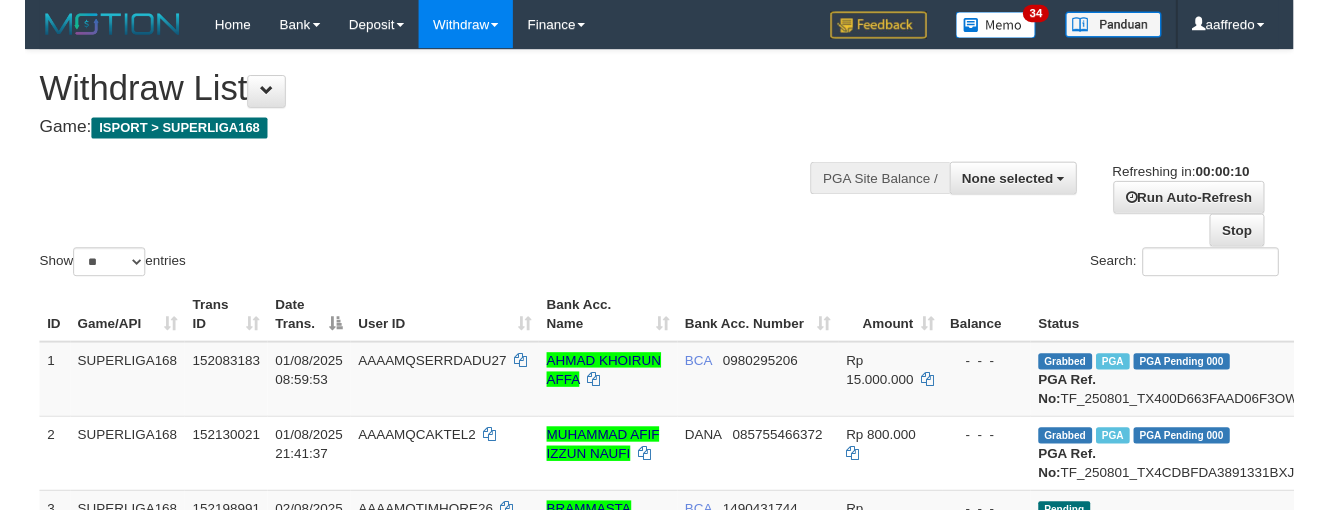 scroll, scrollTop: 0, scrollLeft: 0, axis: both 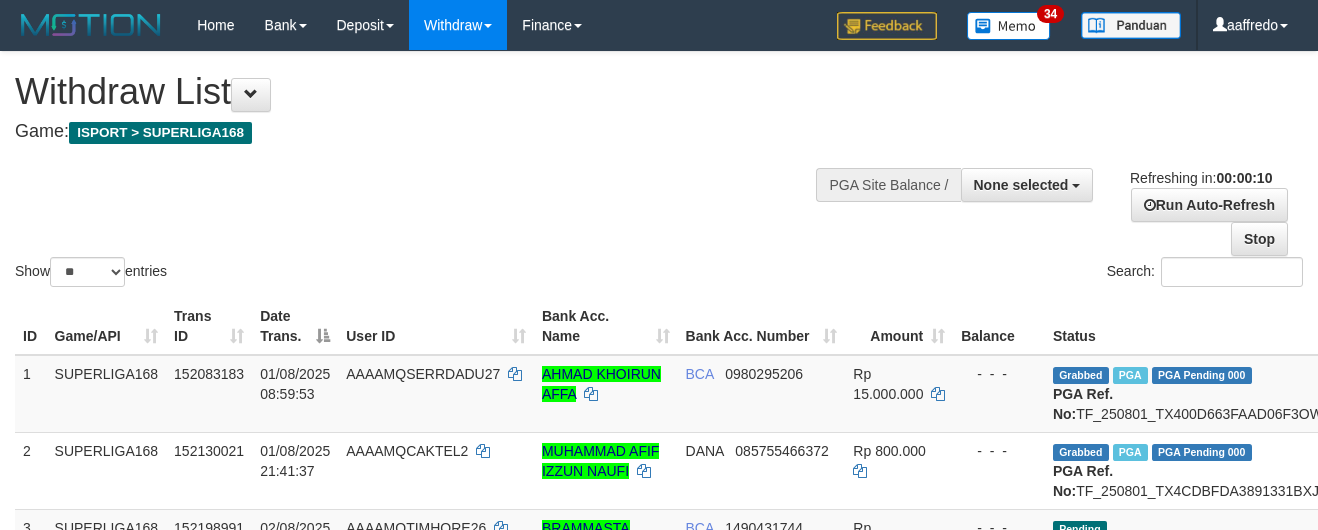 select 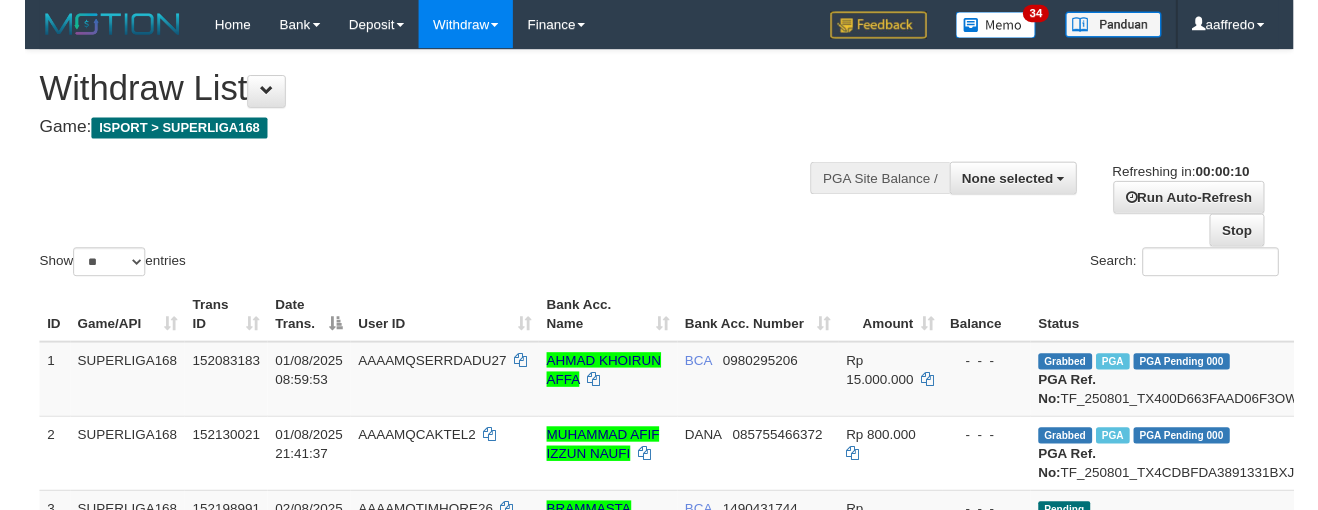 scroll, scrollTop: 0, scrollLeft: 0, axis: both 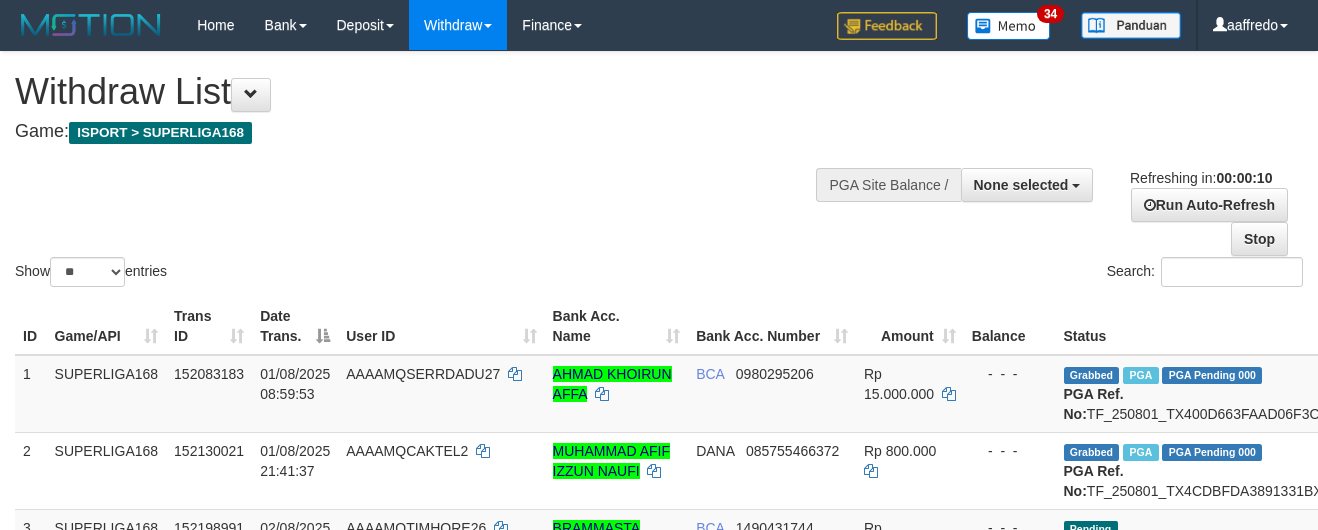 select 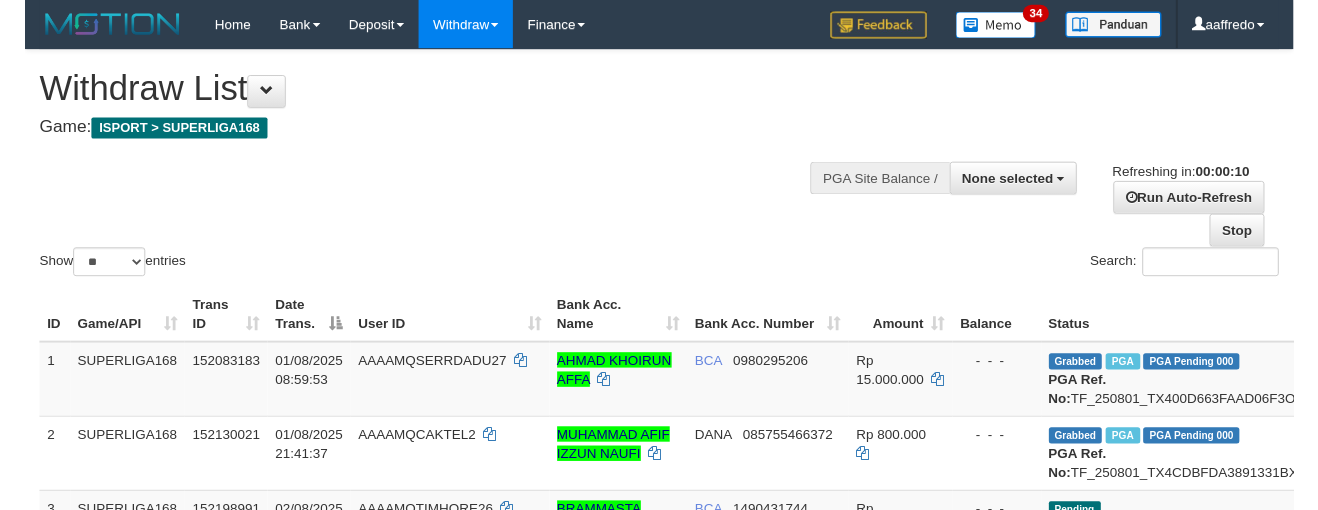 scroll, scrollTop: 0, scrollLeft: 0, axis: both 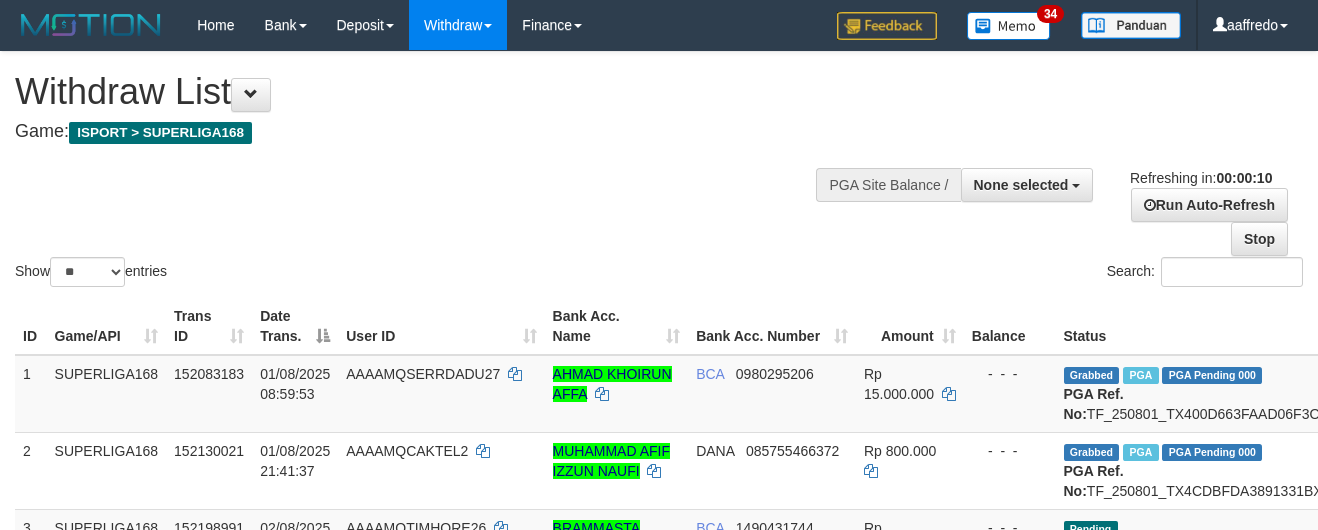 select 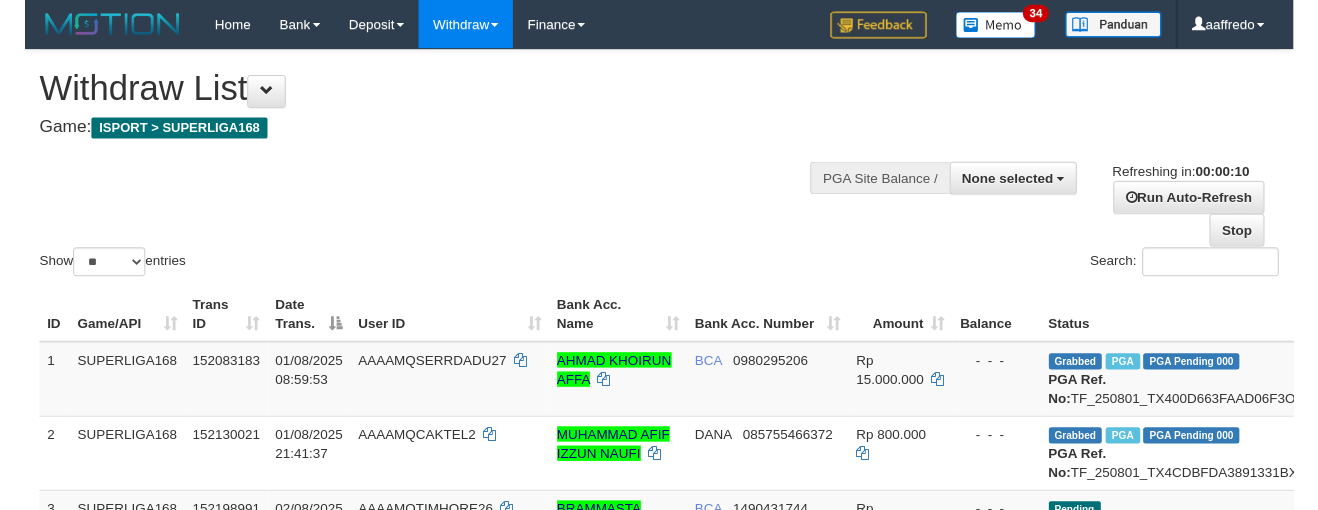 scroll, scrollTop: 0, scrollLeft: 0, axis: both 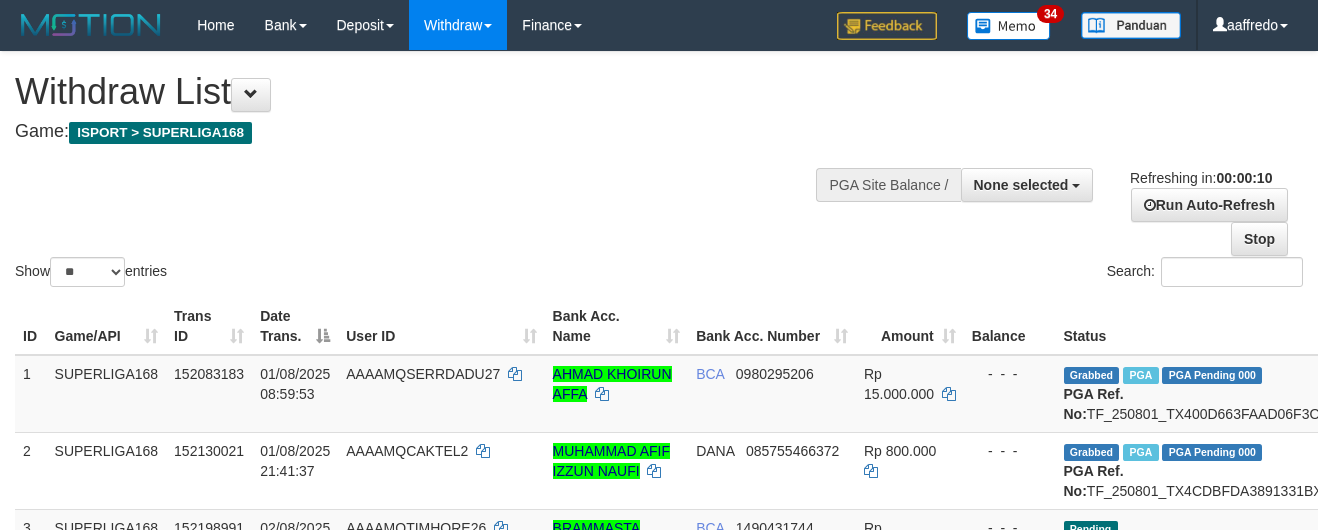 select 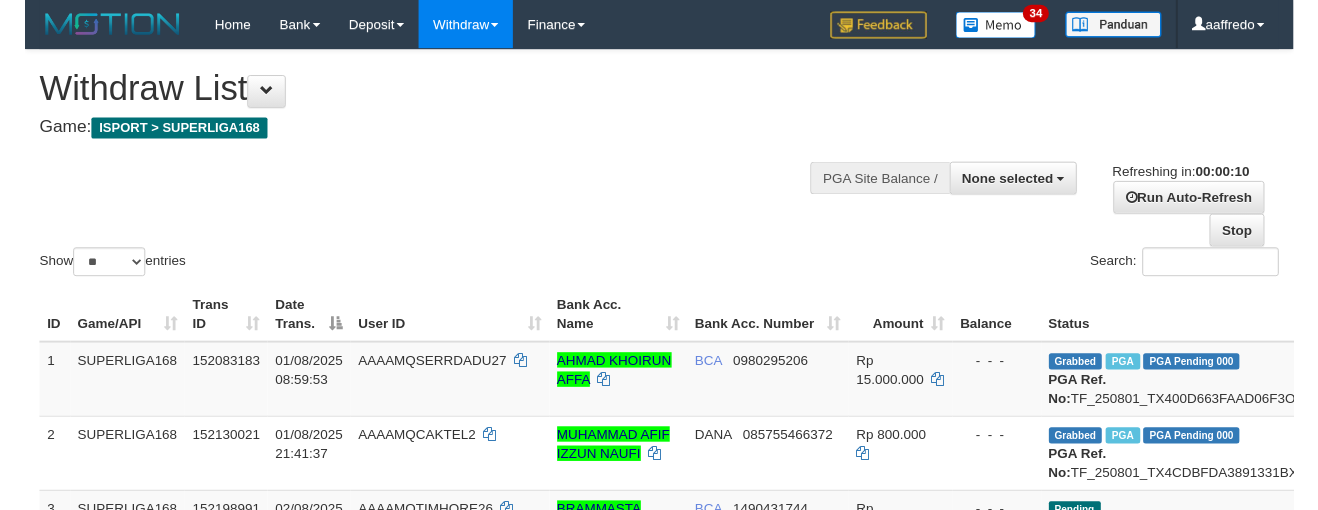 scroll, scrollTop: 0, scrollLeft: 0, axis: both 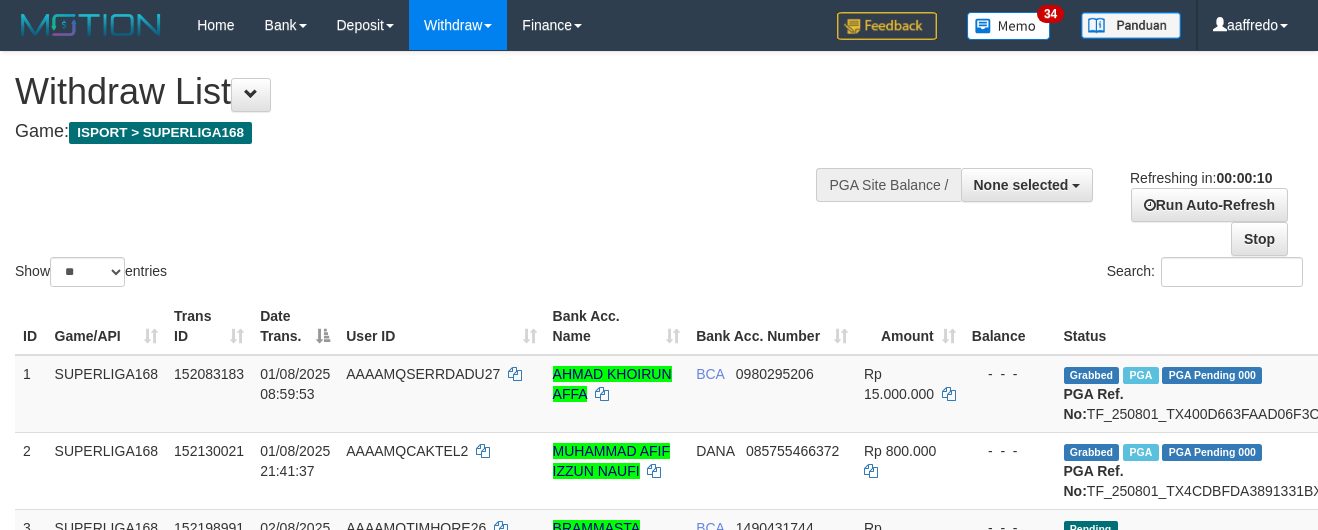 select 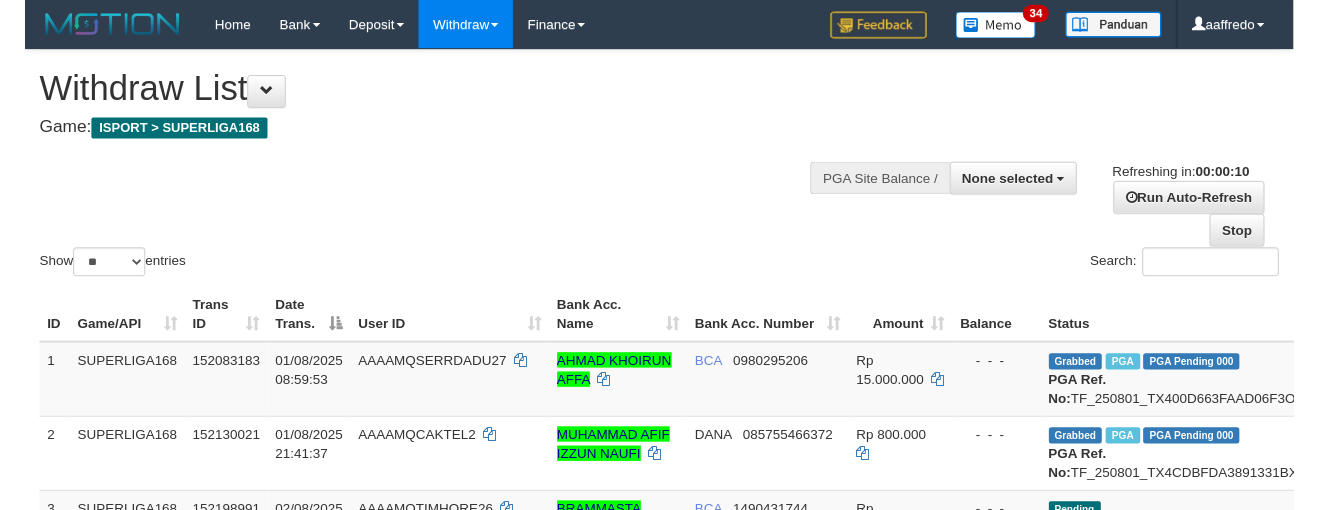 scroll, scrollTop: 0, scrollLeft: 0, axis: both 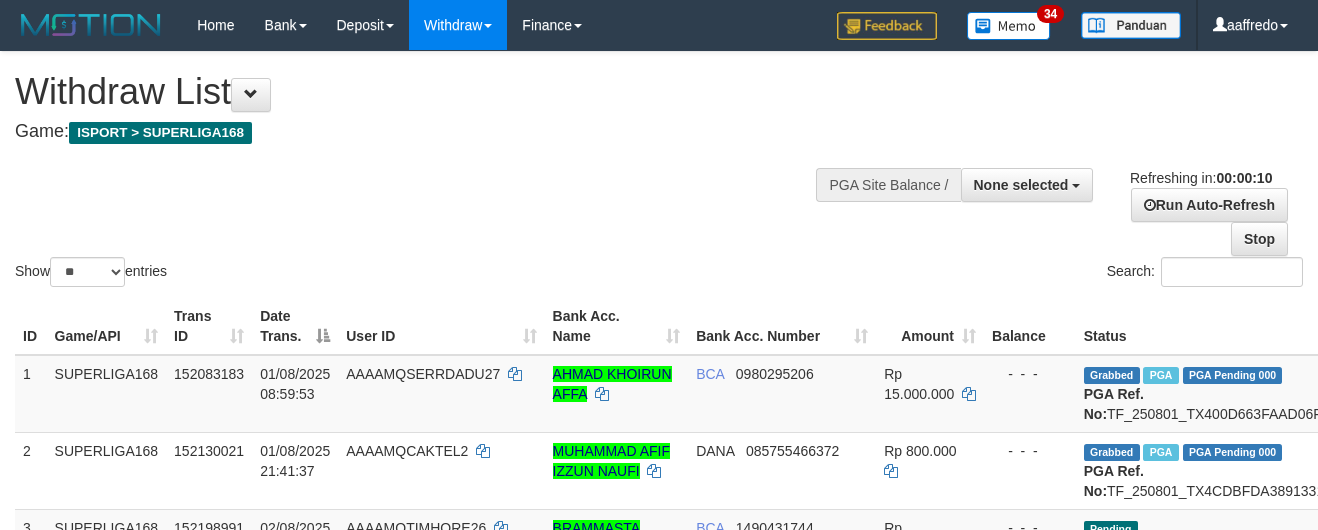 select 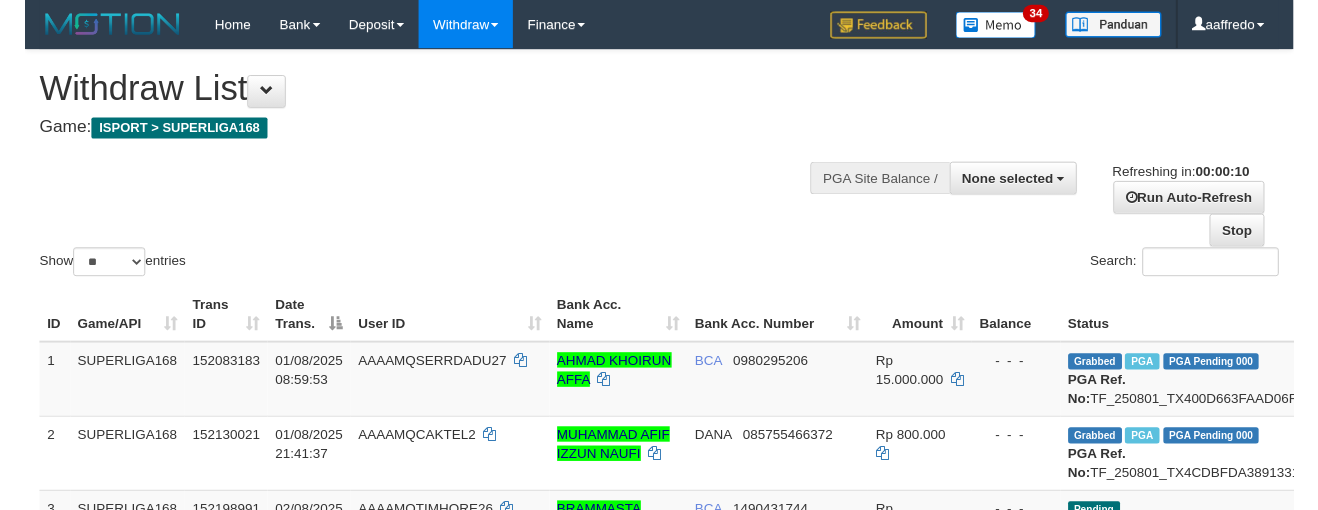 scroll, scrollTop: 0, scrollLeft: 0, axis: both 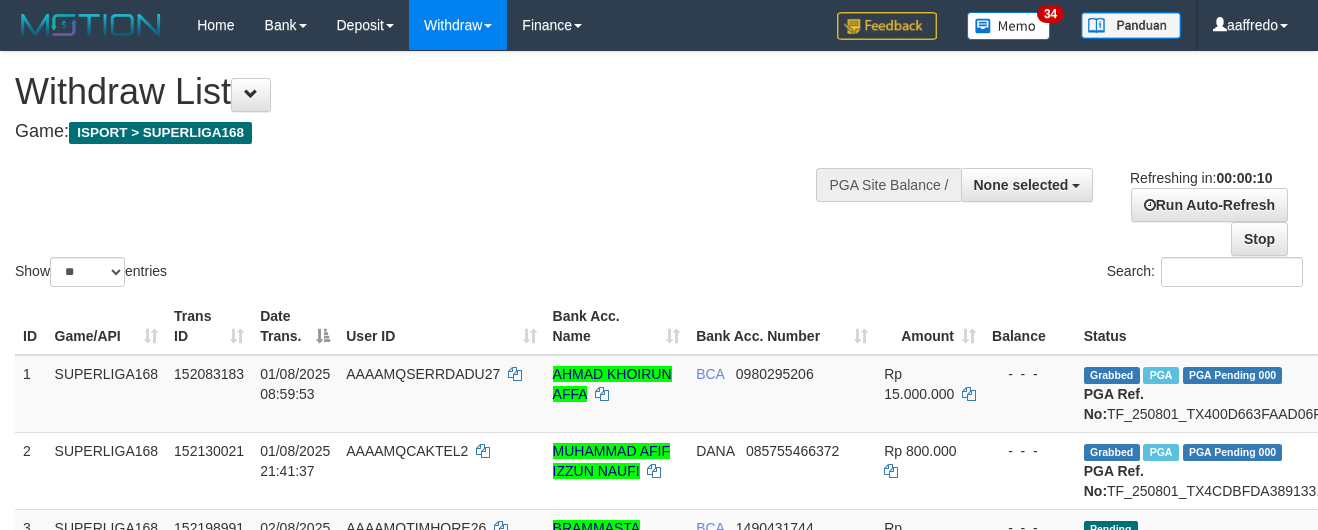 select 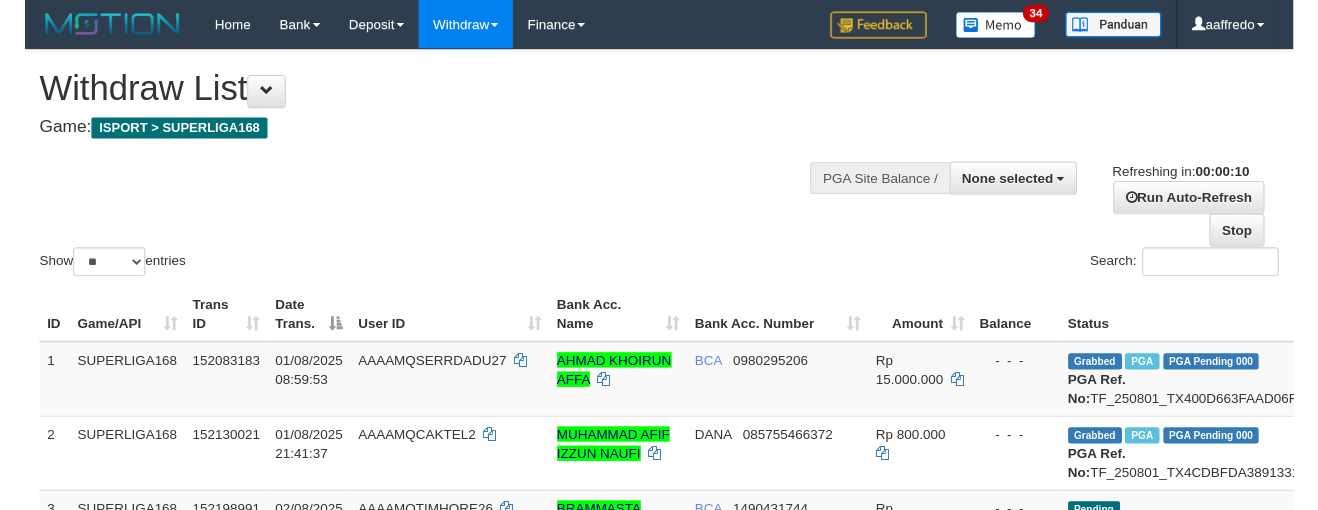 scroll, scrollTop: 0, scrollLeft: 0, axis: both 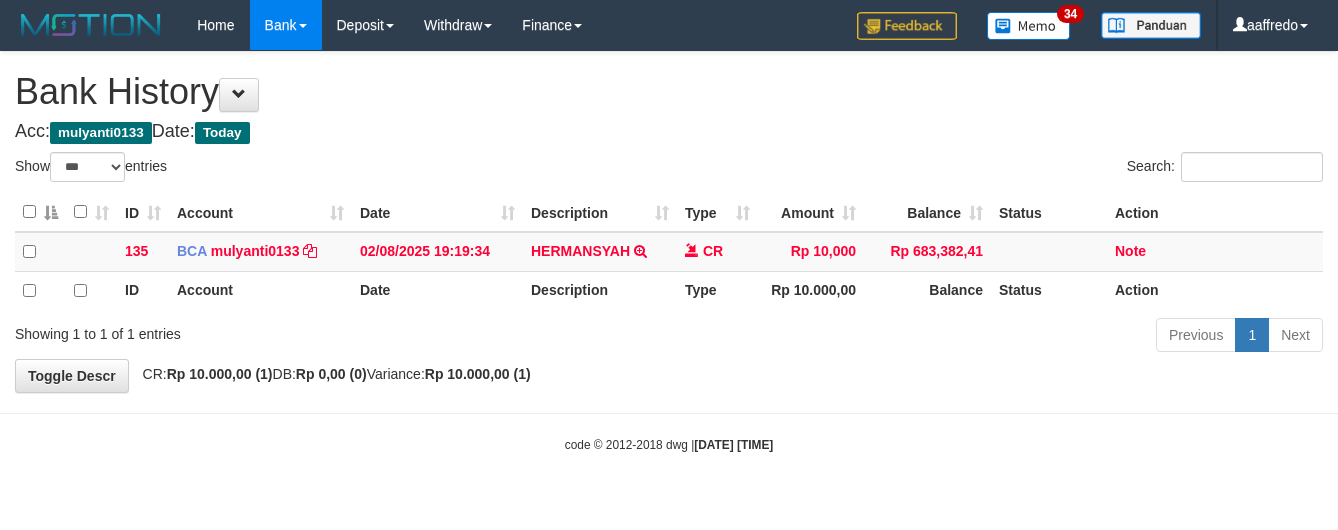 select on "***" 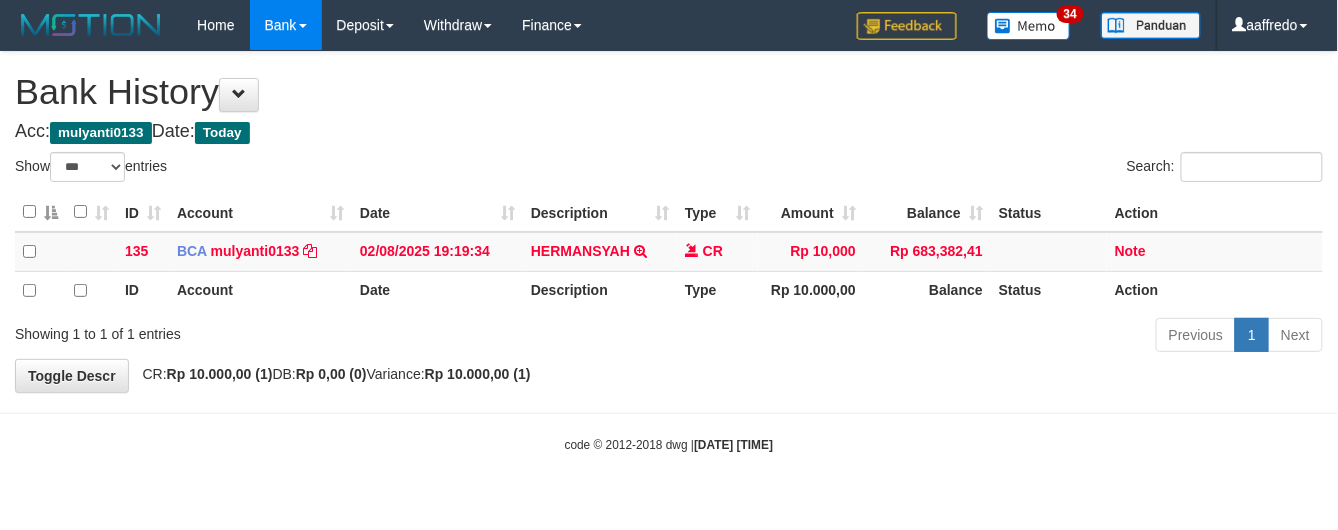 click on "Show  ** ** ** ***  entries" at bounding box center (334, 169) 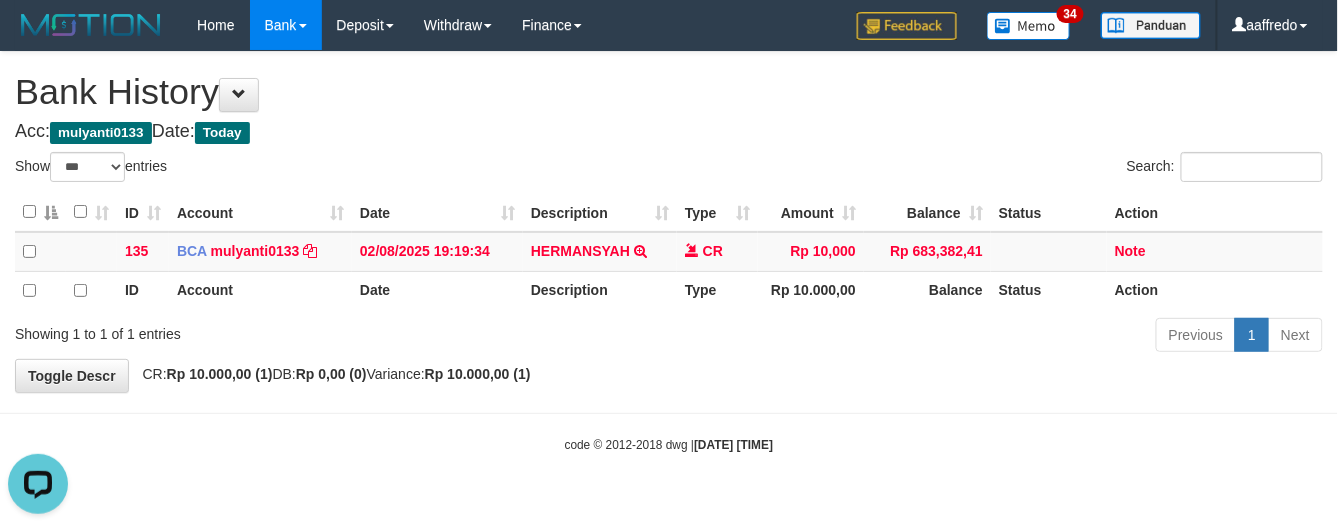 scroll, scrollTop: 0, scrollLeft: 0, axis: both 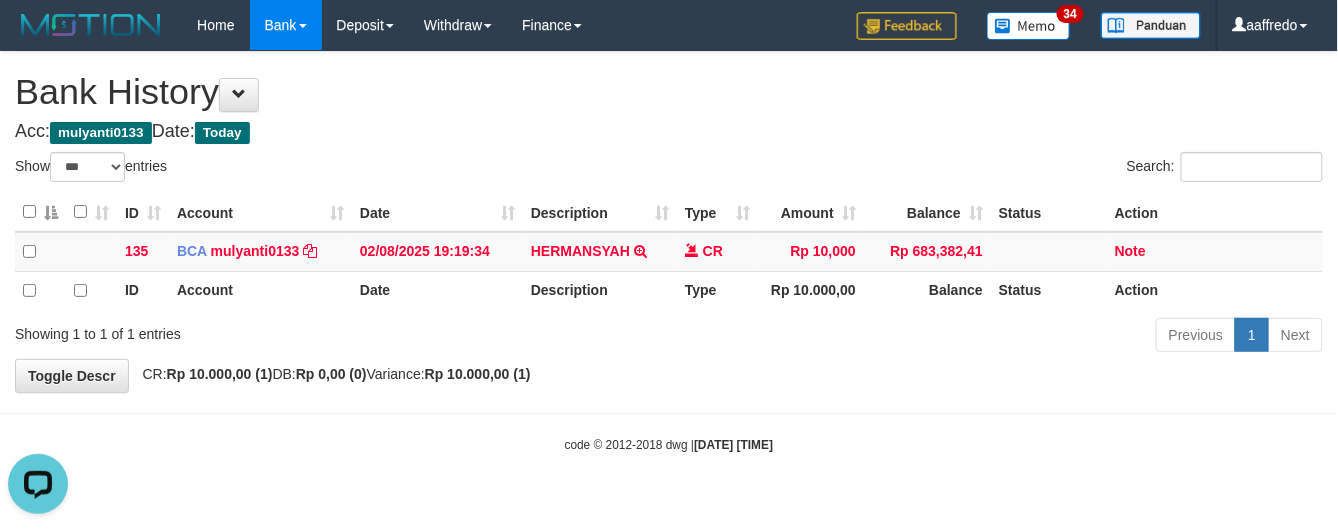 click on "**********" at bounding box center (669, 222) 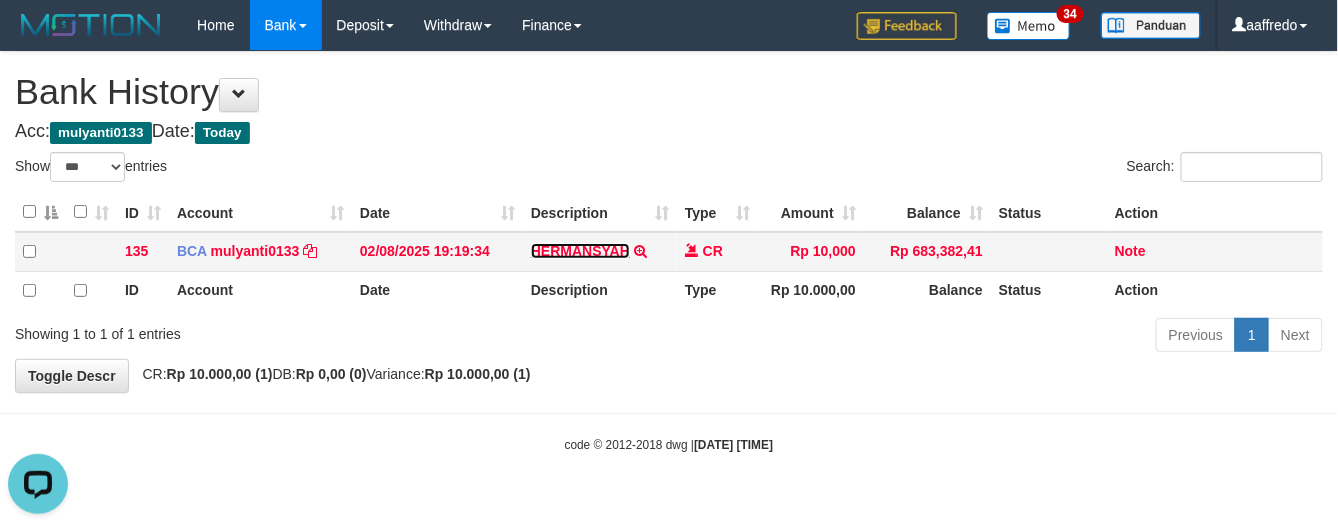 click on "HERMANSYAH" at bounding box center (580, 251) 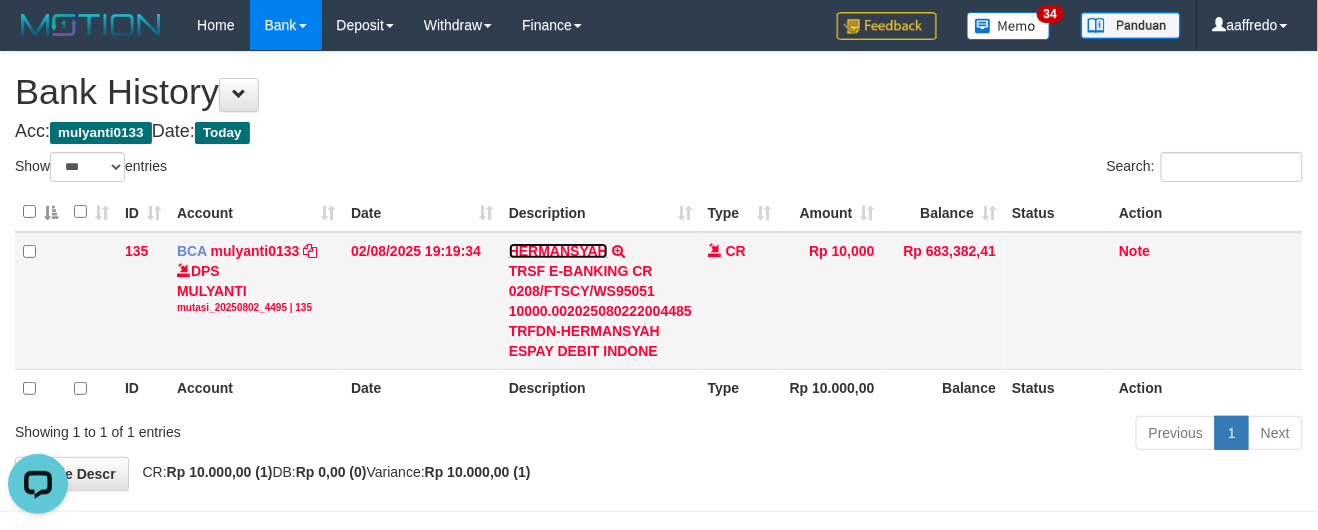 click on "HERMANSYAH" at bounding box center [558, 251] 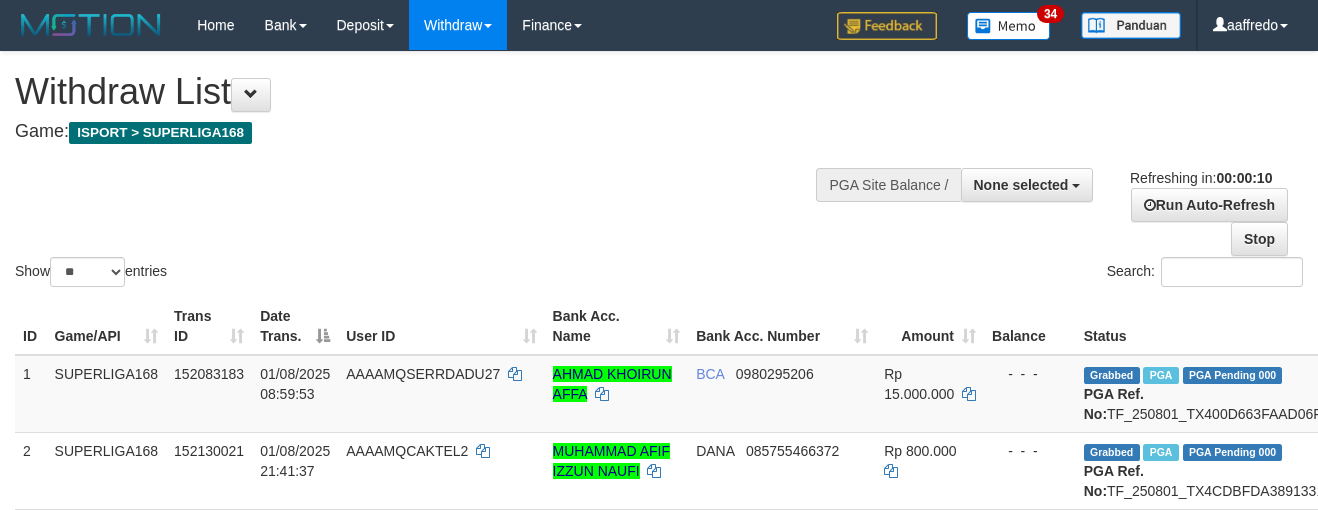 select 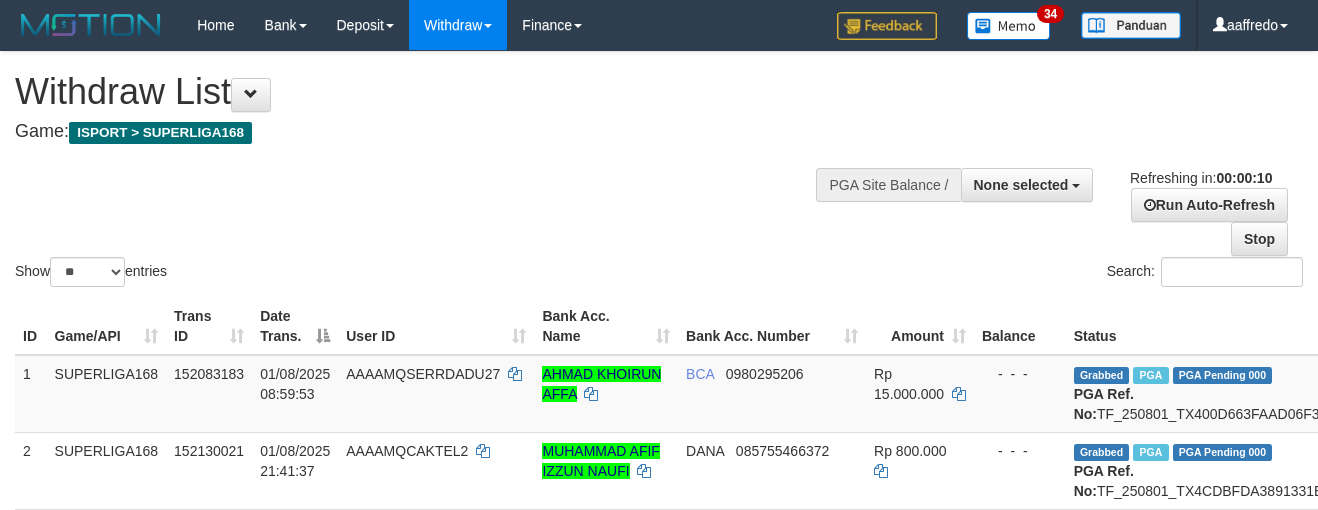 select 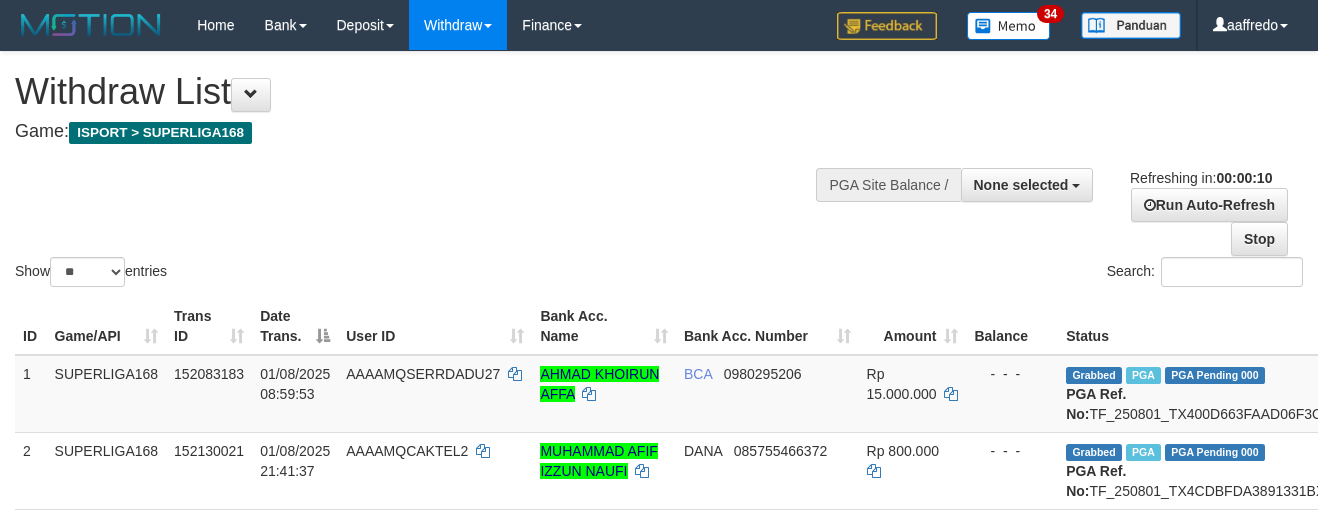 select 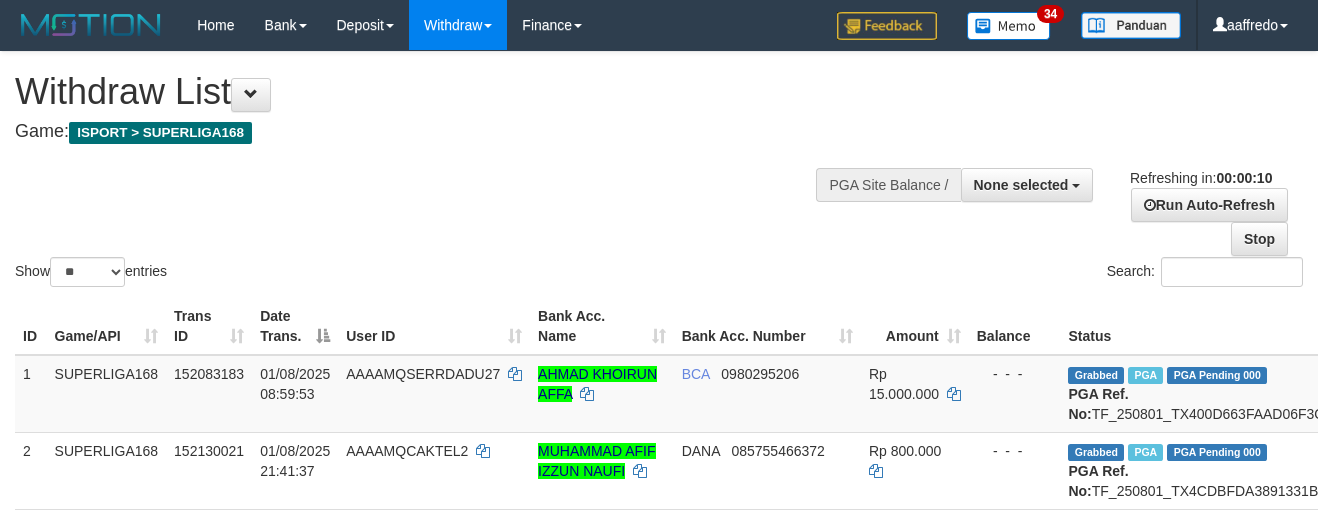 select 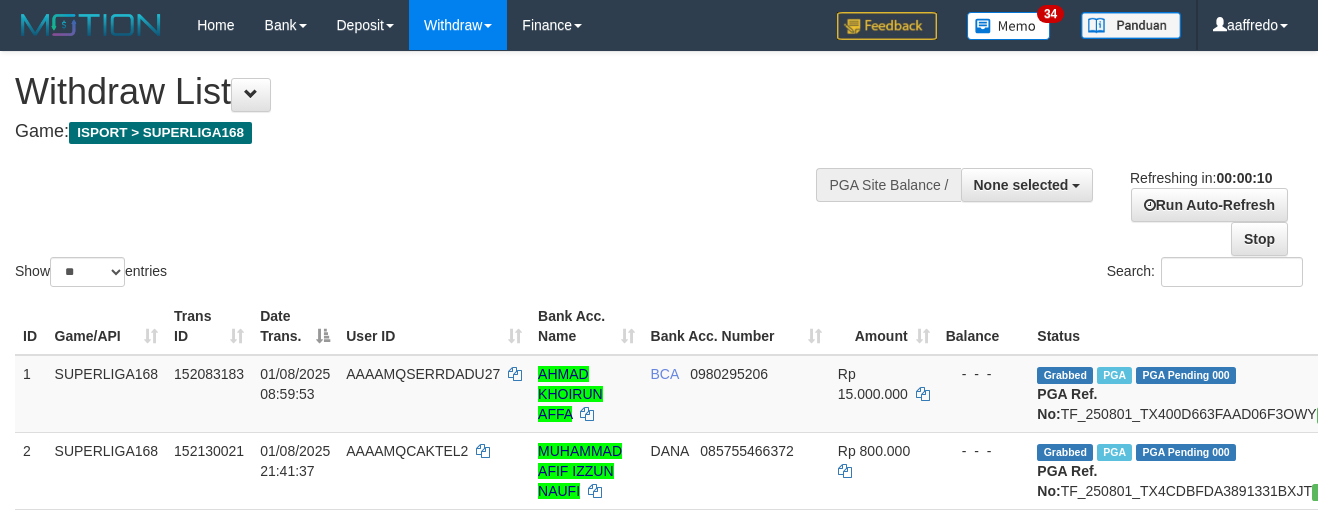 select 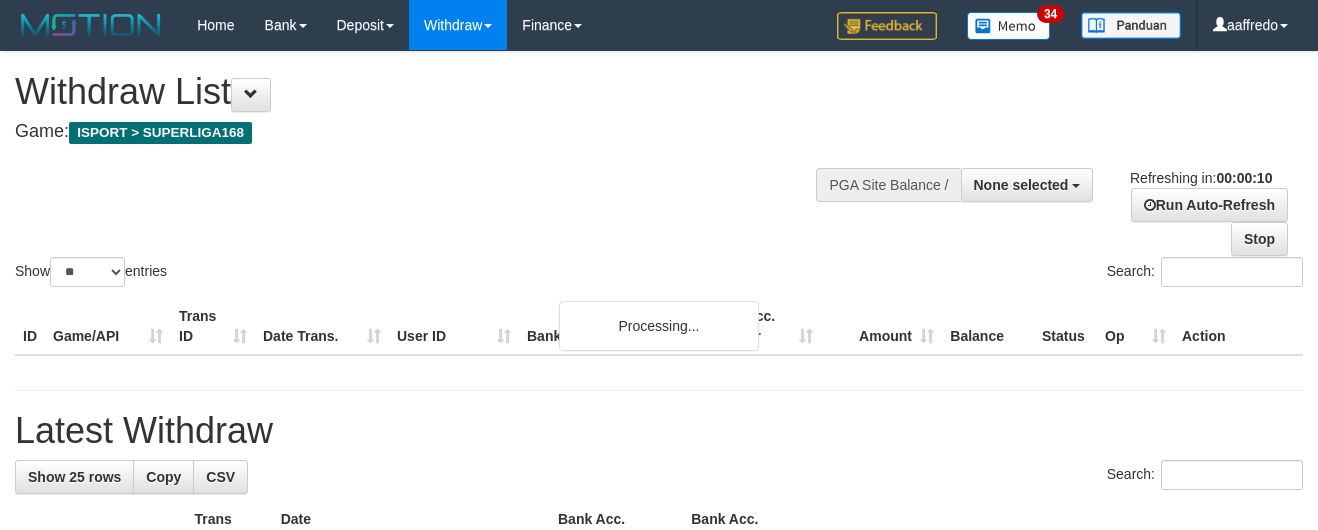 select 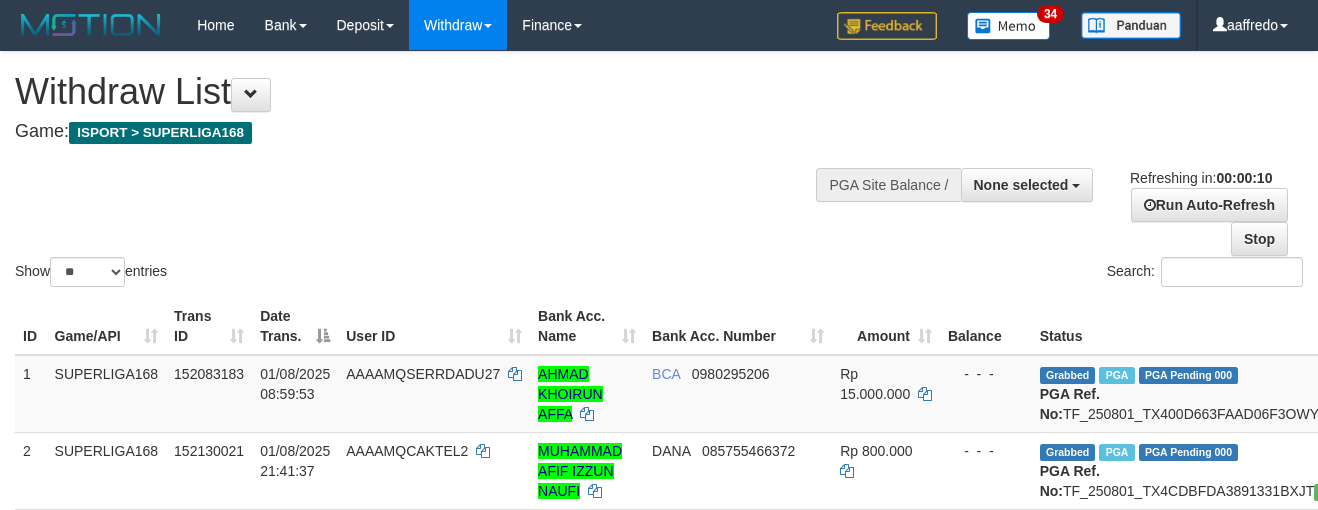 select 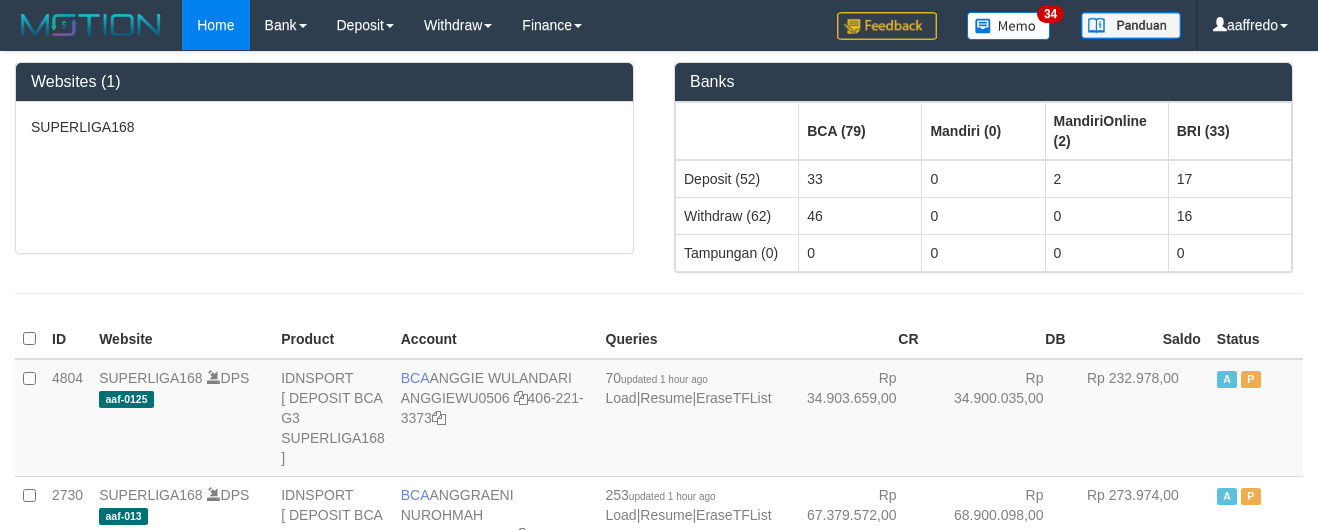 scroll, scrollTop: 1809, scrollLeft: 0, axis: vertical 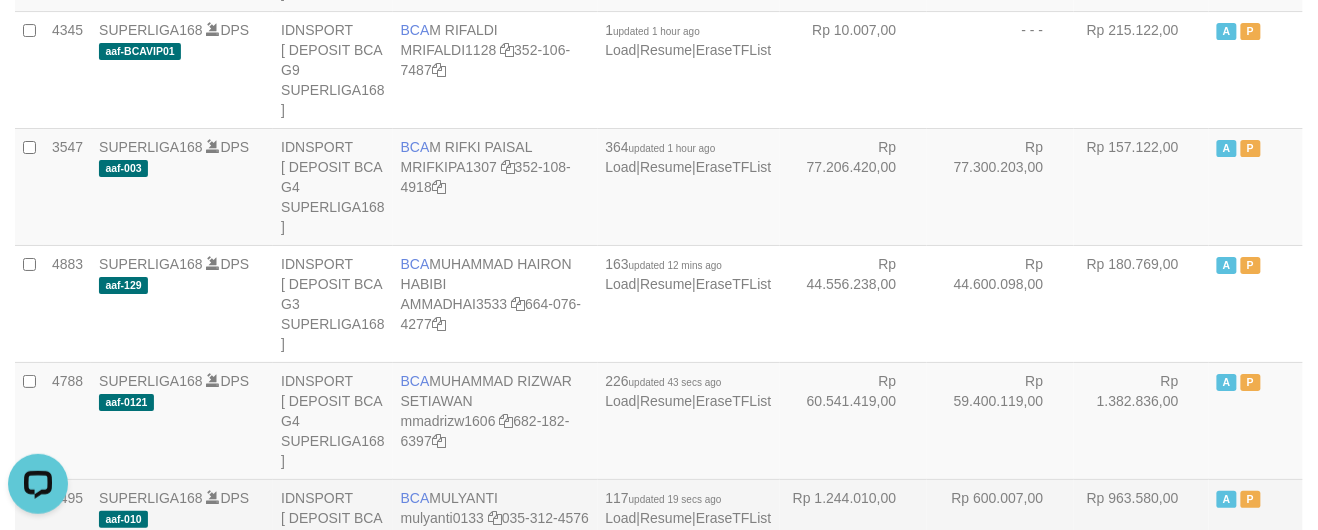 click on "Rp 1.244.010,00" at bounding box center [853, 537] 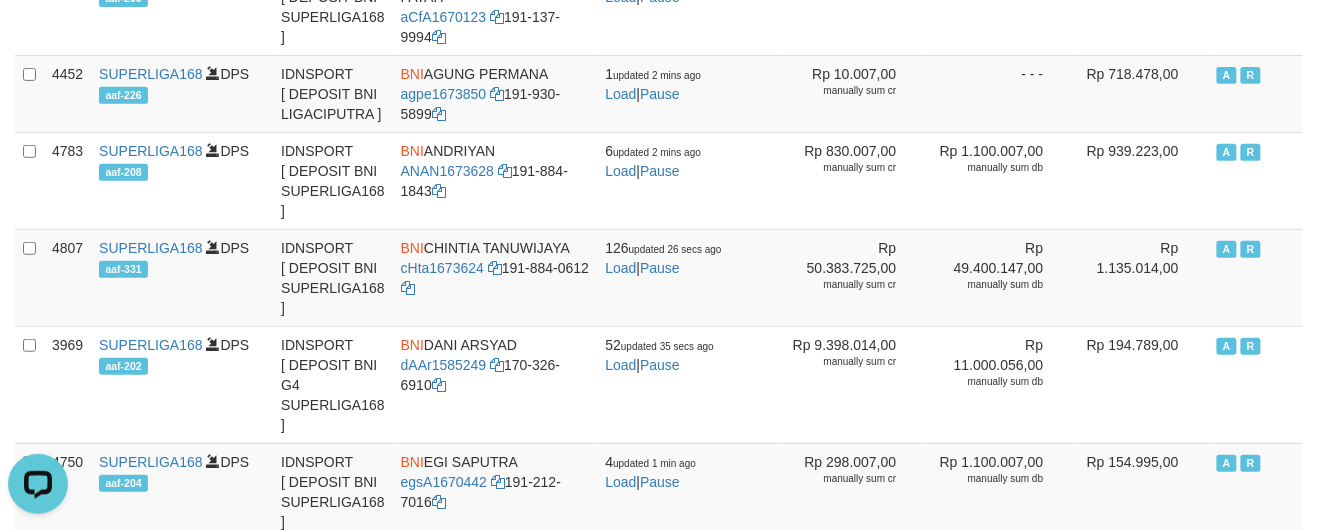 click on "SUPERLIGA168" at bounding box center (151, 890) 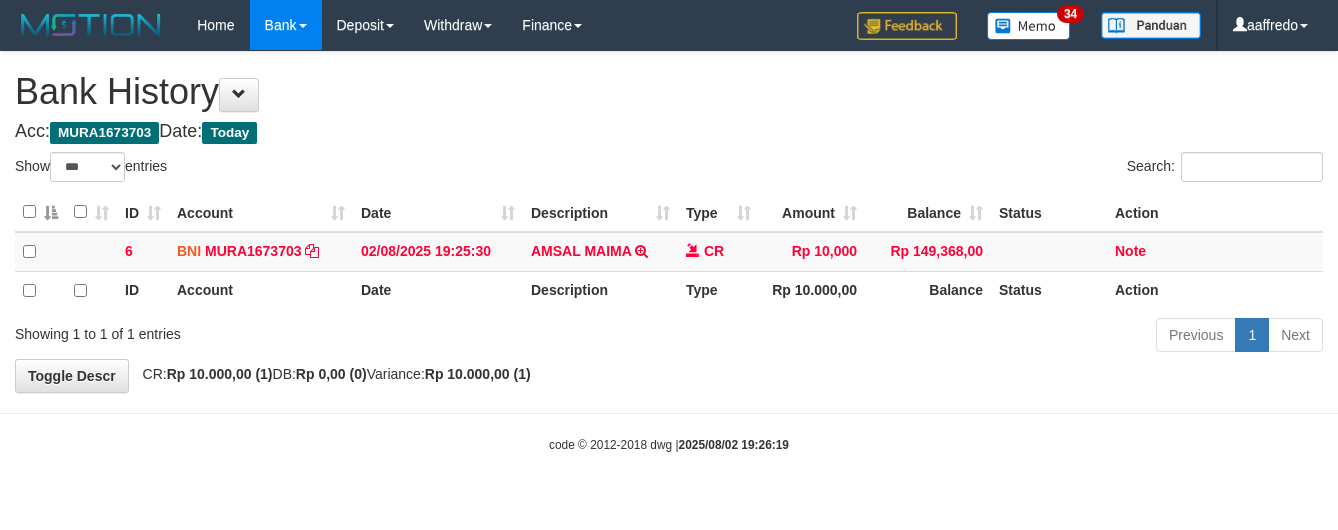 select on "***" 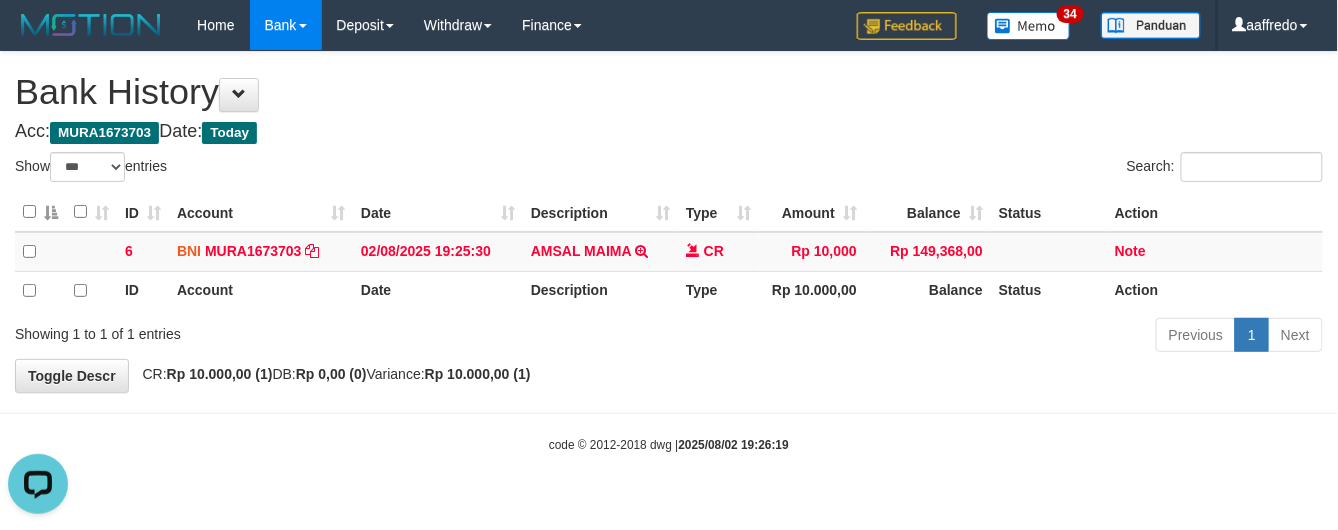 scroll, scrollTop: 0, scrollLeft: 0, axis: both 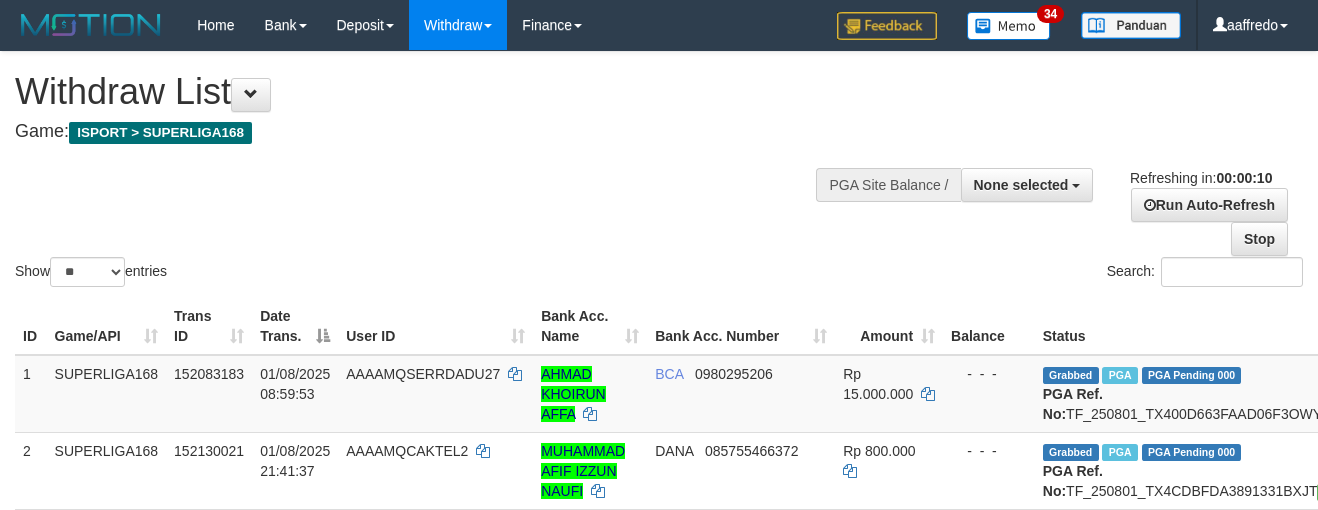 select 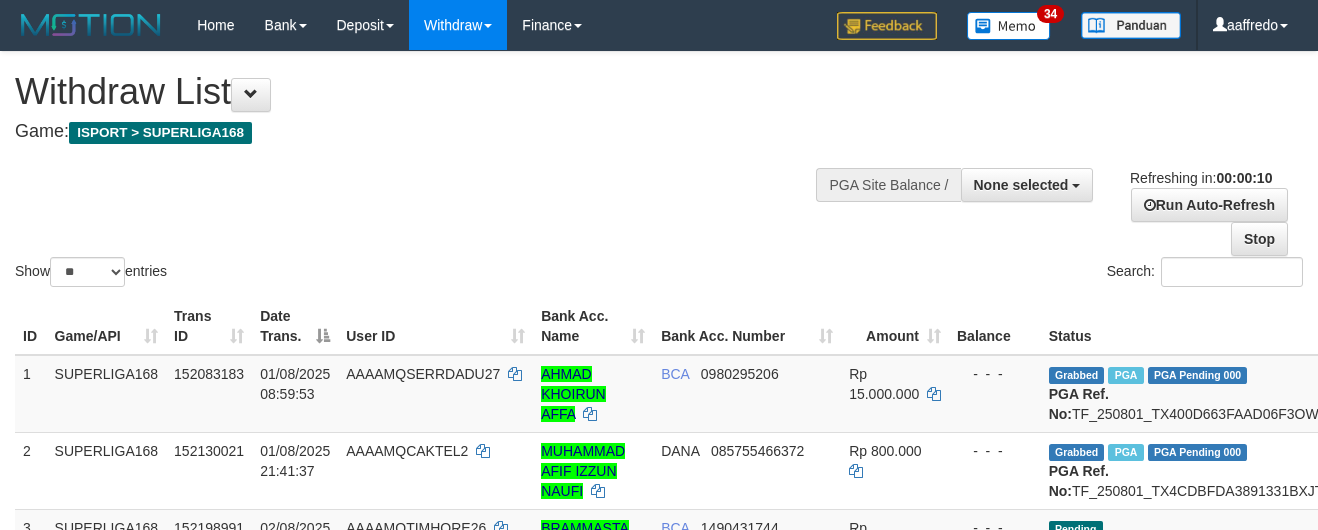 select 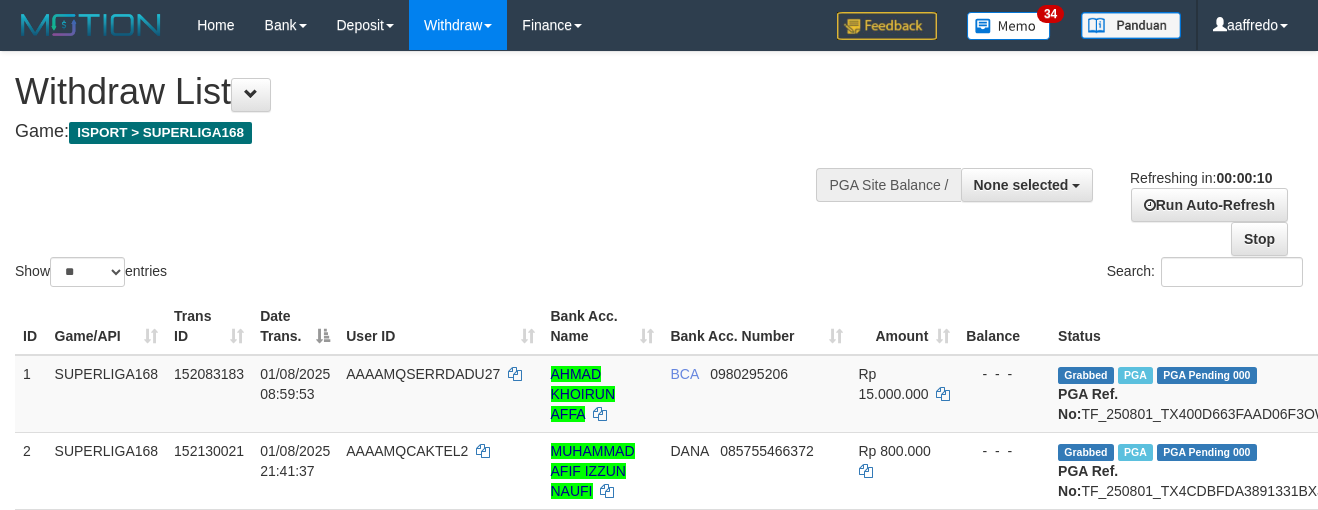 select 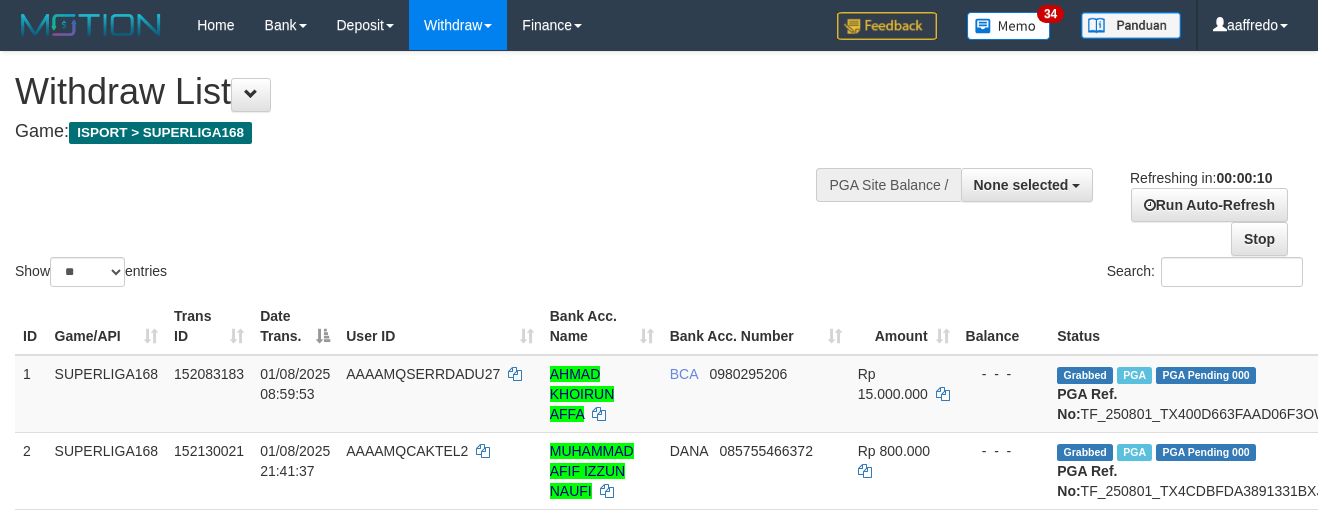 select 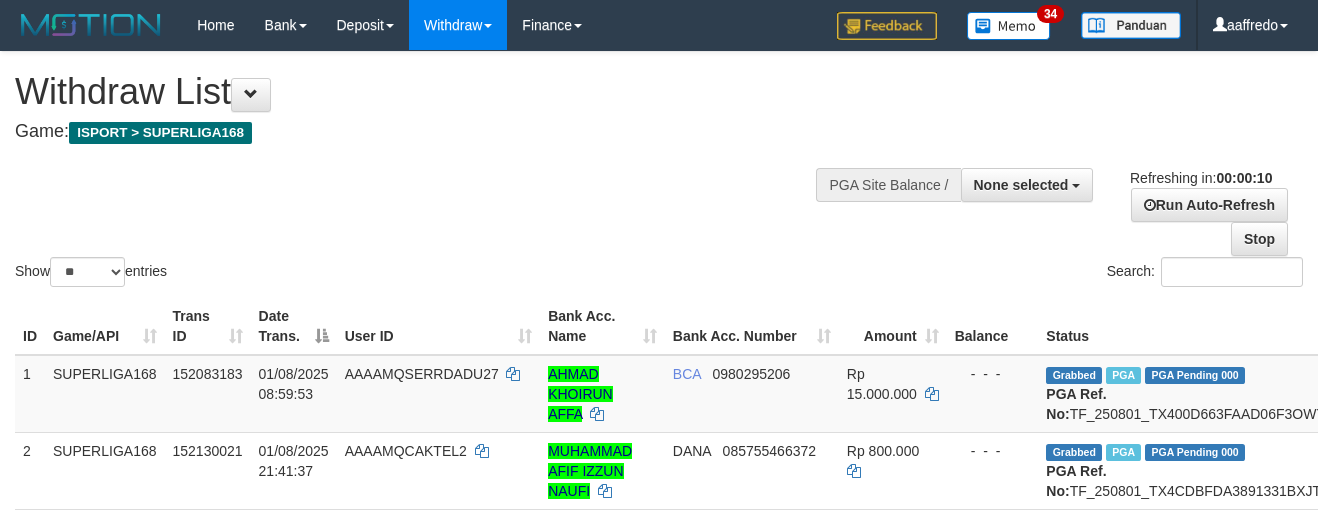 select 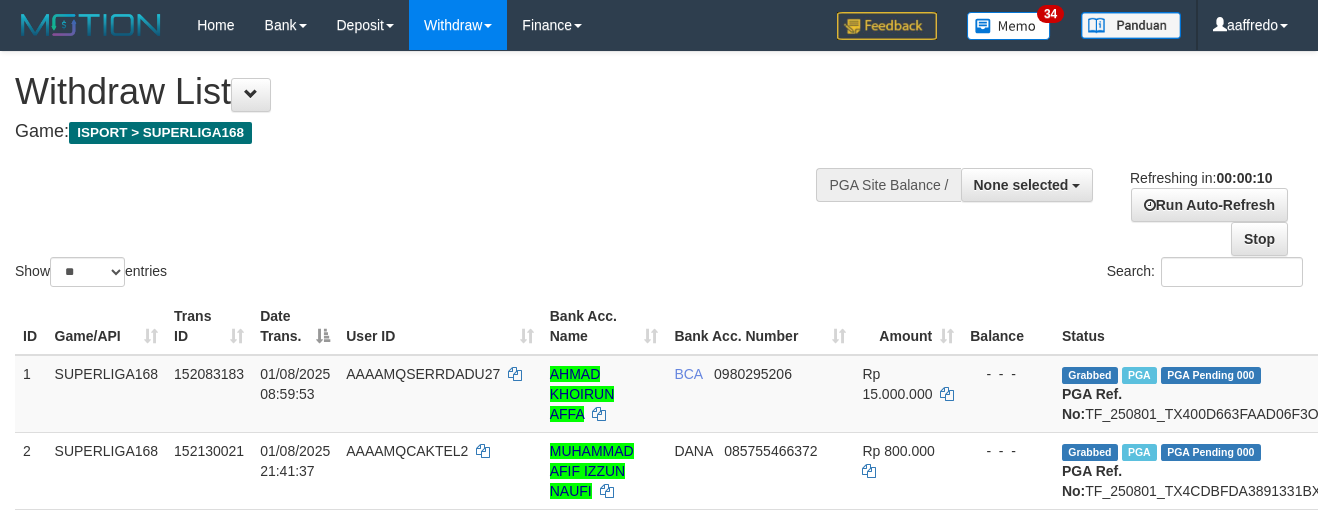 select 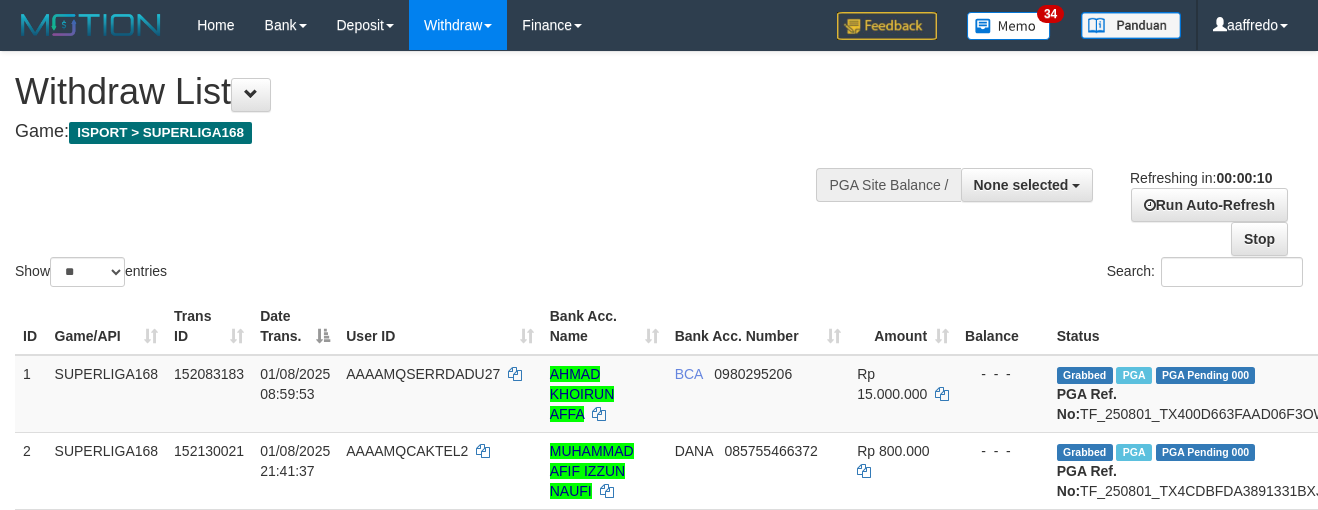 select 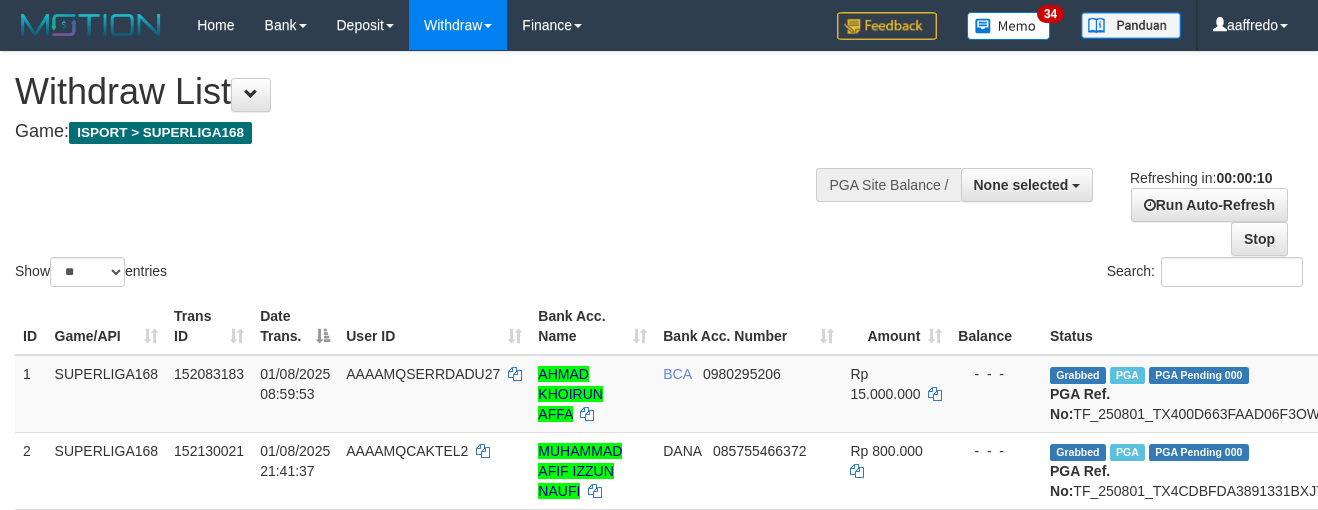 select 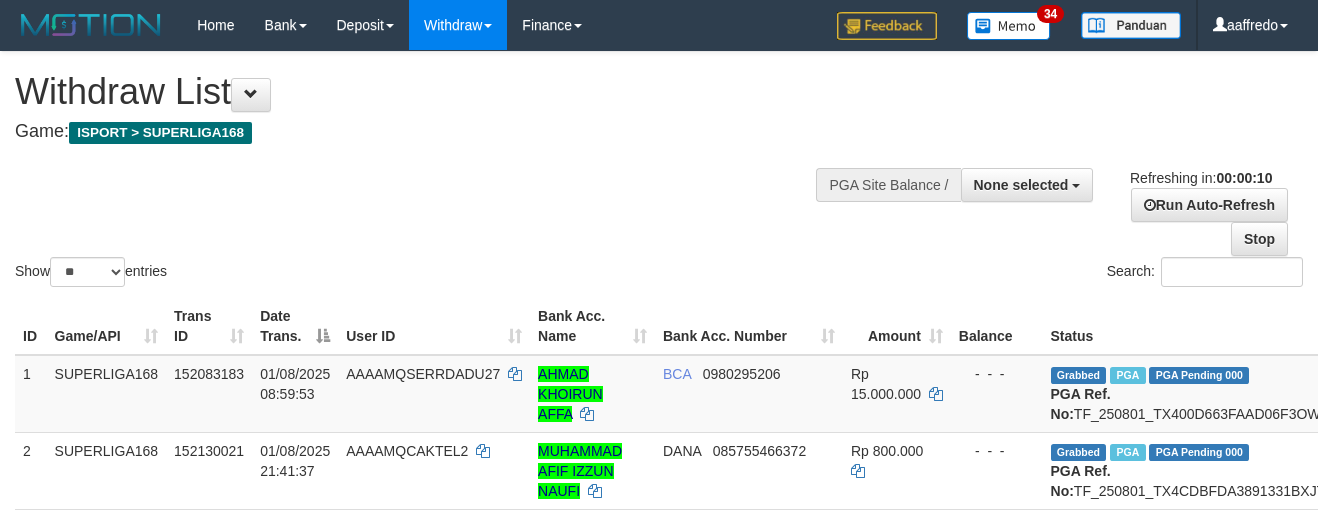 select 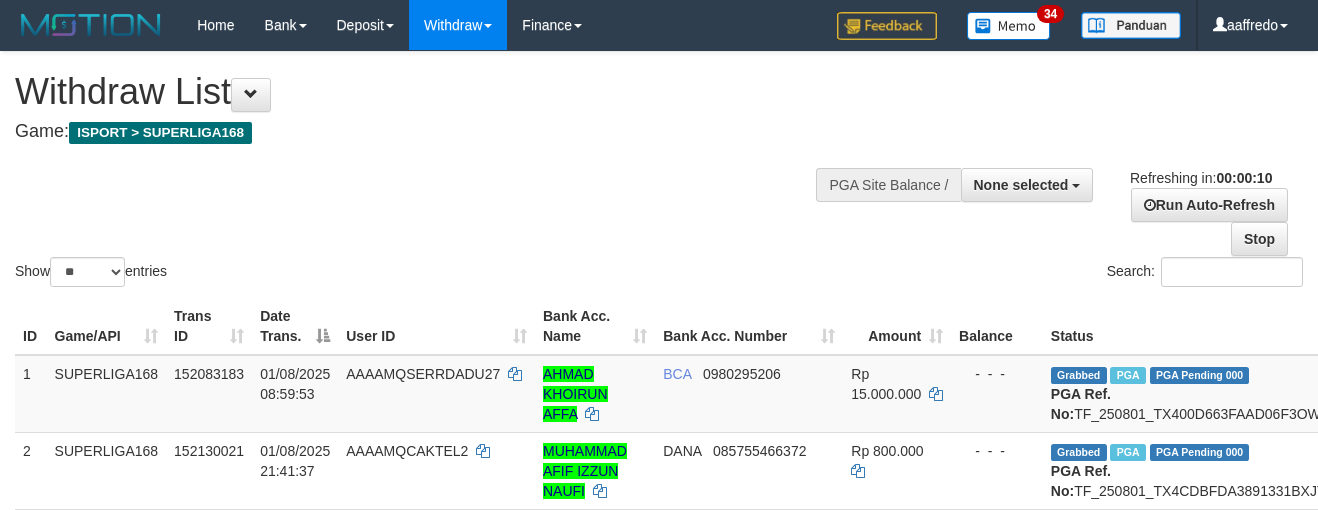 select 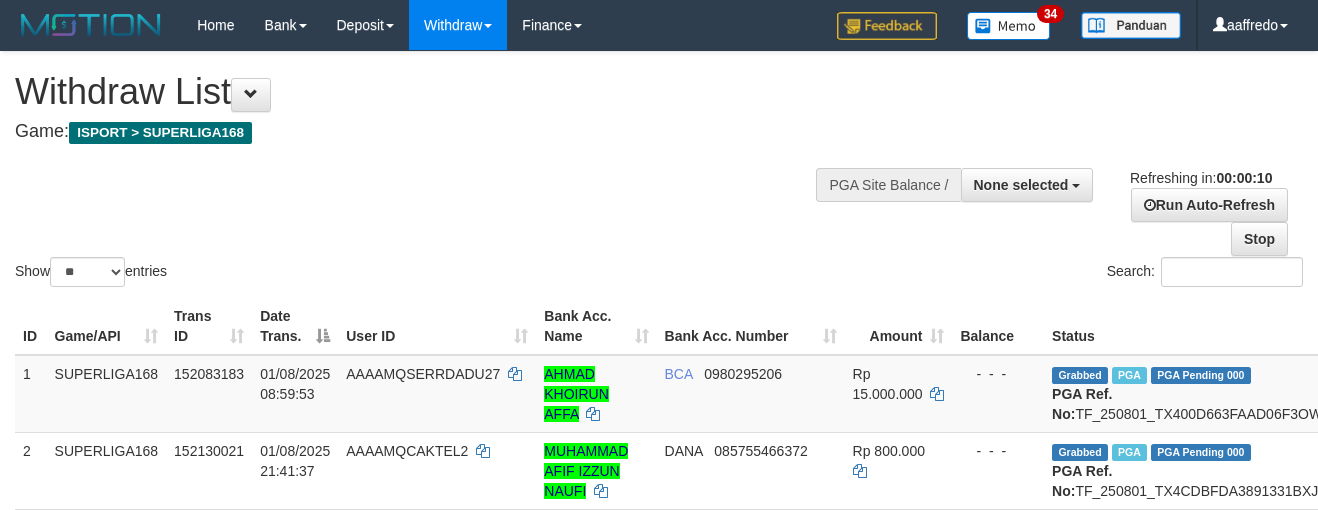 select 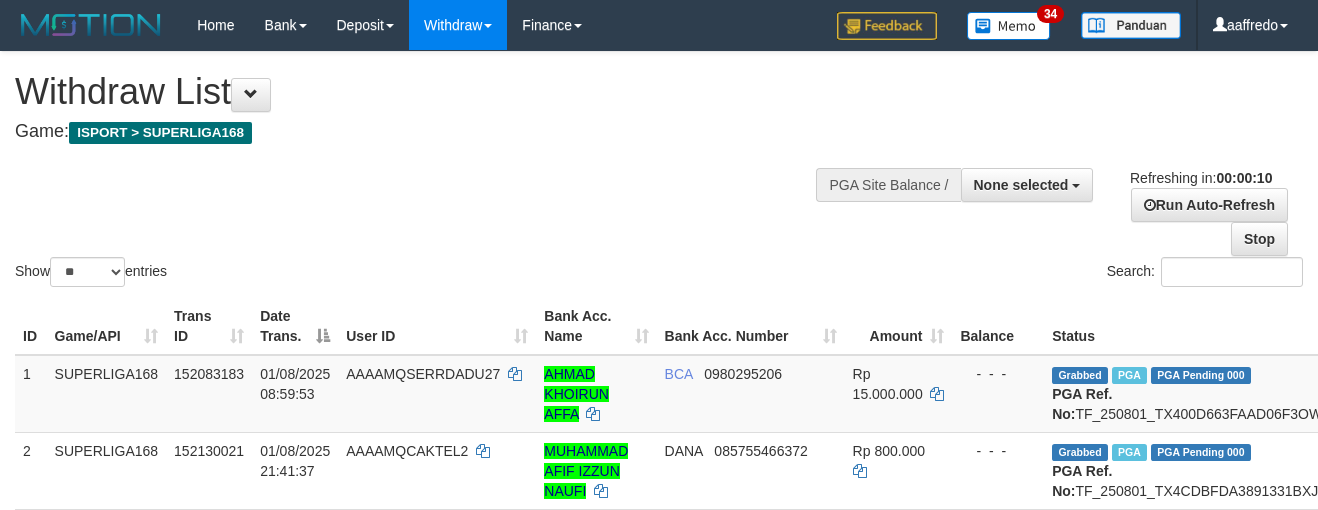 select 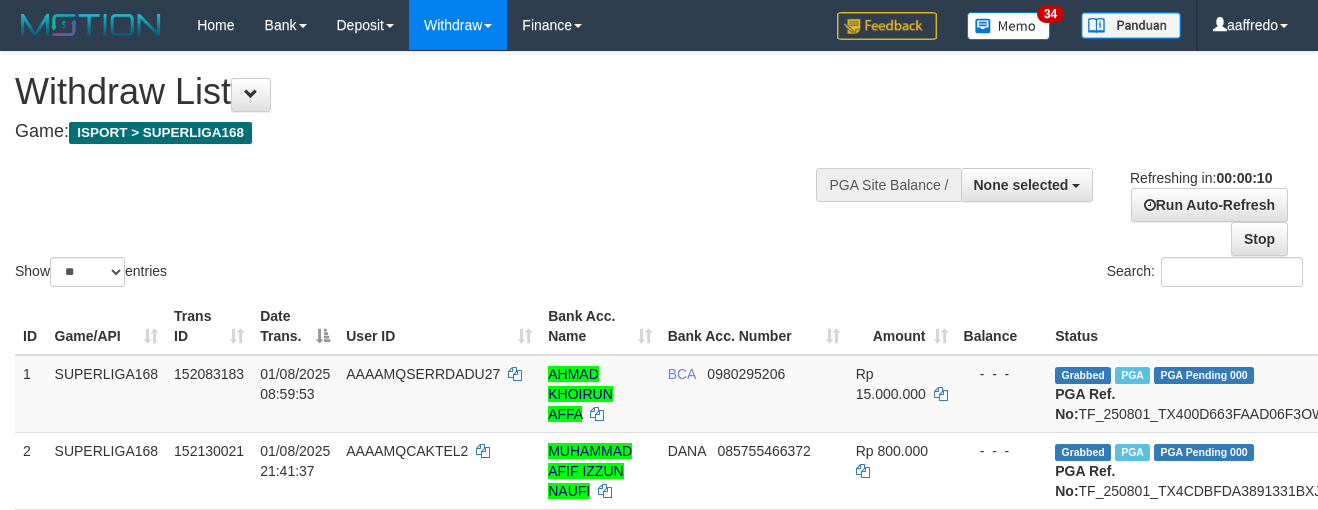 select 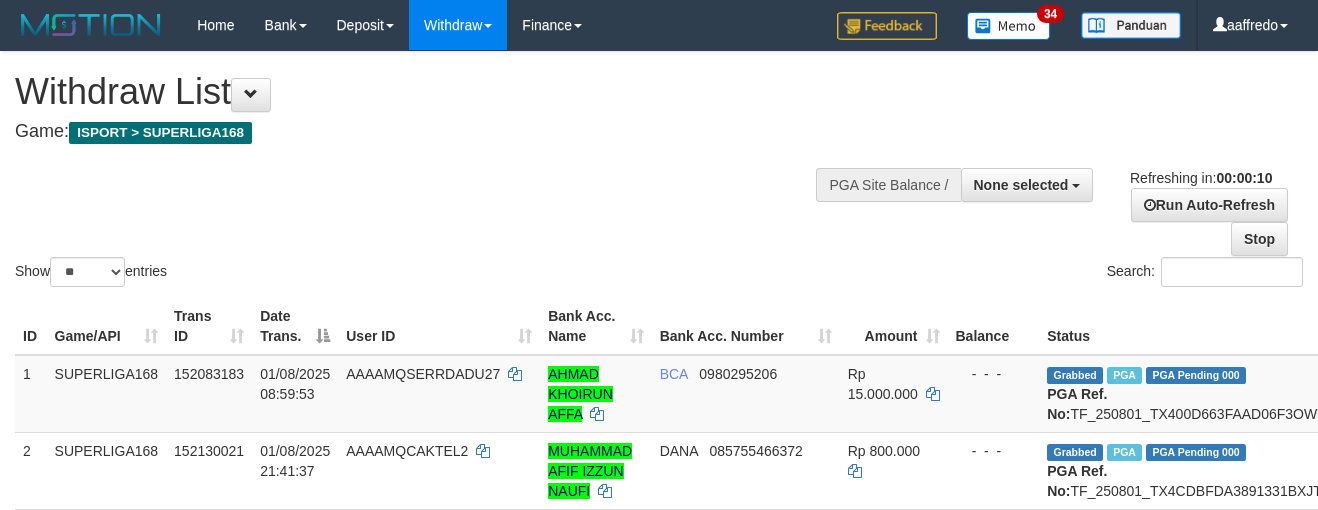 select 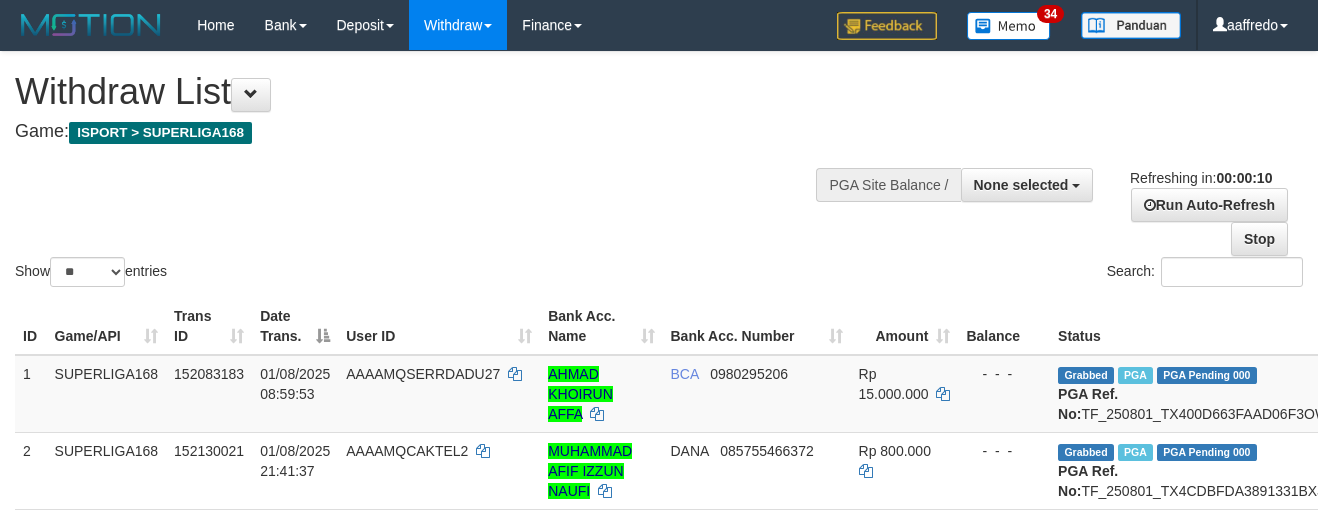 select 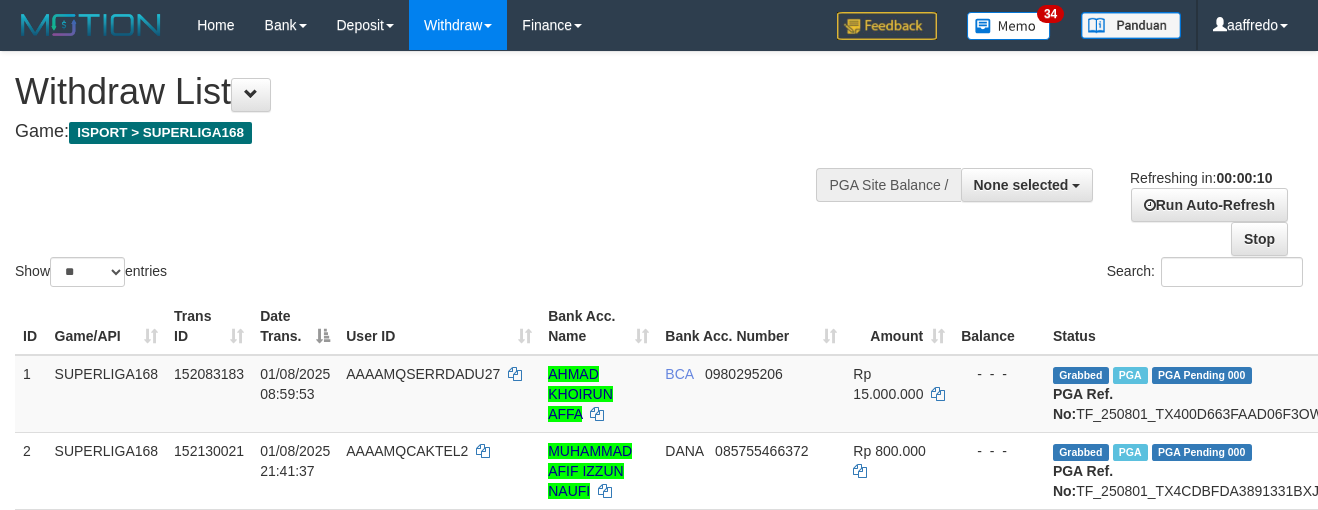 select 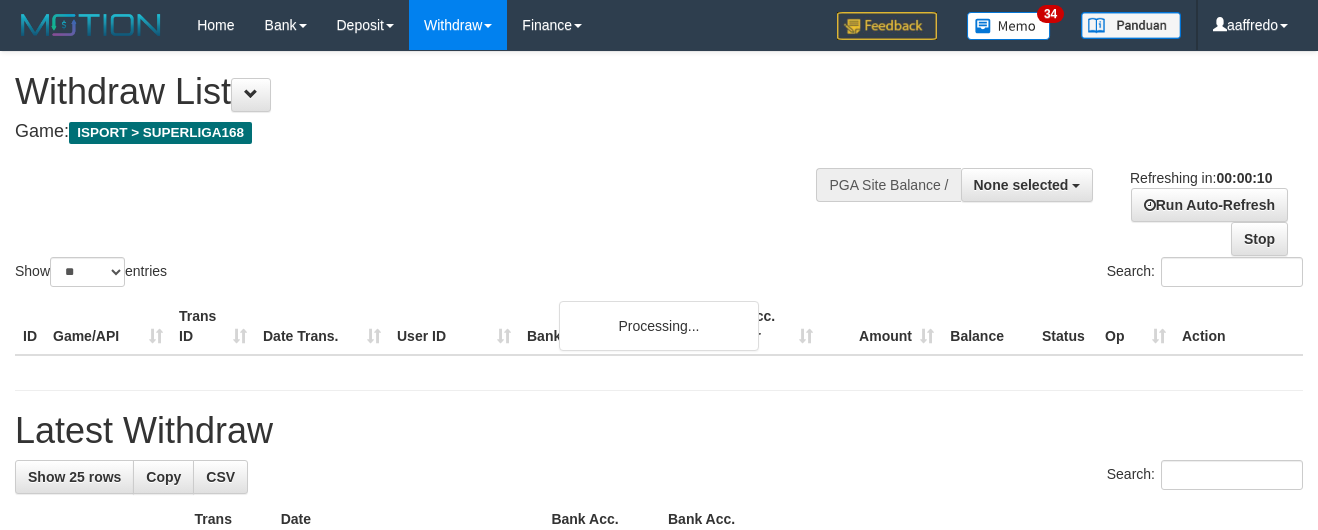 select 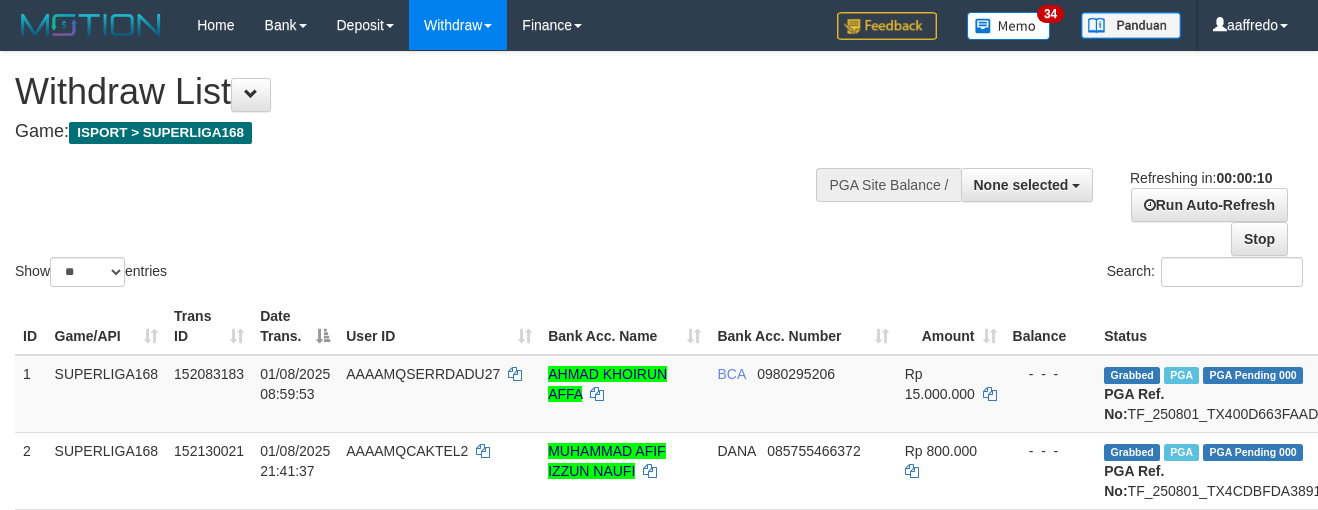 select 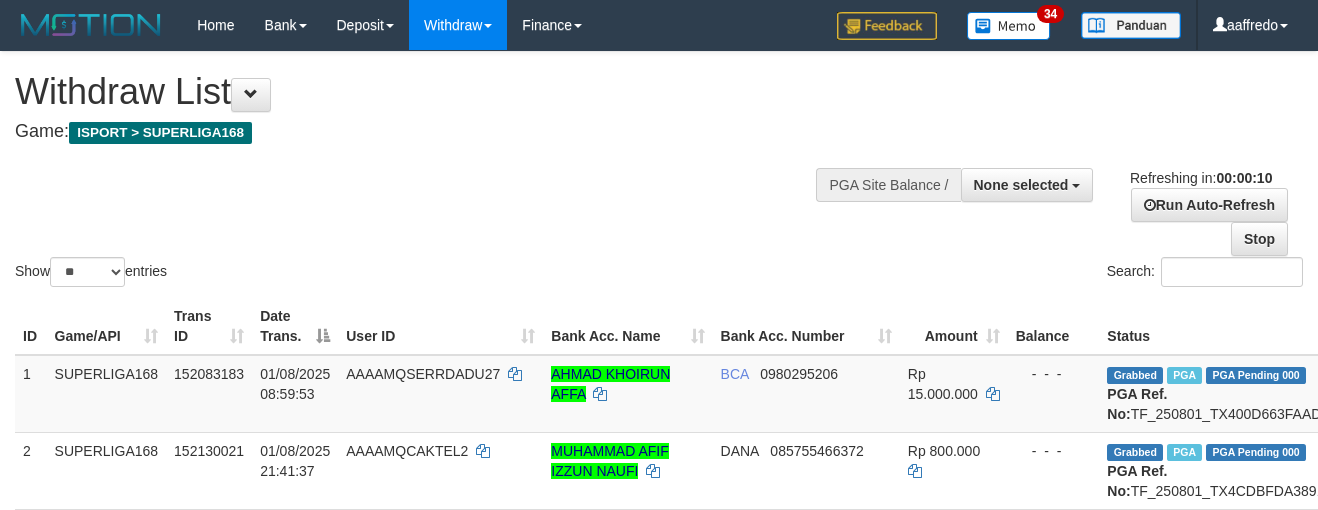 select 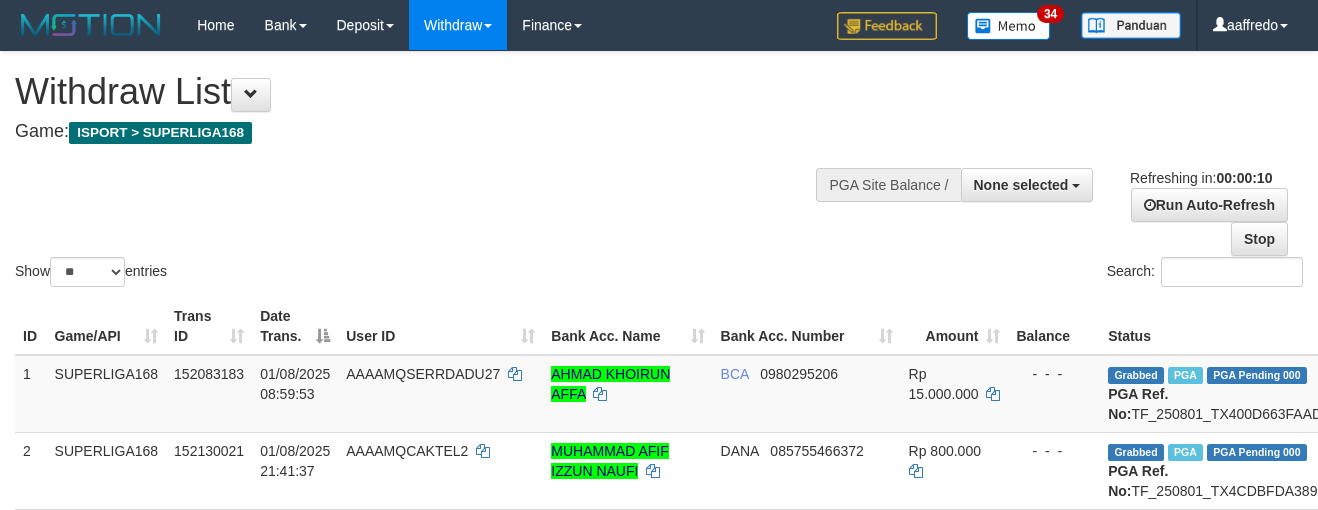 select 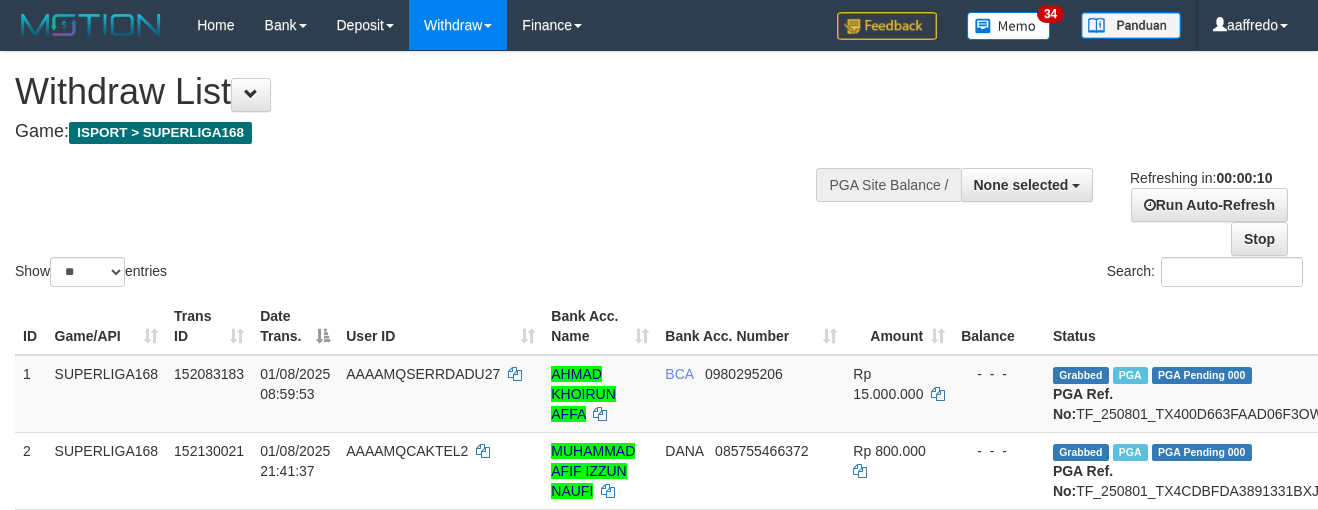 select 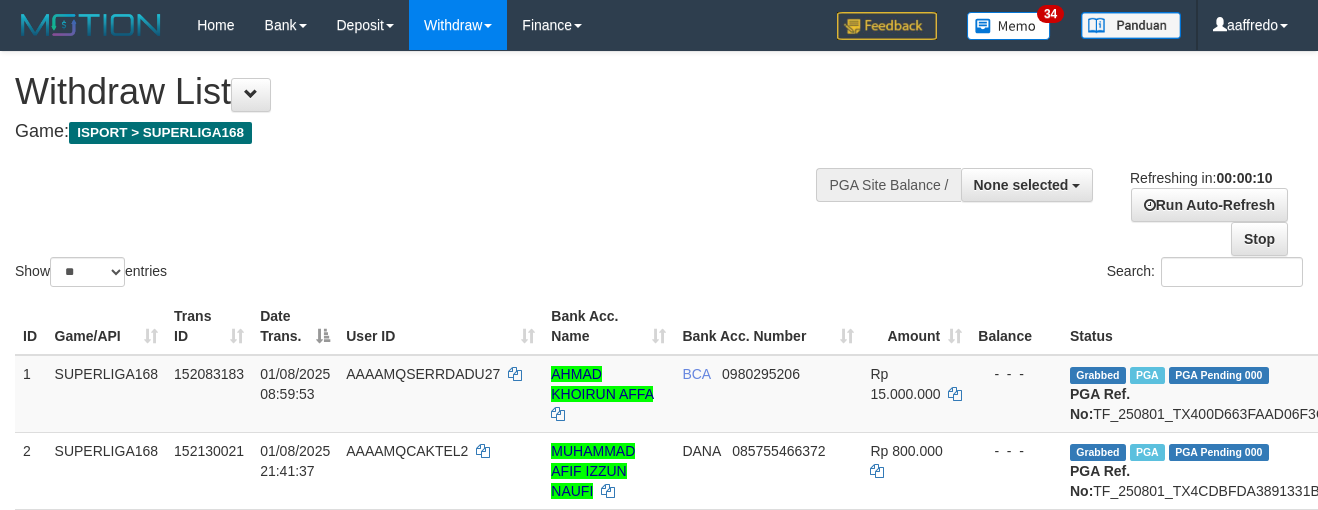select 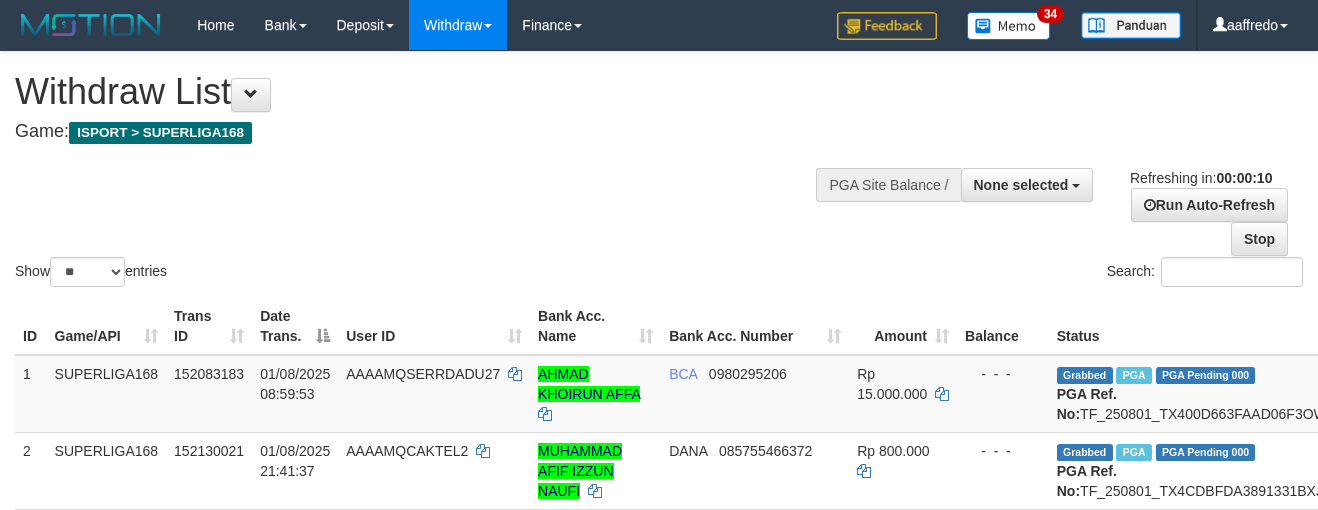 select 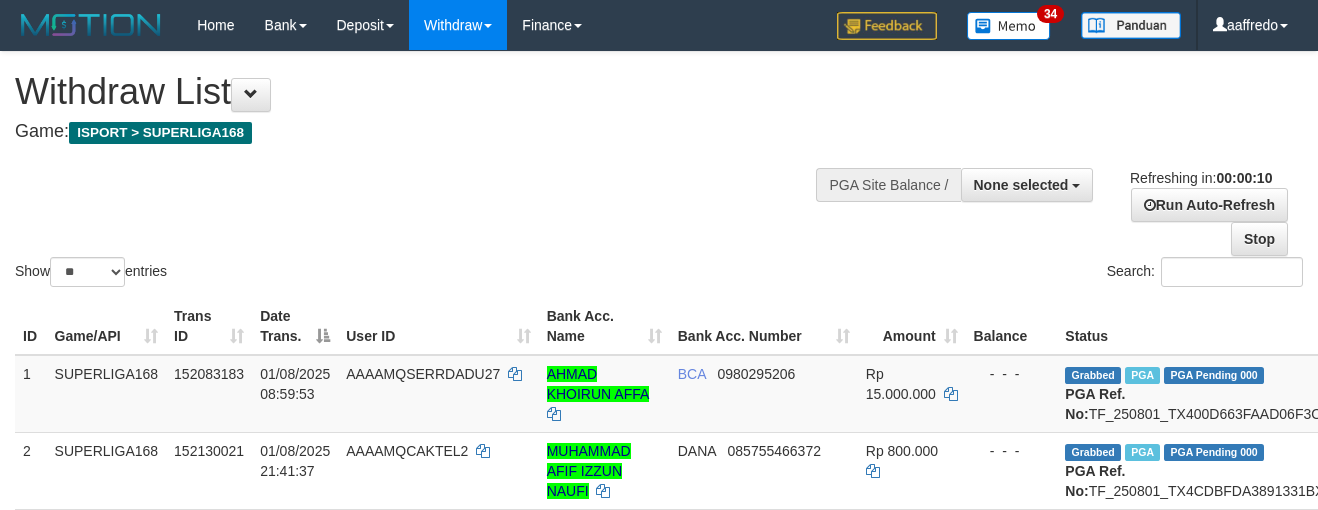 select 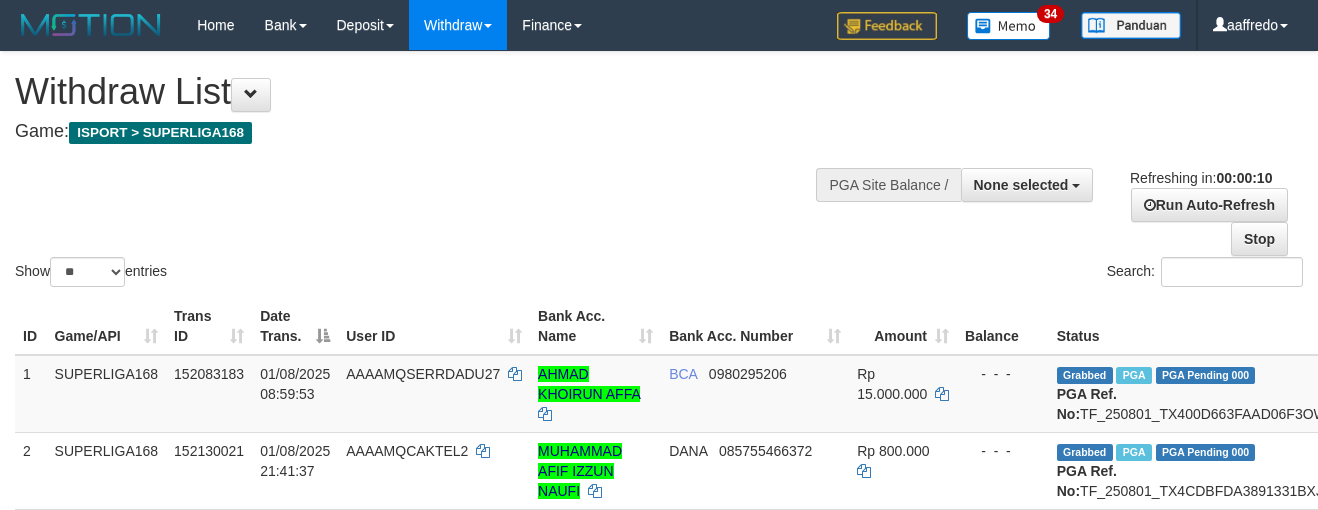 select 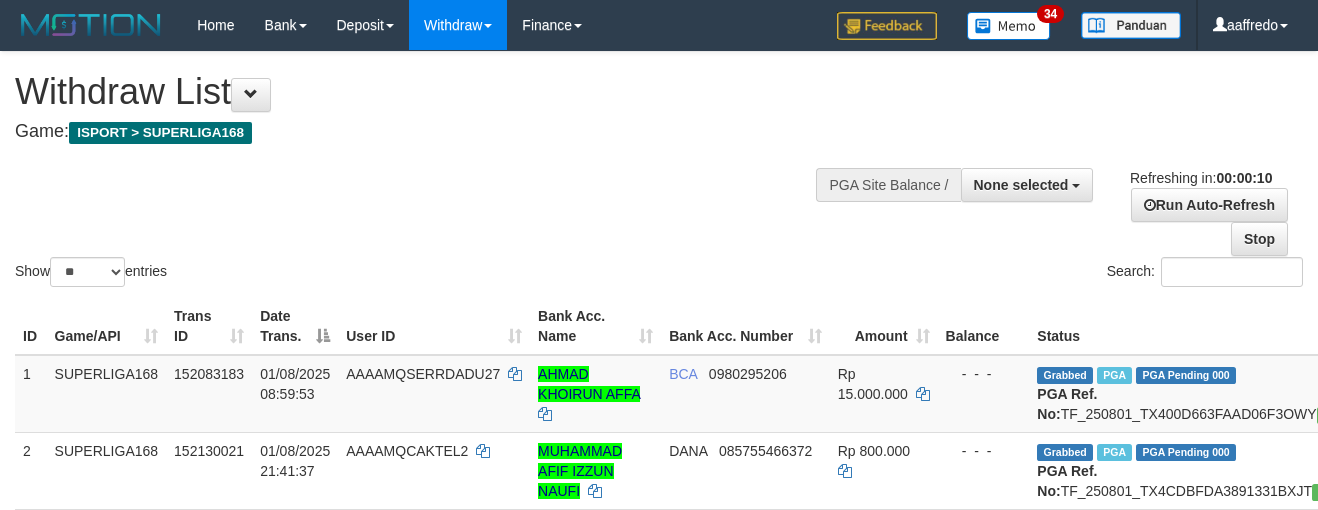 select 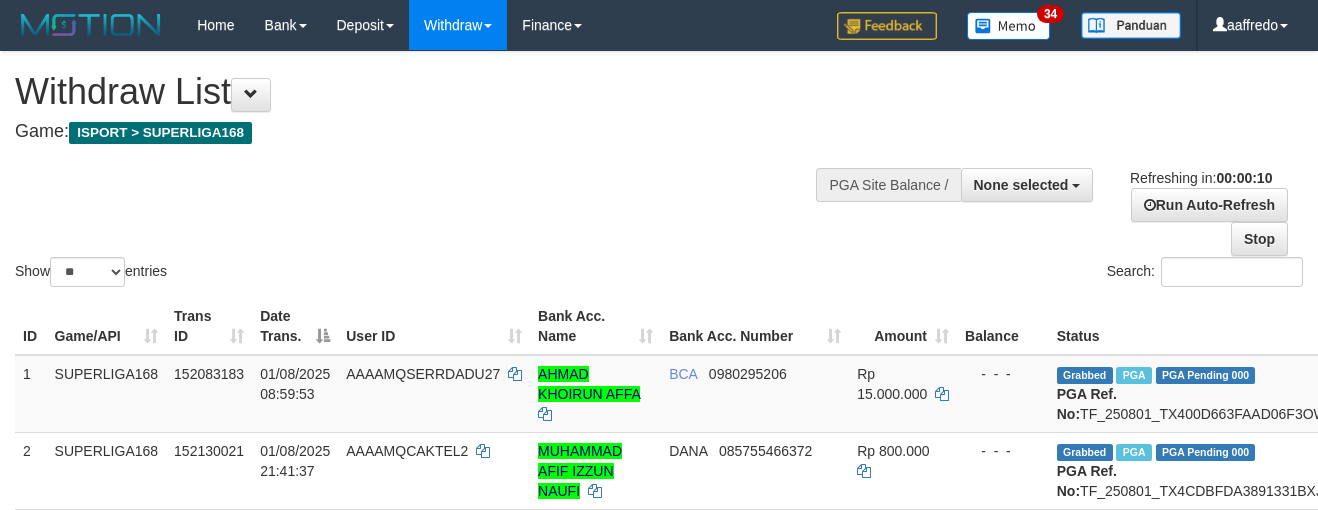 select 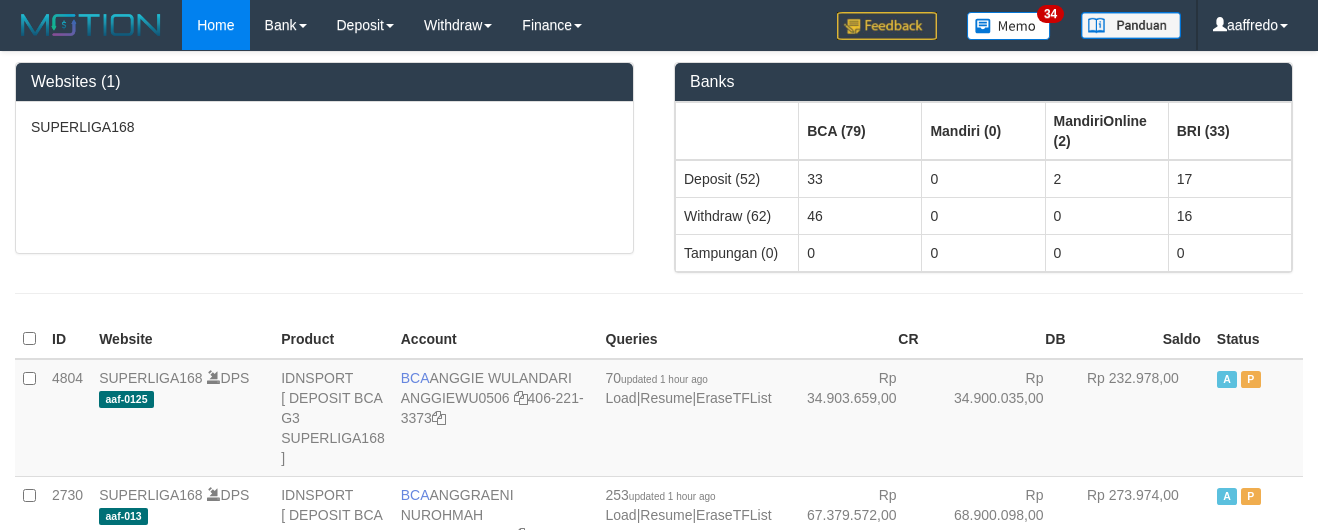 scroll, scrollTop: 4122, scrollLeft: 0, axis: vertical 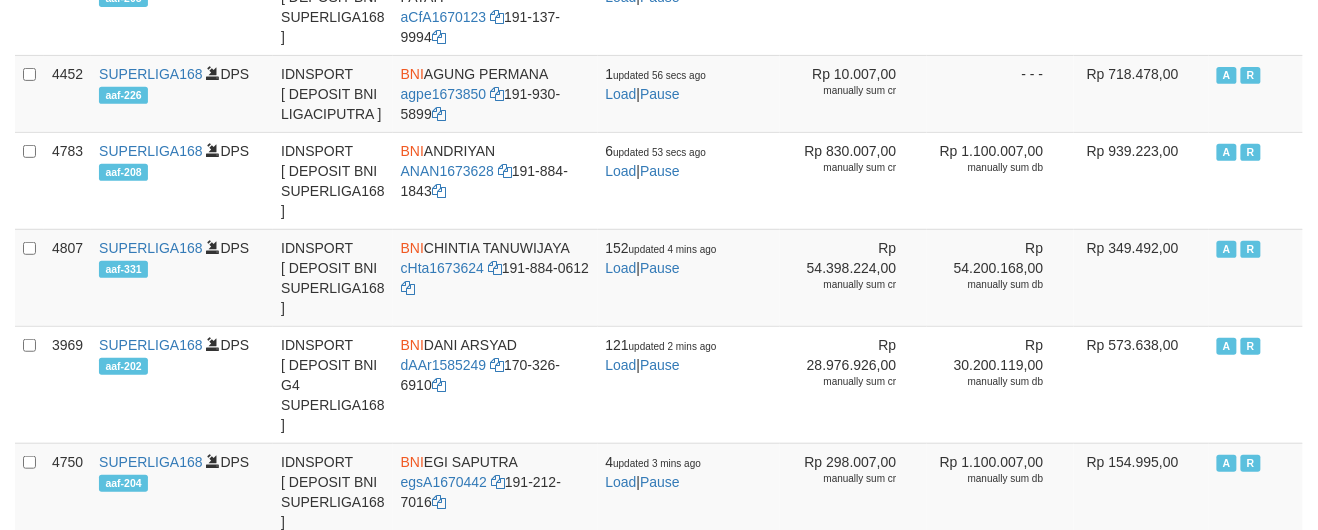 click on "Rp 1.000.007,00
manually sum db" at bounding box center [1000, 1016] 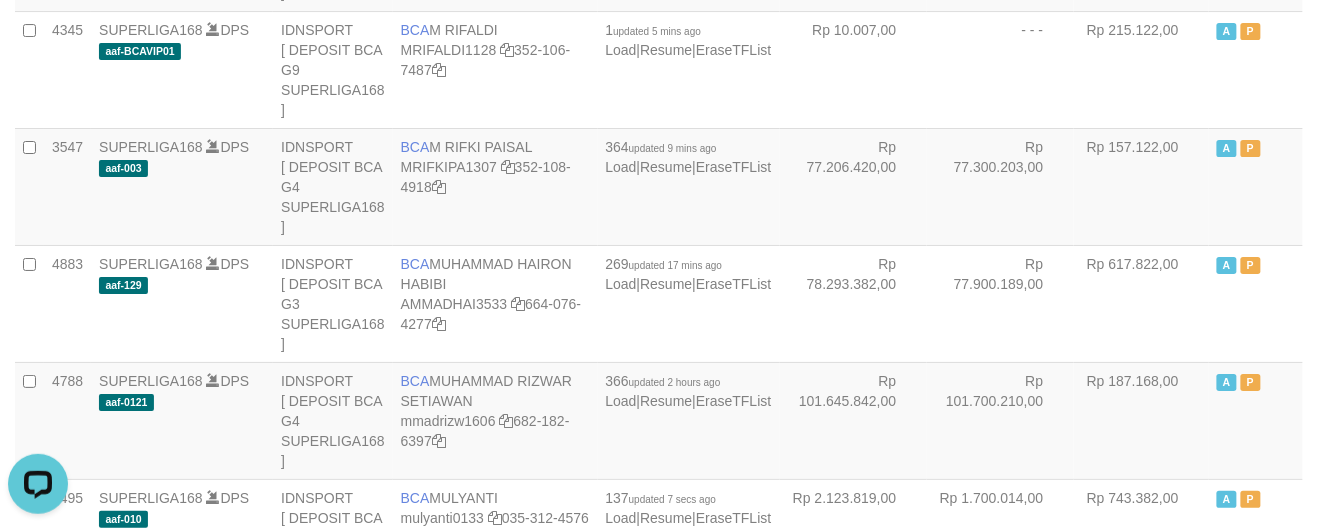 scroll, scrollTop: 0, scrollLeft: 0, axis: both 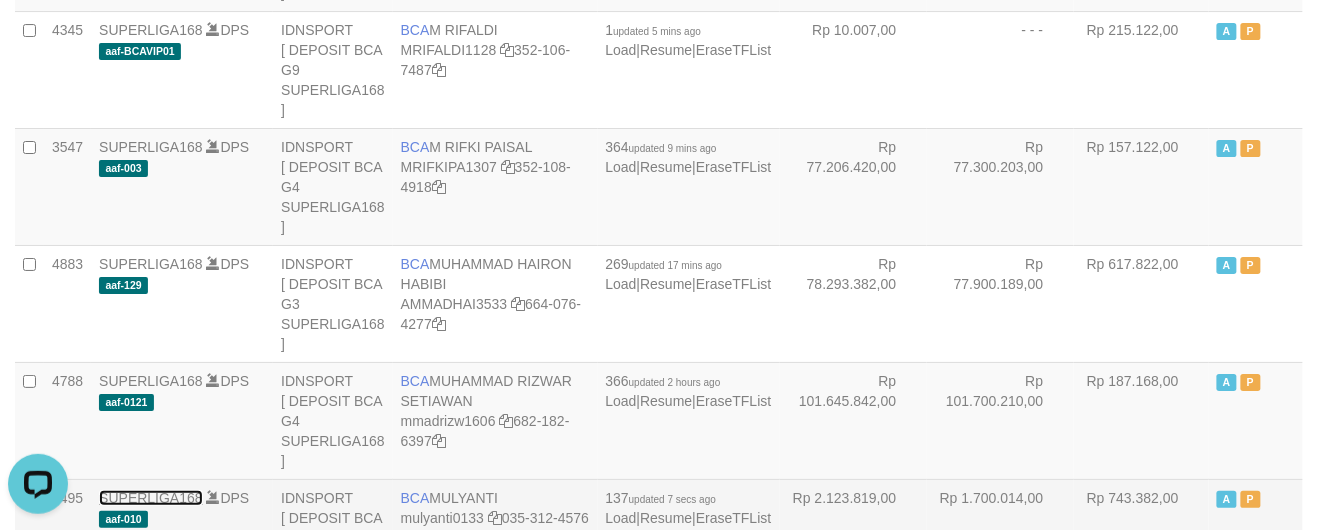 click on "SUPERLIGA168" at bounding box center [151, 498] 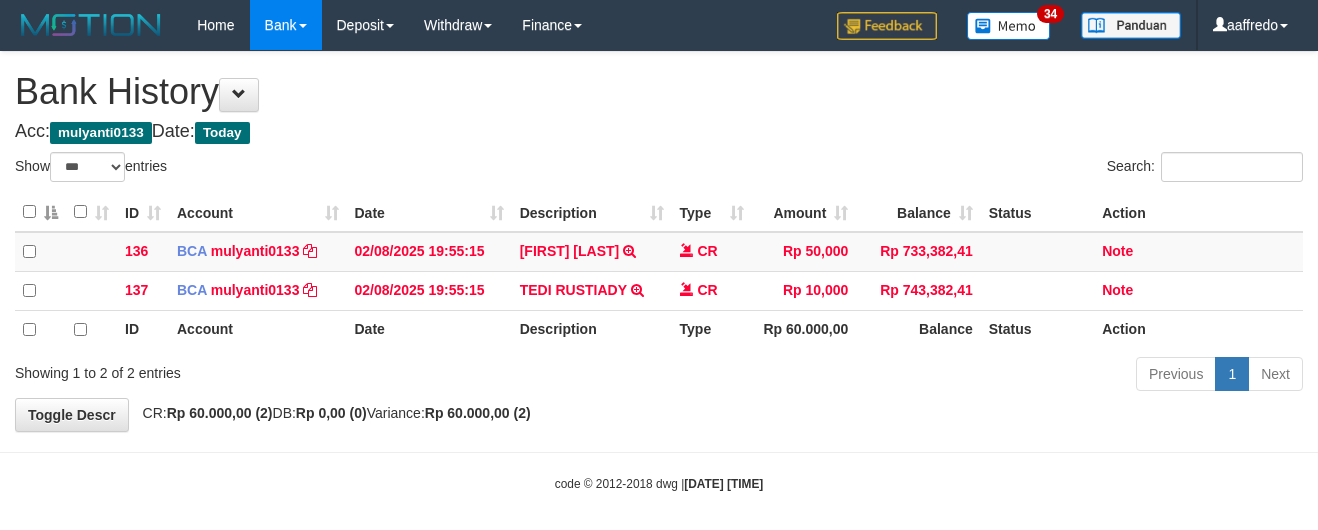 select on "***" 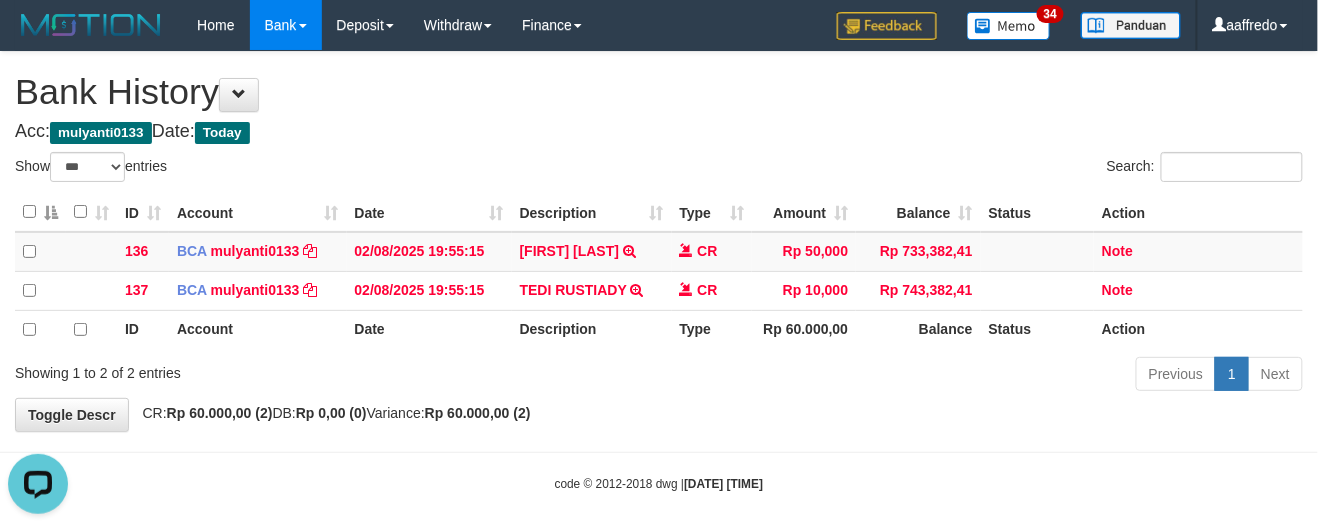 scroll, scrollTop: 0, scrollLeft: 0, axis: both 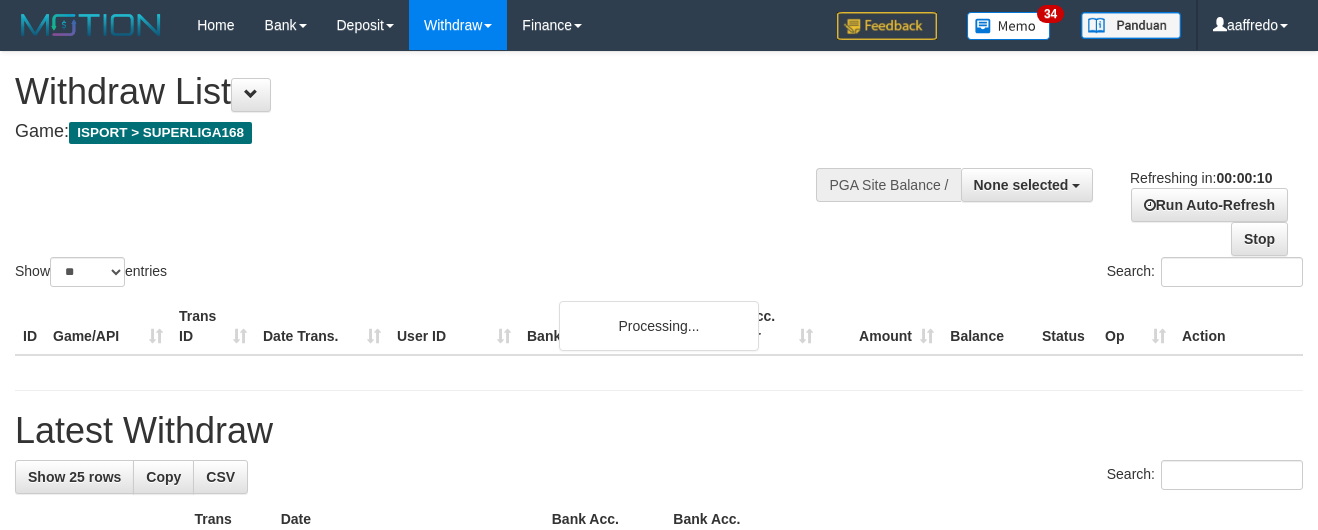 select 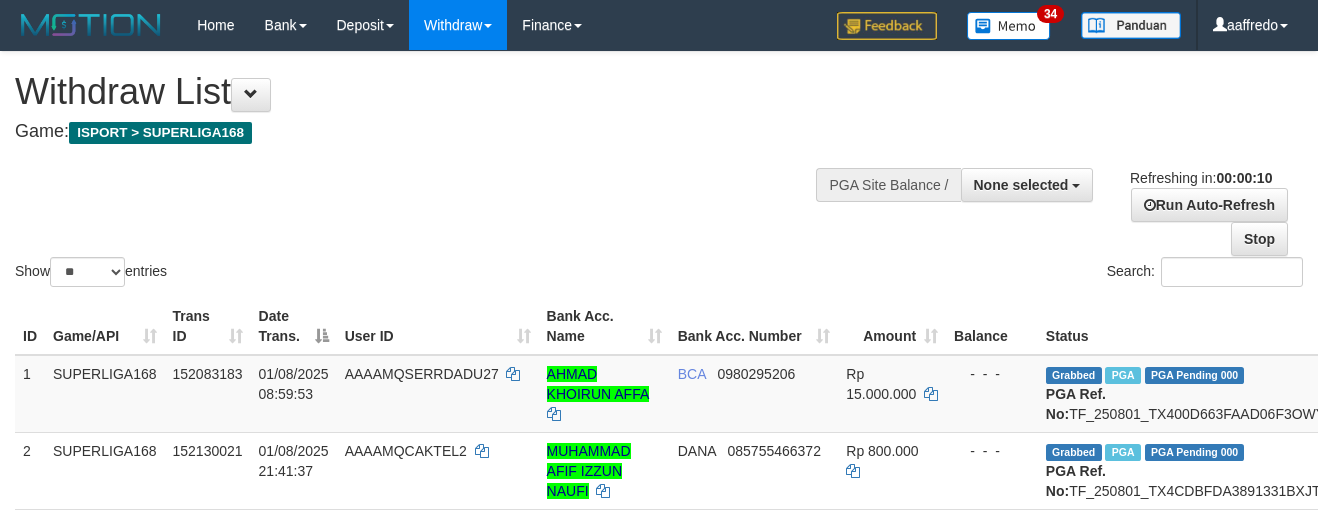 select 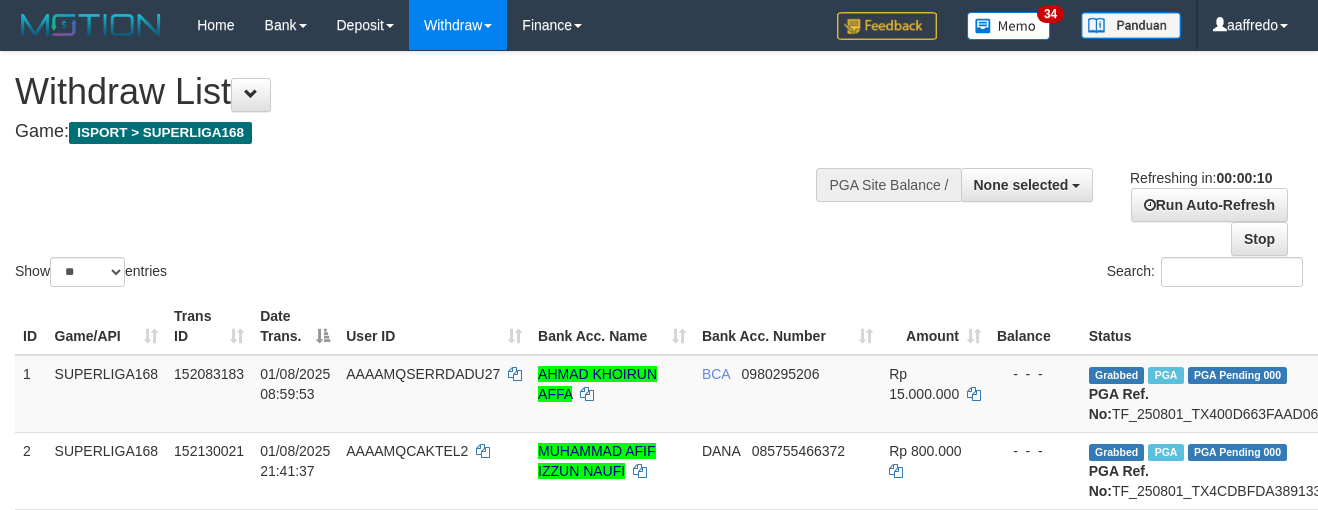select 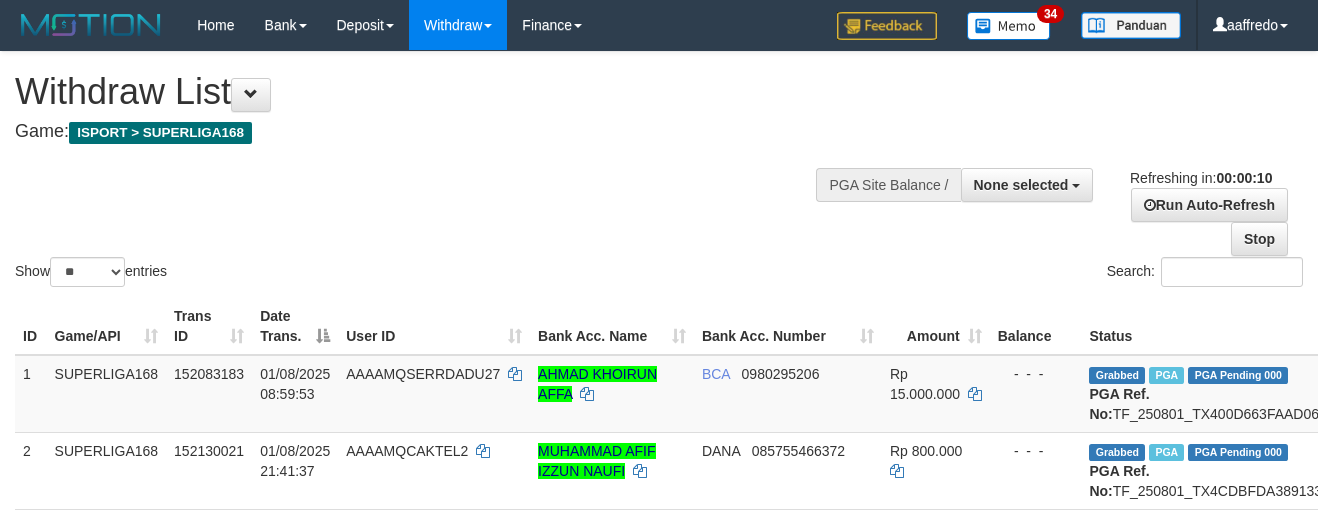 select 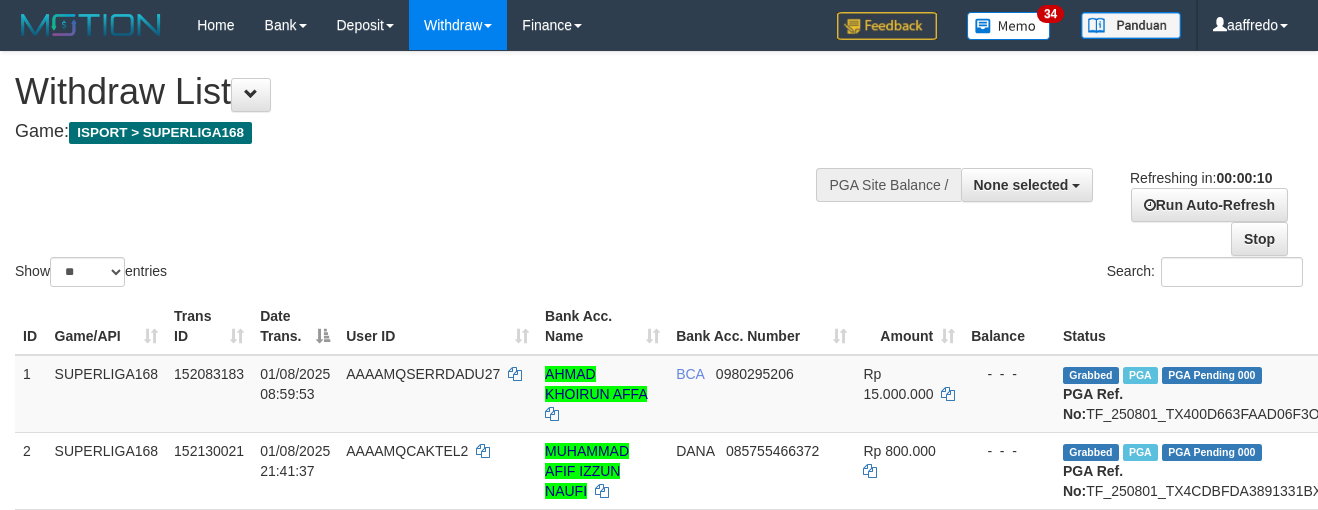 select 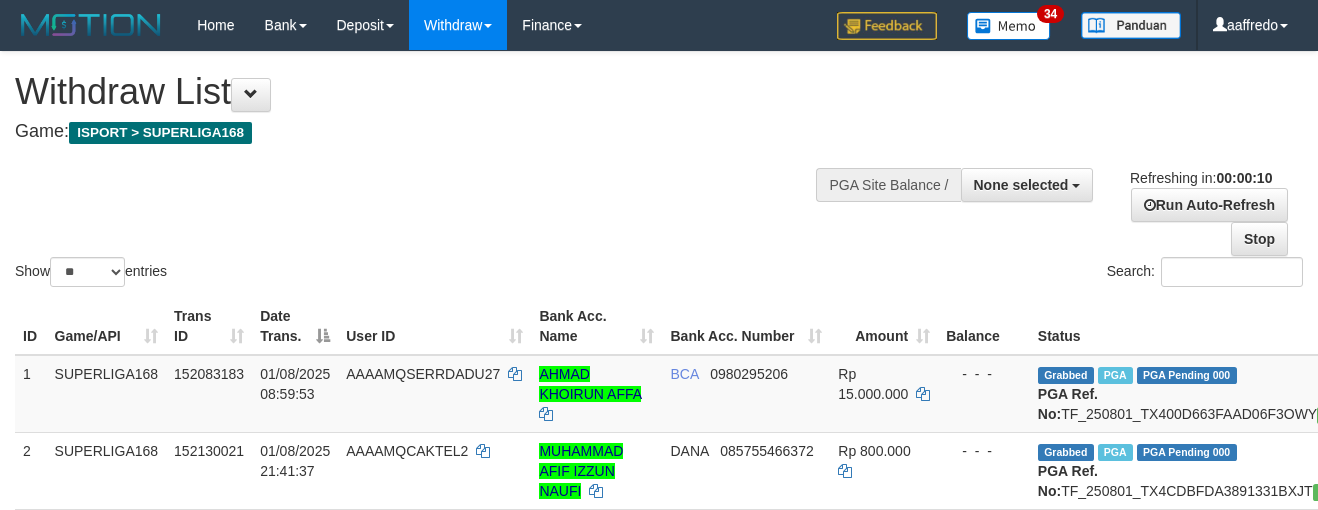 select 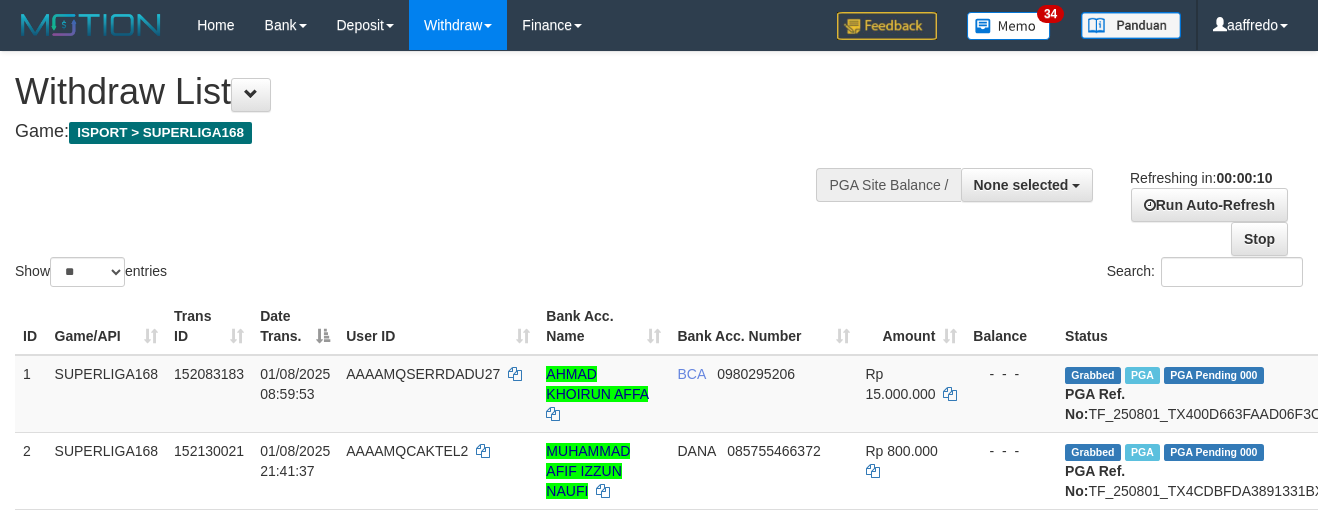 select 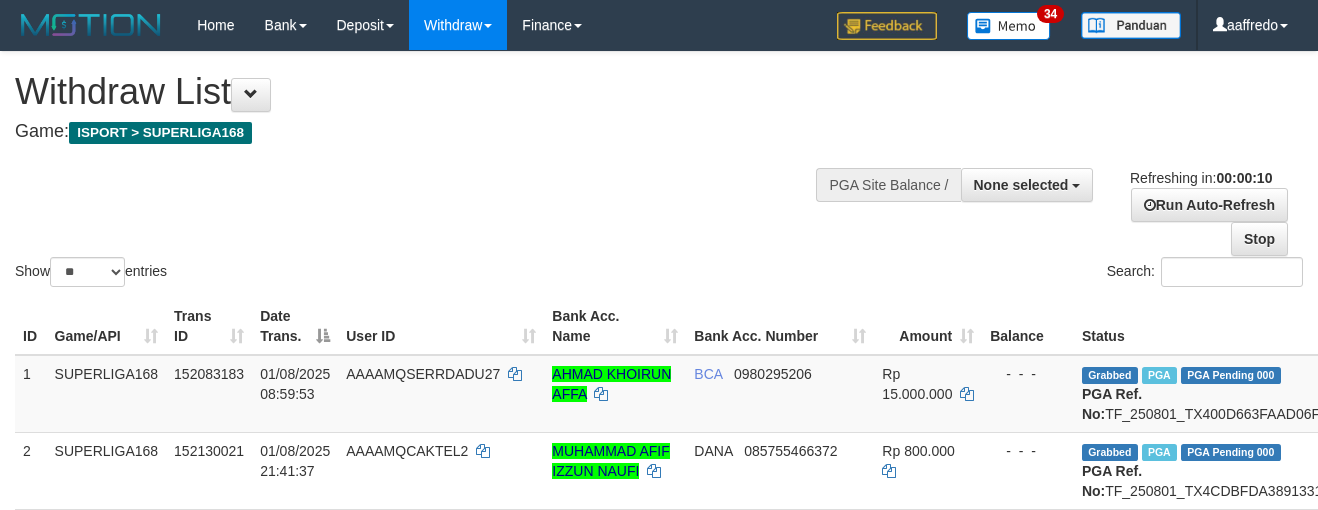 select 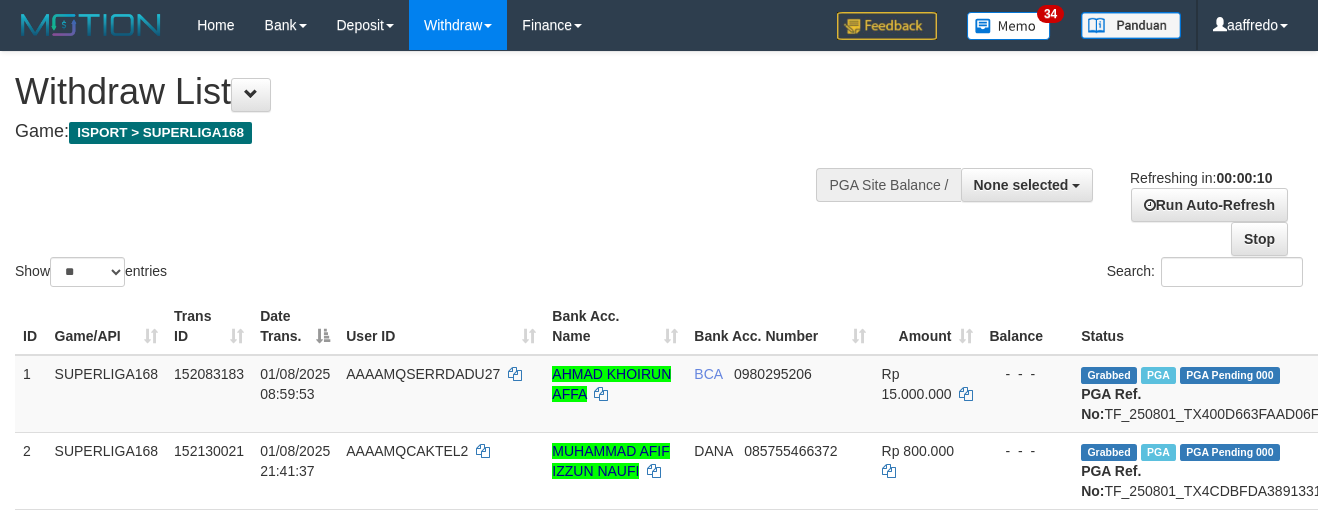 select 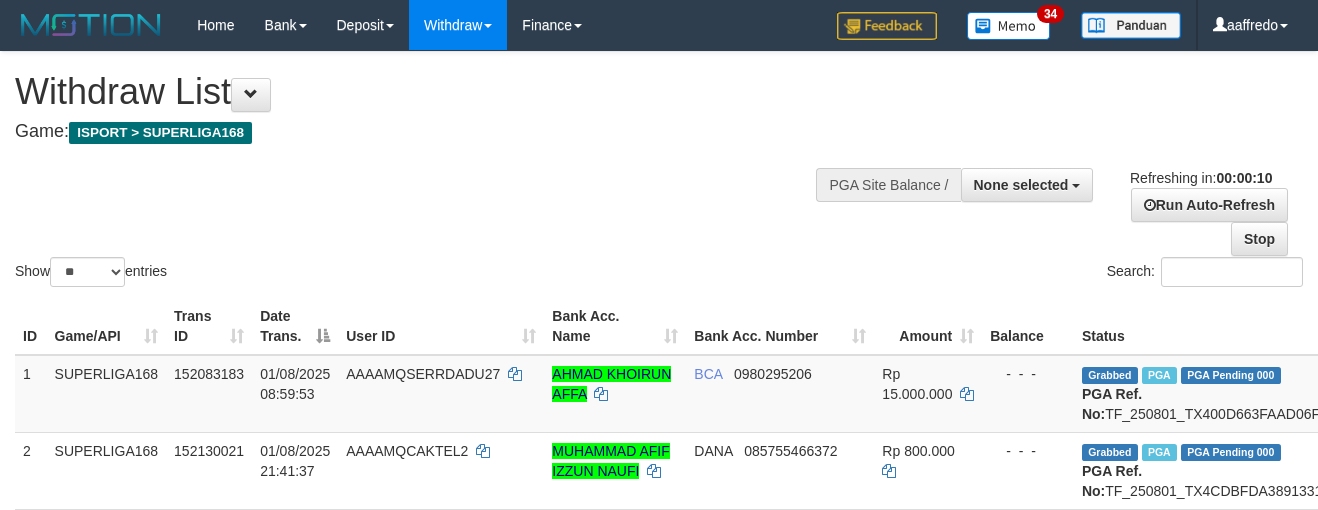 select 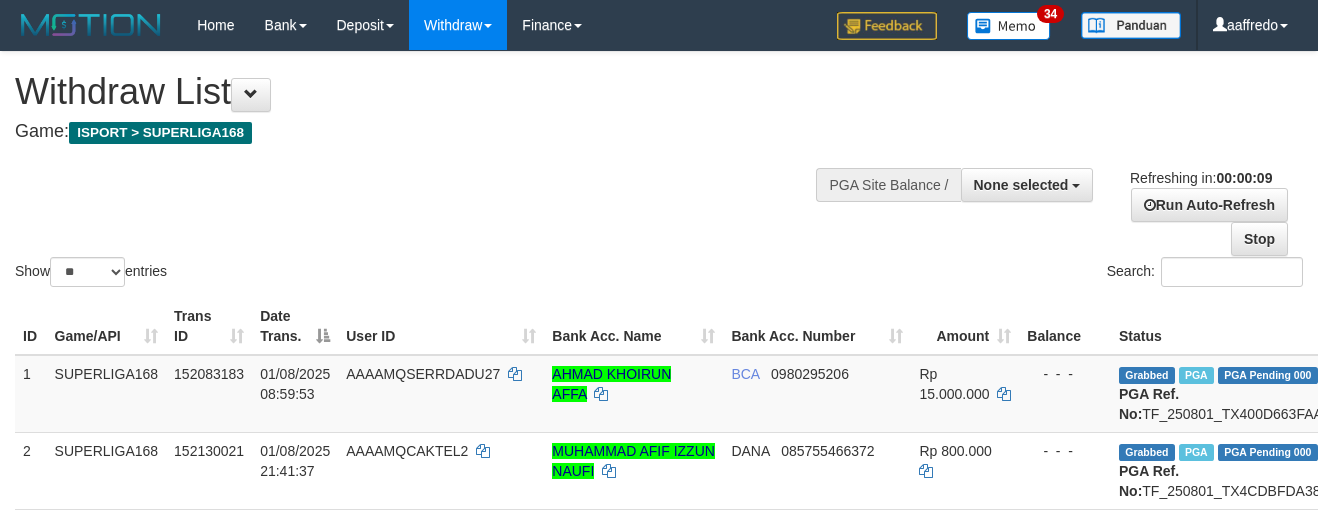 select 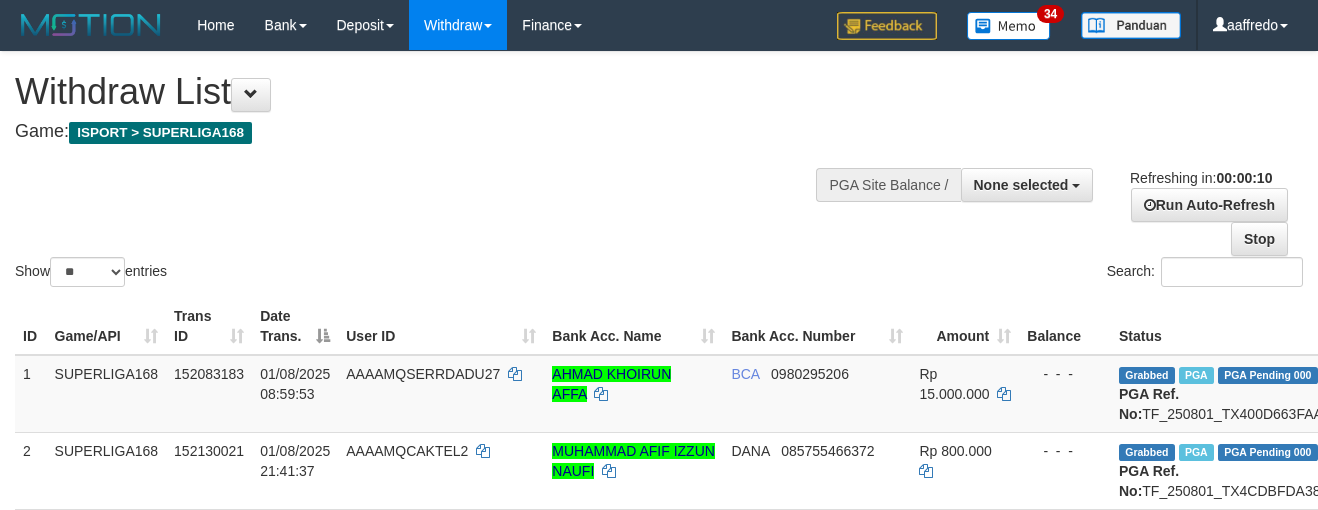 select 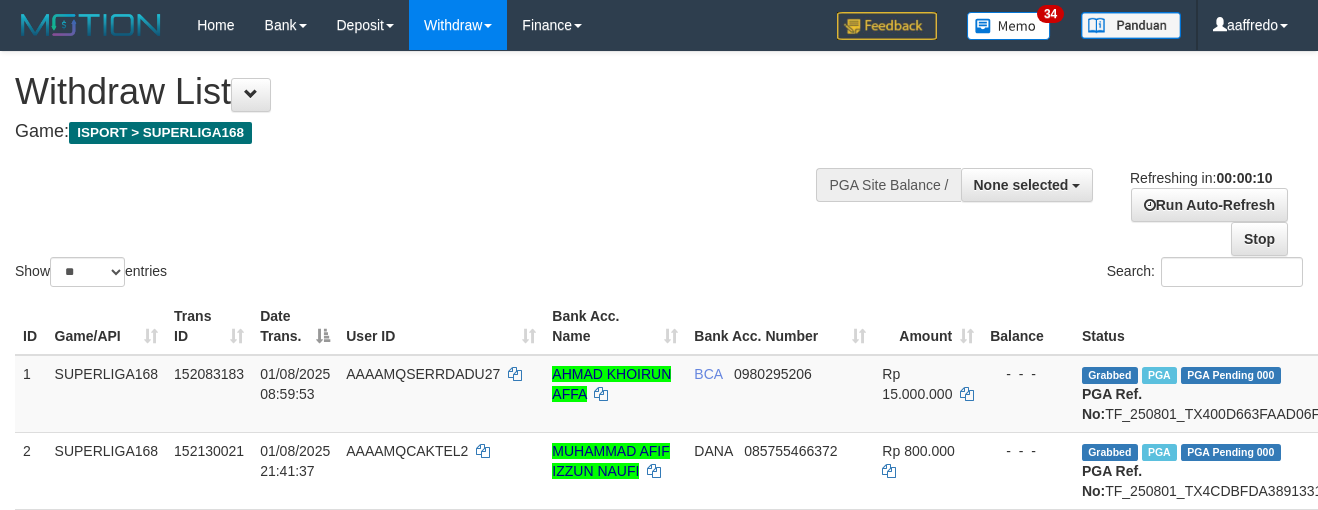 select 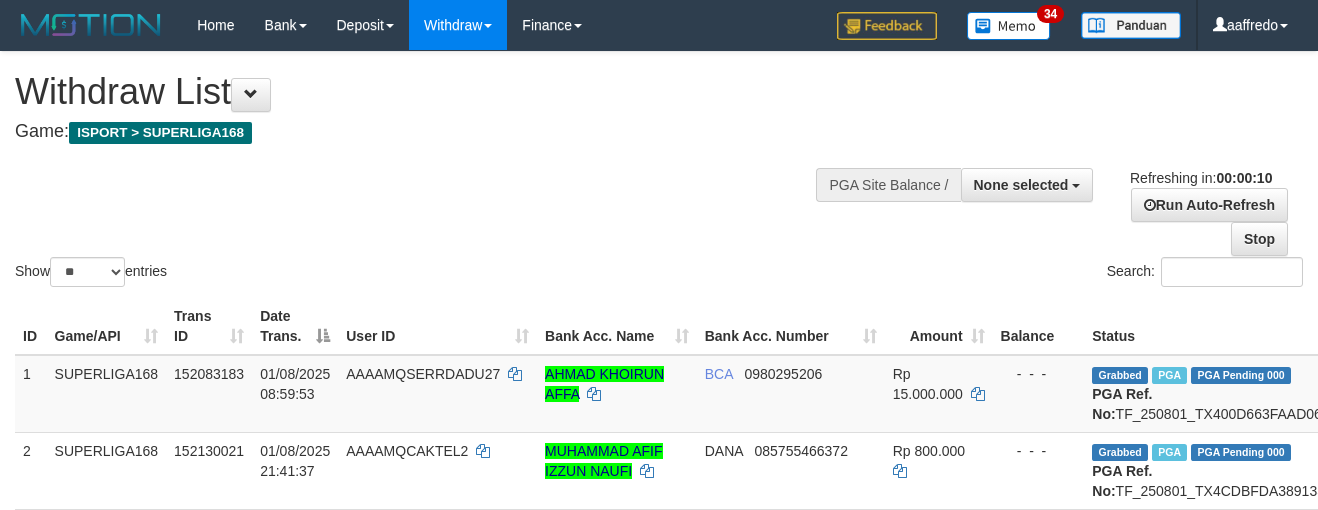 select 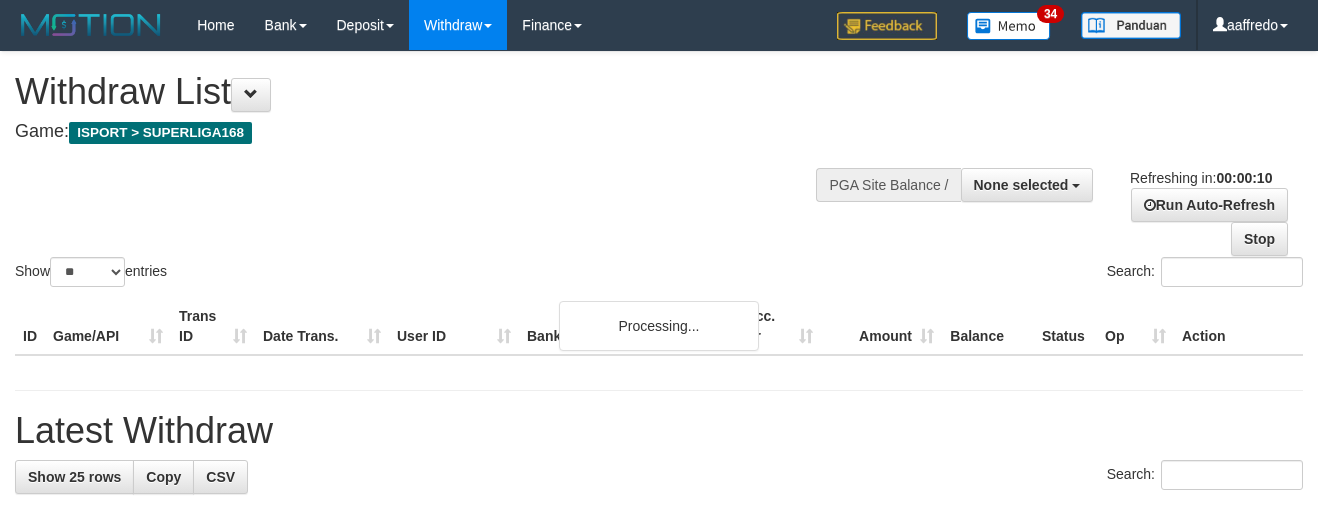 select 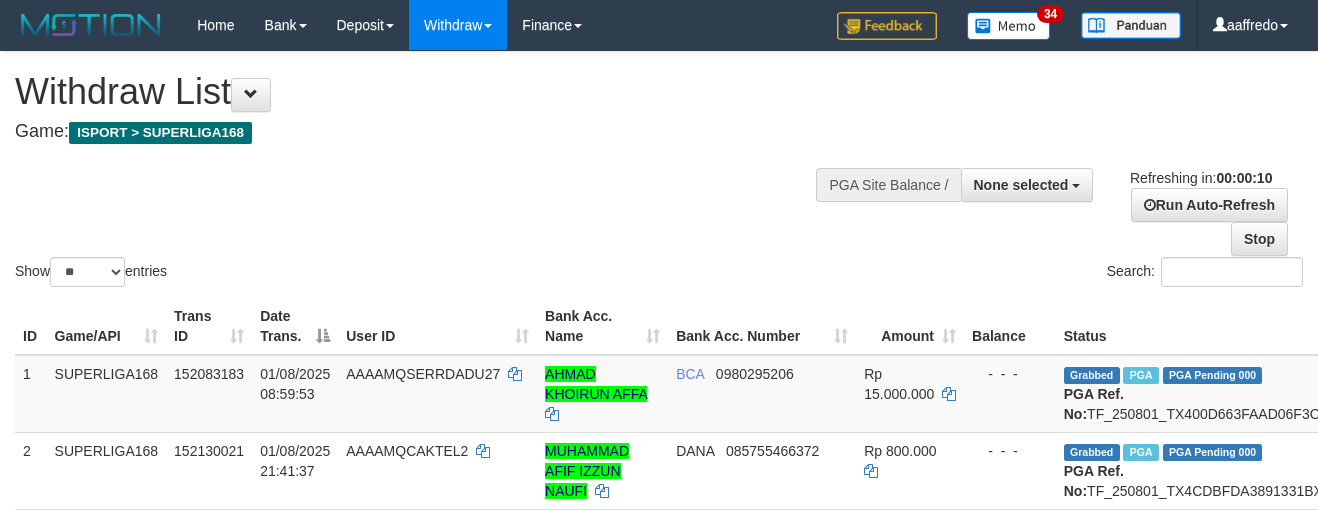 select 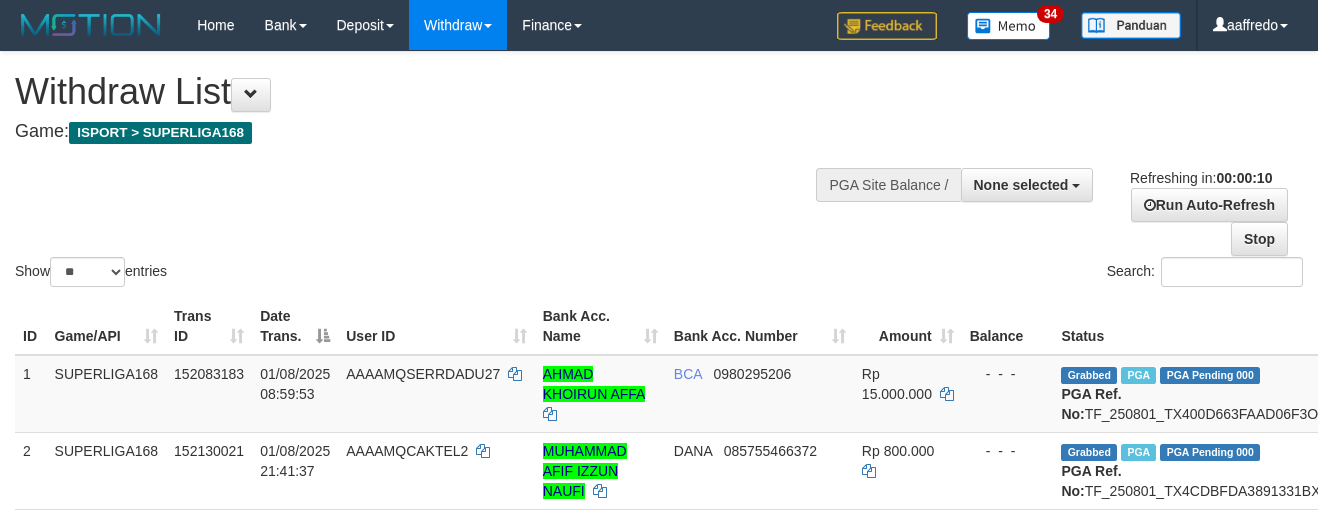select 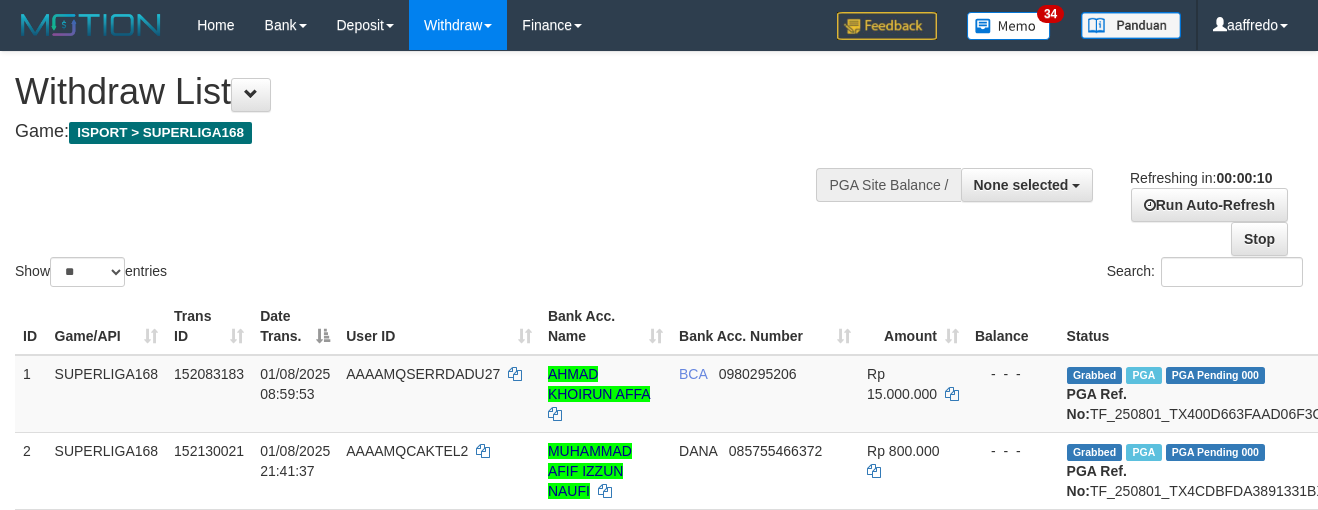 select 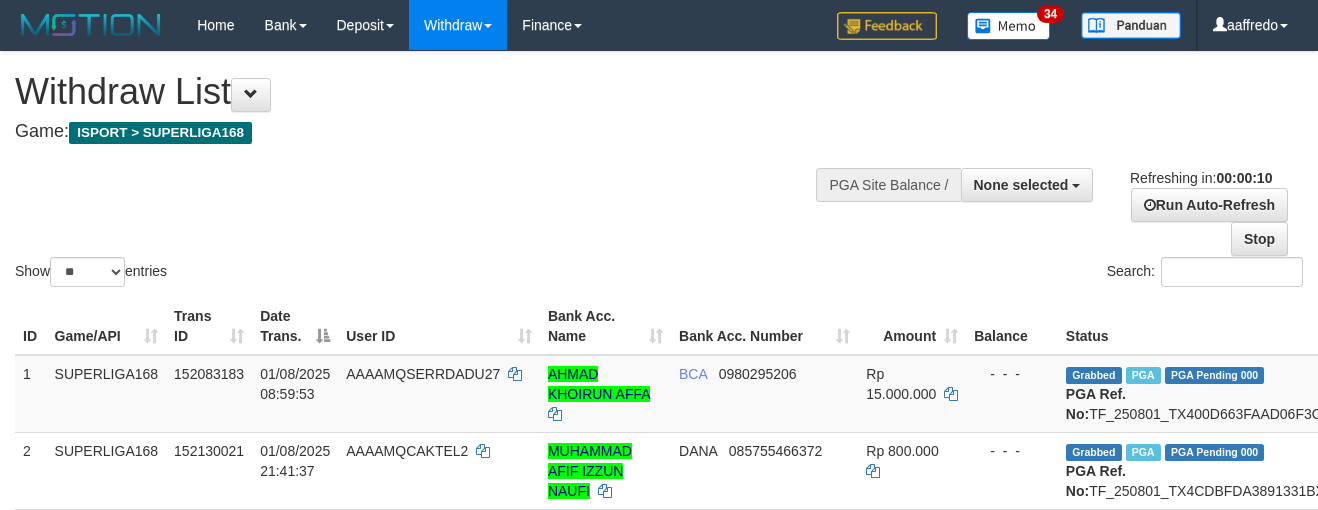 select 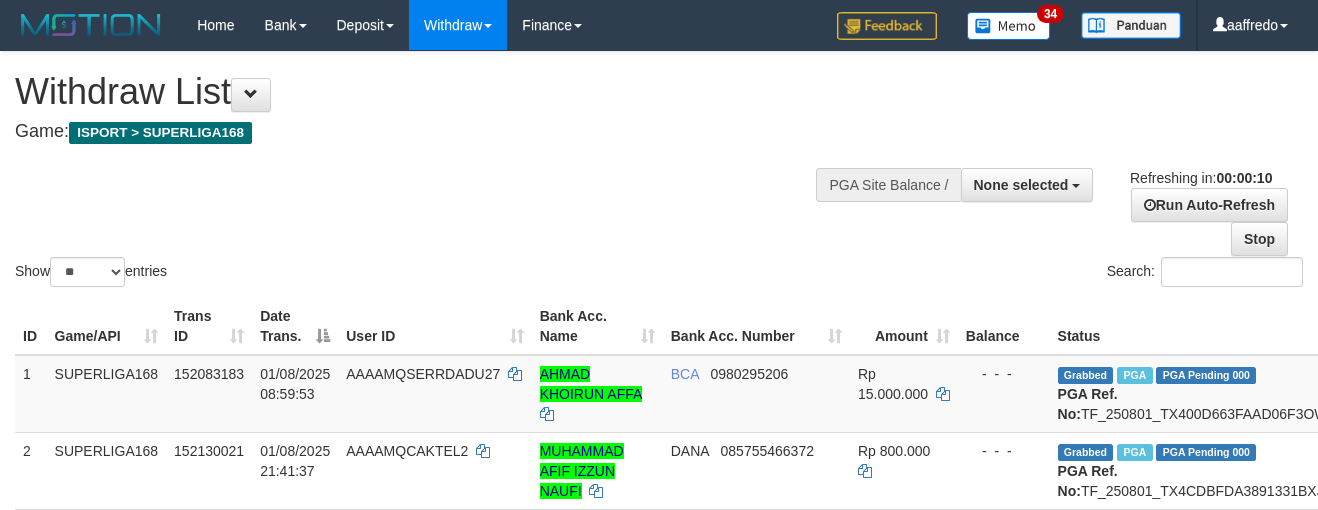 select 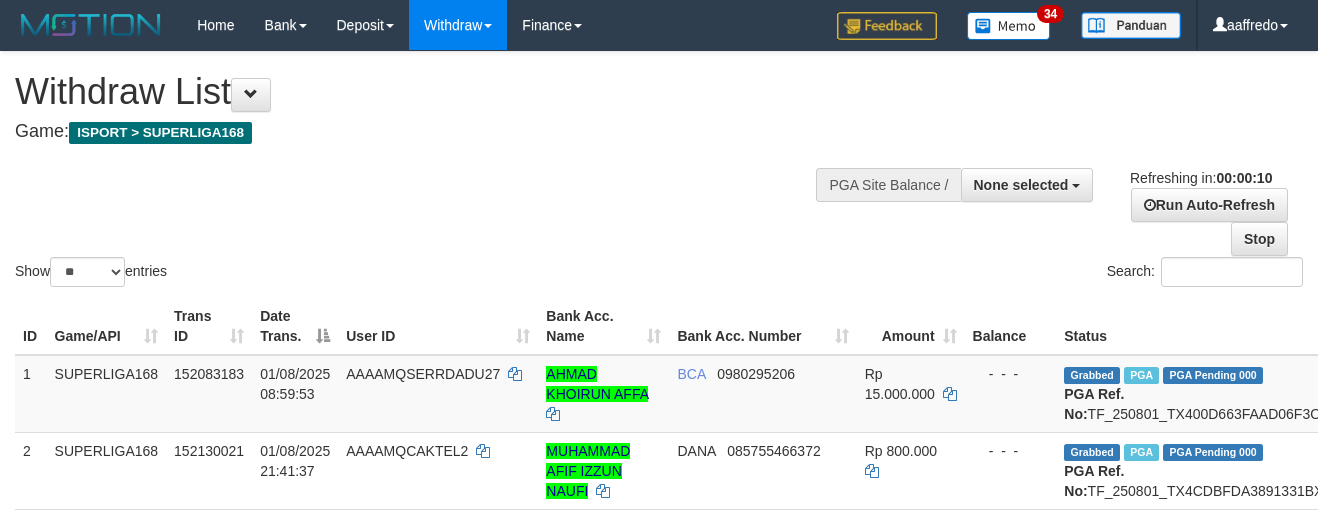select 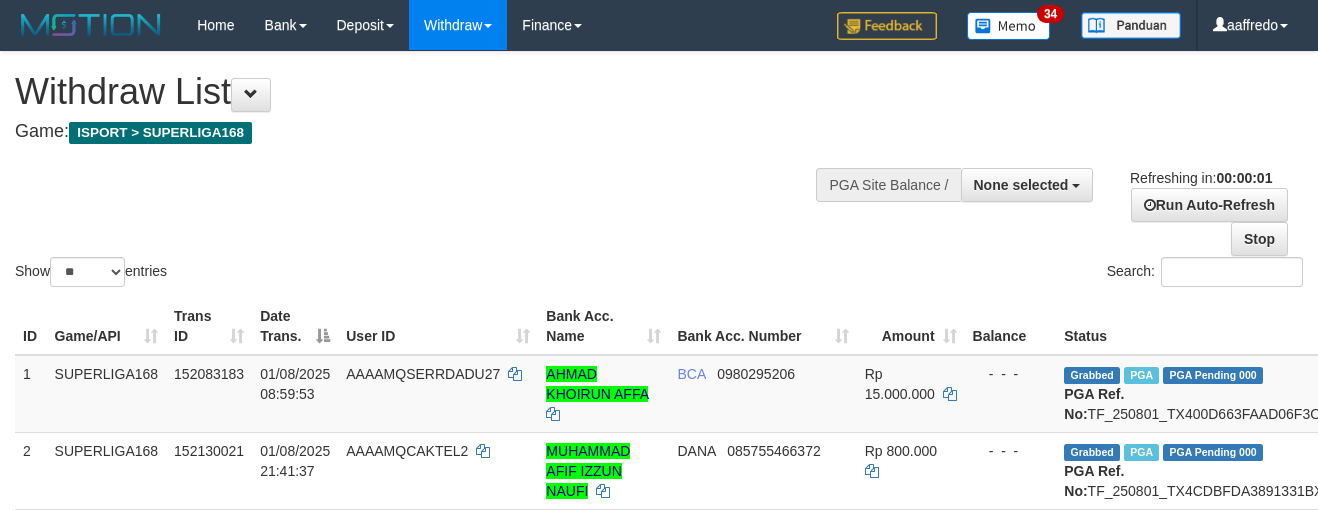 scroll, scrollTop: 0, scrollLeft: 0, axis: both 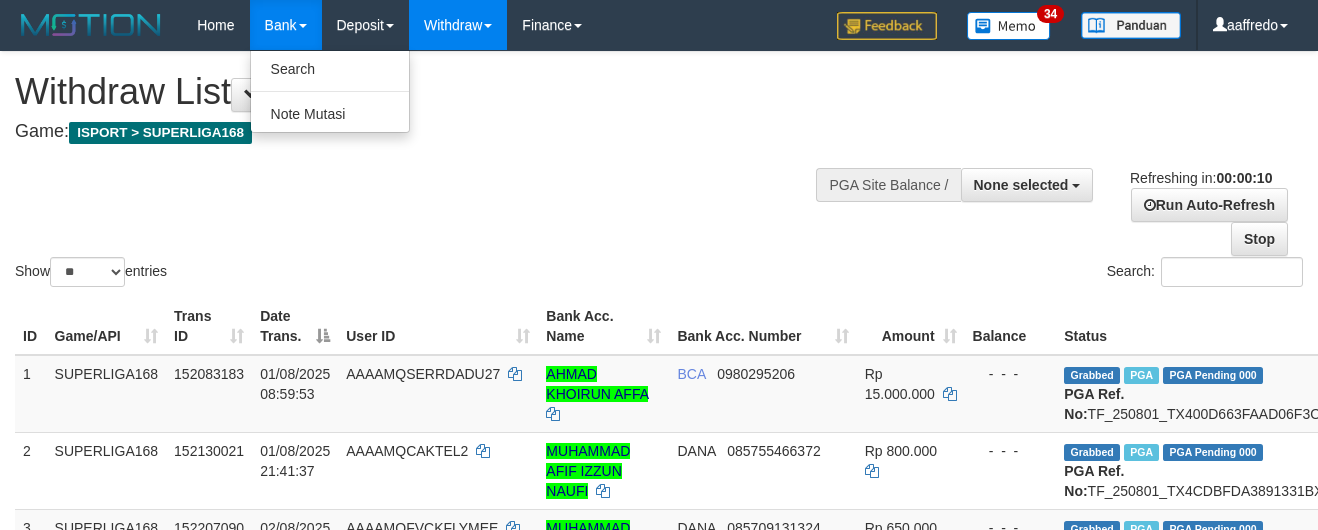 select 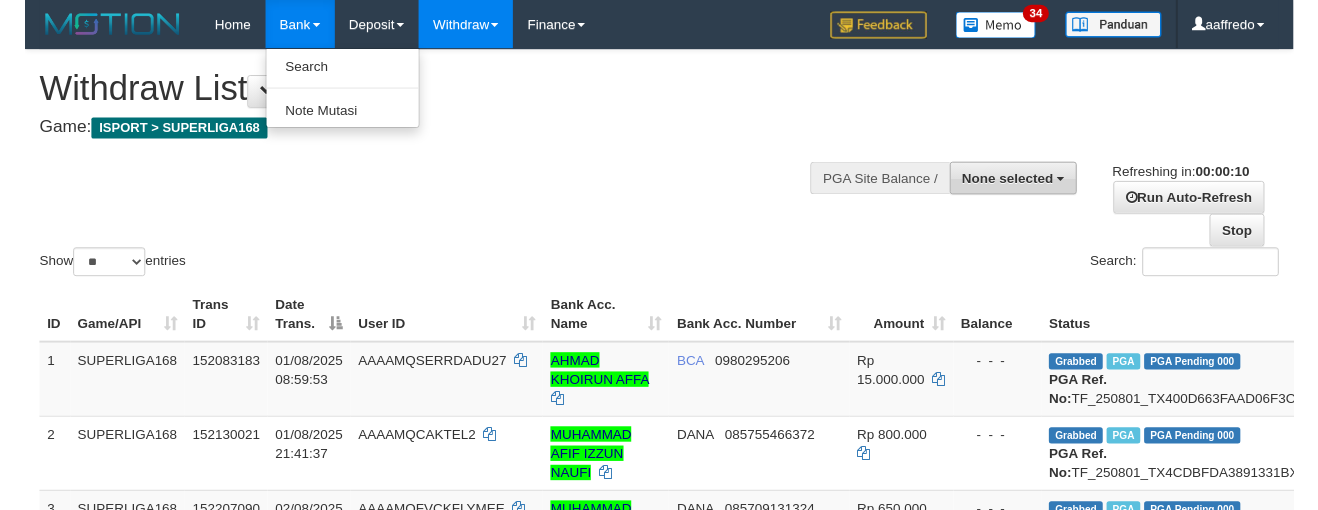 scroll, scrollTop: 0, scrollLeft: 0, axis: both 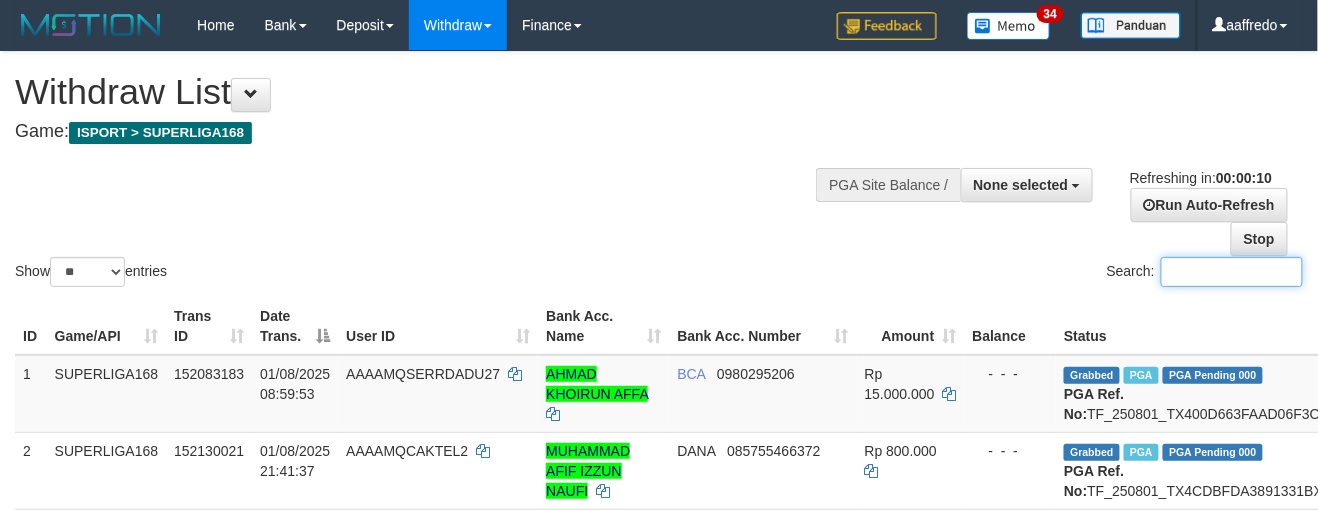 click on "Search:" at bounding box center (1232, 272) 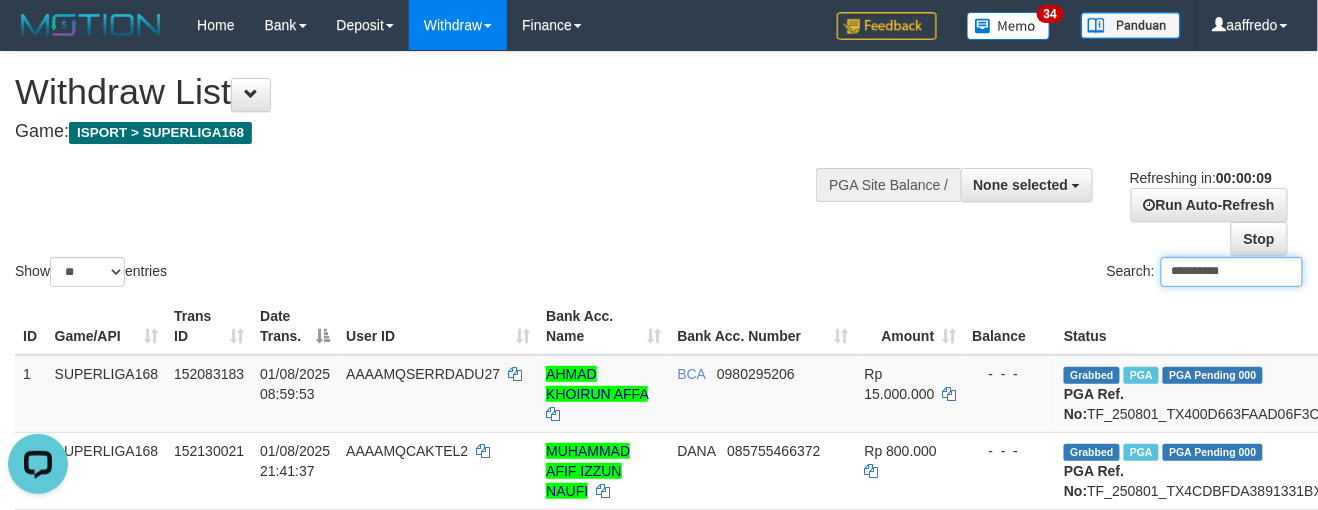 scroll, scrollTop: 0, scrollLeft: 0, axis: both 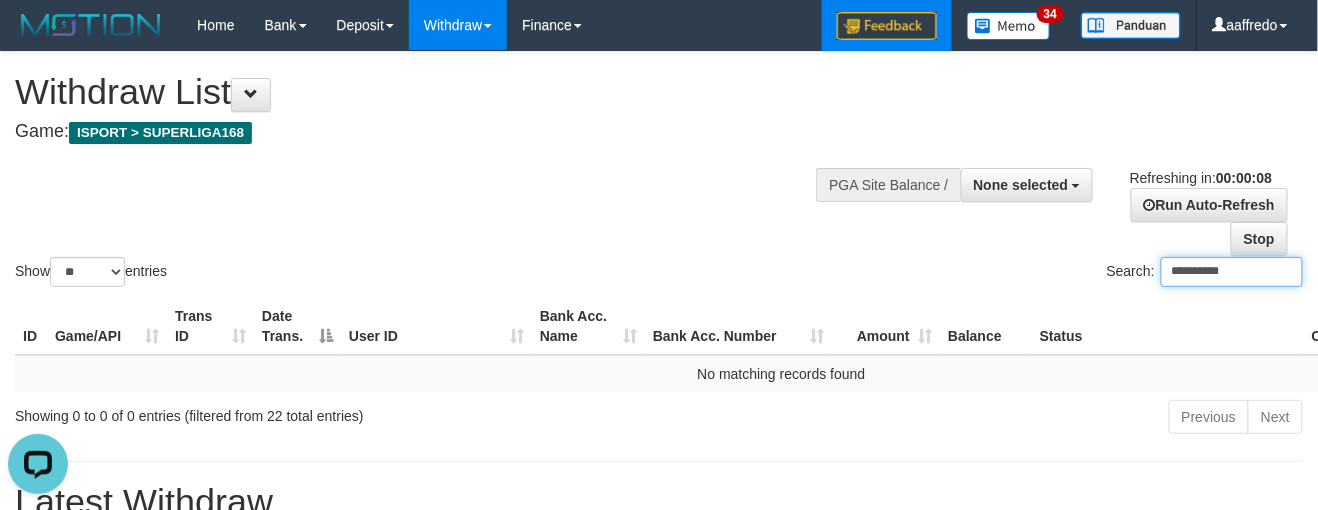 type on "**********" 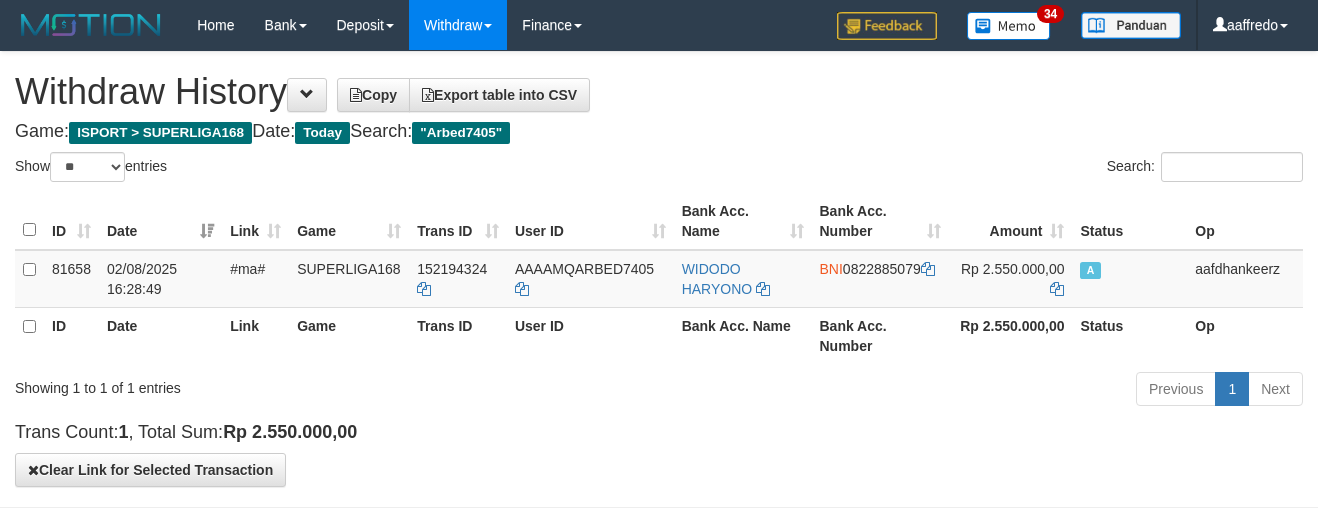 select on "**" 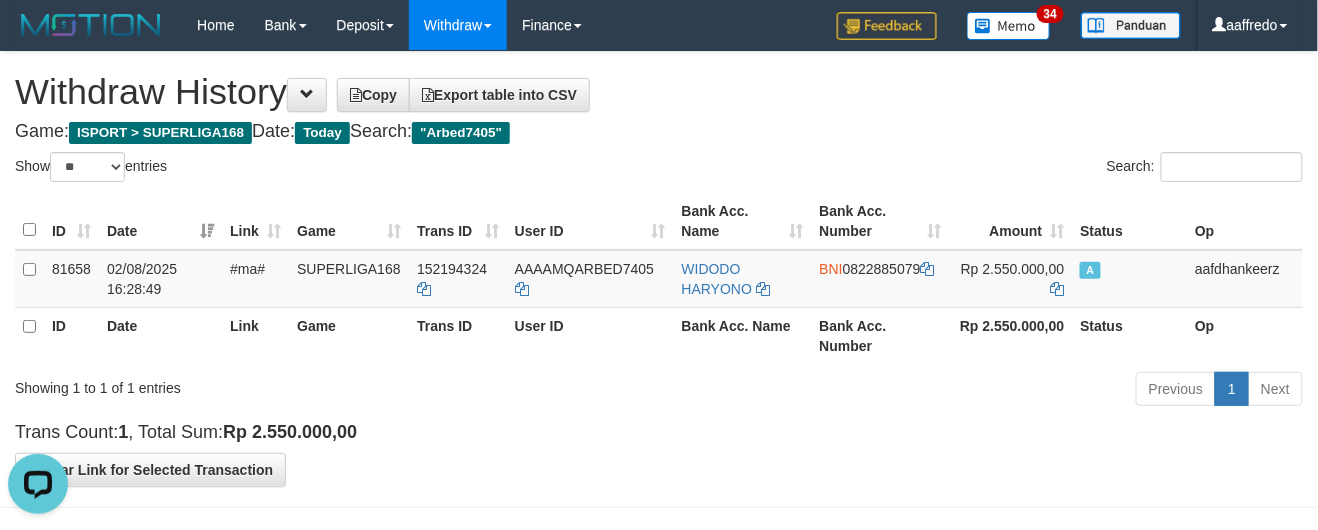 scroll, scrollTop: 0, scrollLeft: 0, axis: both 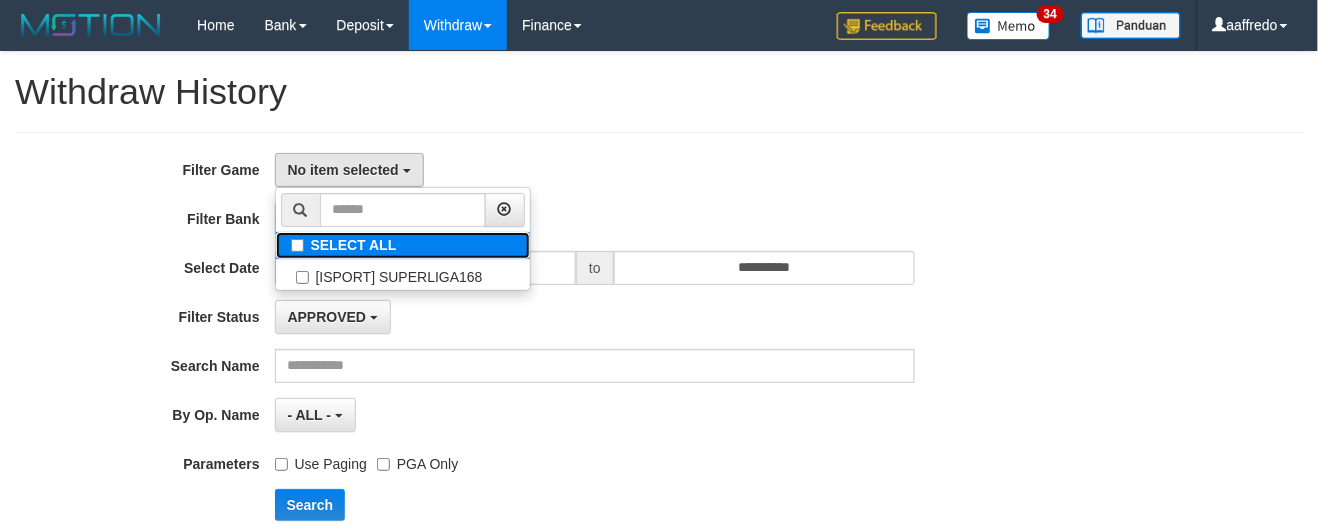 click on "SELECT ALL" at bounding box center [403, 245] 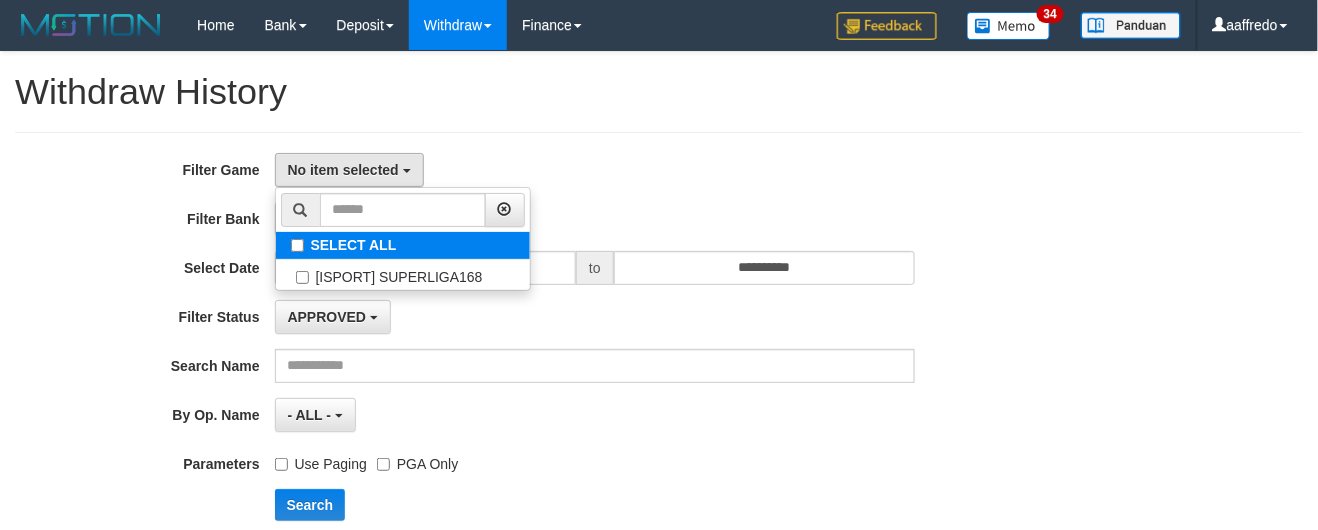 select on "***" 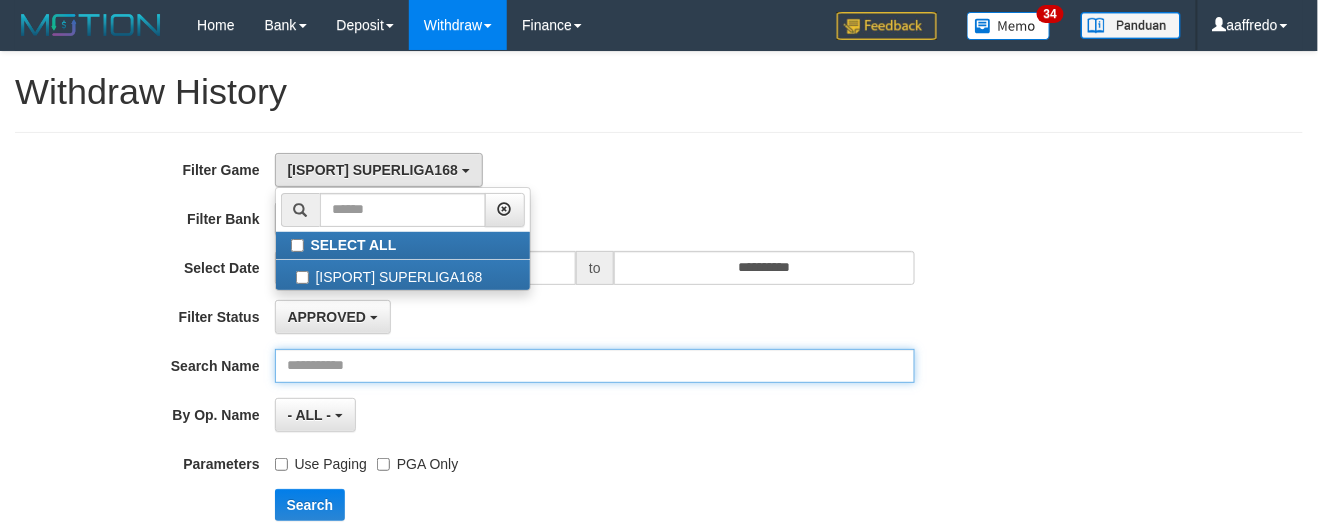 click at bounding box center [595, 366] 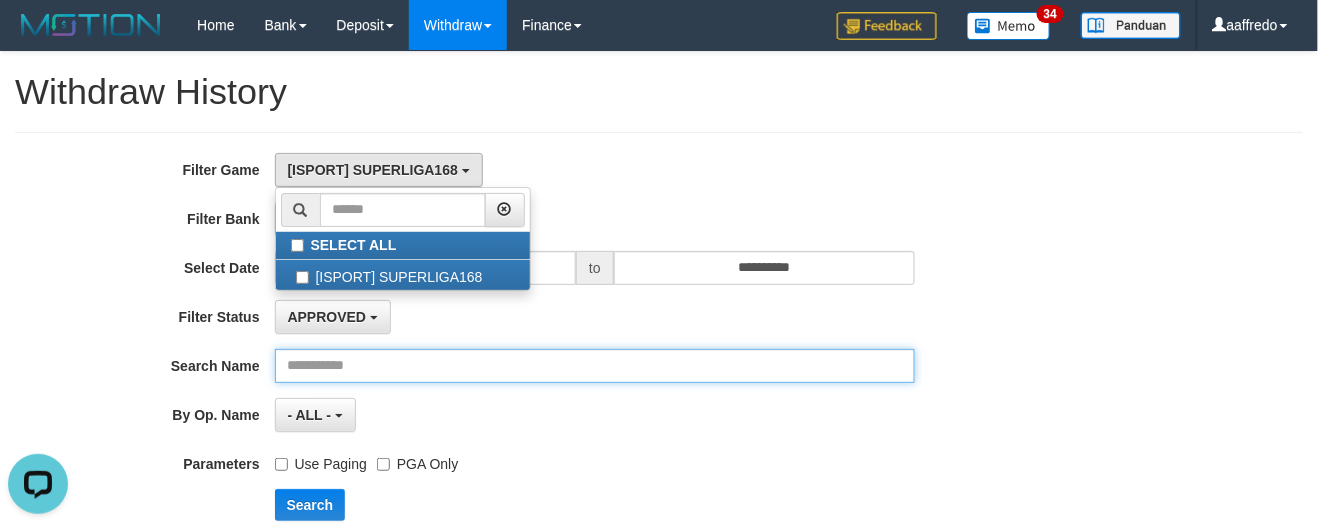 scroll, scrollTop: 0, scrollLeft: 0, axis: both 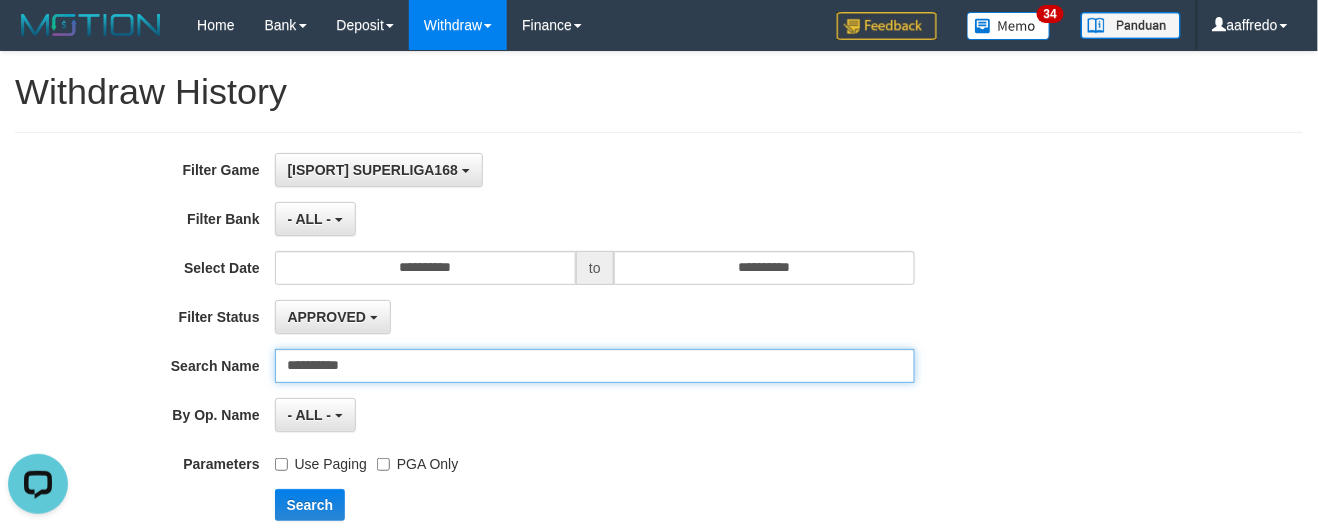 type on "**********" 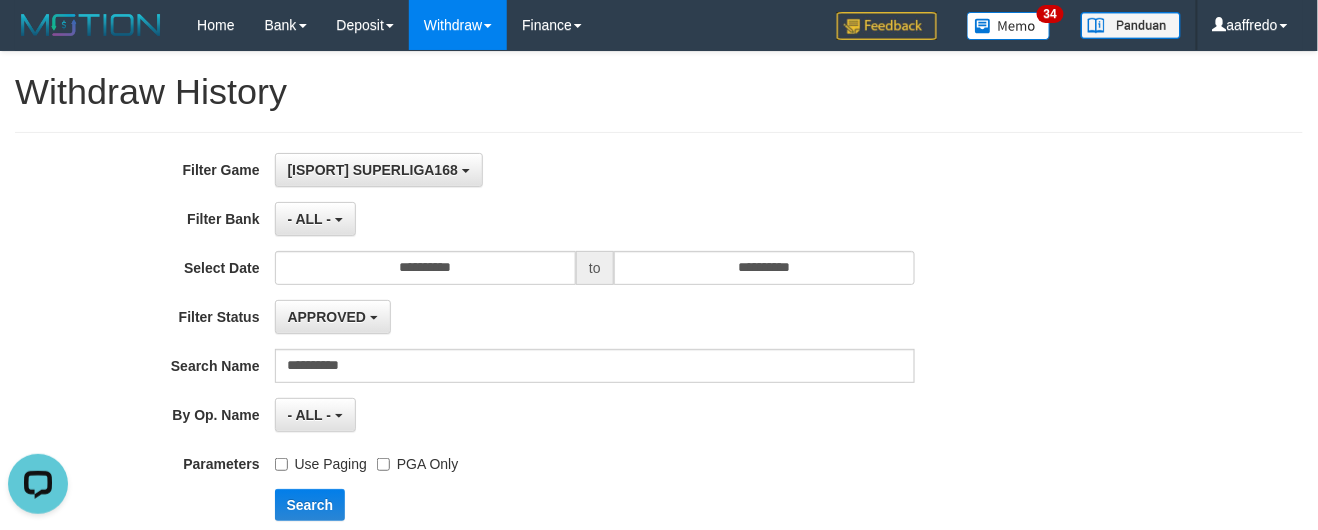 click on "PGA Only" at bounding box center [417, 460] 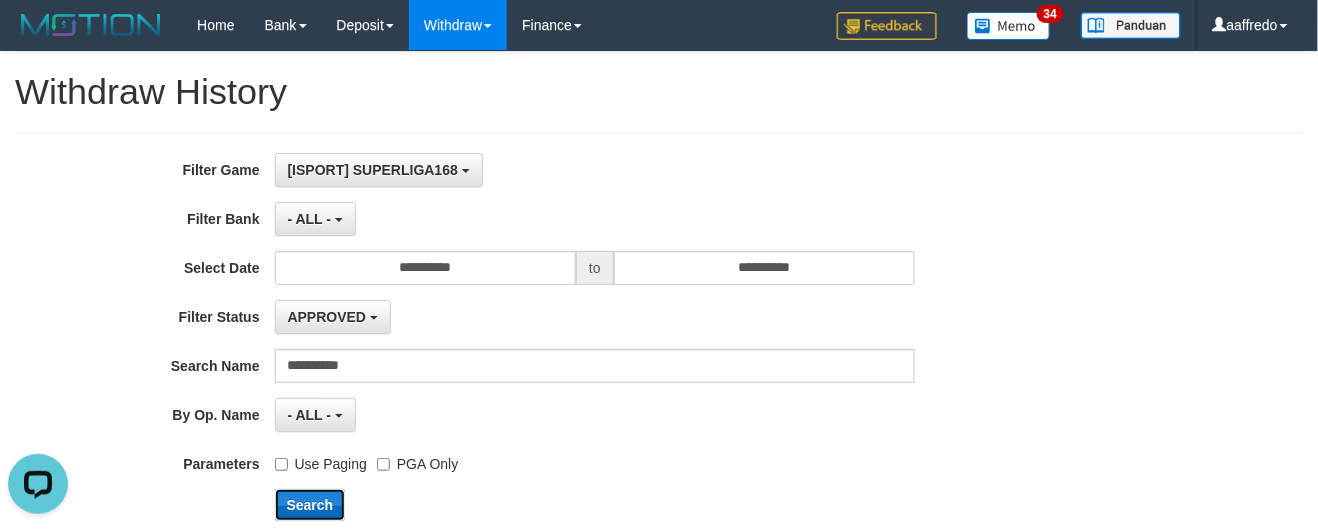 click on "Search" at bounding box center (310, 505) 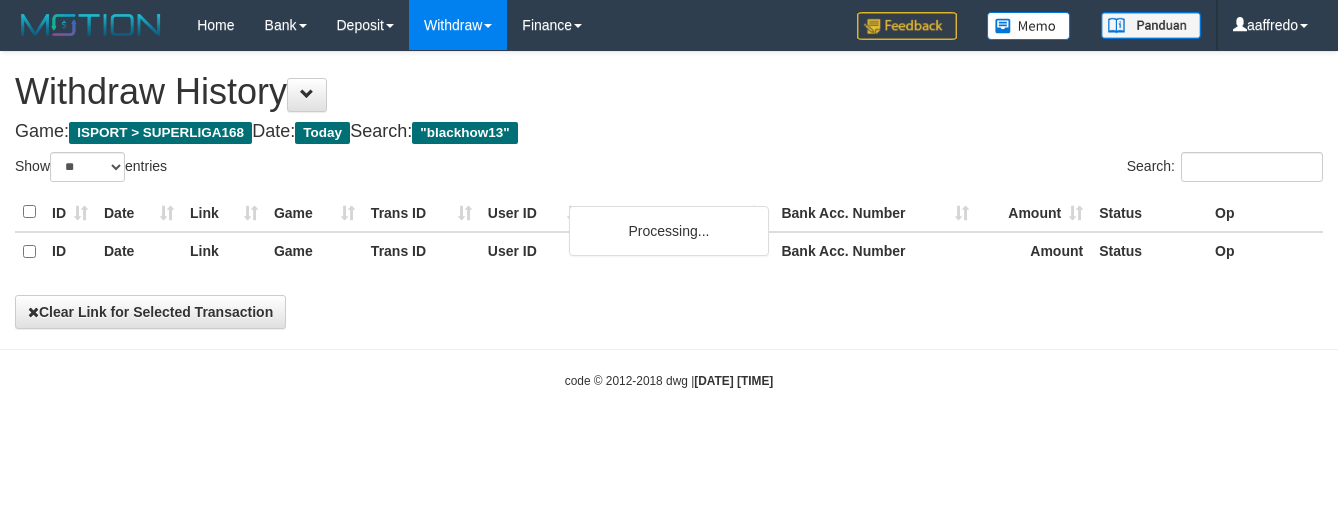 select on "**" 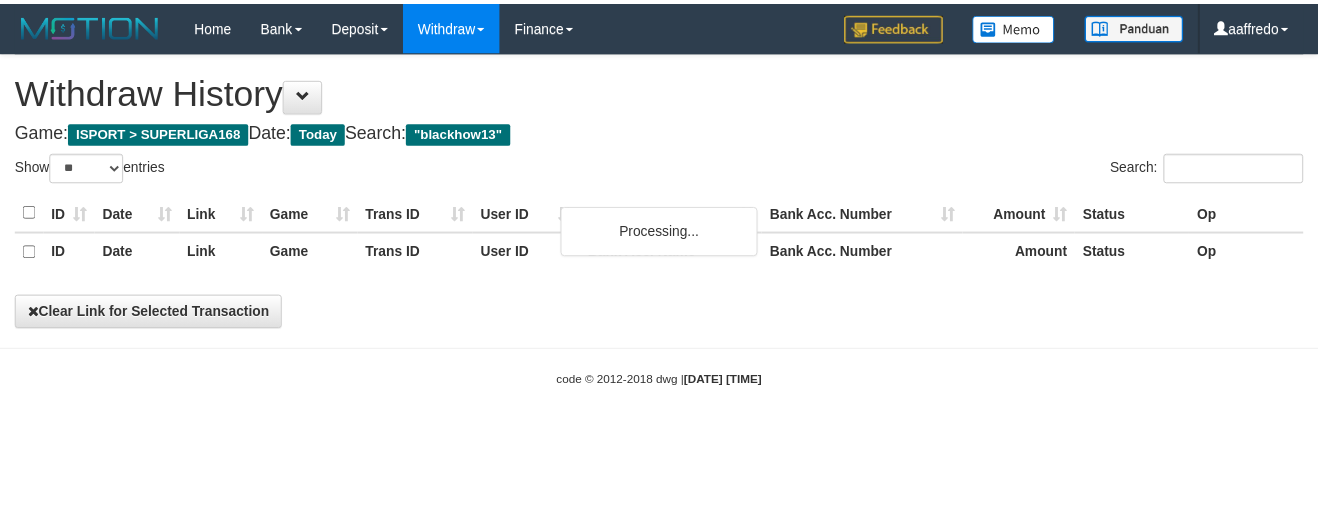 scroll, scrollTop: 0, scrollLeft: 0, axis: both 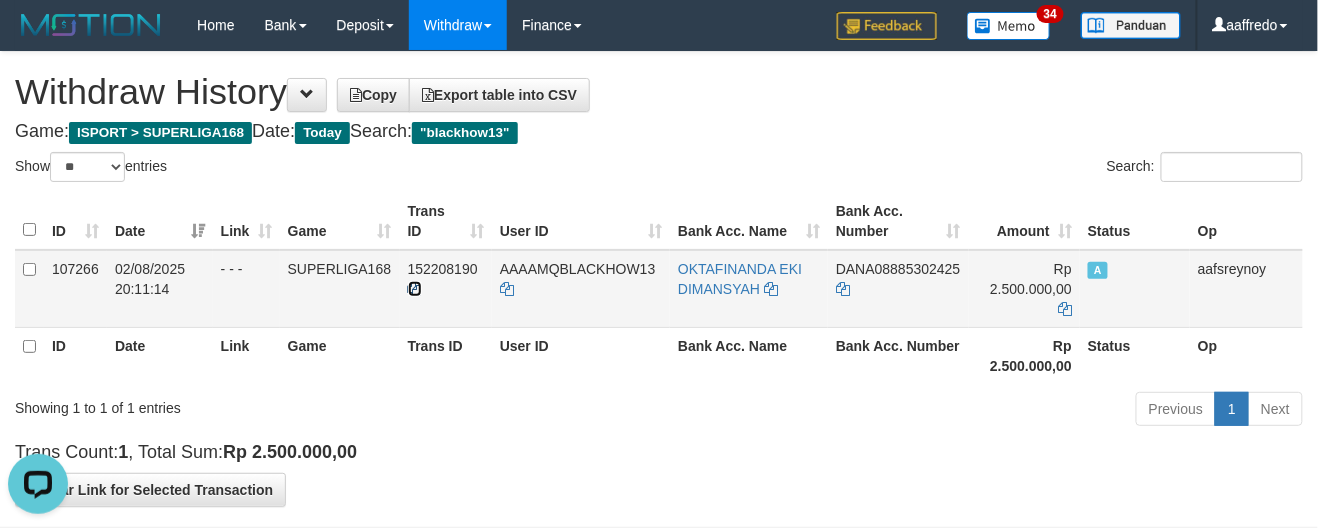 click at bounding box center [415, 289] 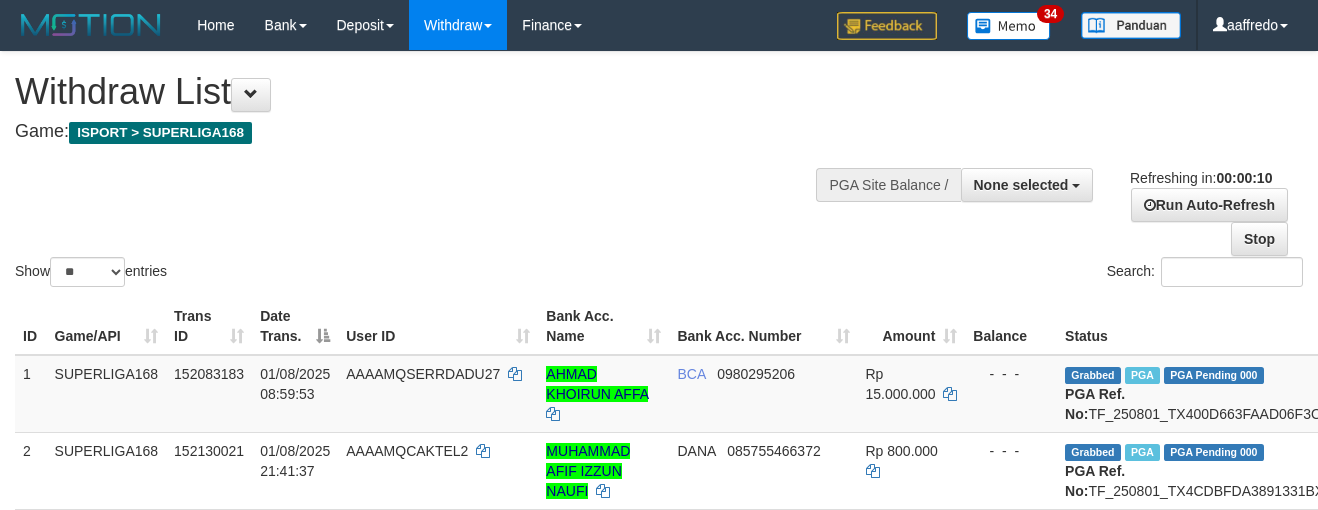 select 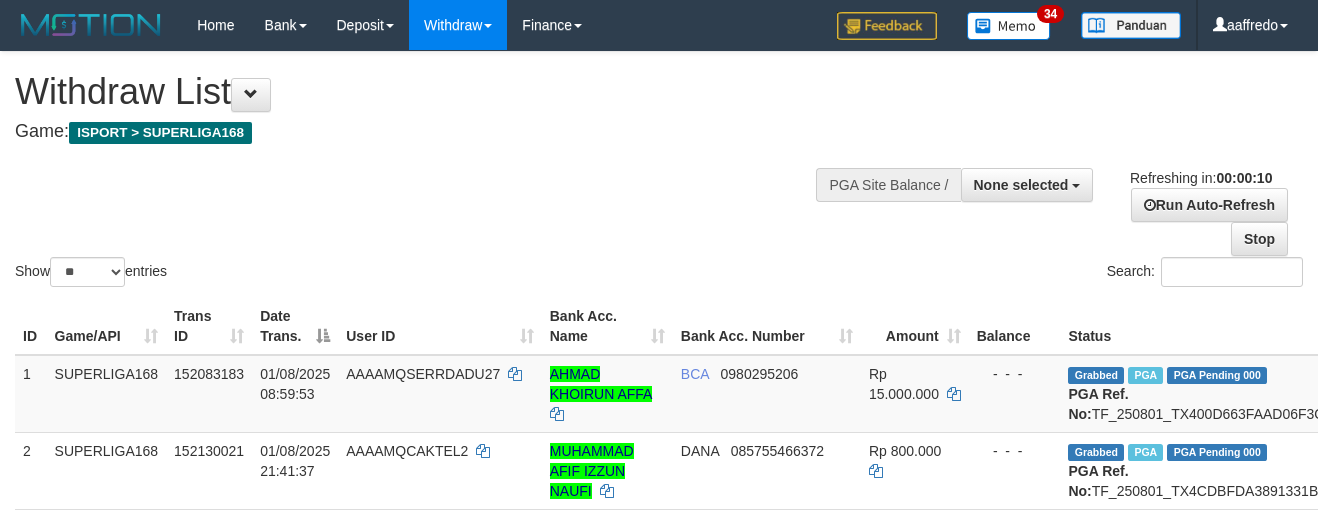 select 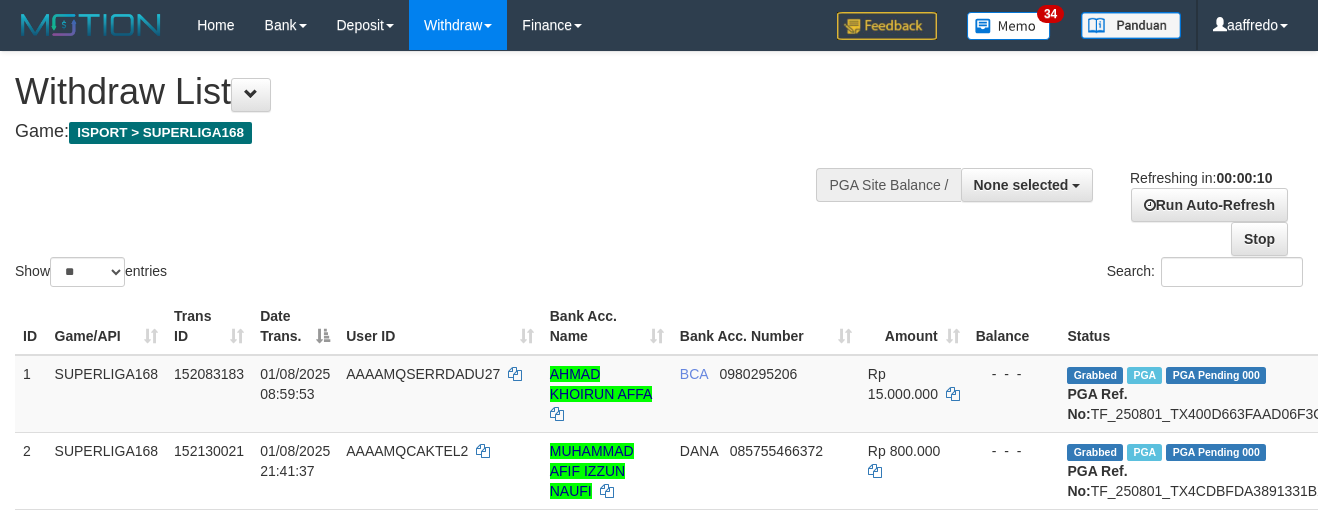 select 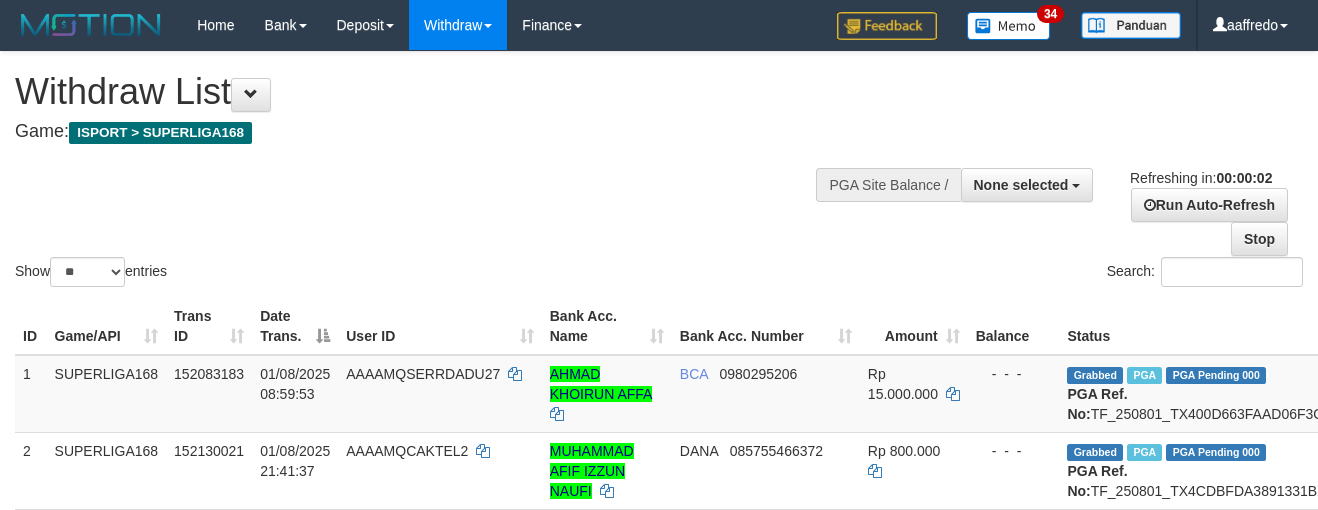 scroll, scrollTop: 0, scrollLeft: 0, axis: both 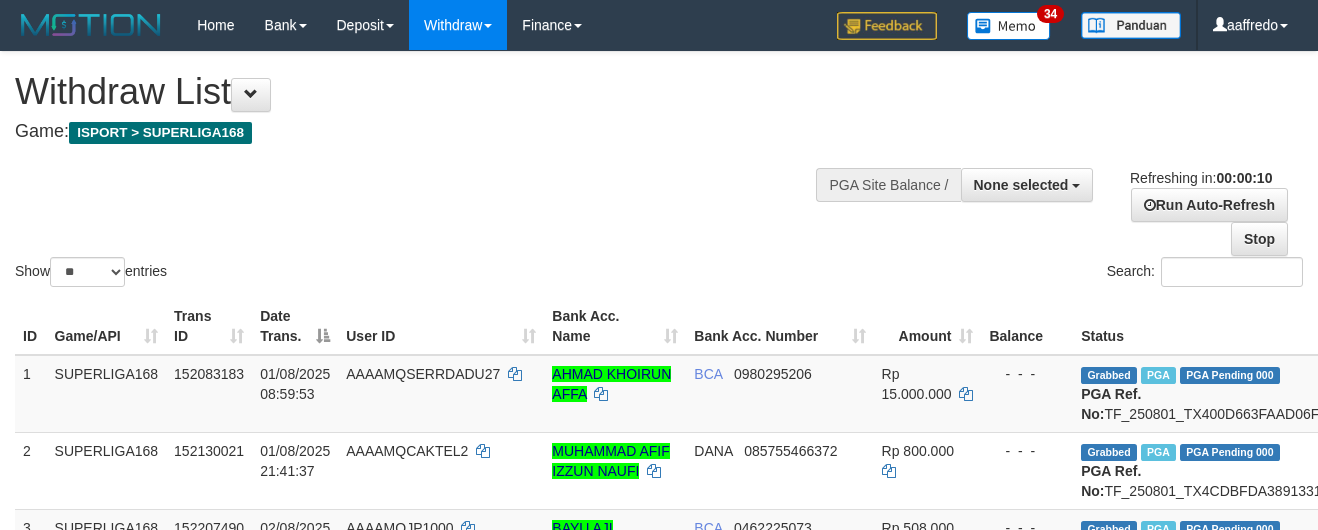 select 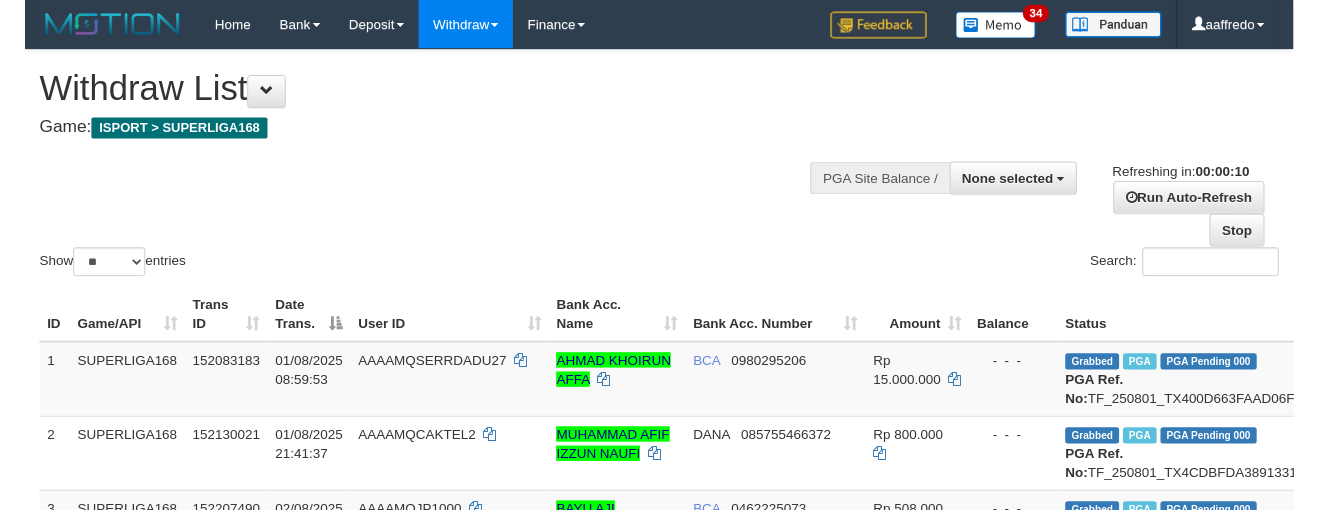 scroll, scrollTop: 0, scrollLeft: 0, axis: both 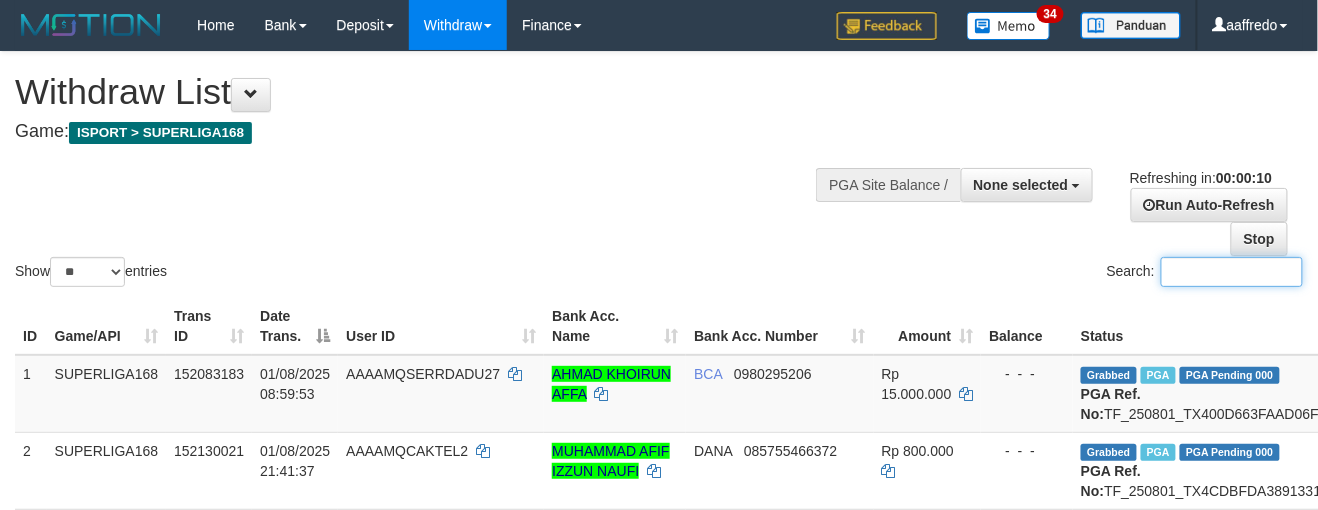 click on "Search:" at bounding box center [1232, 272] 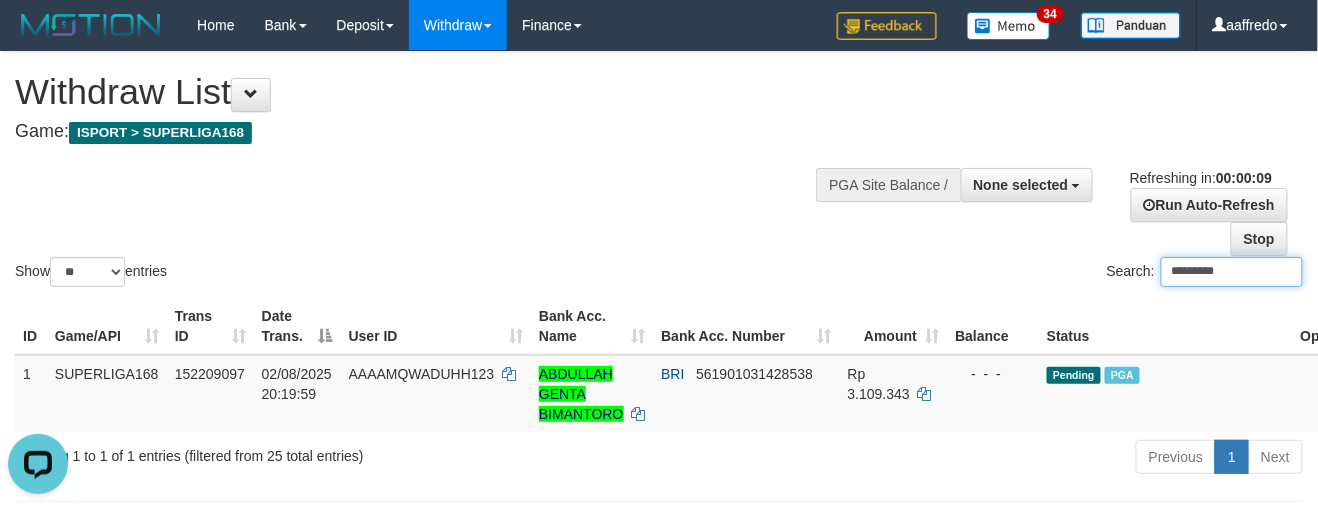 scroll, scrollTop: 0, scrollLeft: 0, axis: both 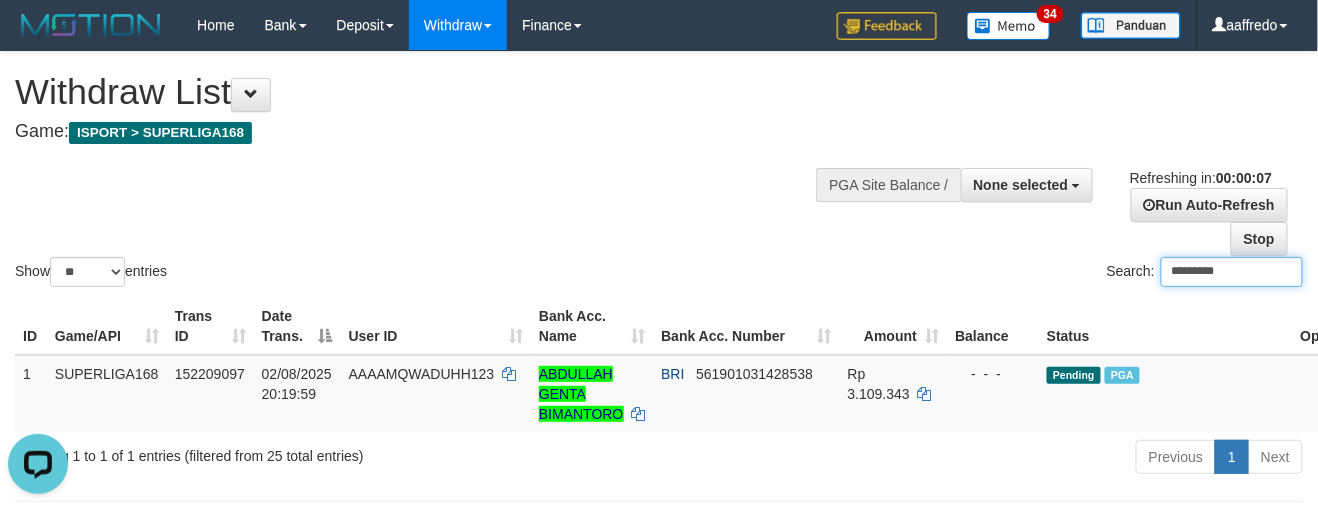type on "*********" 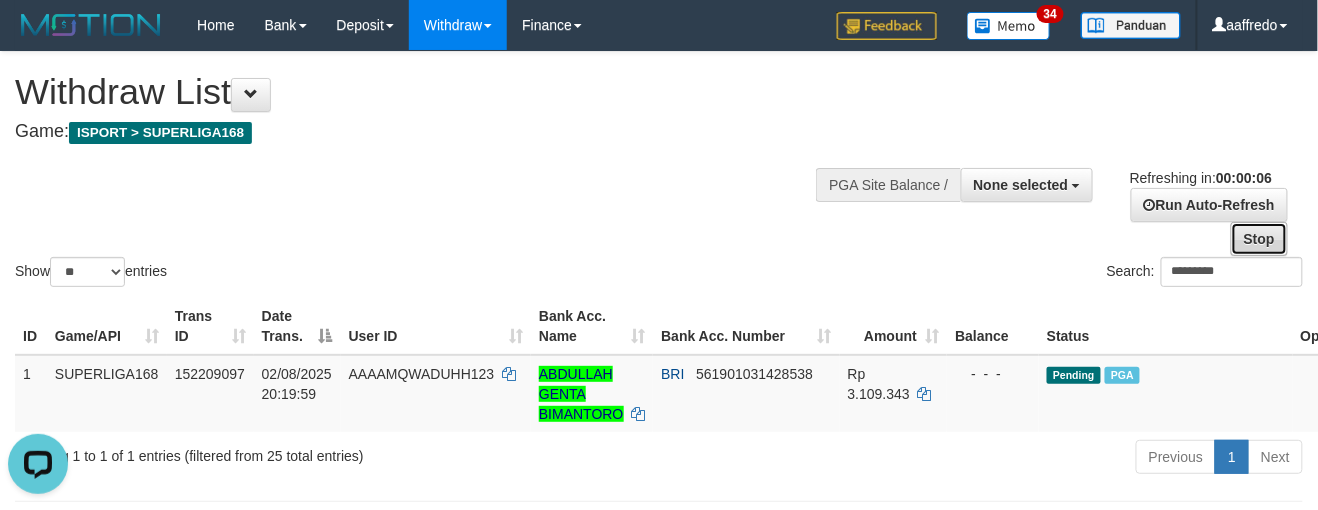 click on "Stop" at bounding box center (1259, 239) 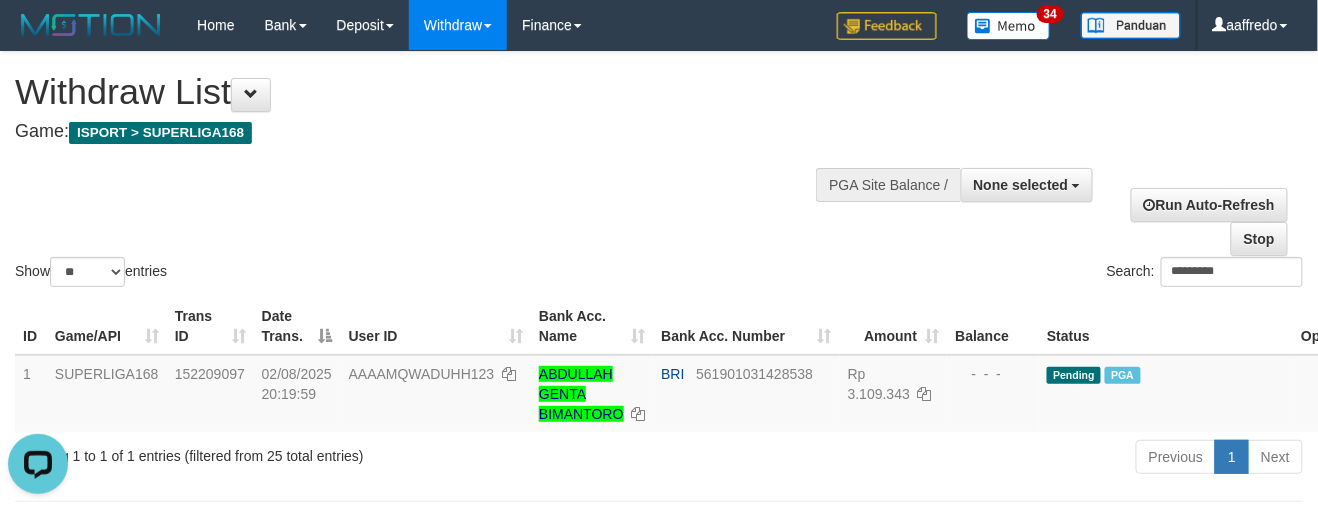 drag, startPoint x: 864, startPoint y: 85, endPoint x: 873, endPoint y: 128, distance: 43.931767 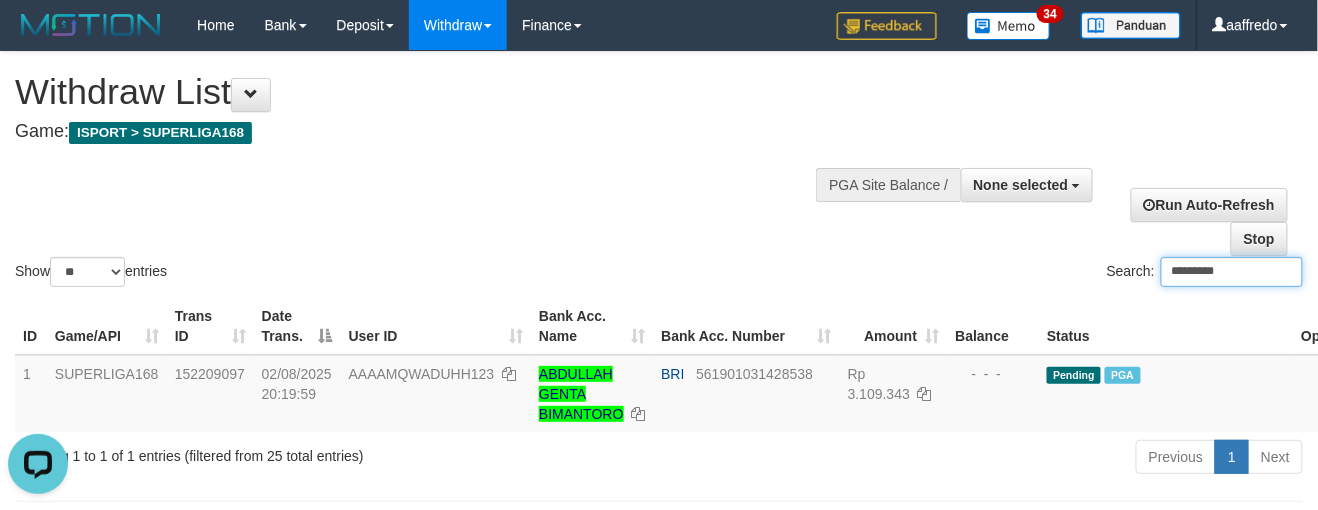 click on "*********" at bounding box center (1232, 272) 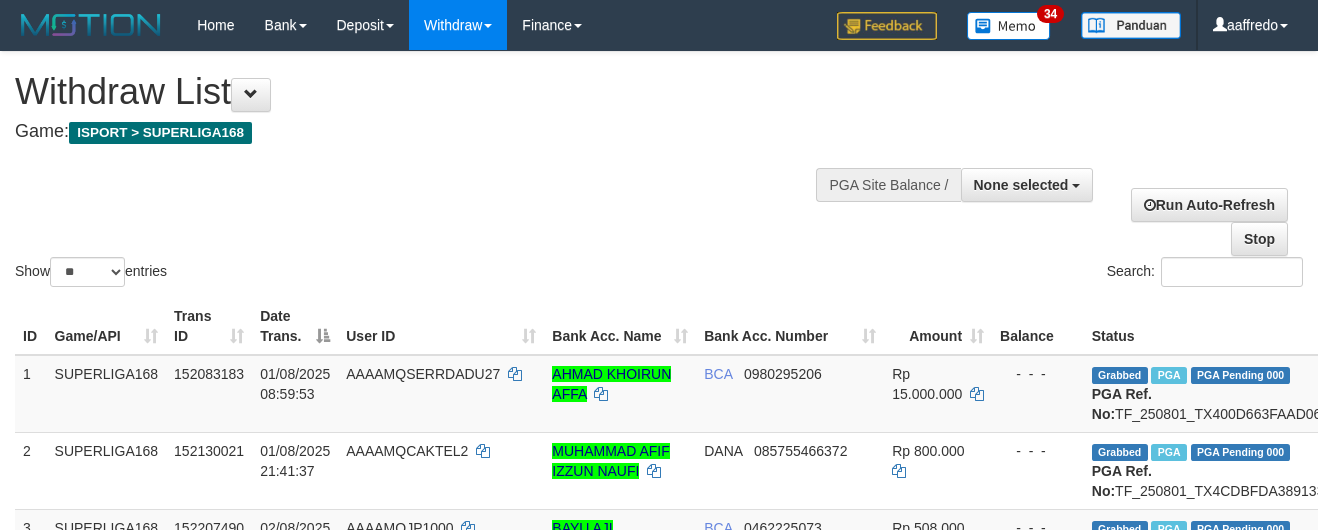 select 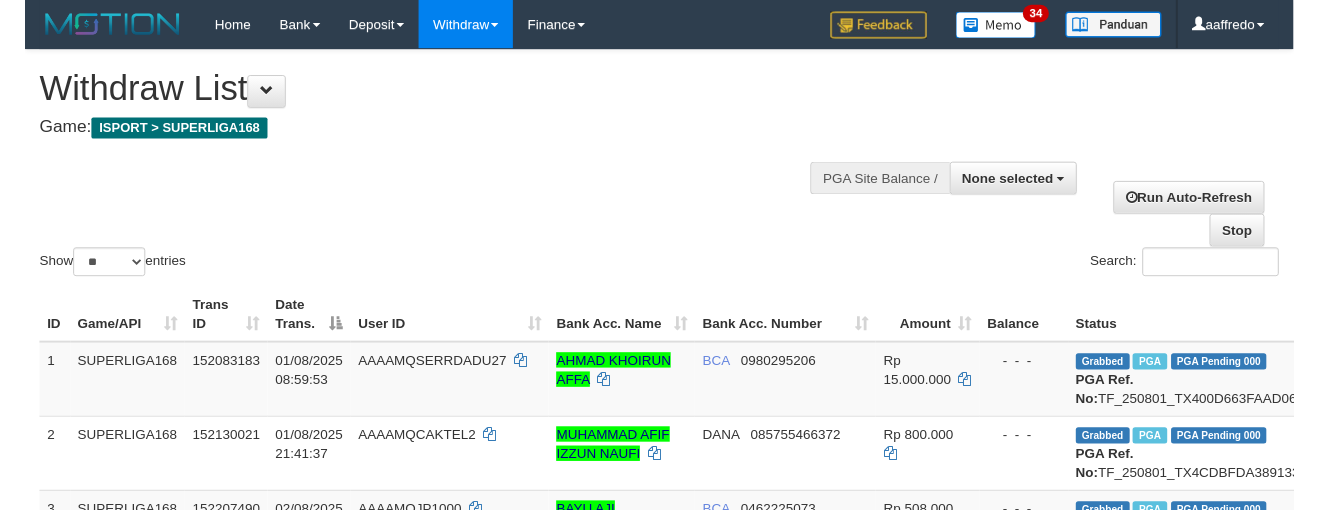 scroll, scrollTop: 0, scrollLeft: 0, axis: both 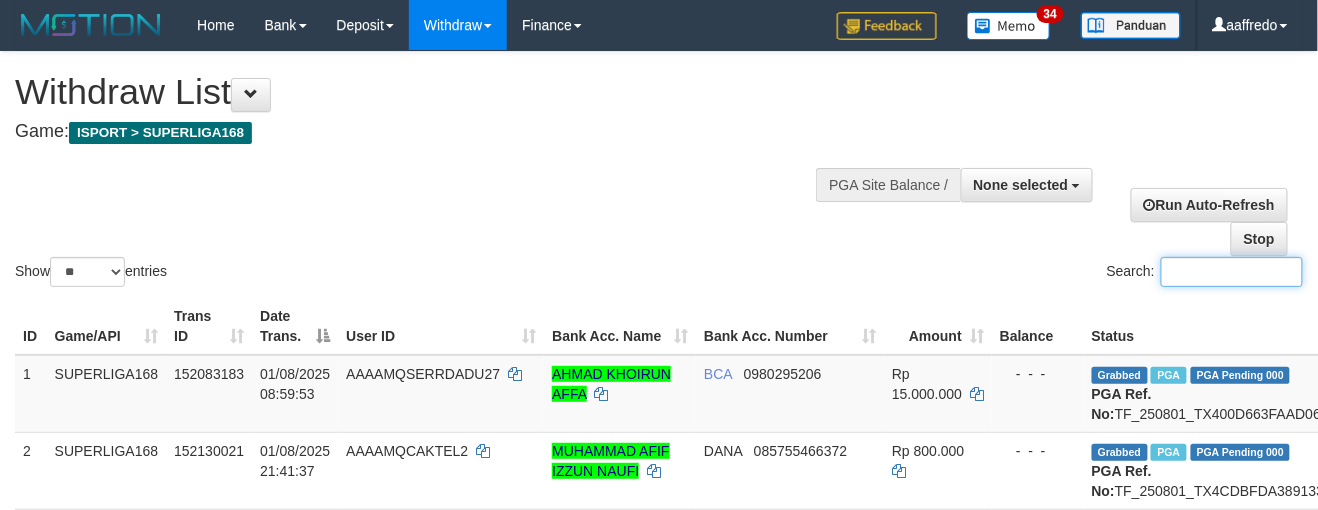 click on "Search:" at bounding box center [1232, 272] 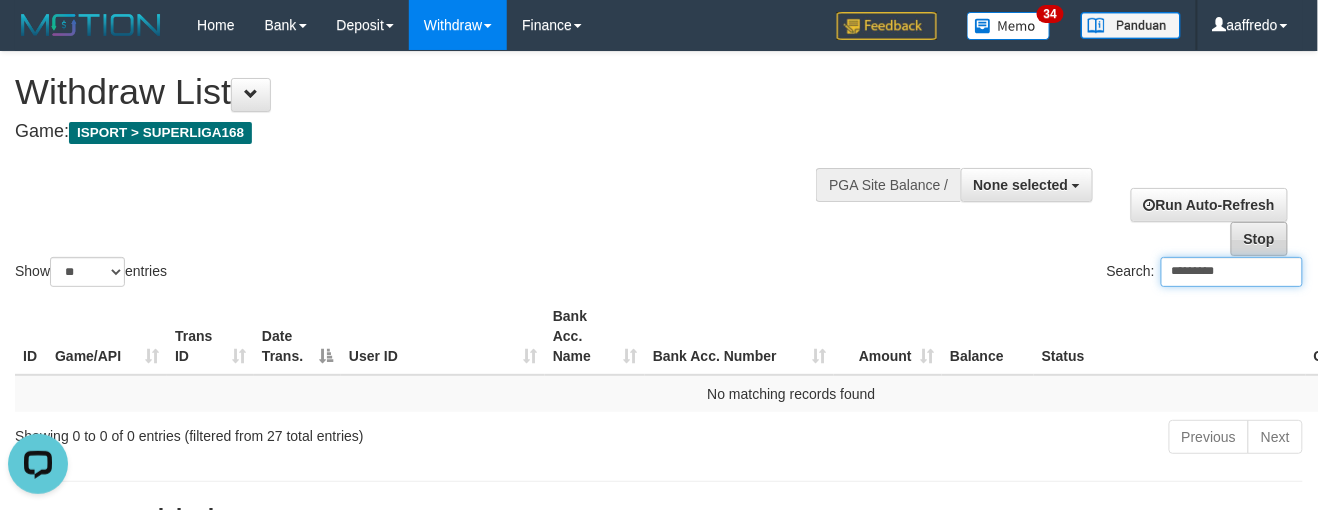 scroll, scrollTop: 0, scrollLeft: 0, axis: both 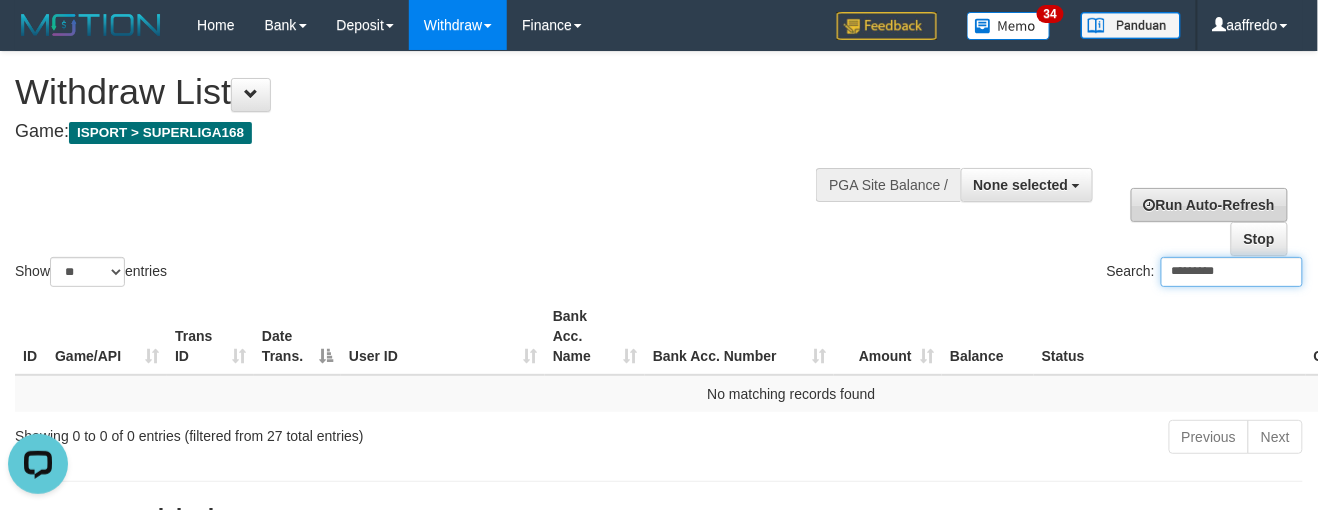 type on "*********" 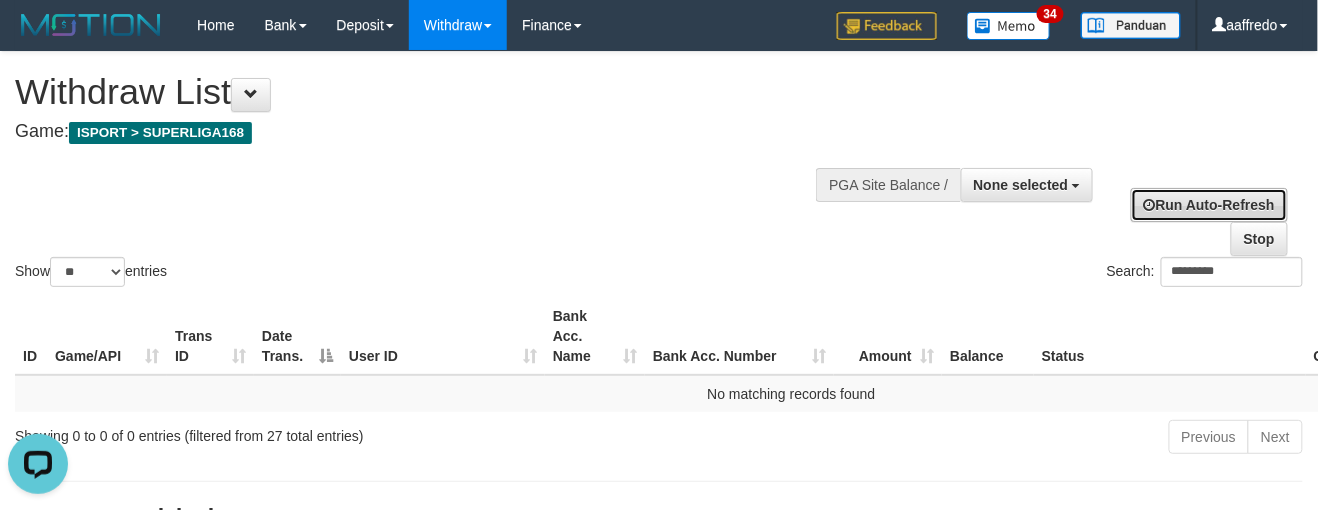 click on "Run Auto-Refresh" at bounding box center [1209, 205] 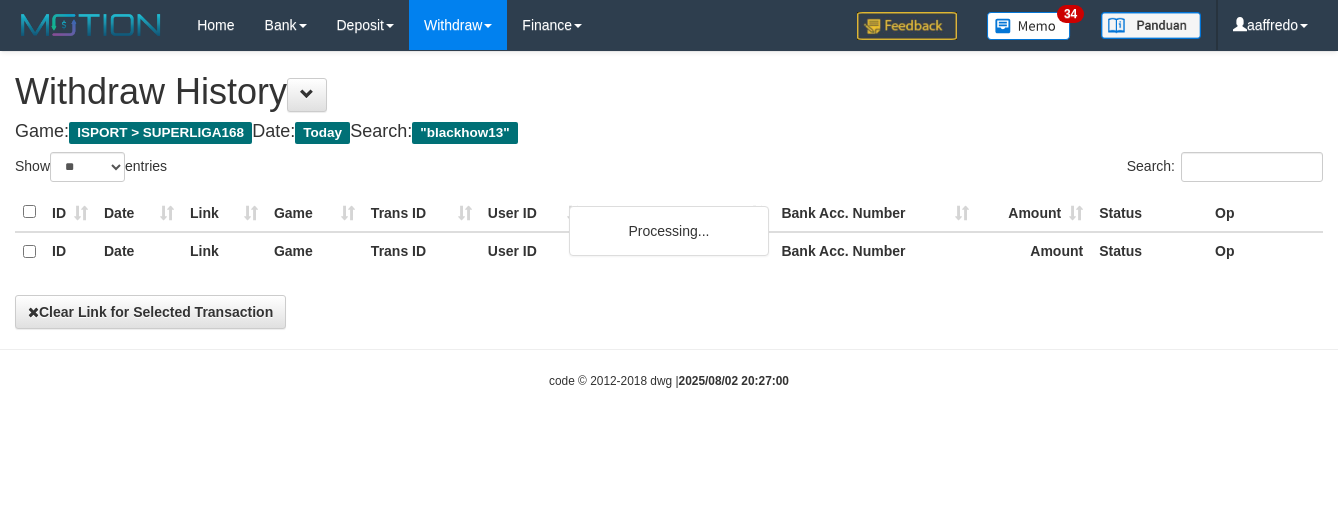 select on "**" 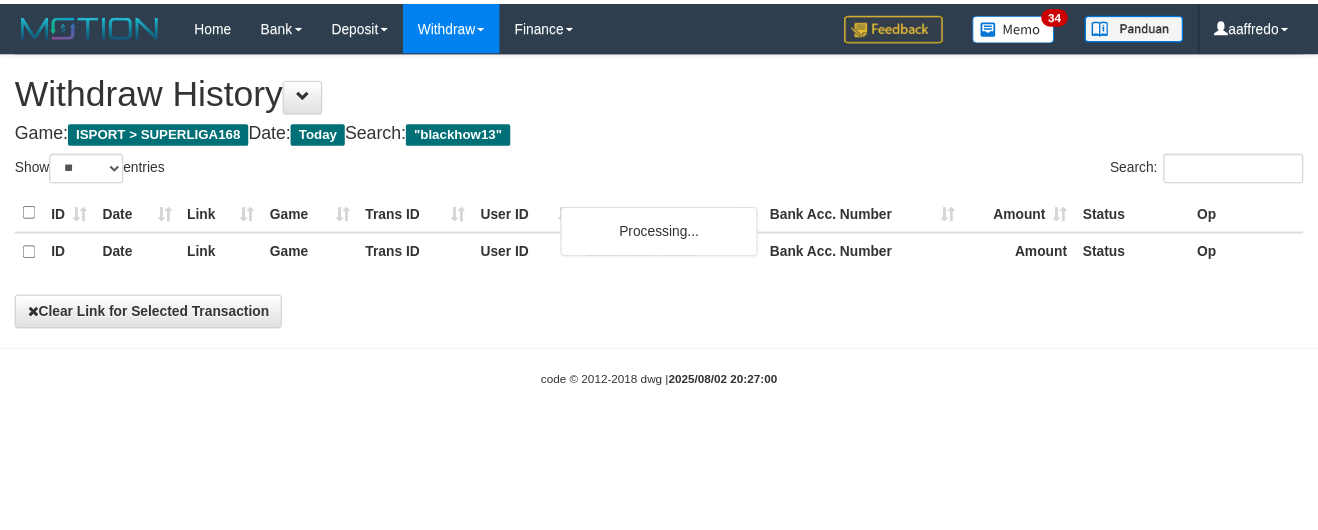scroll, scrollTop: 0, scrollLeft: 0, axis: both 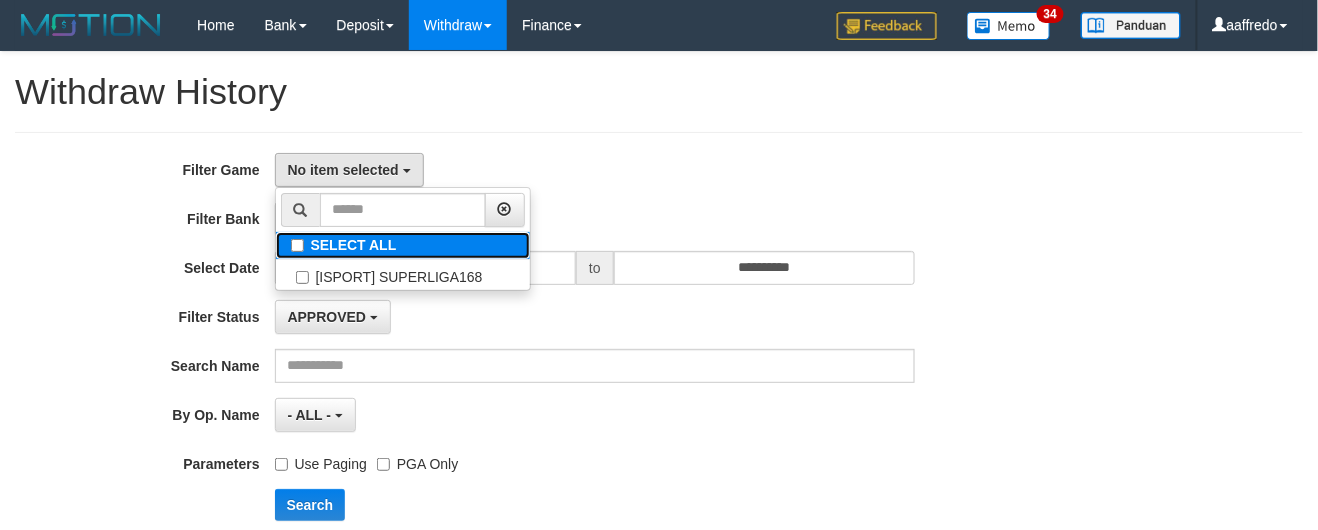 click on "SELECT ALL" at bounding box center (403, 245) 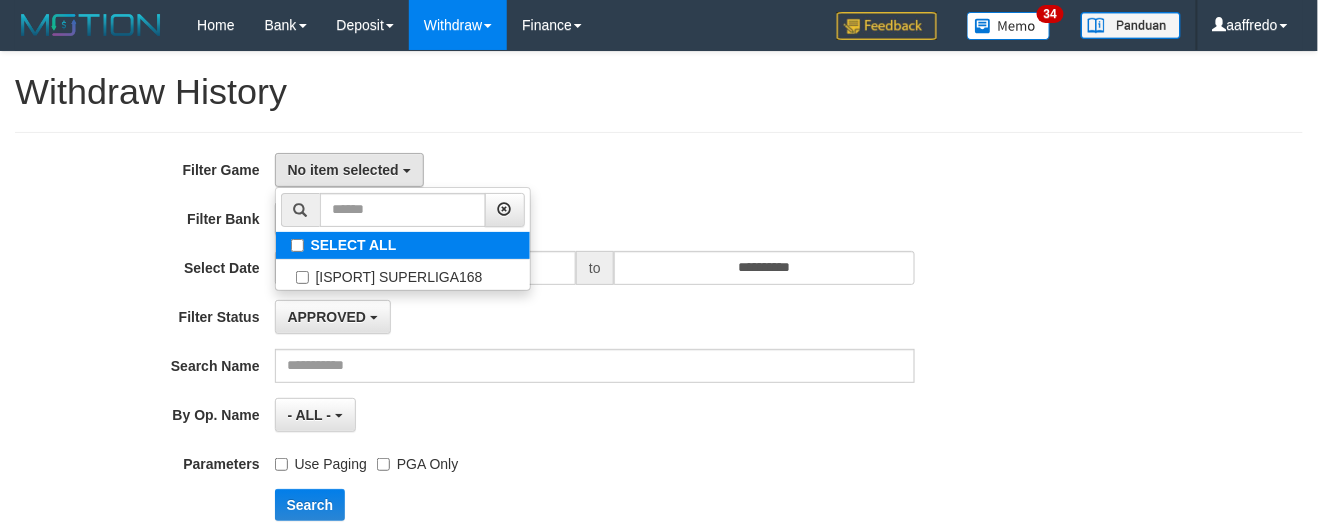select on "***" 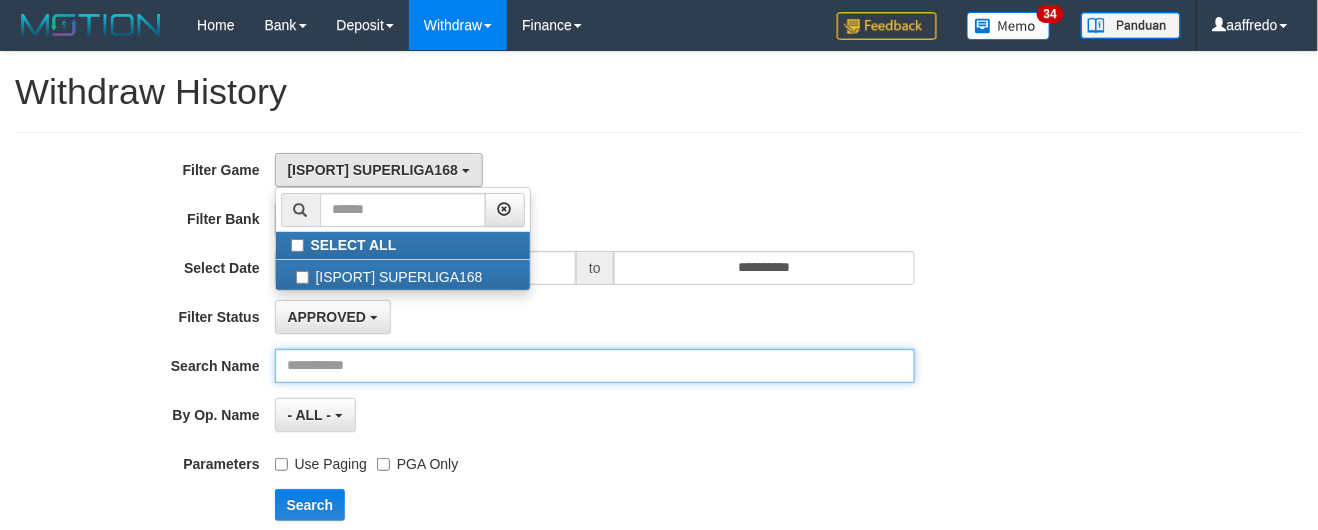 click at bounding box center (595, 366) 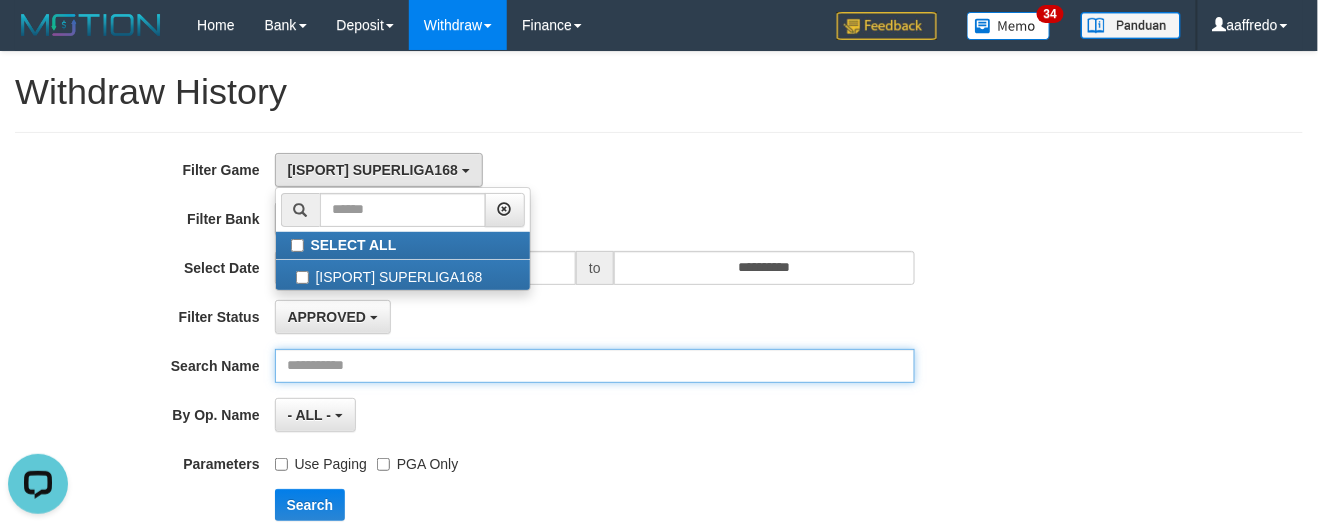 paste on "*********" 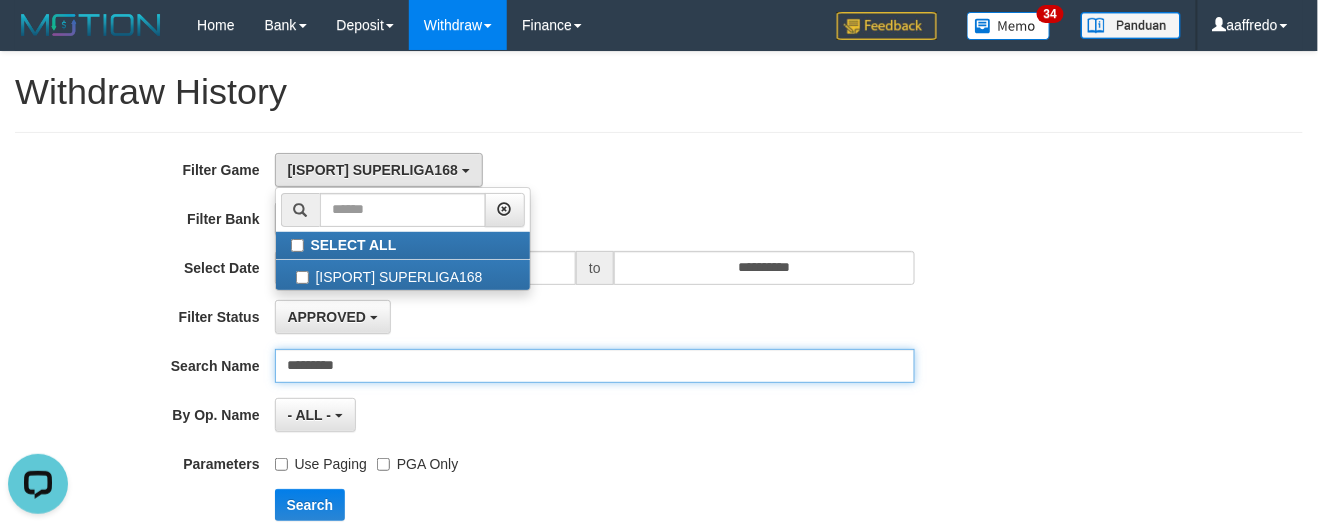 scroll, scrollTop: 0, scrollLeft: 0, axis: both 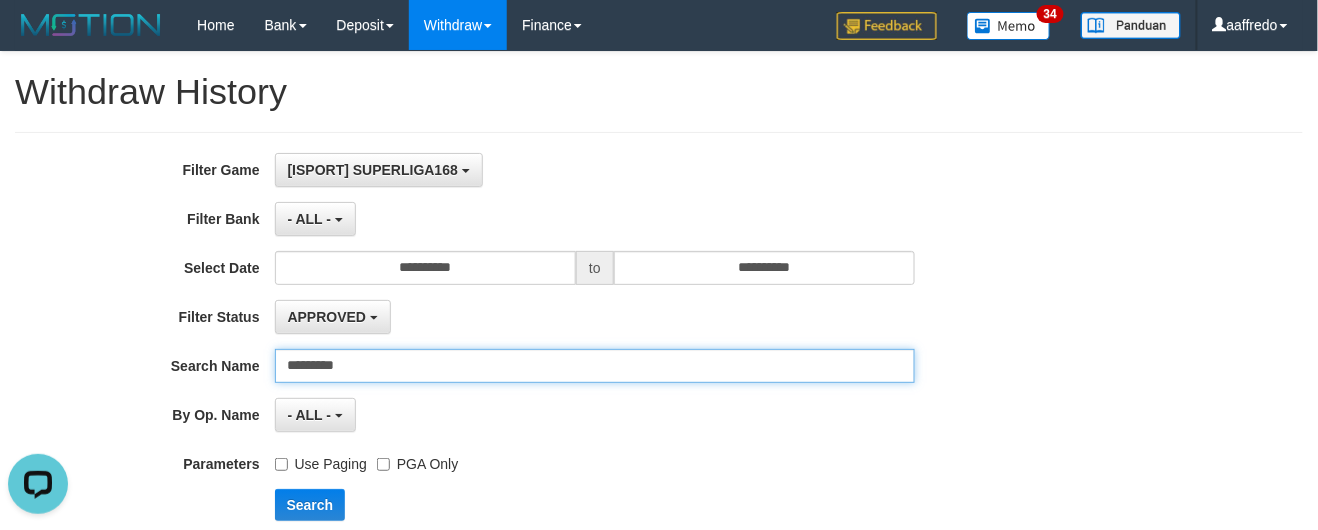 type on "*********" 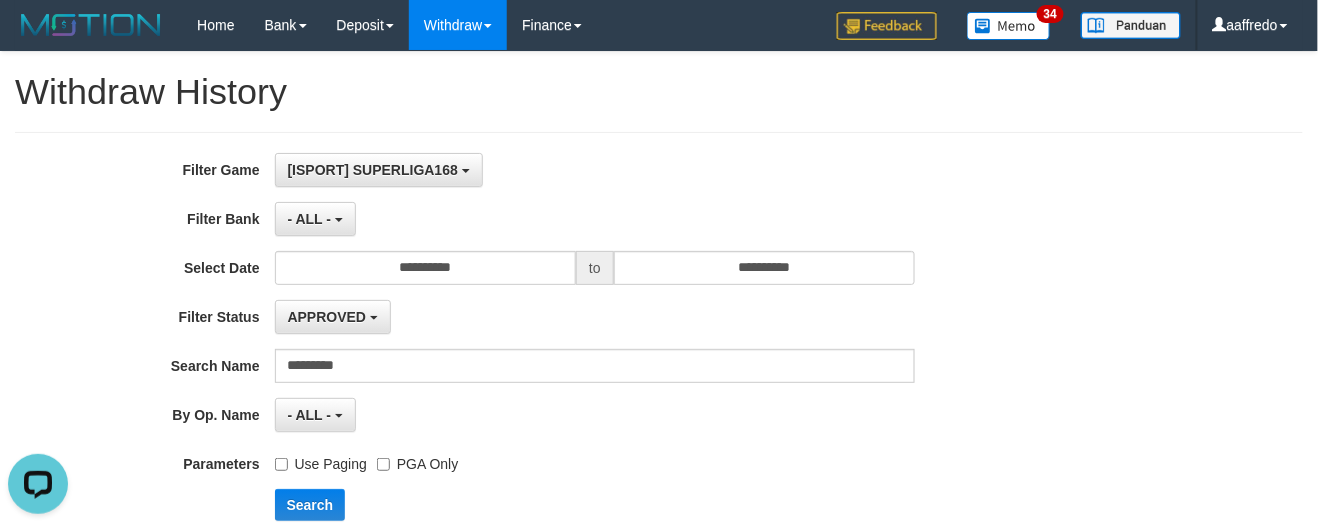 click on "PGA Only" at bounding box center [417, 460] 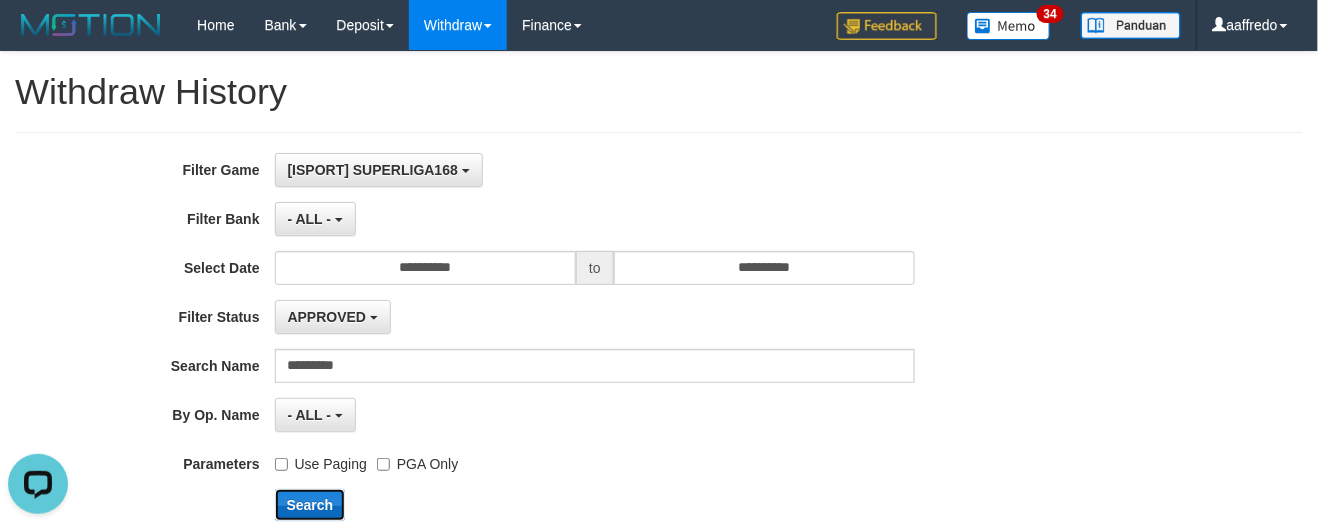 click on "Search" at bounding box center (310, 505) 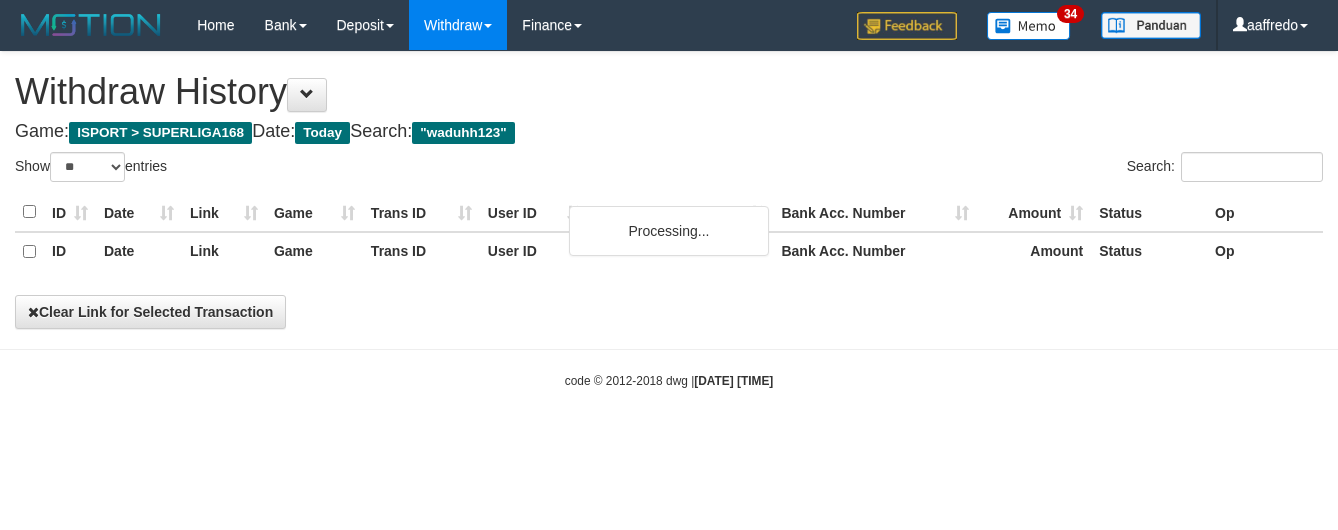 select on "**" 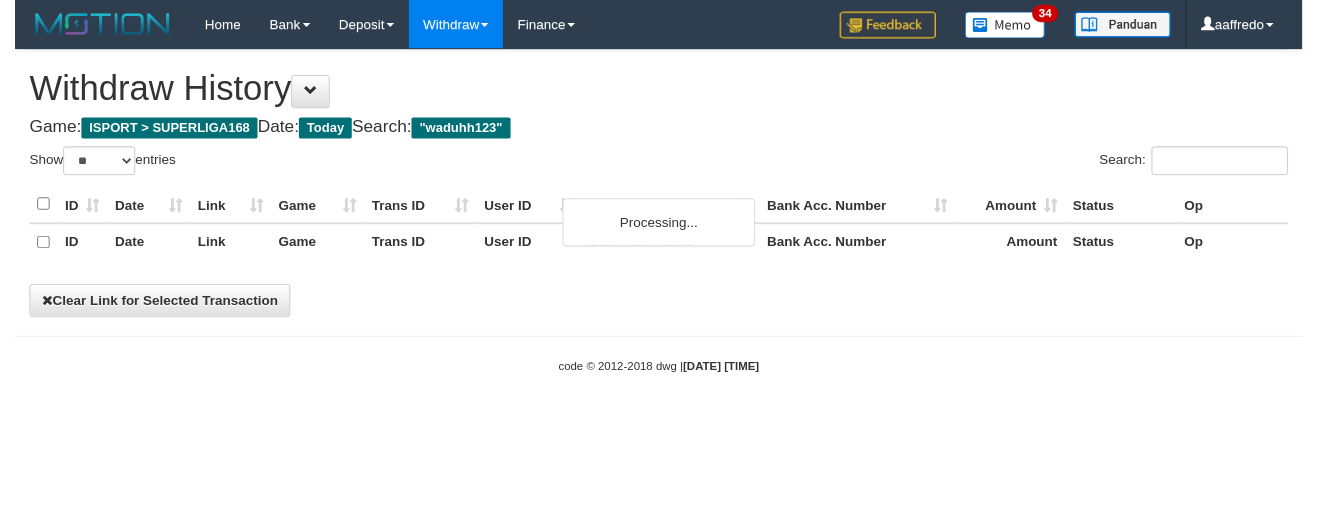 scroll, scrollTop: 0, scrollLeft: 0, axis: both 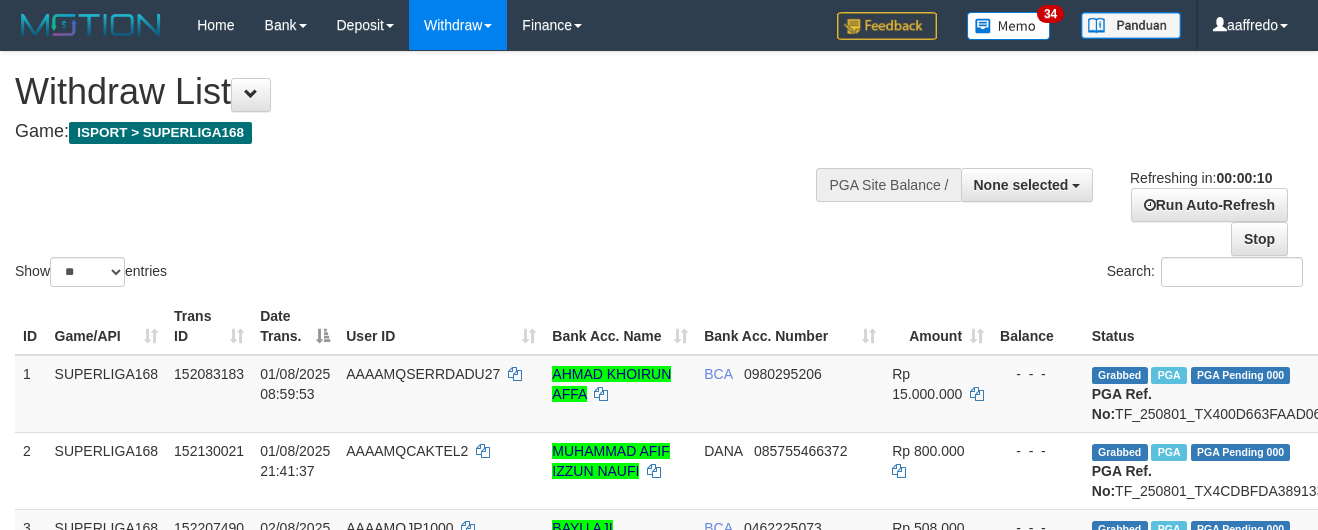 select 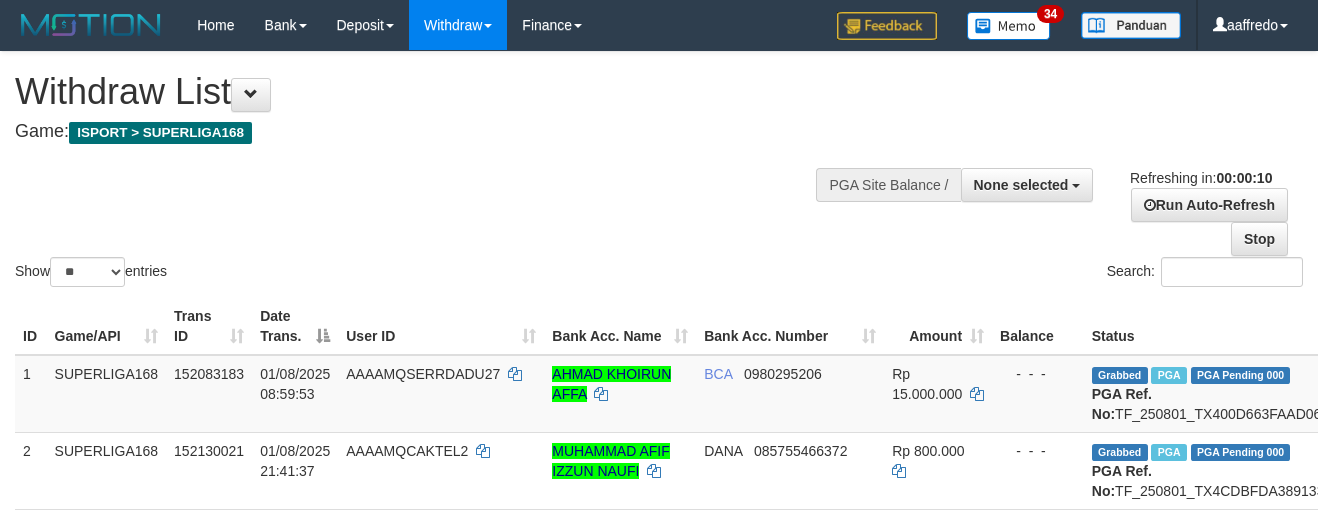 select 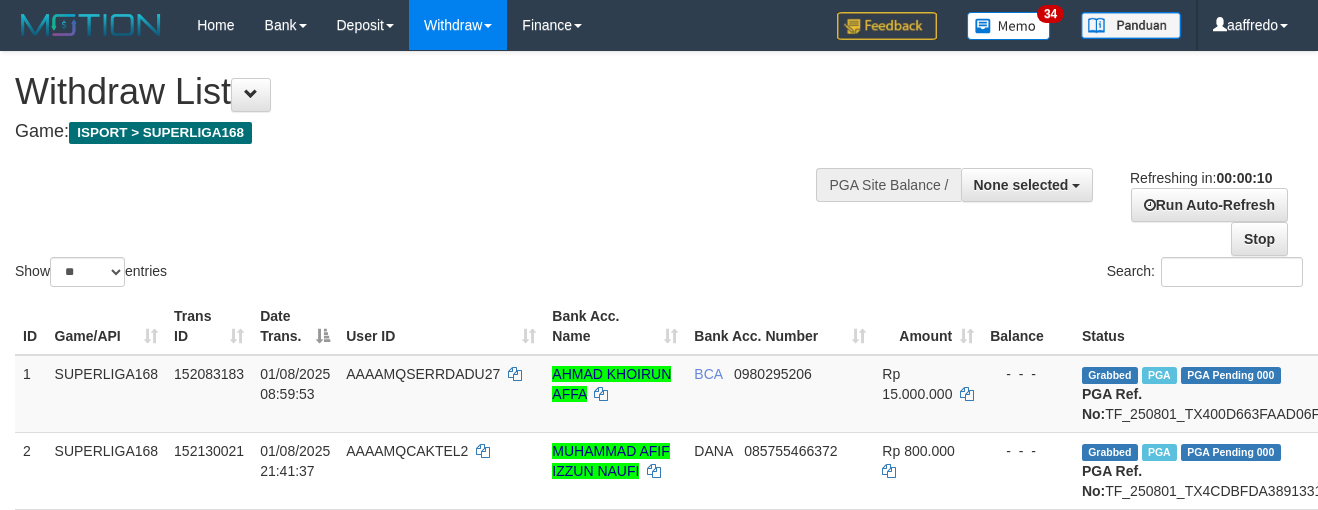 select 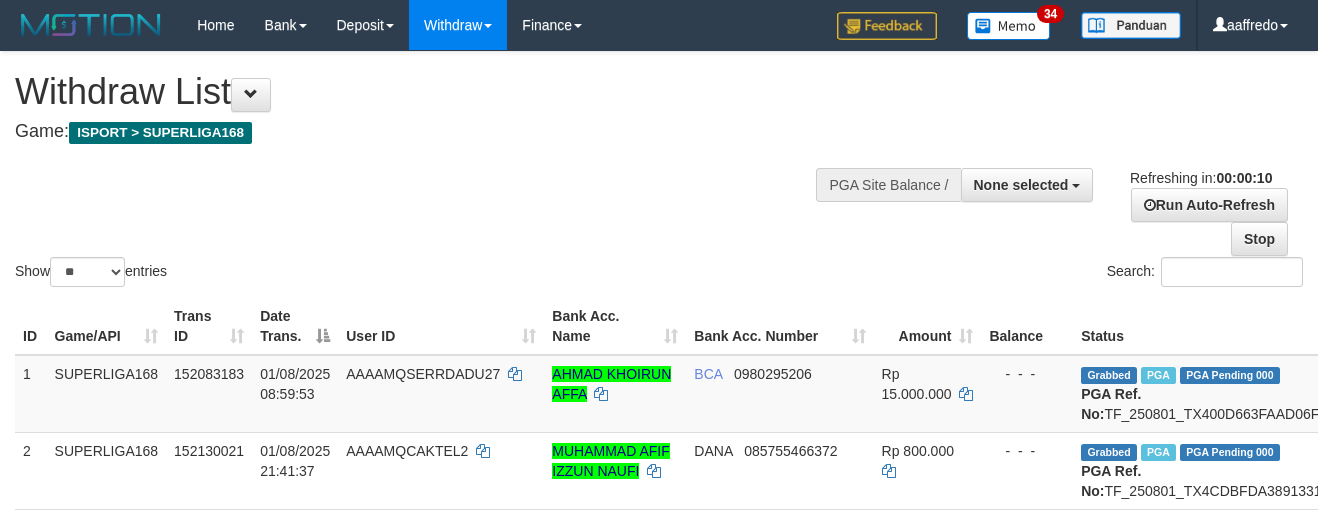 select 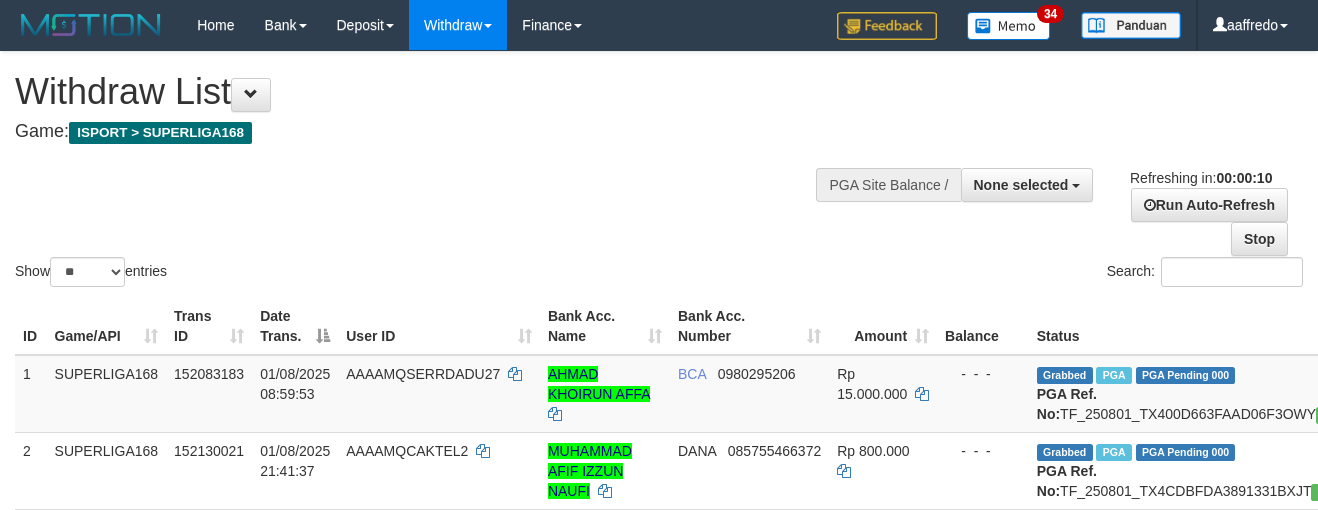 select 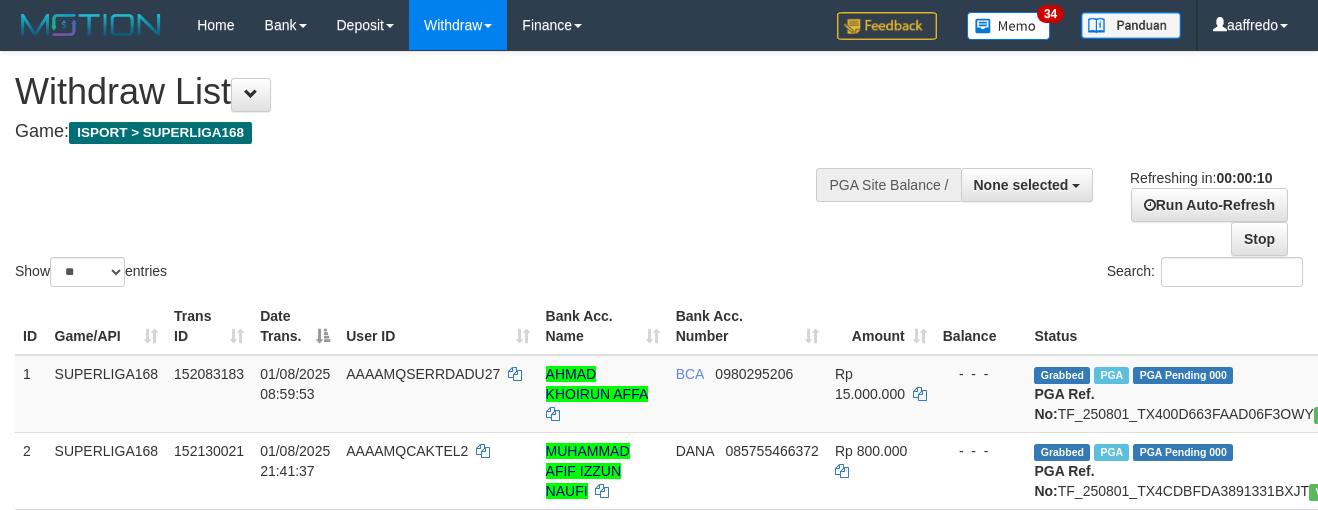 select 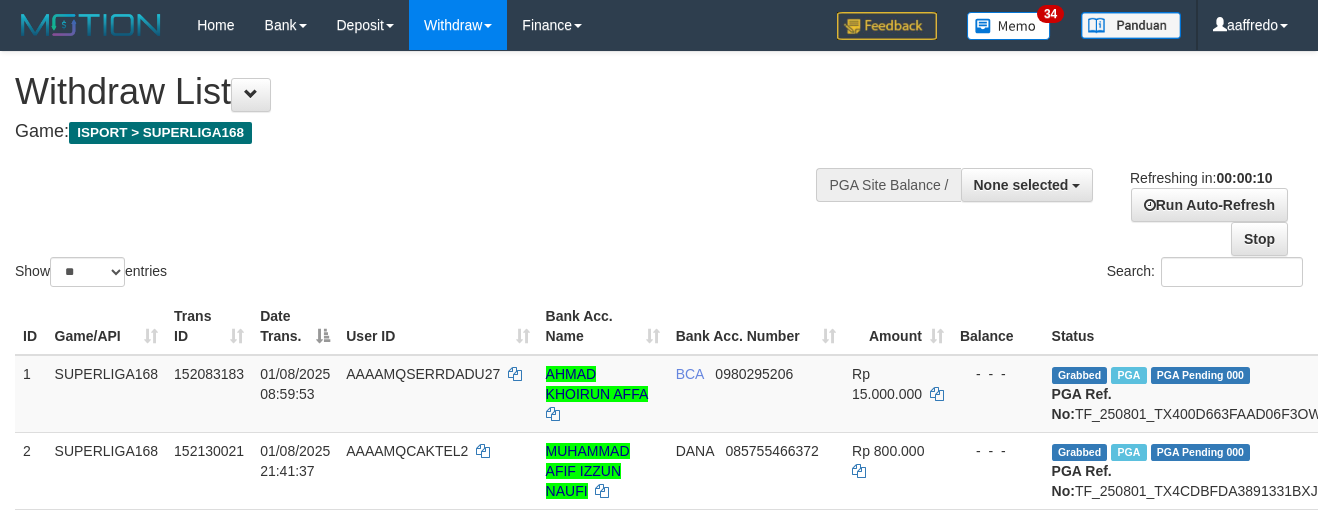 select 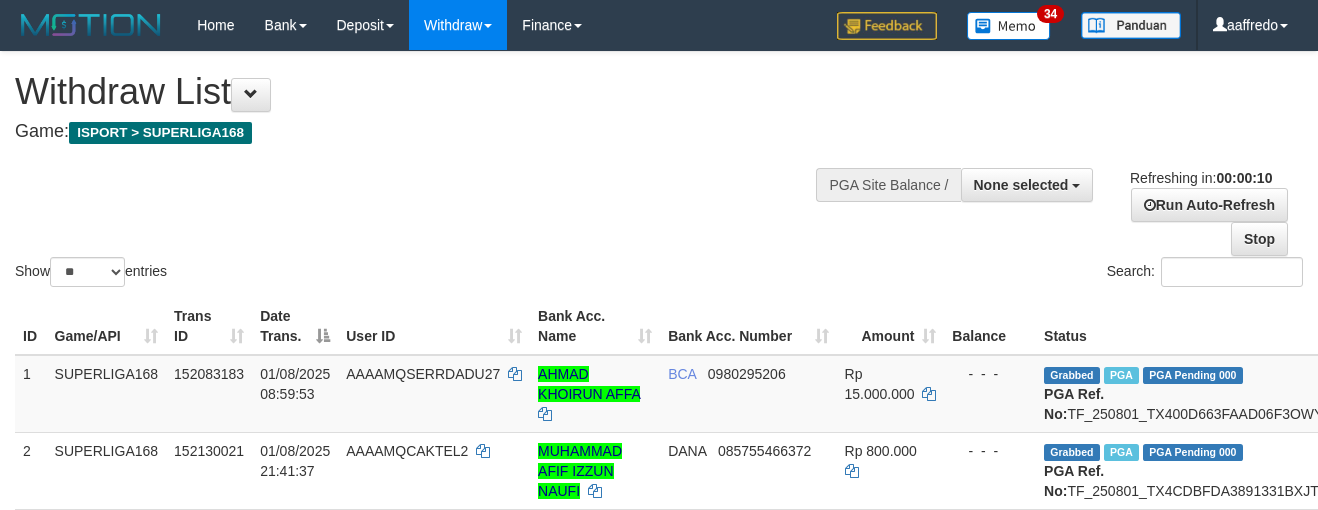 select 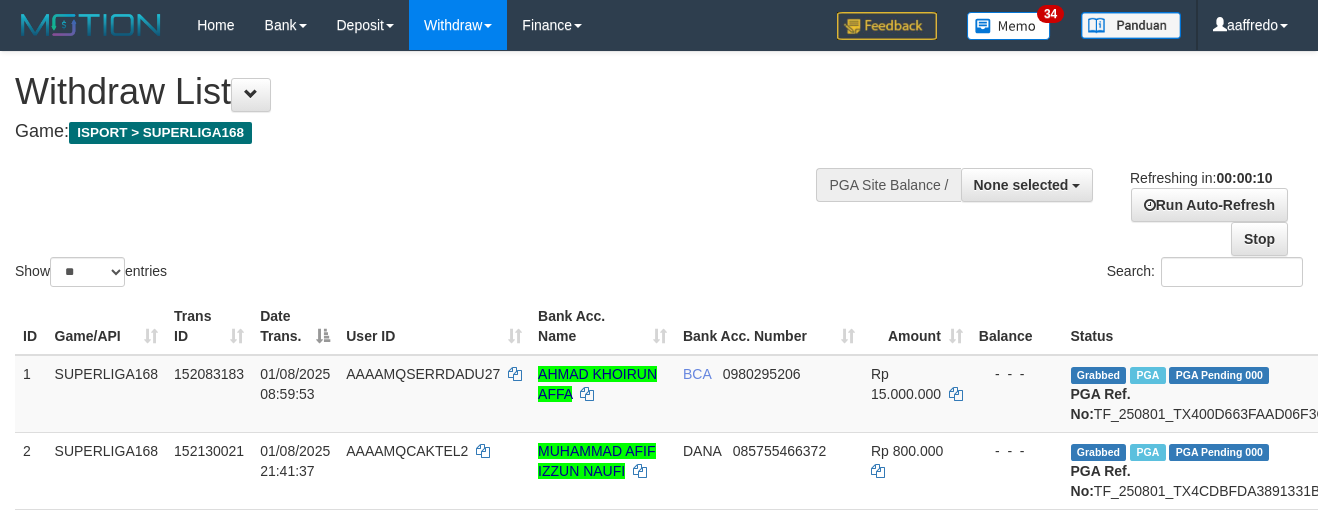 select 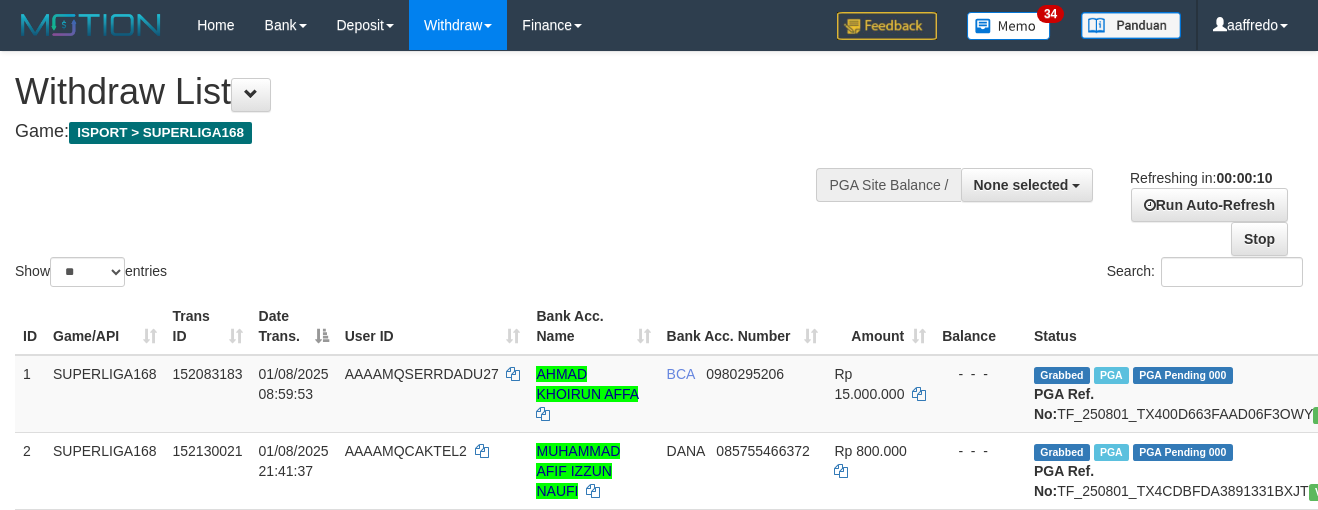 select 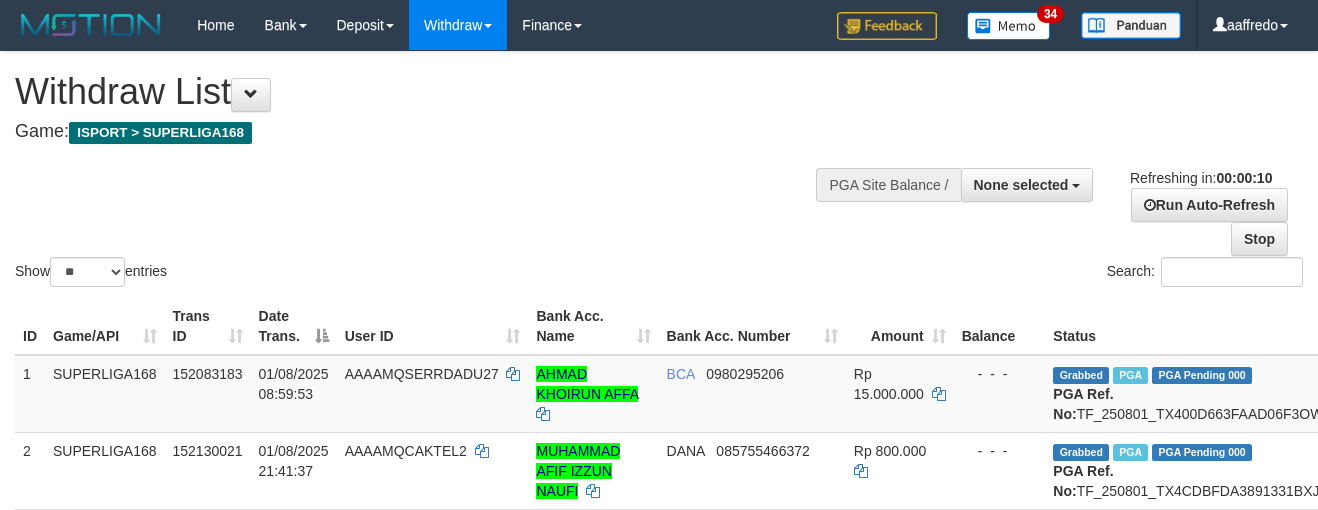 select 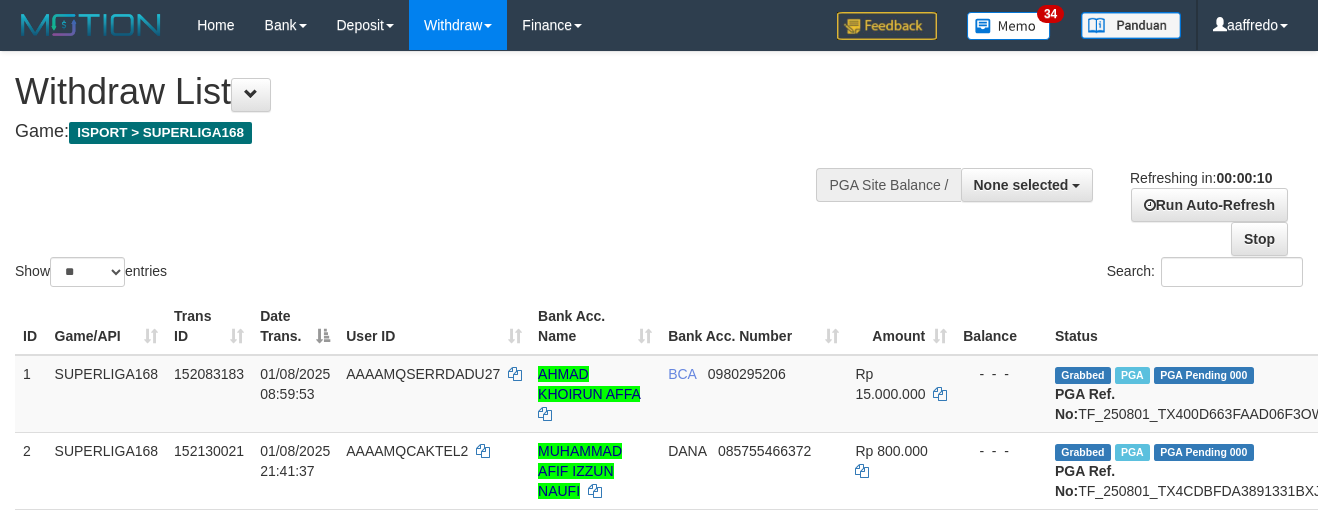 select 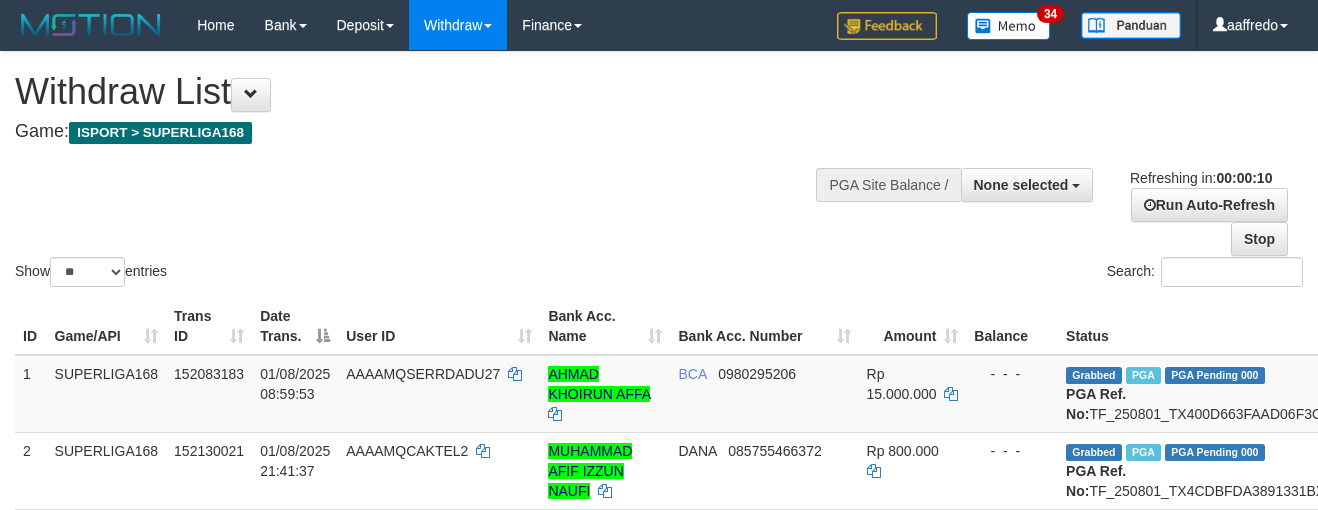 select 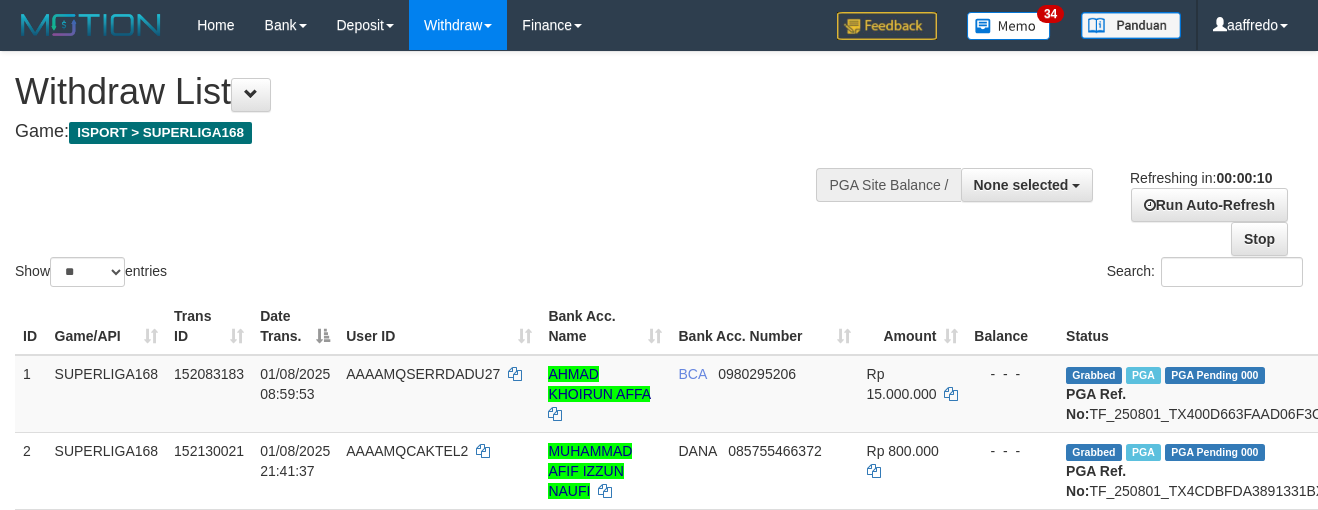 select 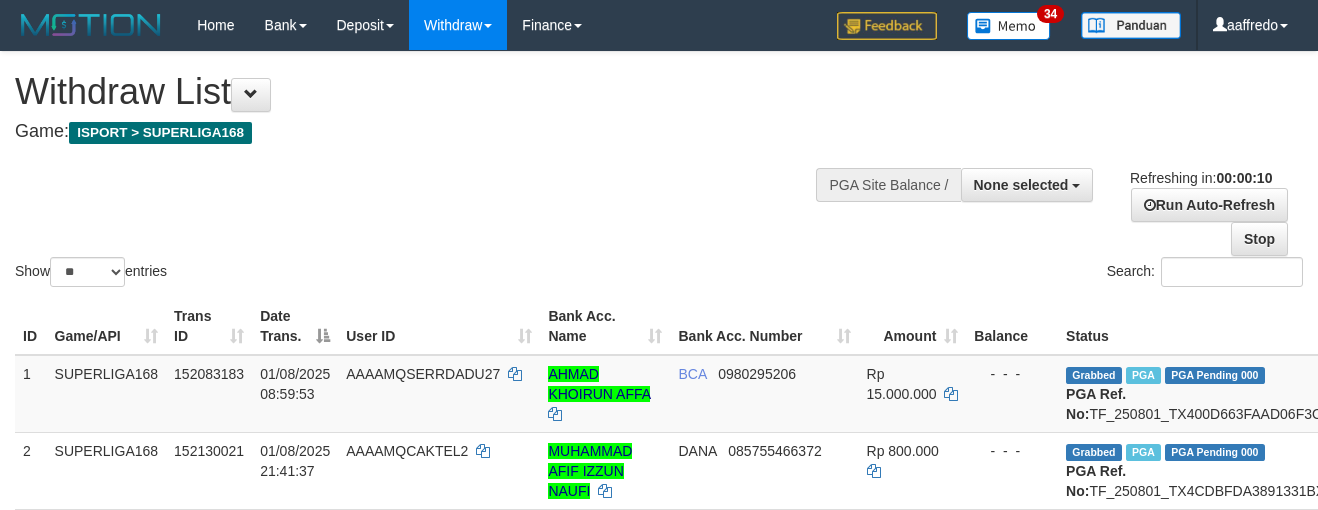 select on "**" 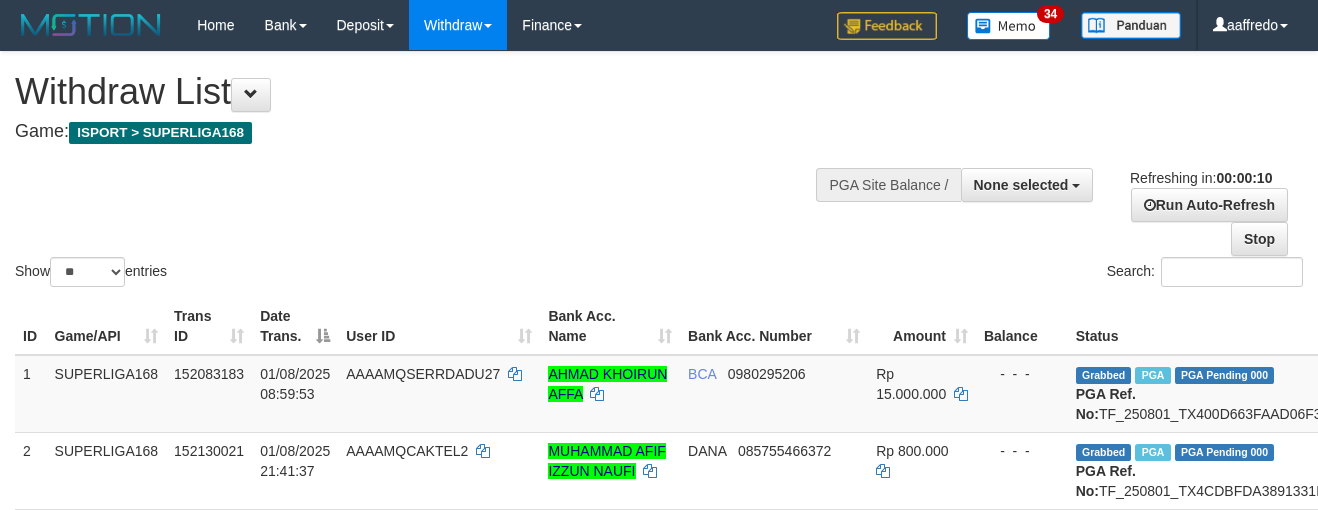 select 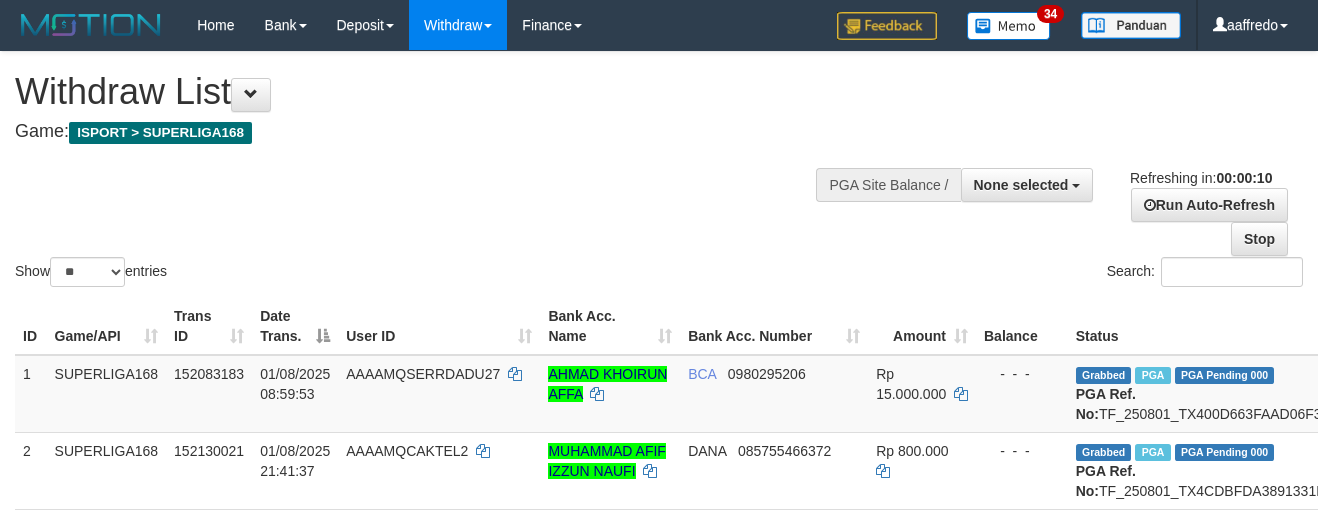 select 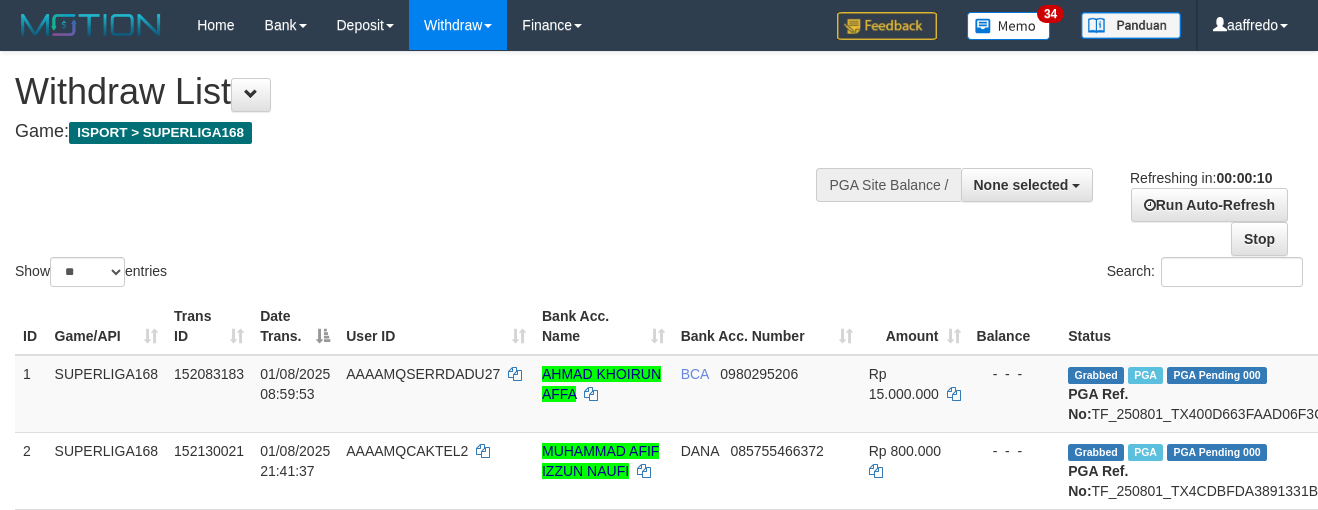 select 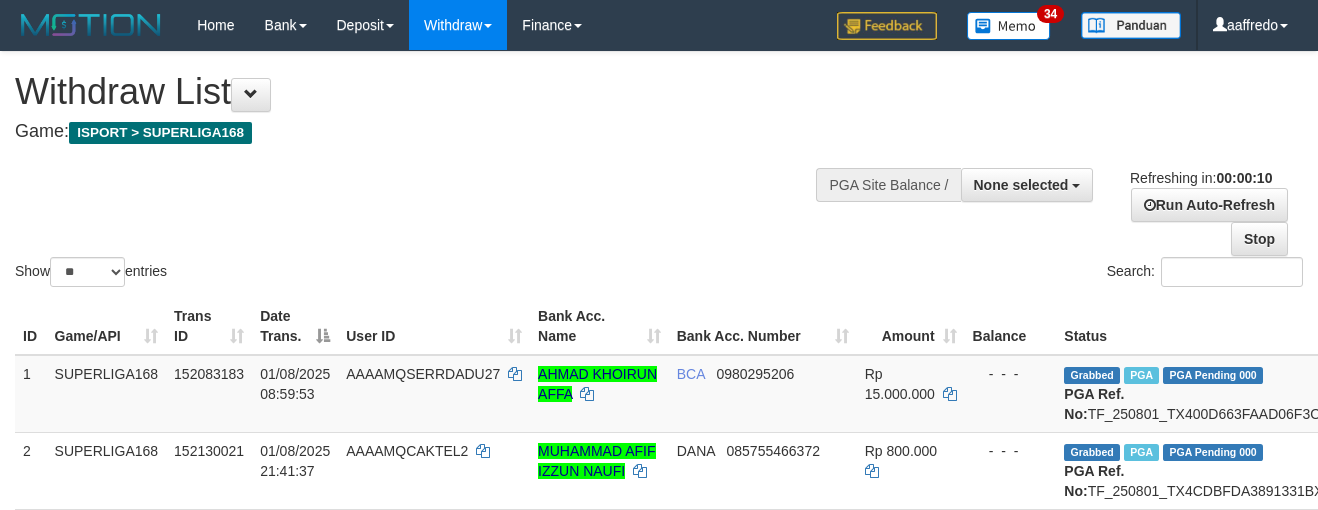 select 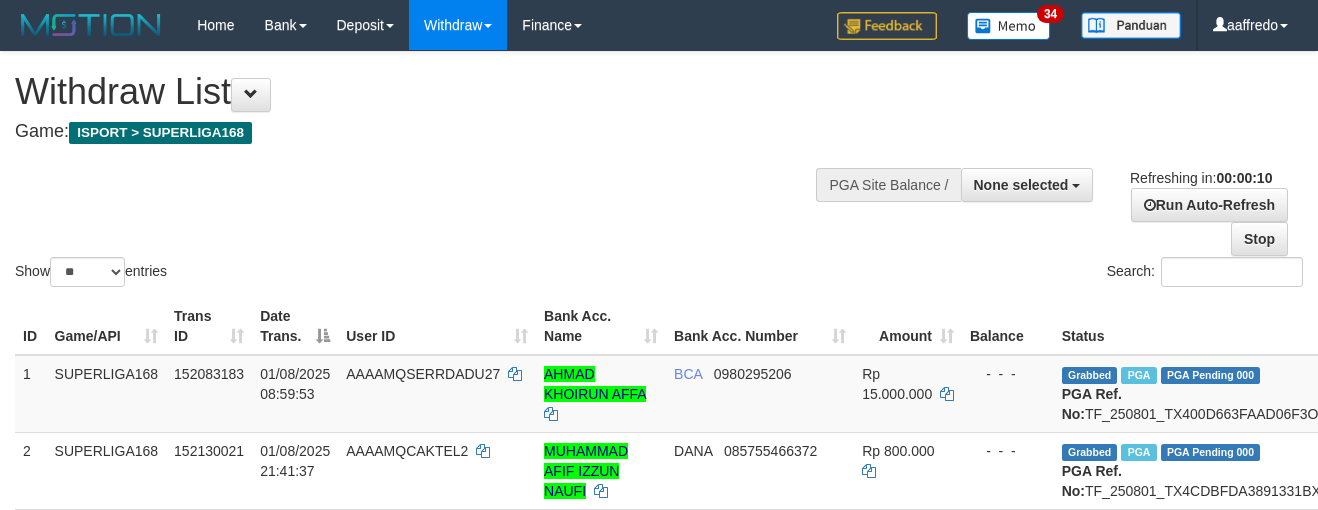 select 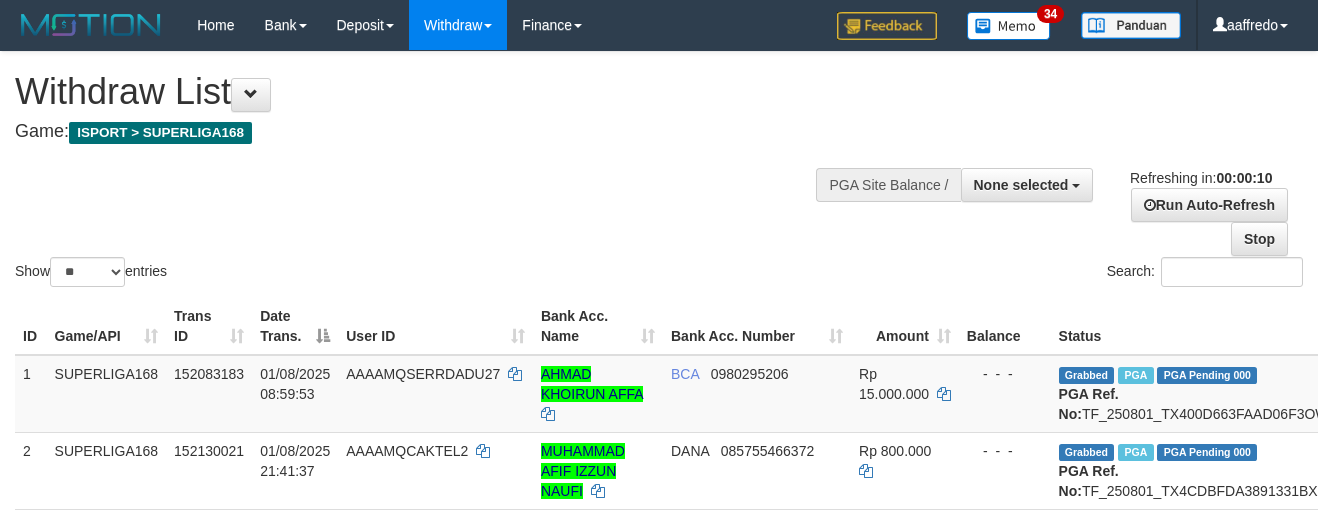 select 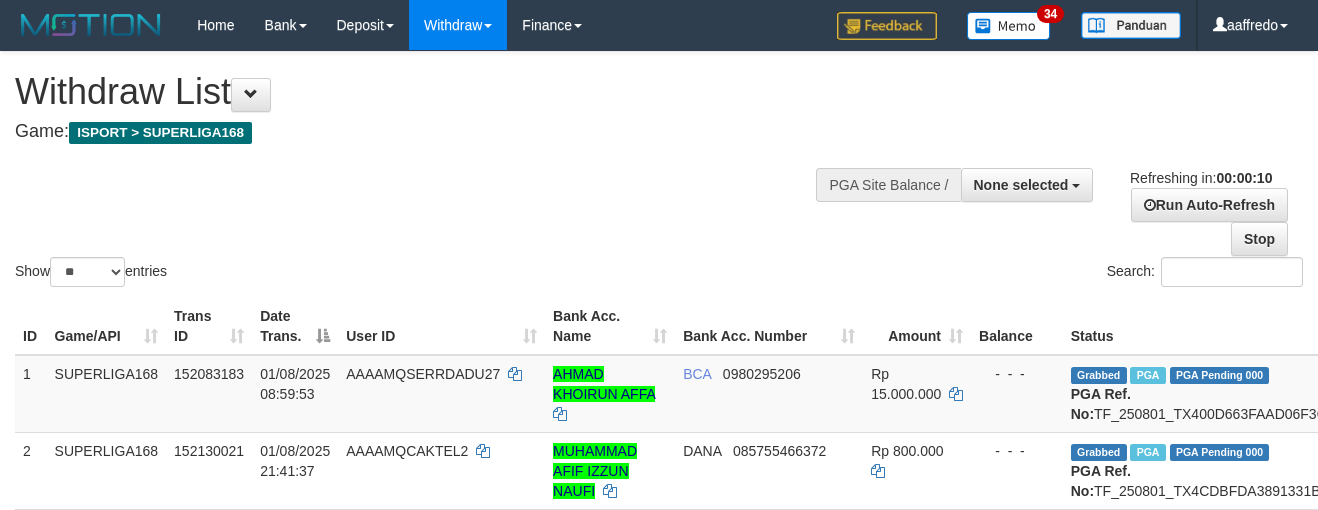 select 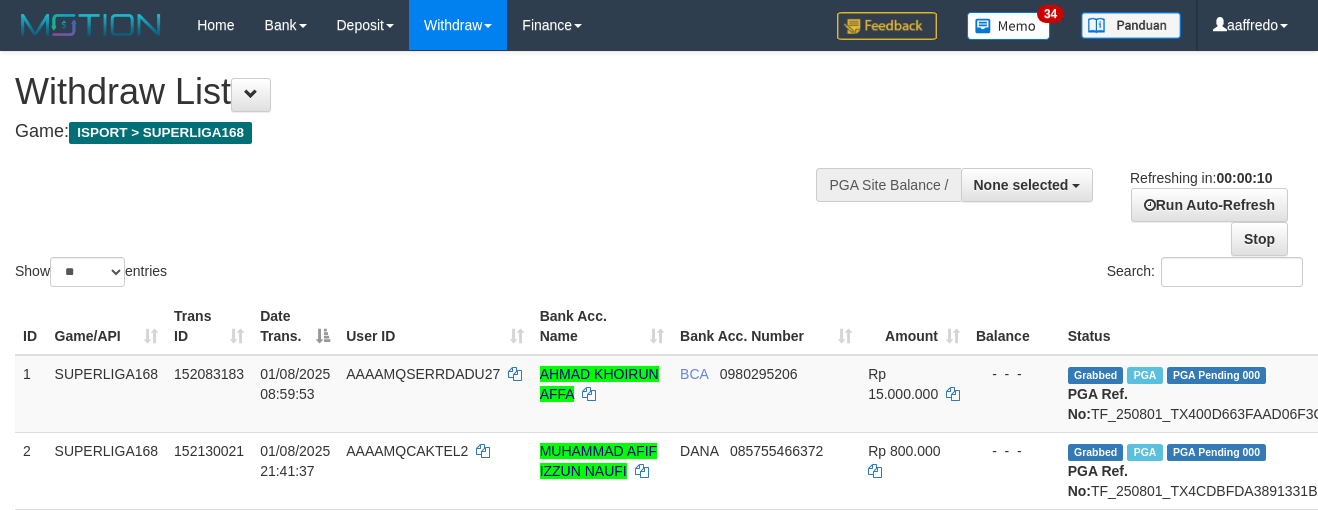 select 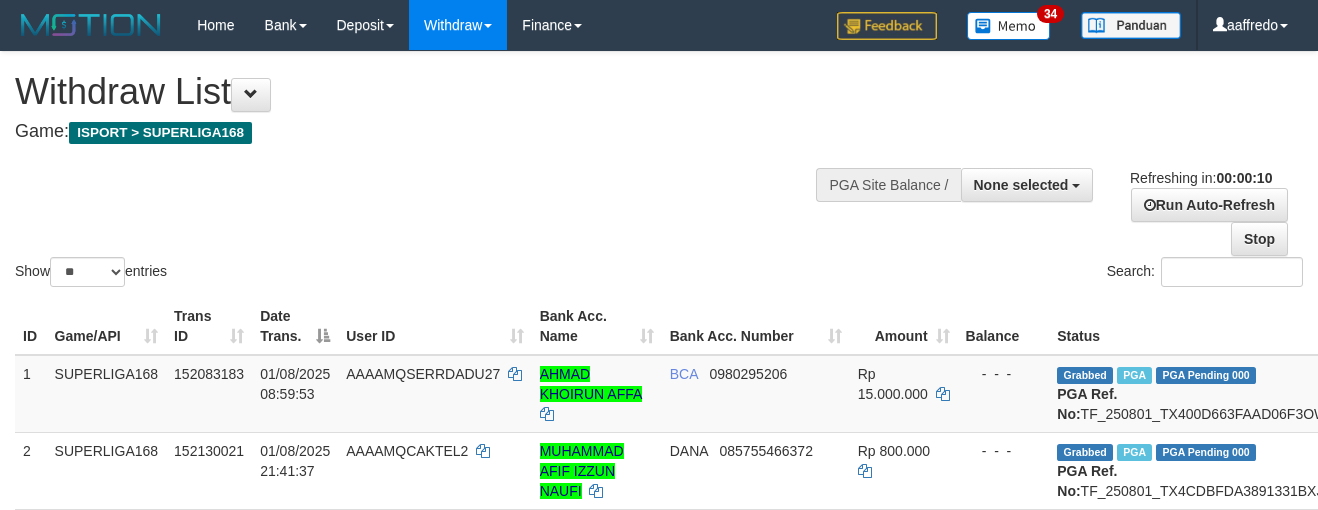 select 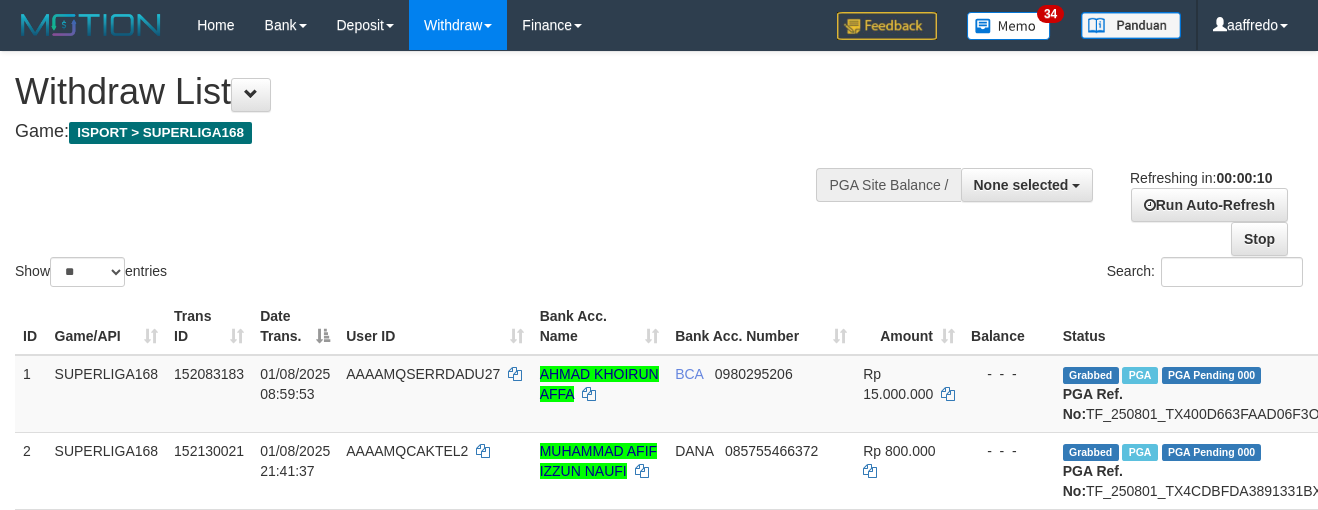select 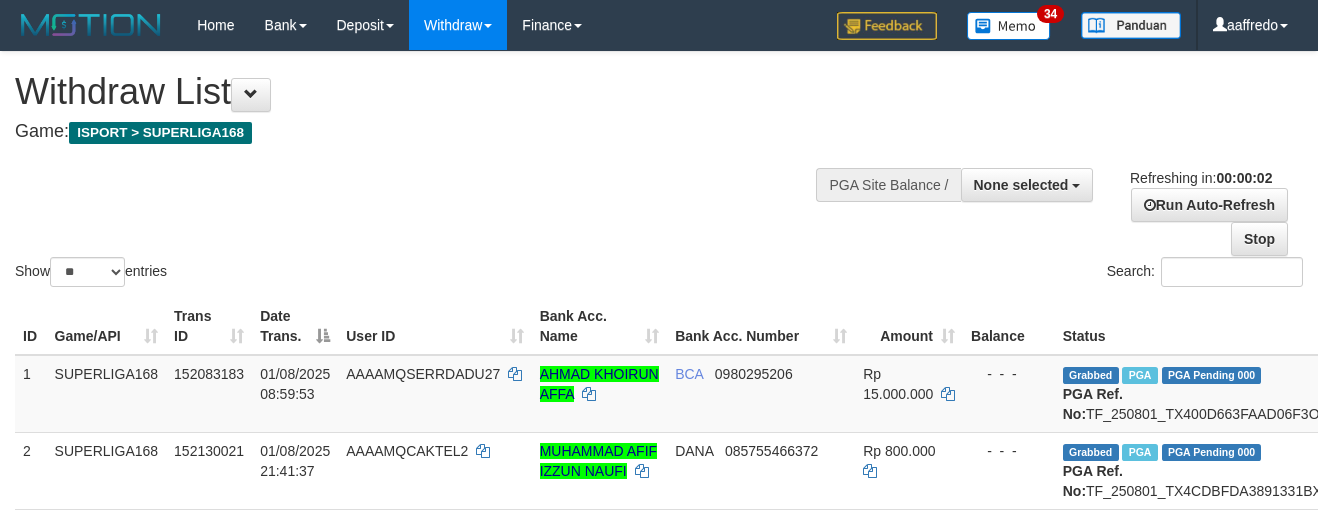 scroll, scrollTop: 0, scrollLeft: 0, axis: both 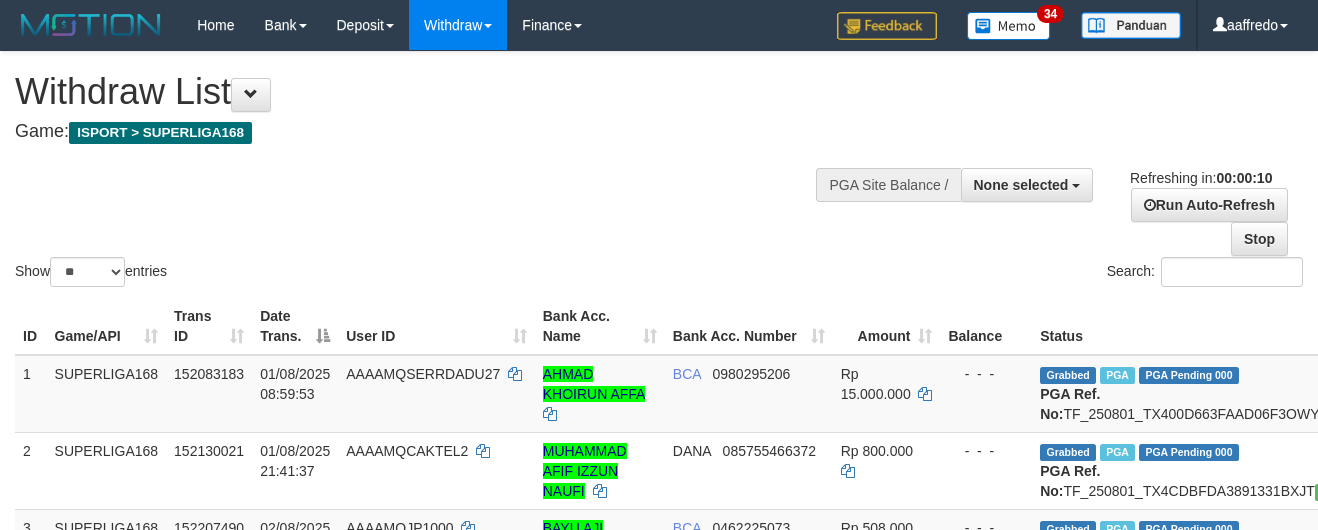 select 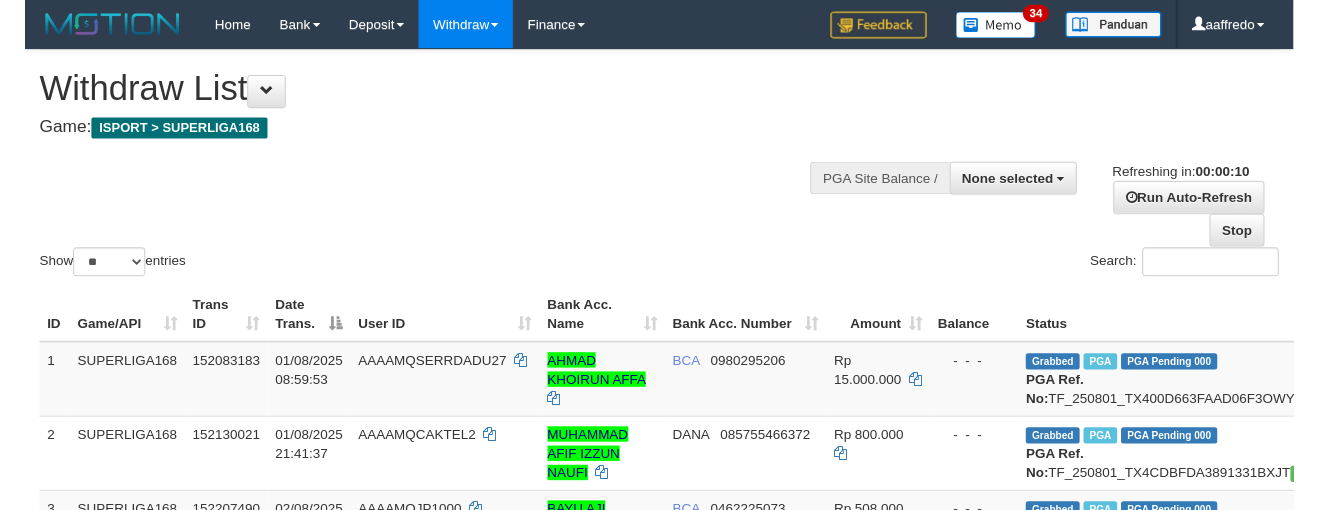 scroll, scrollTop: 0, scrollLeft: 0, axis: both 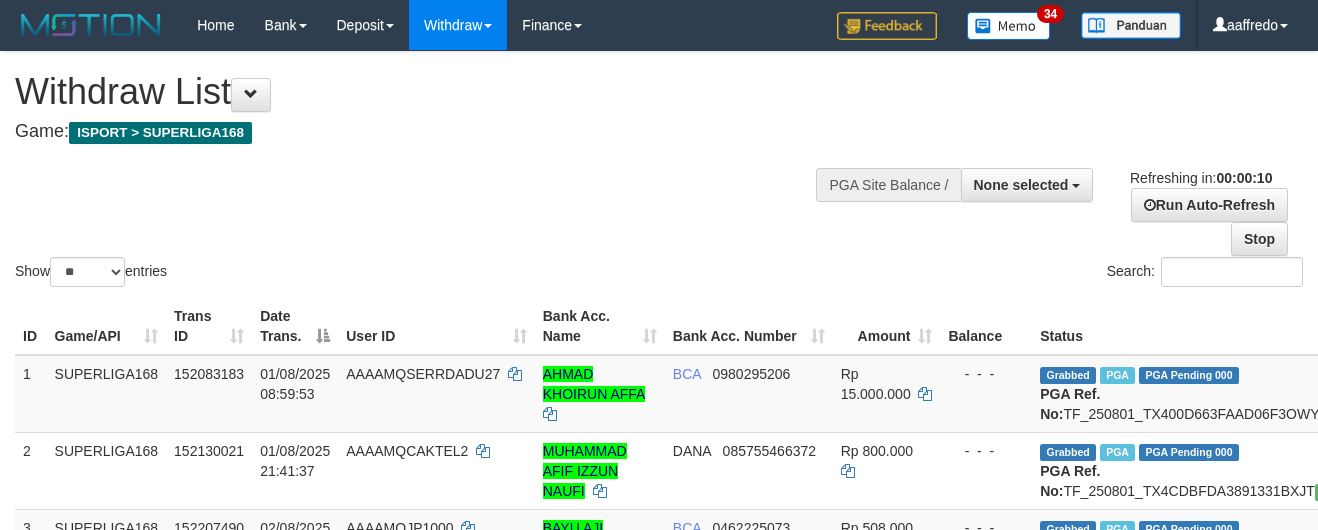 select 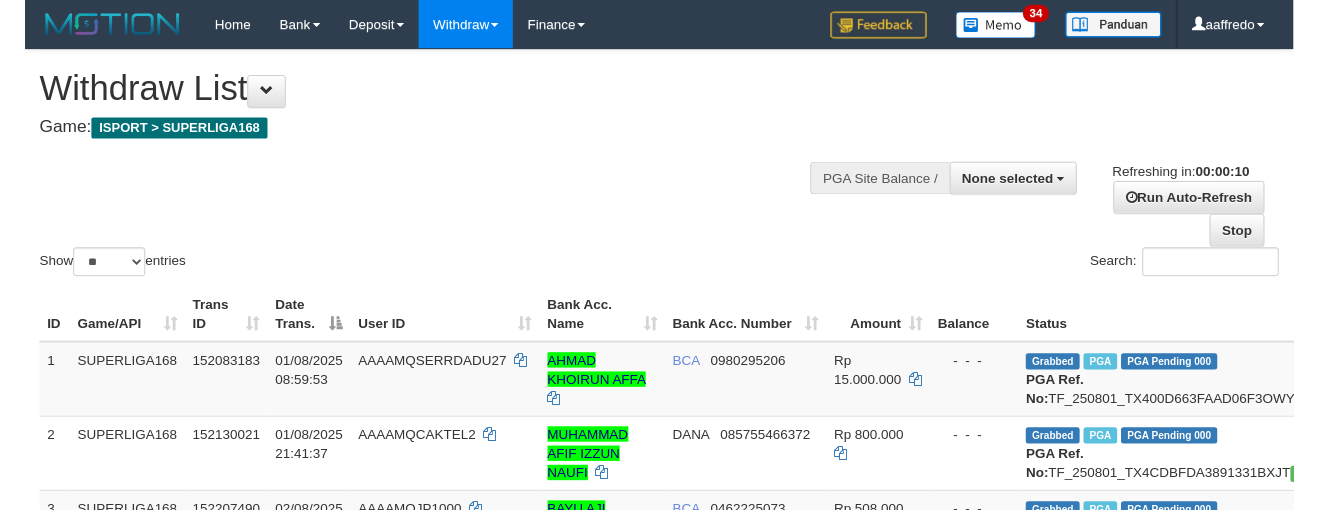scroll, scrollTop: 0, scrollLeft: 0, axis: both 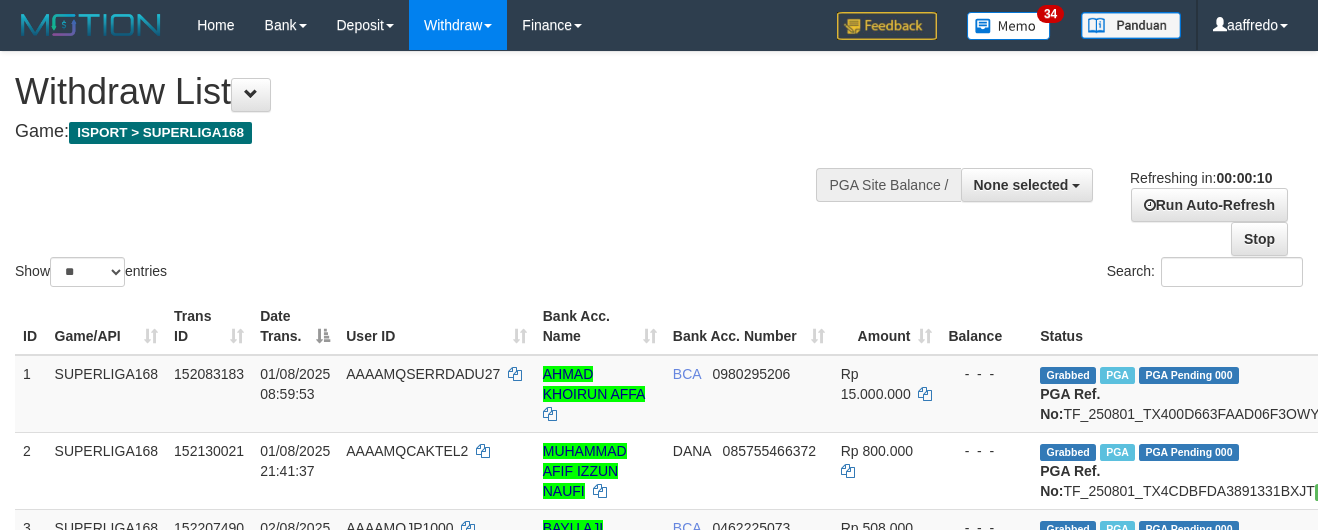 select 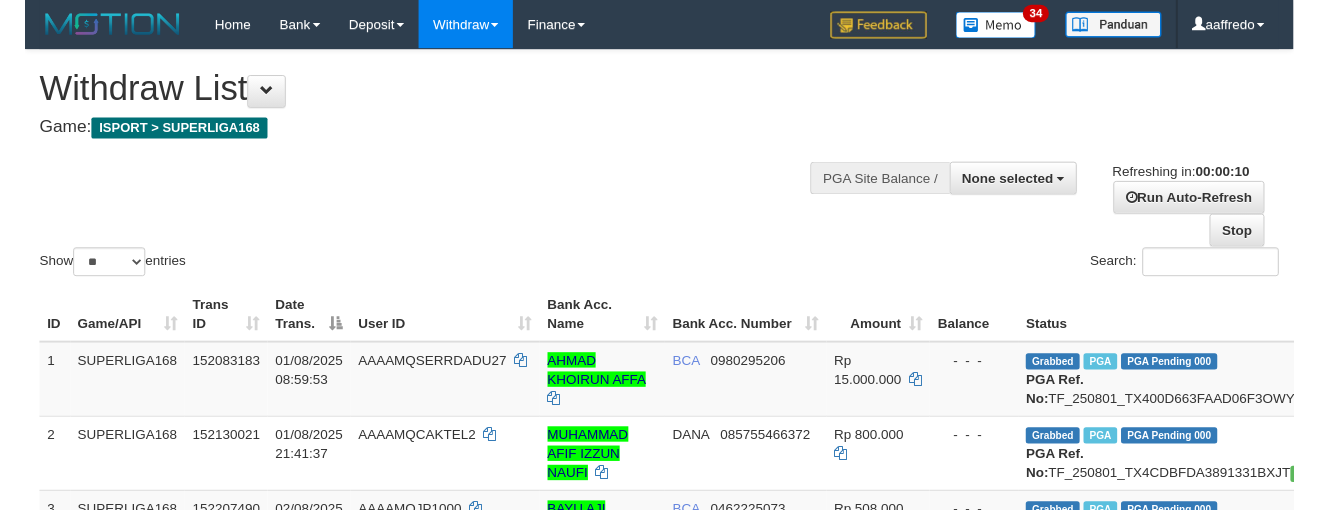 scroll, scrollTop: 0, scrollLeft: 0, axis: both 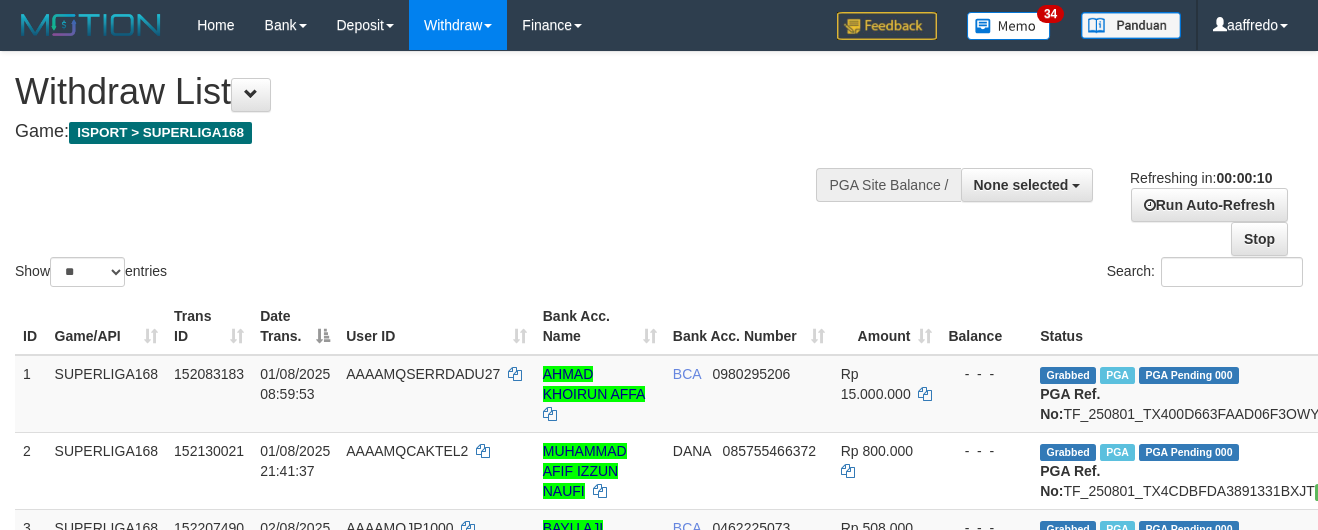 select 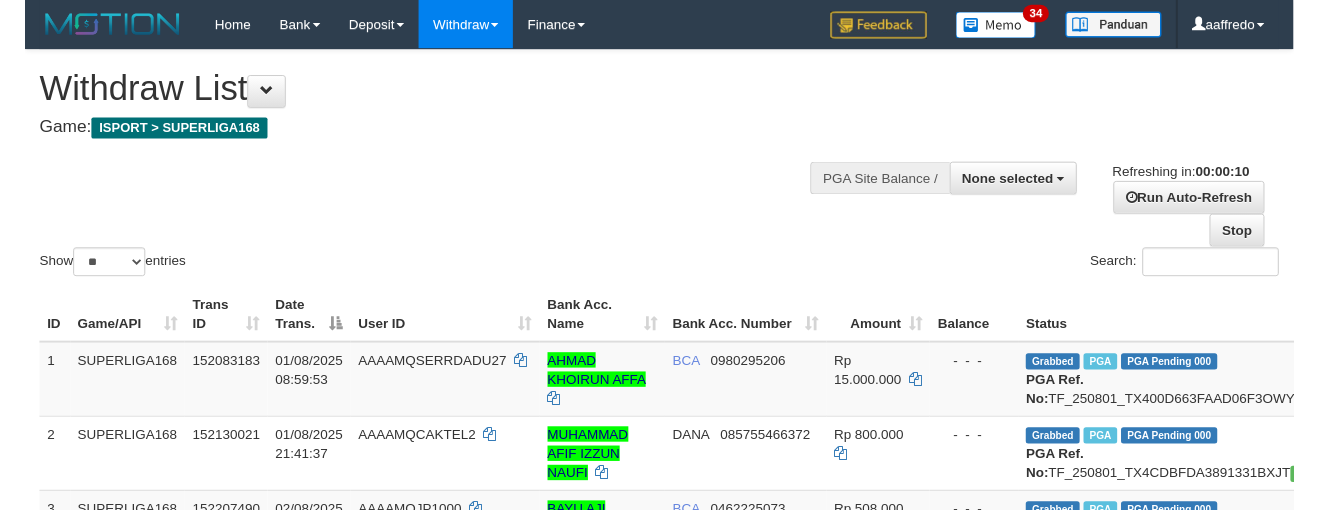 scroll, scrollTop: 0, scrollLeft: 0, axis: both 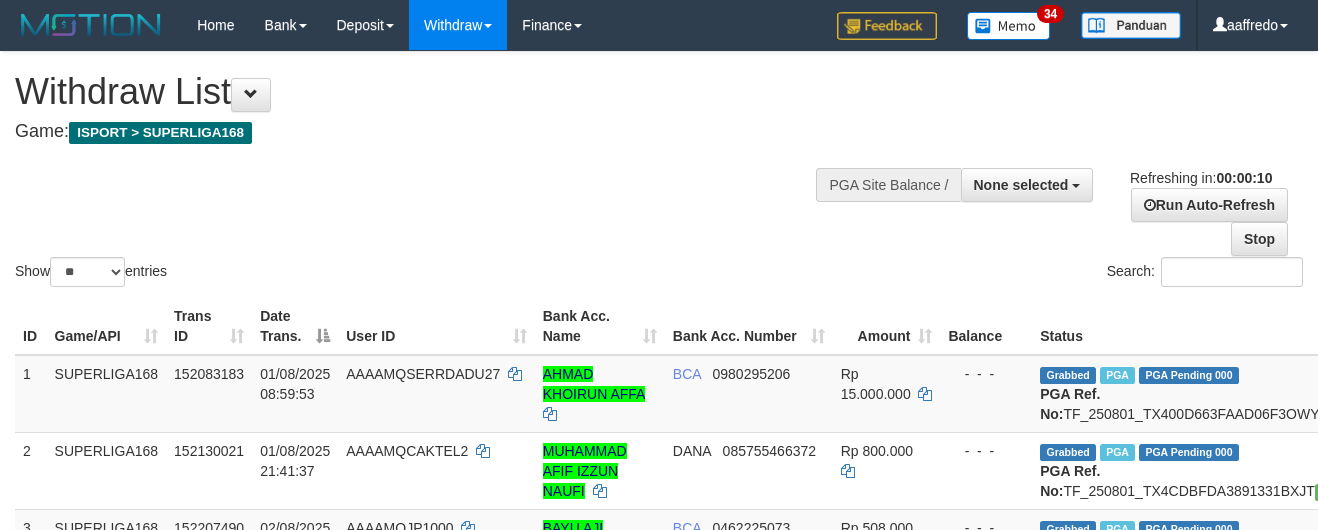 select 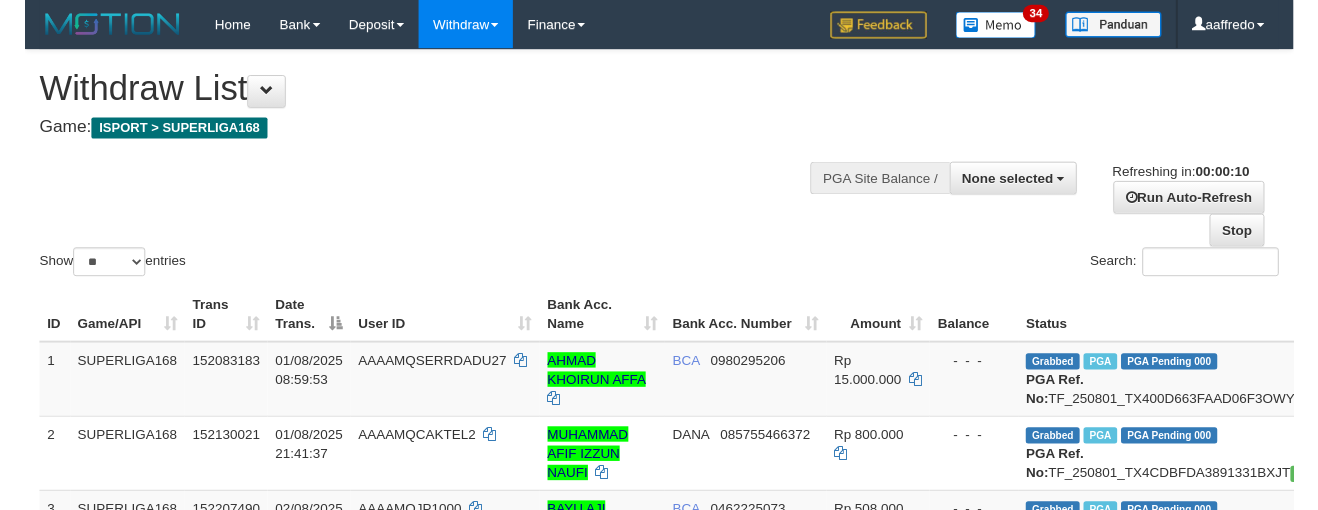 scroll, scrollTop: 0, scrollLeft: 0, axis: both 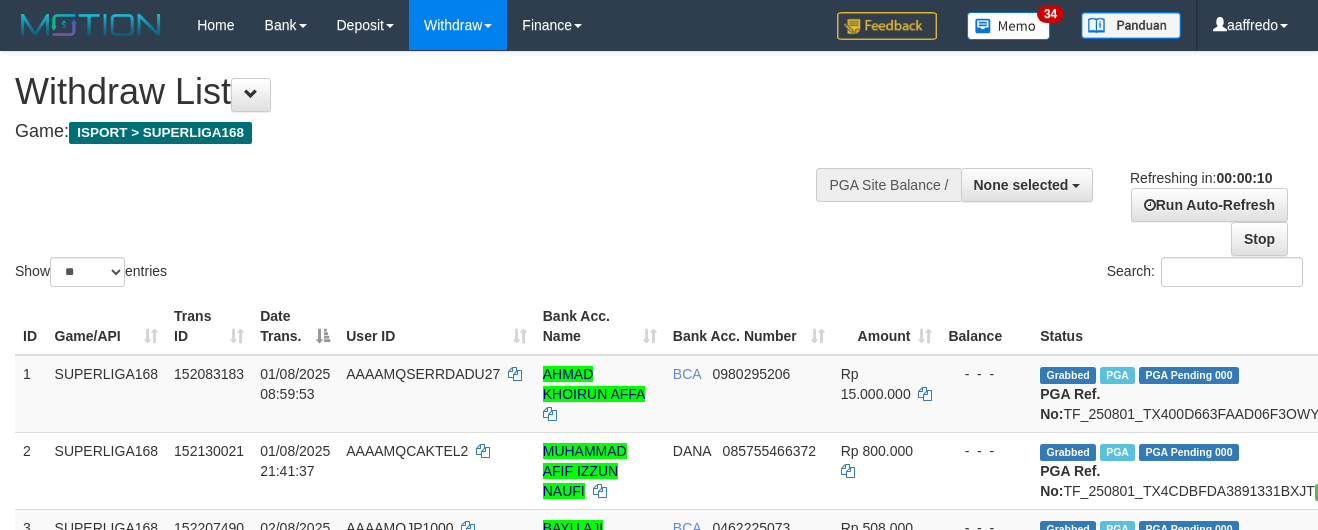 select 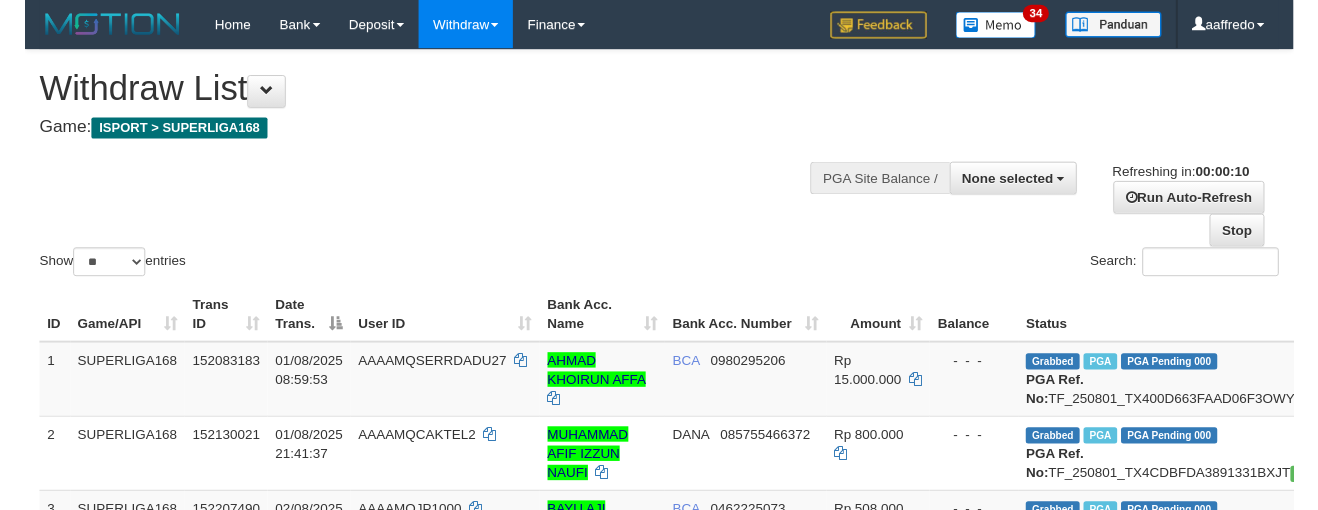 scroll, scrollTop: 0, scrollLeft: 0, axis: both 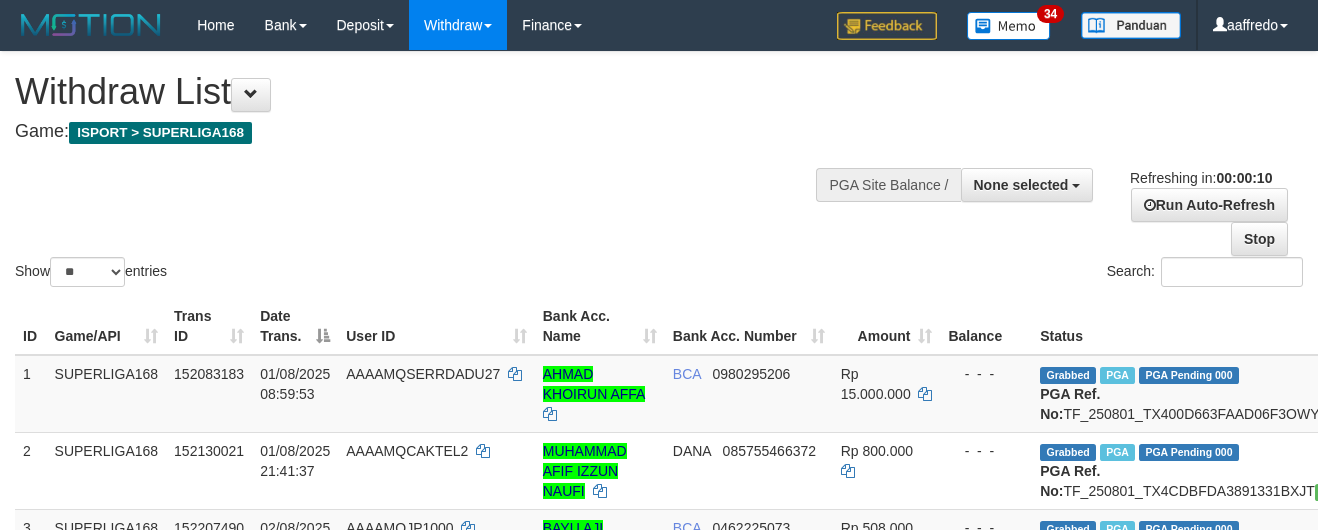 select 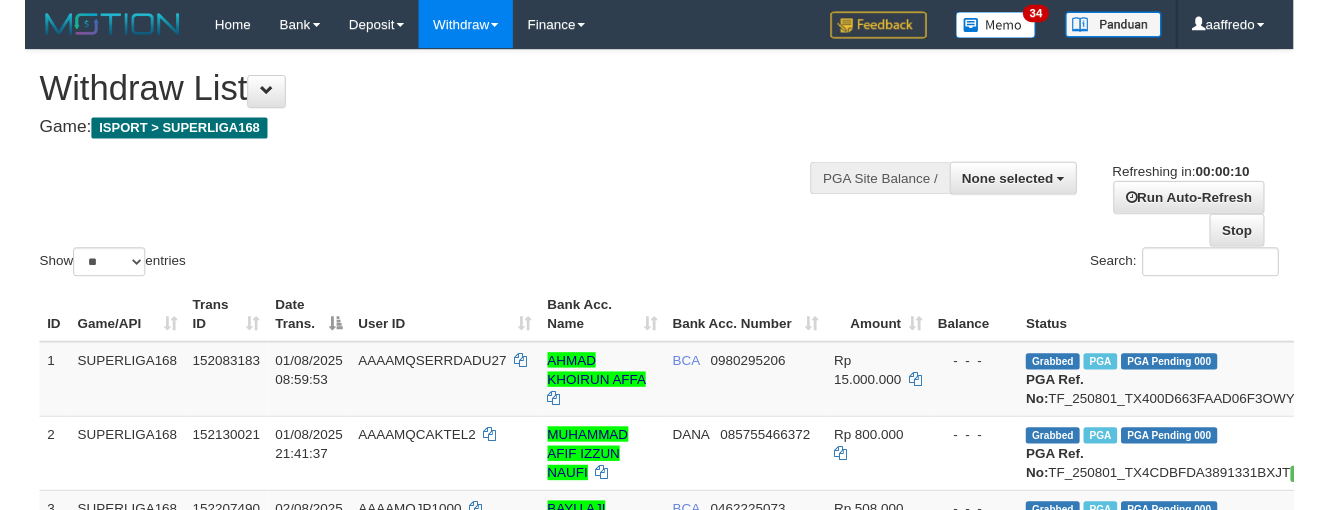 scroll, scrollTop: 0, scrollLeft: 0, axis: both 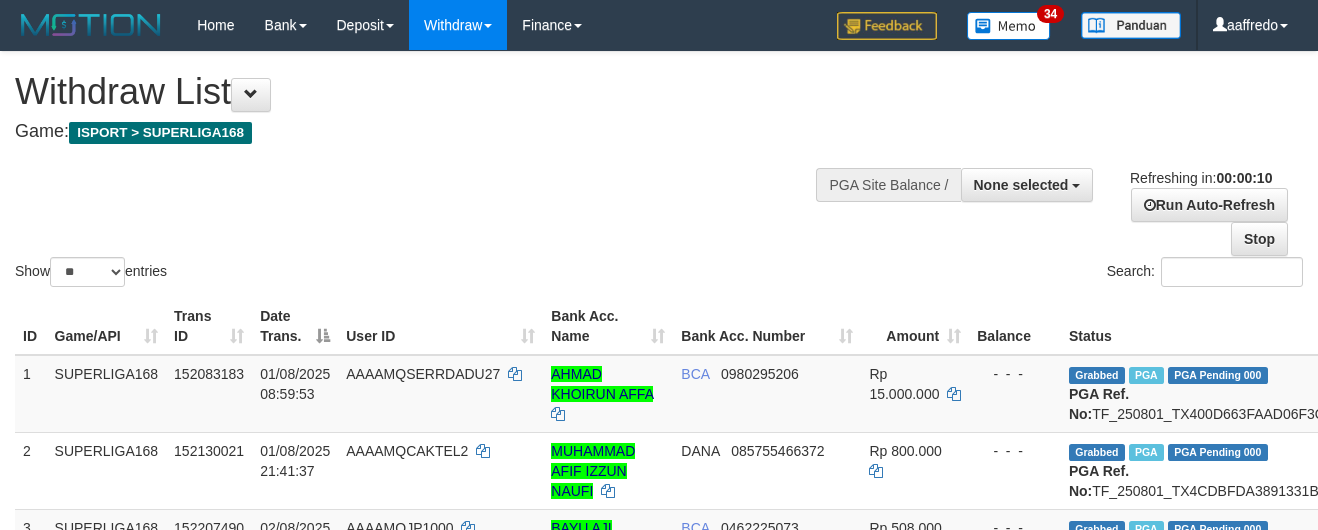select 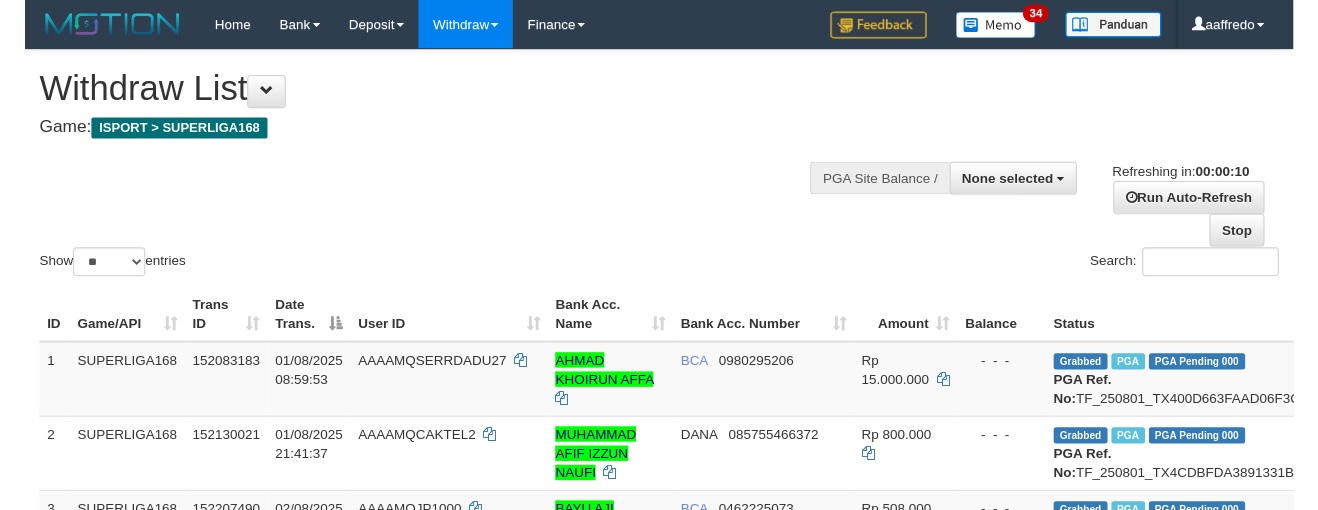 scroll, scrollTop: 0, scrollLeft: 0, axis: both 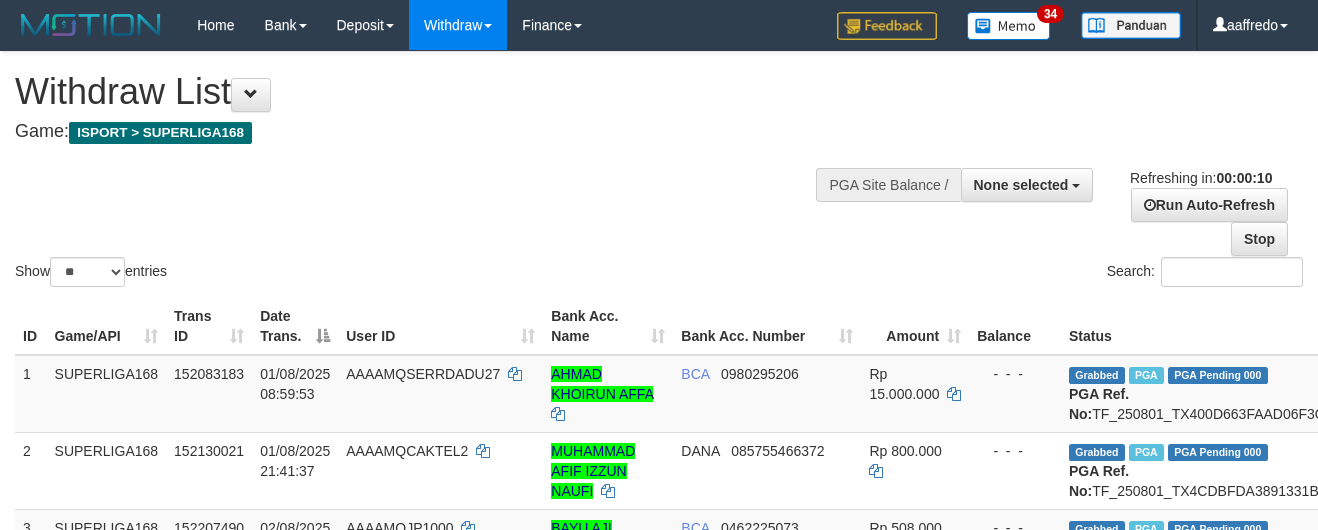 select 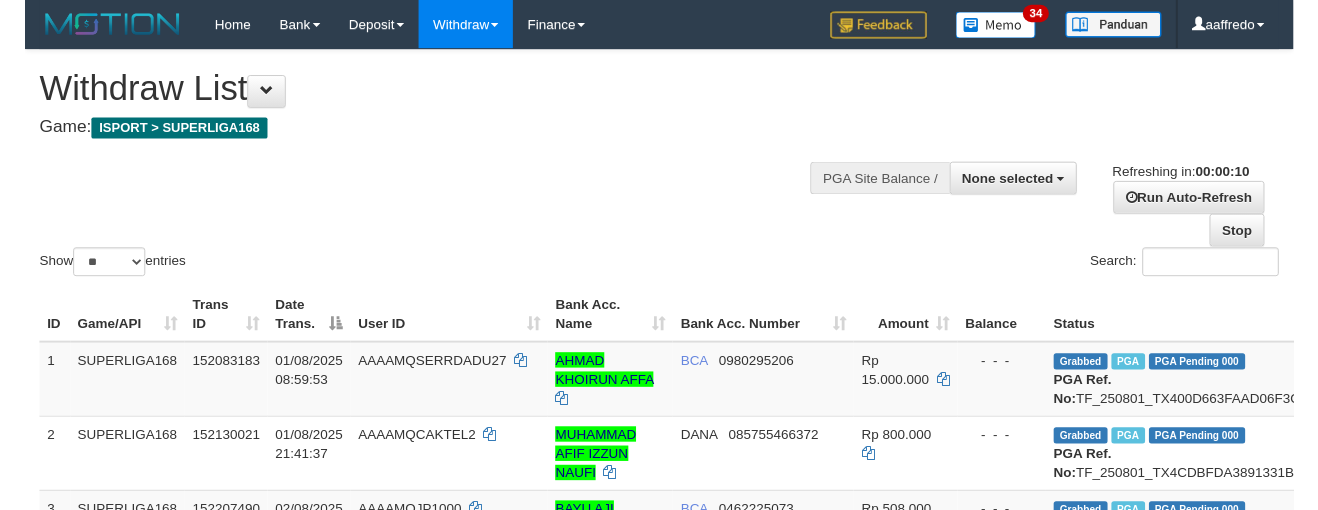 scroll, scrollTop: 0, scrollLeft: 0, axis: both 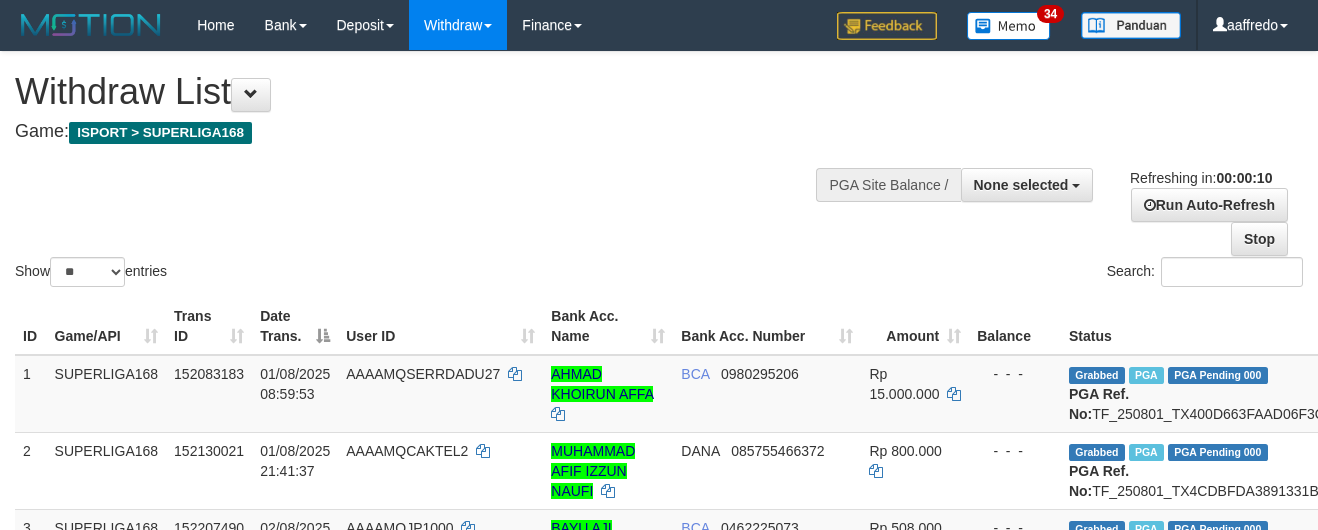 select 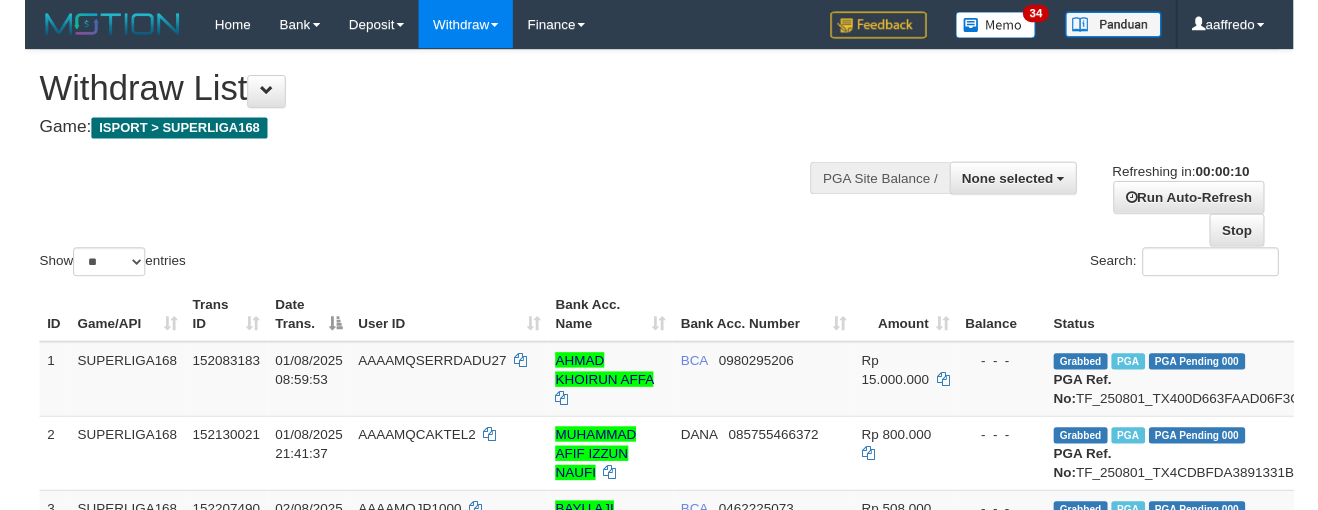 scroll, scrollTop: 0, scrollLeft: 0, axis: both 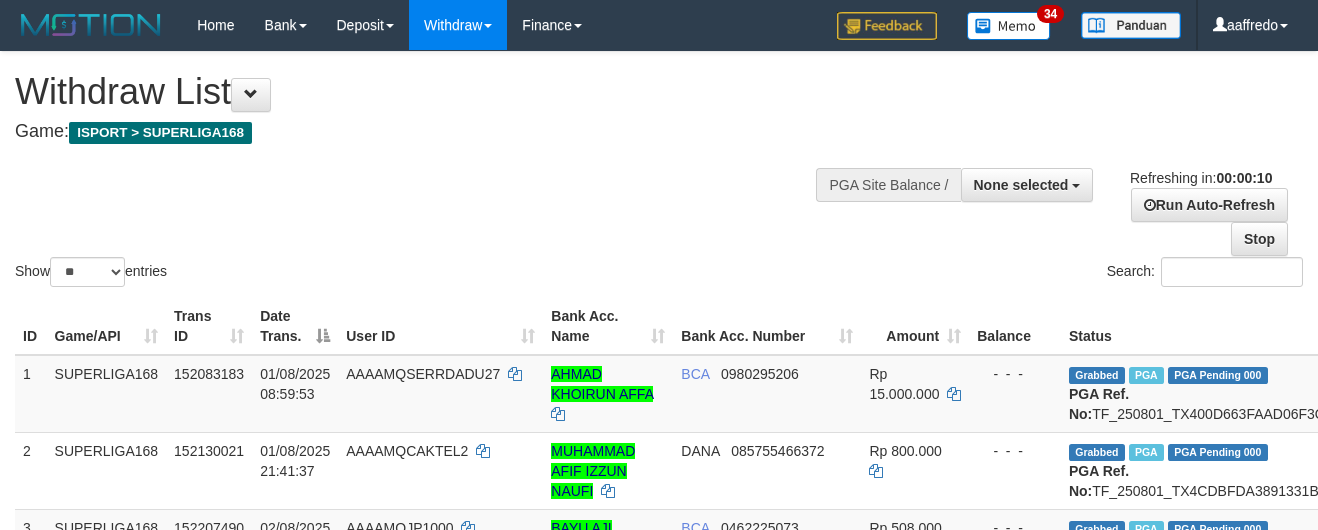 select 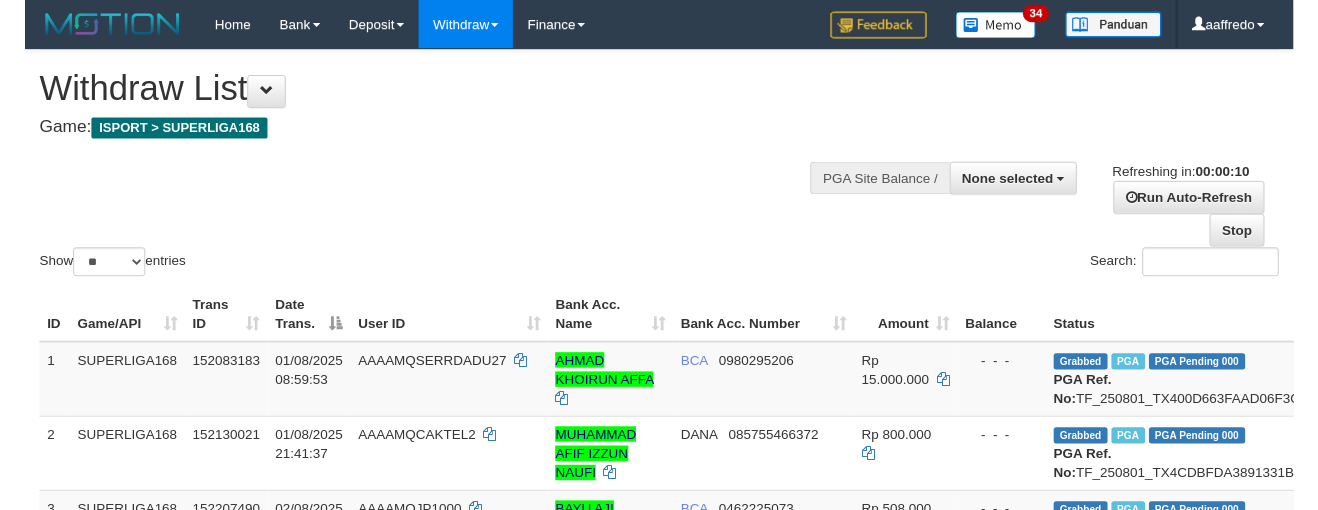 scroll, scrollTop: 0, scrollLeft: 0, axis: both 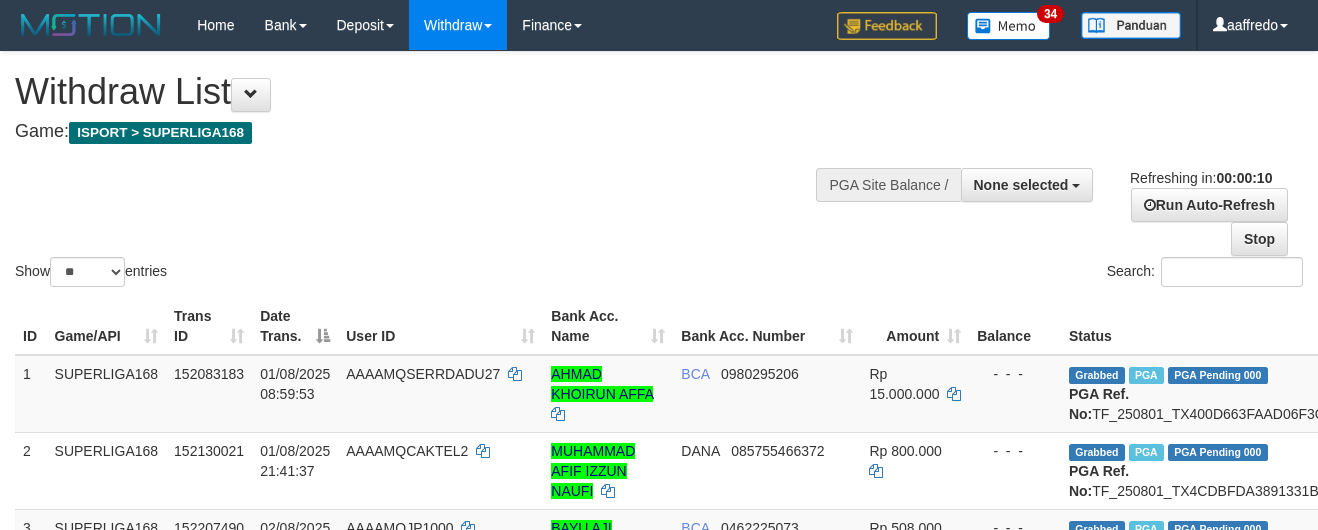 select 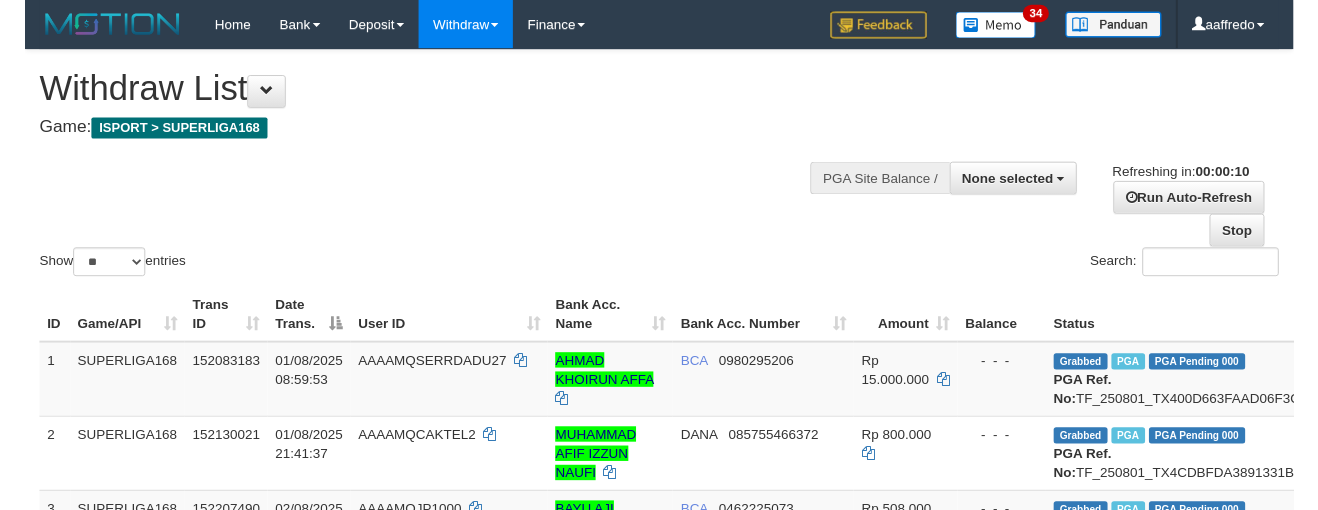 scroll, scrollTop: 0, scrollLeft: 0, axis: both 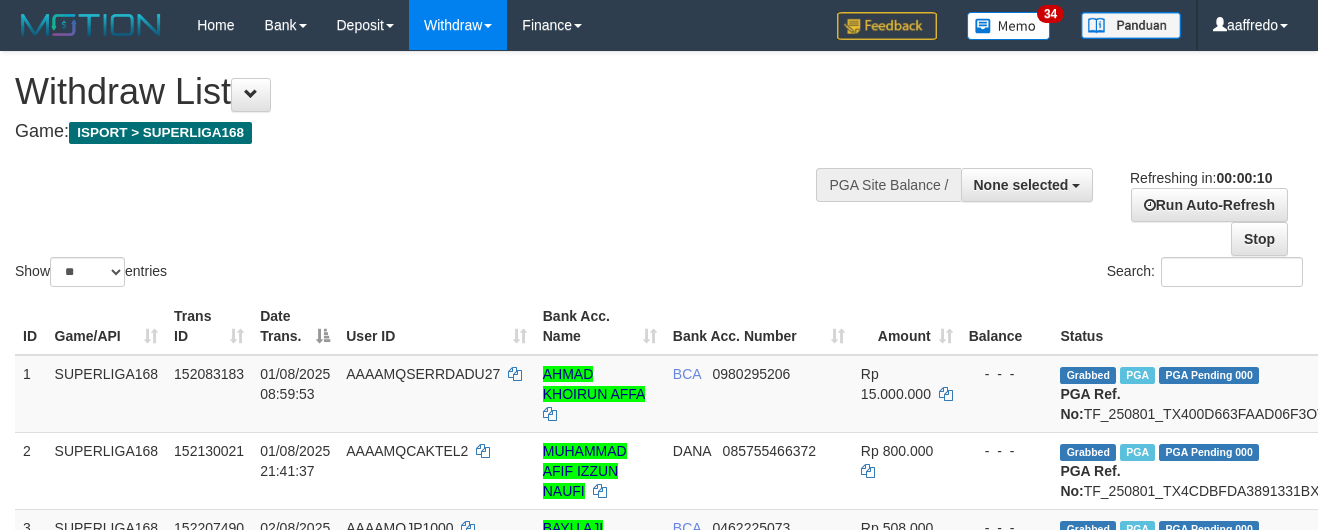 select 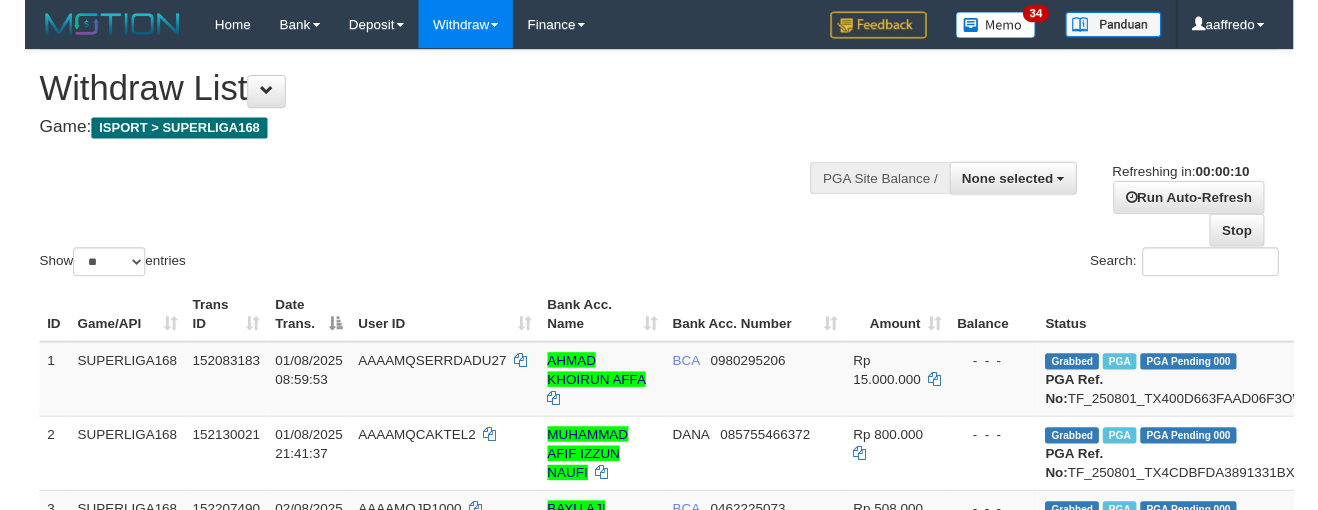 scroll, scrollTop: 0, scrollLeft: 0, axis: both 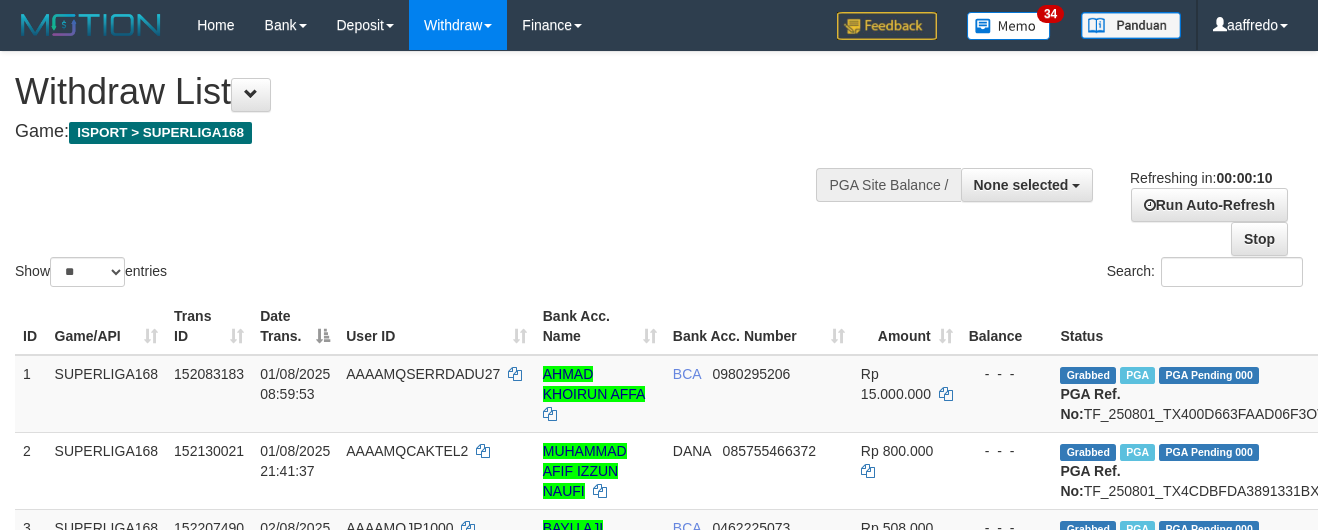 select 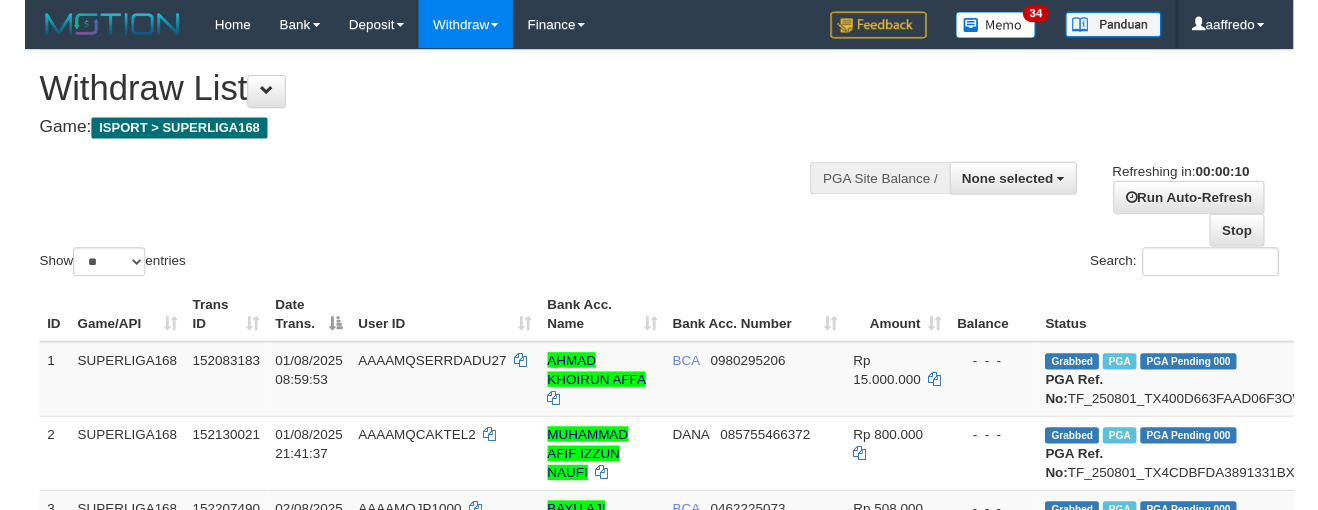 scroll, scrollTop: 0, scrollLeft: 0, axis: both 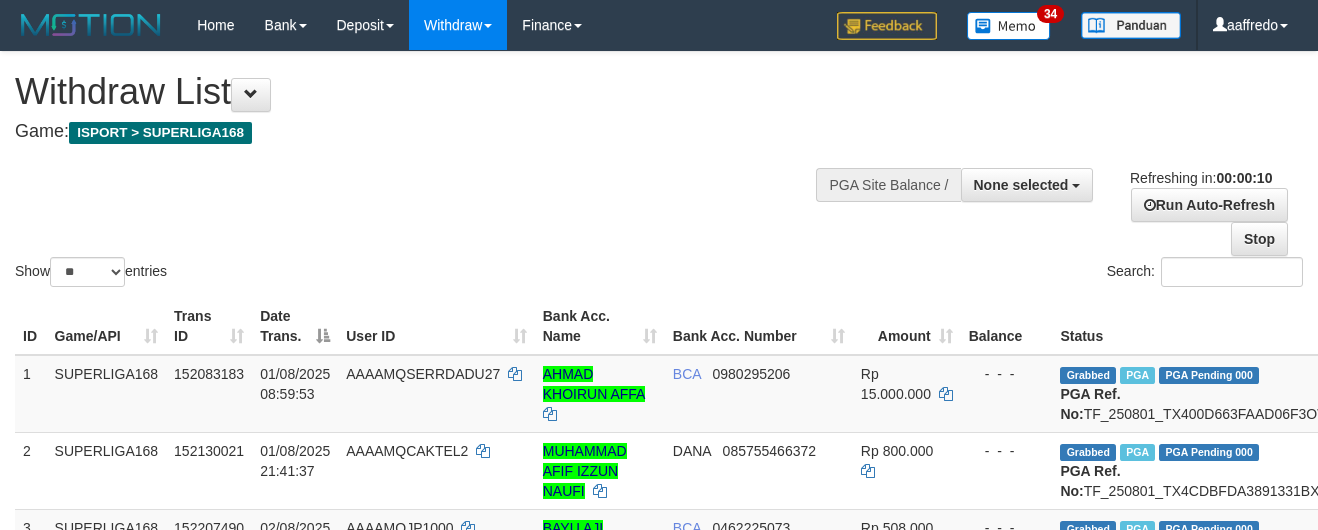 select 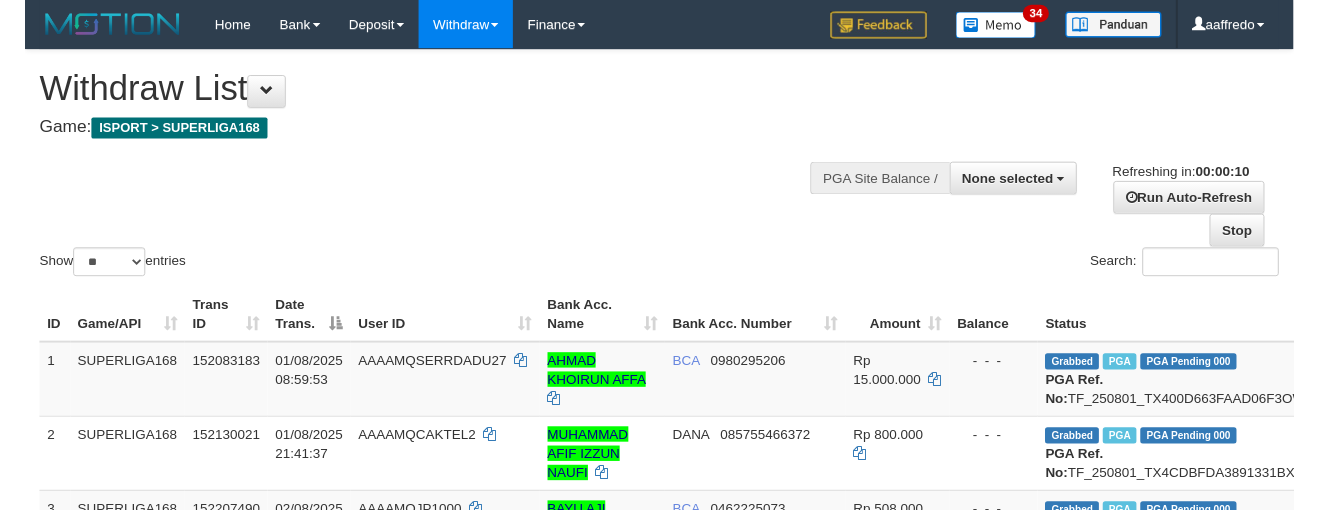 scroll, scrollTop: 0, scrollLeft: 0, axis: both 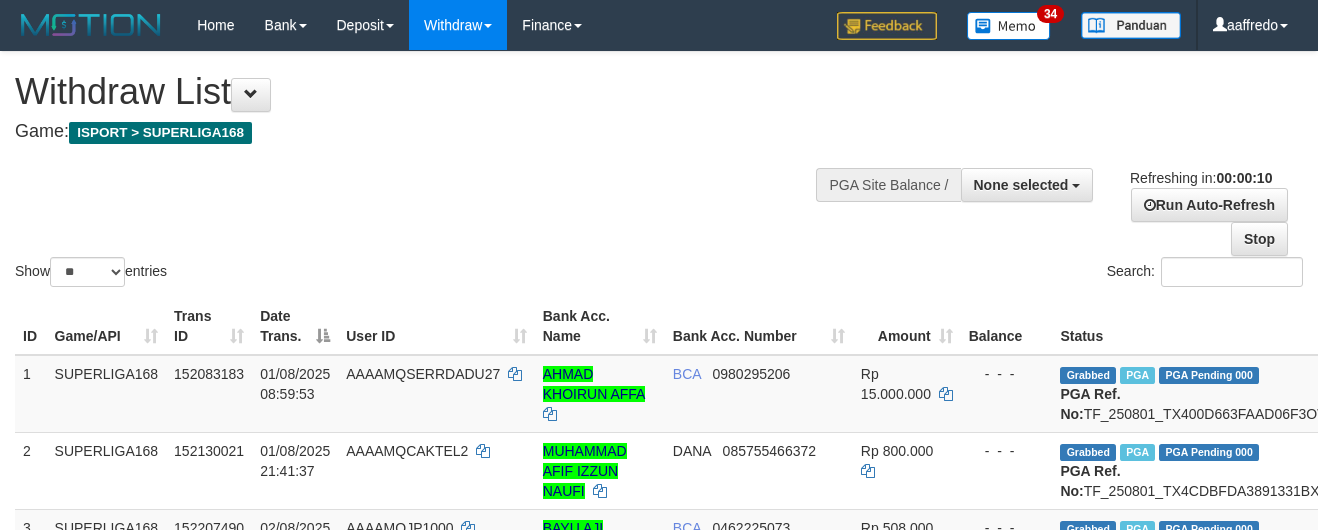 select 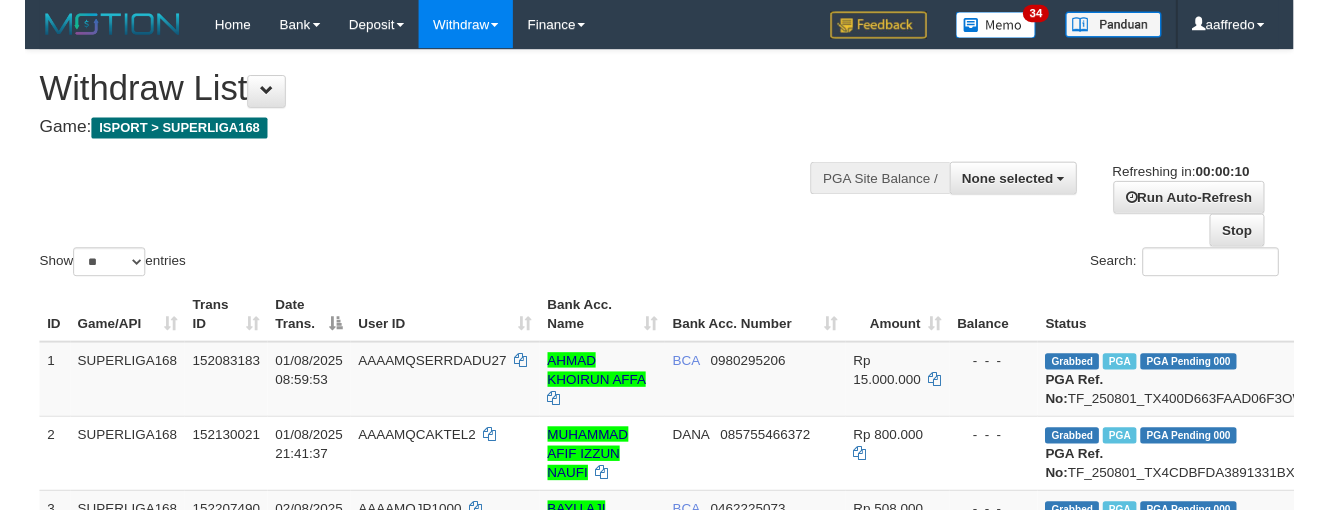 scroll, scrollTop: 0, scrollLeft: 0, axis: both 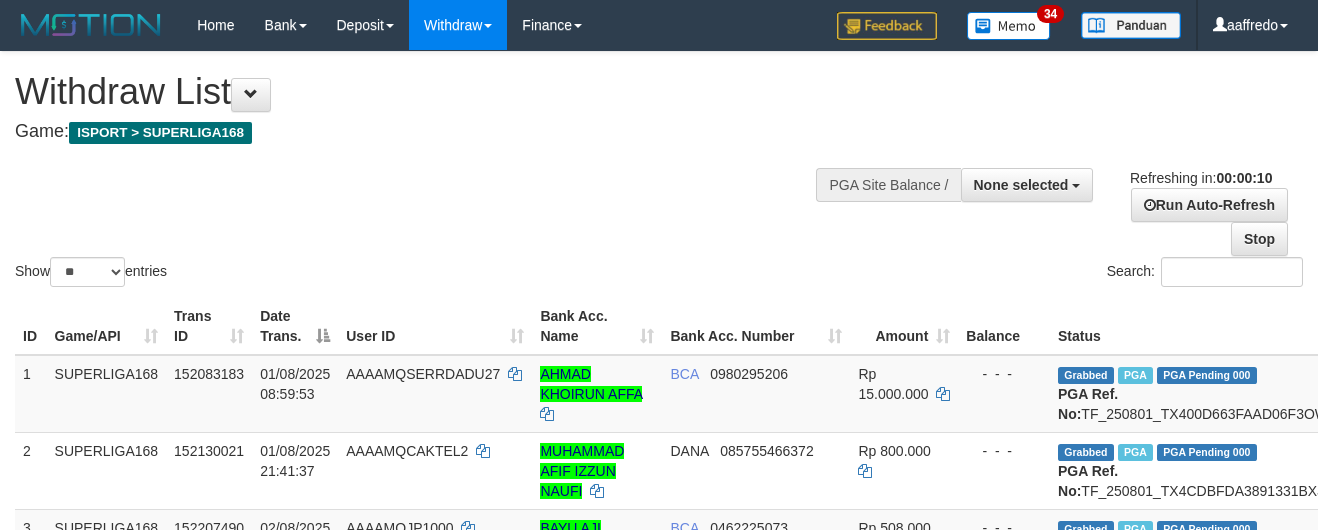 select 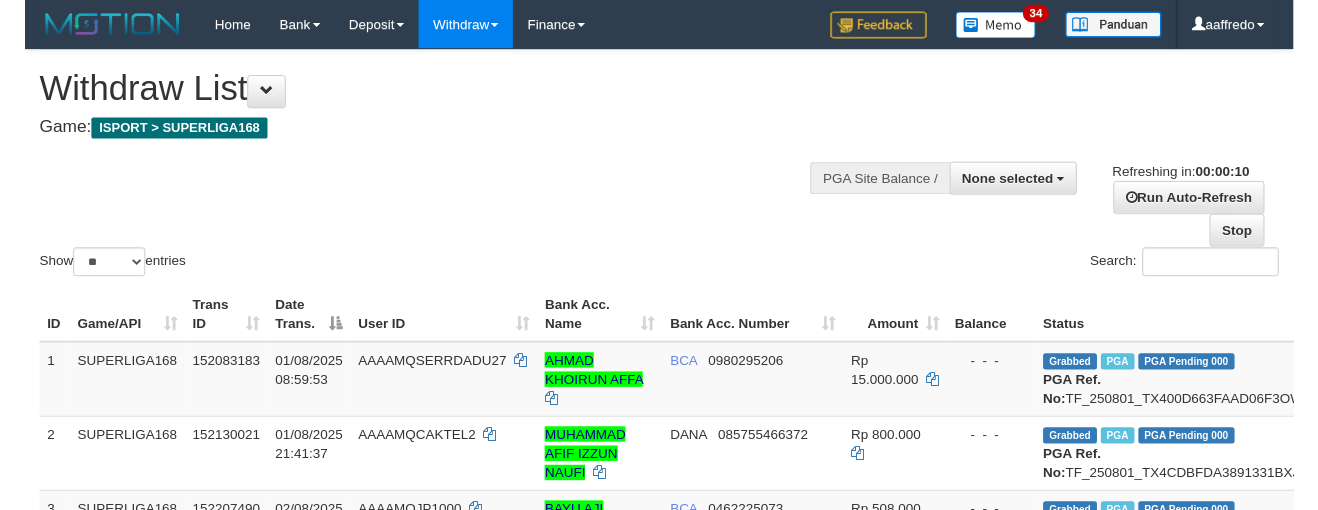 scroll, scrollTop: 0, scrollLeft: 0, axis: both 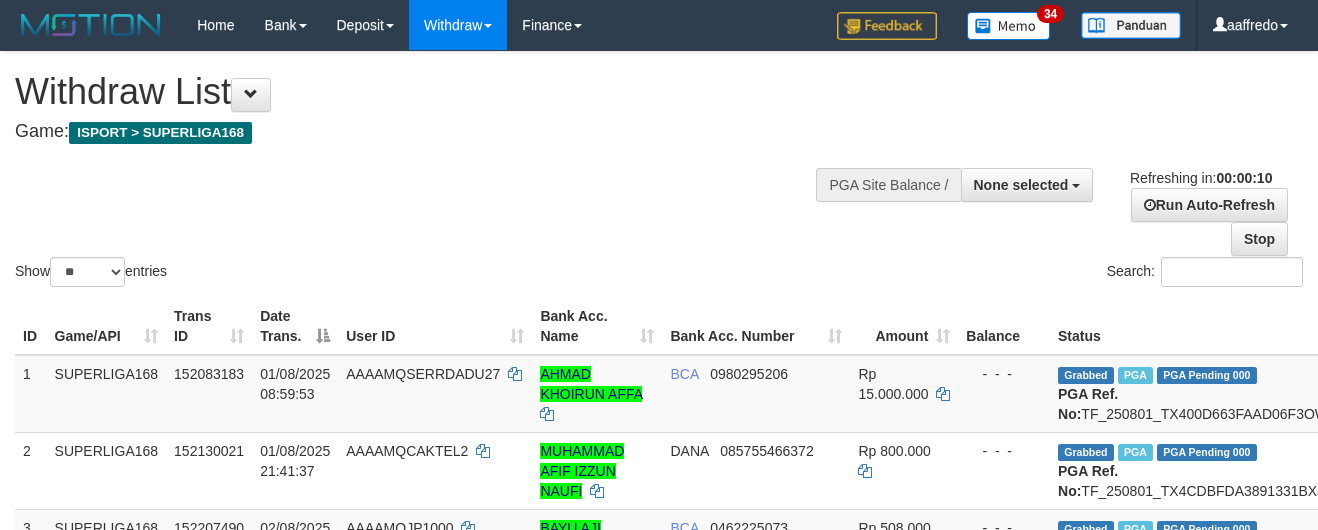 select 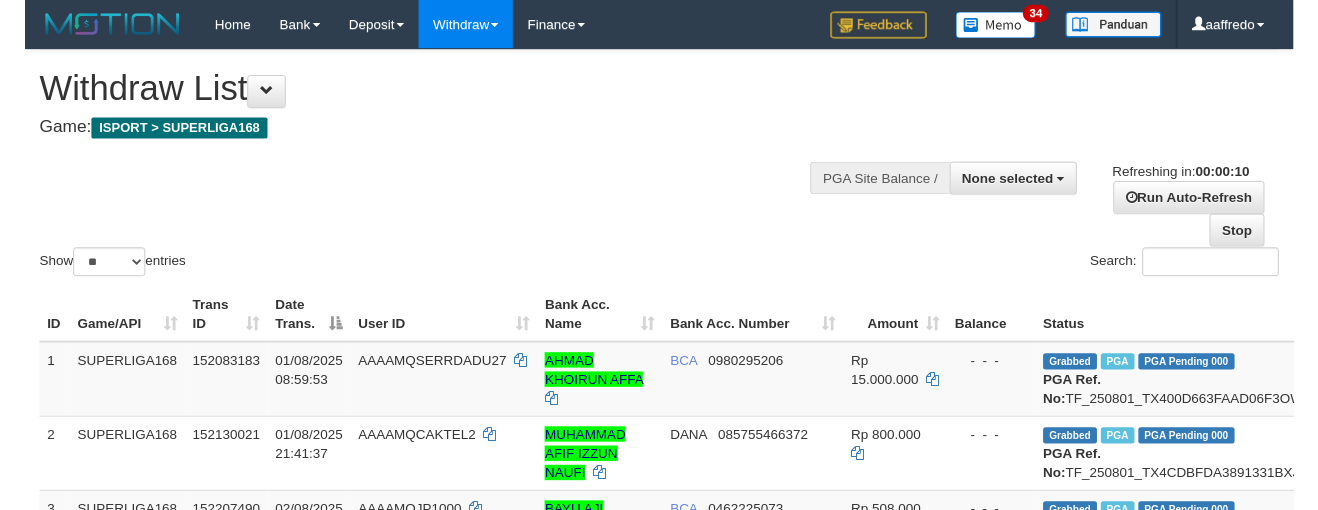 scroll, scrollTop: 0, scrollLeft: 0, axis: both 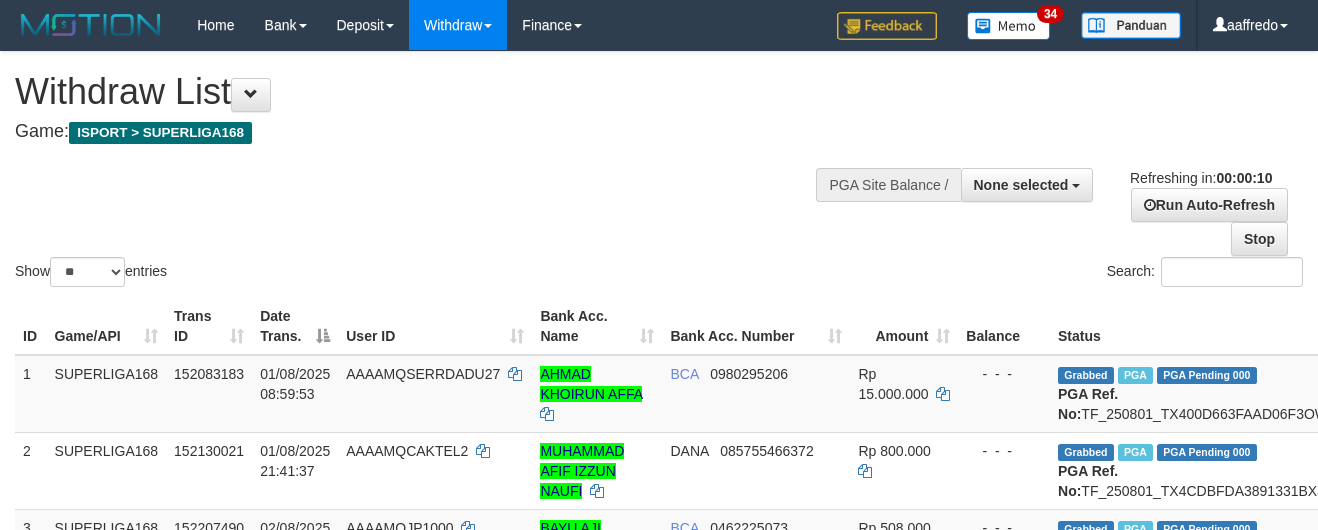 select 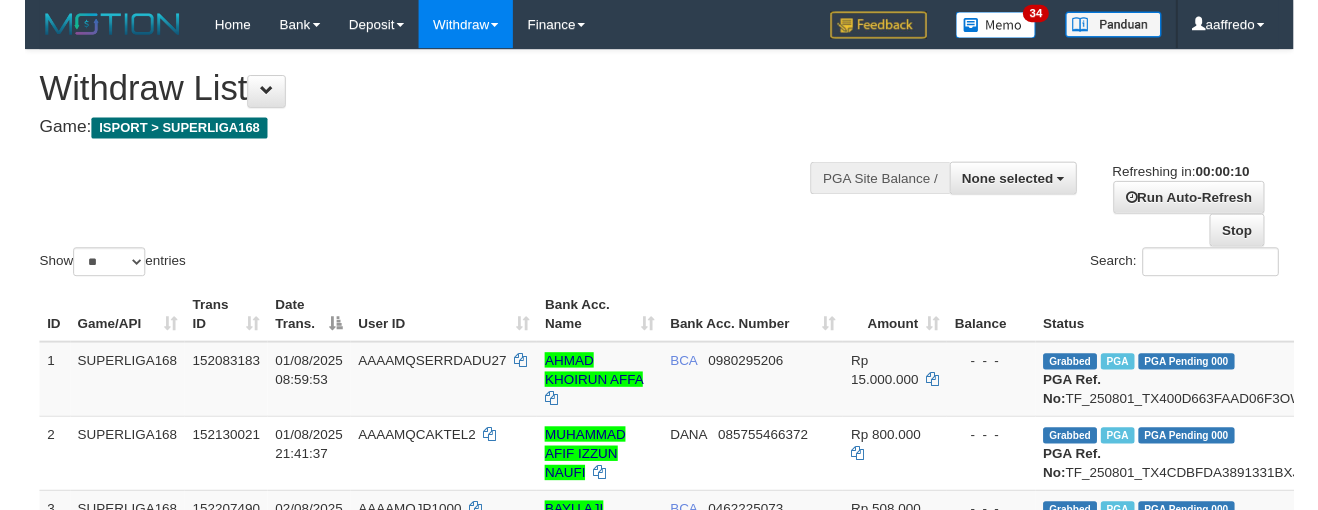 scroll, scrollTop: 0, scrollLeft: 0, axis: both 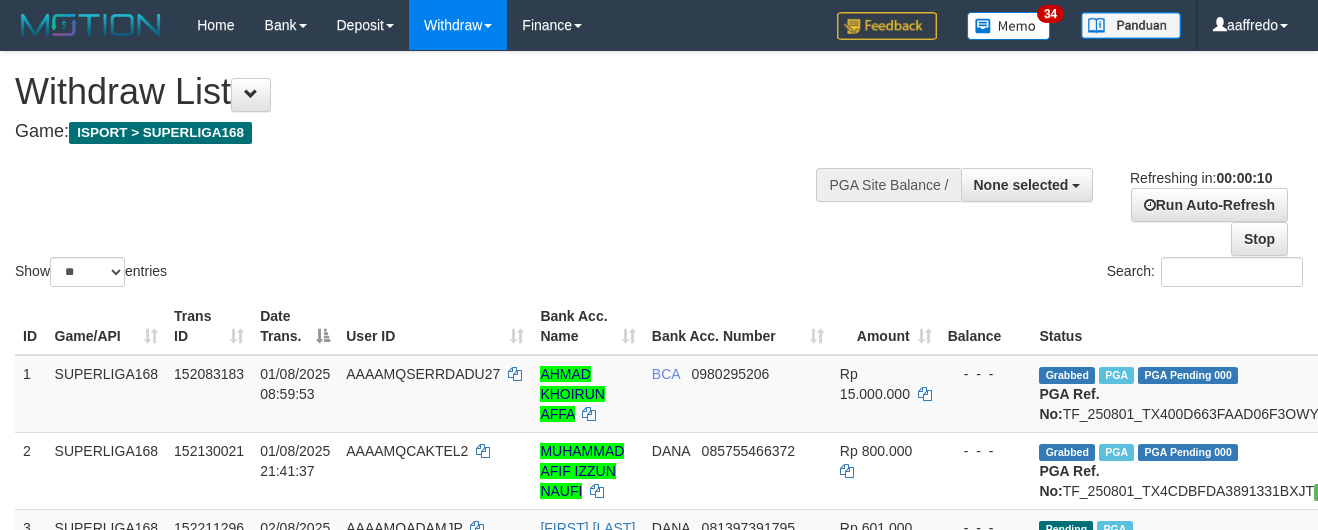 select 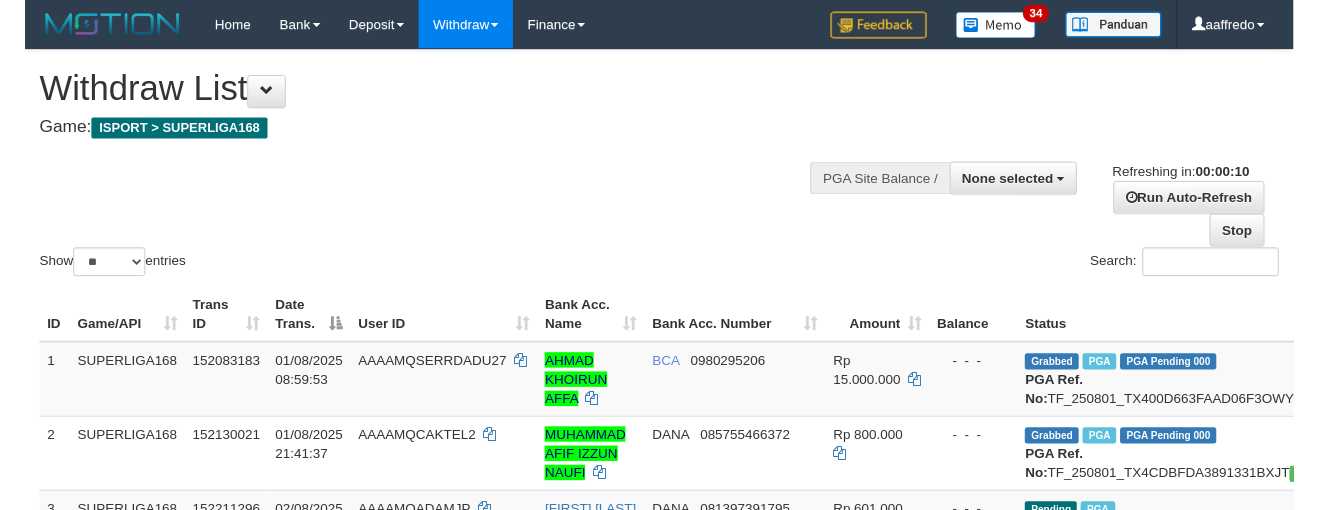 scroll, scrollTop: 0, scrollLeft: 0, axis: both 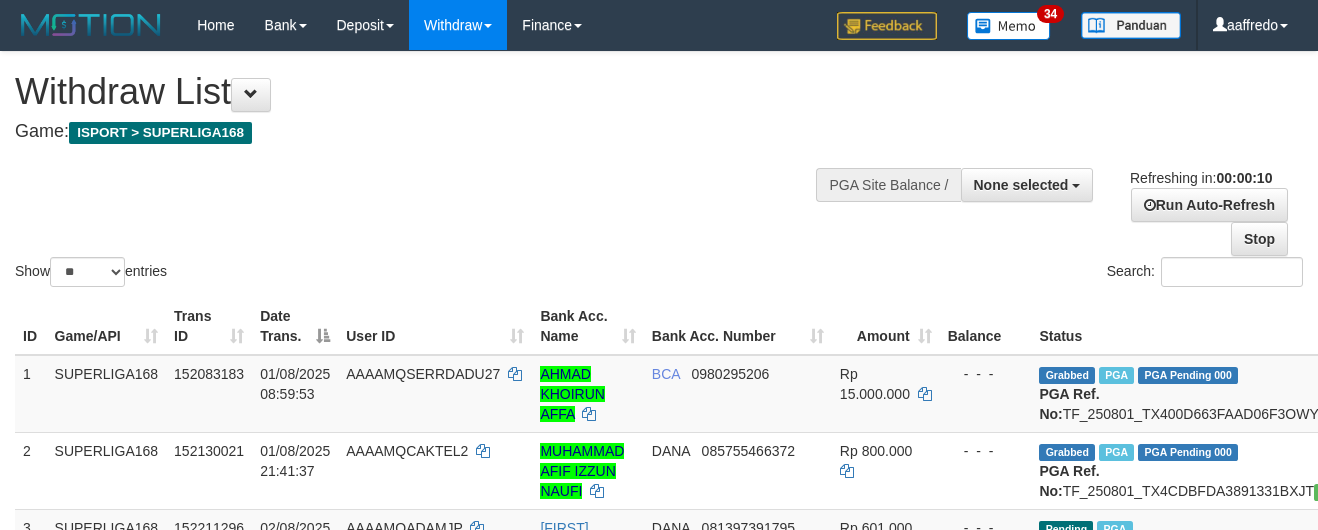 select 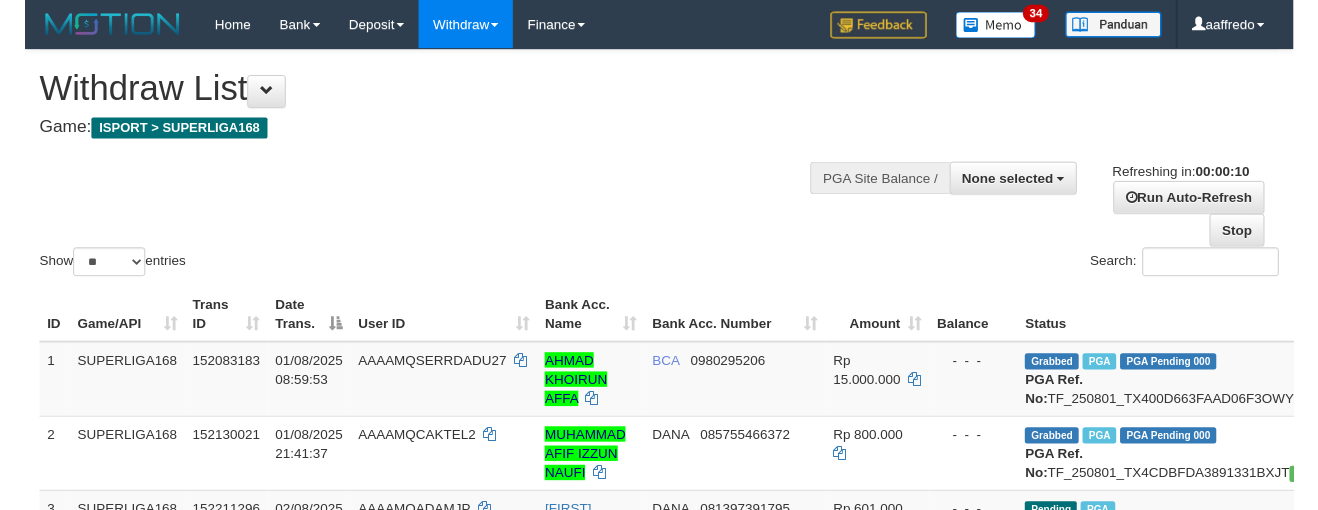scroll, scrollTop: 0, scrollLeft: 0, axis: both 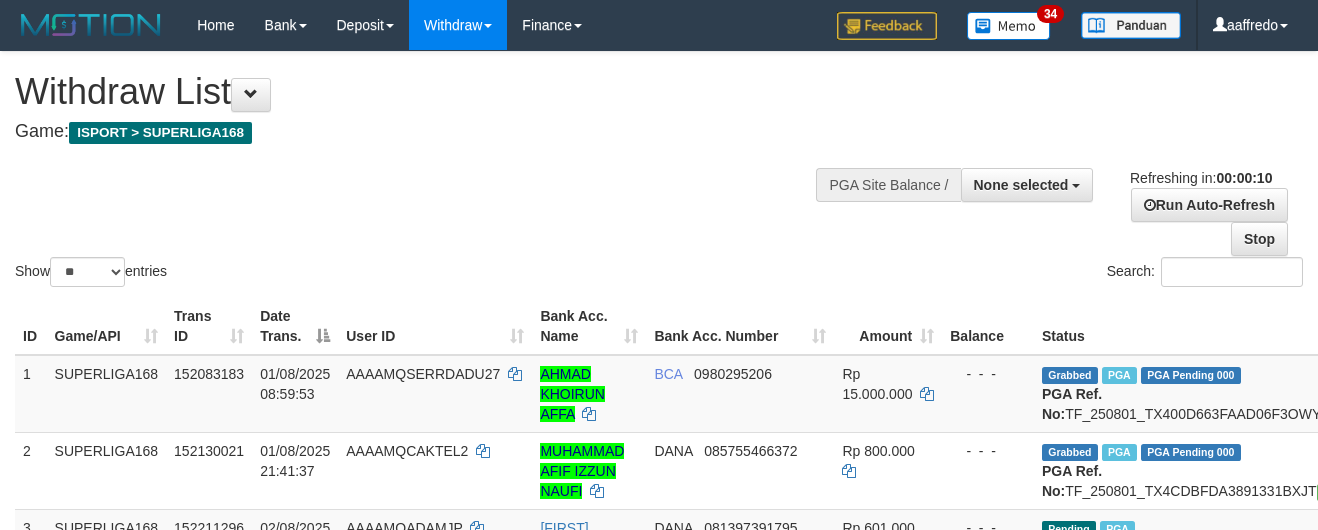 select 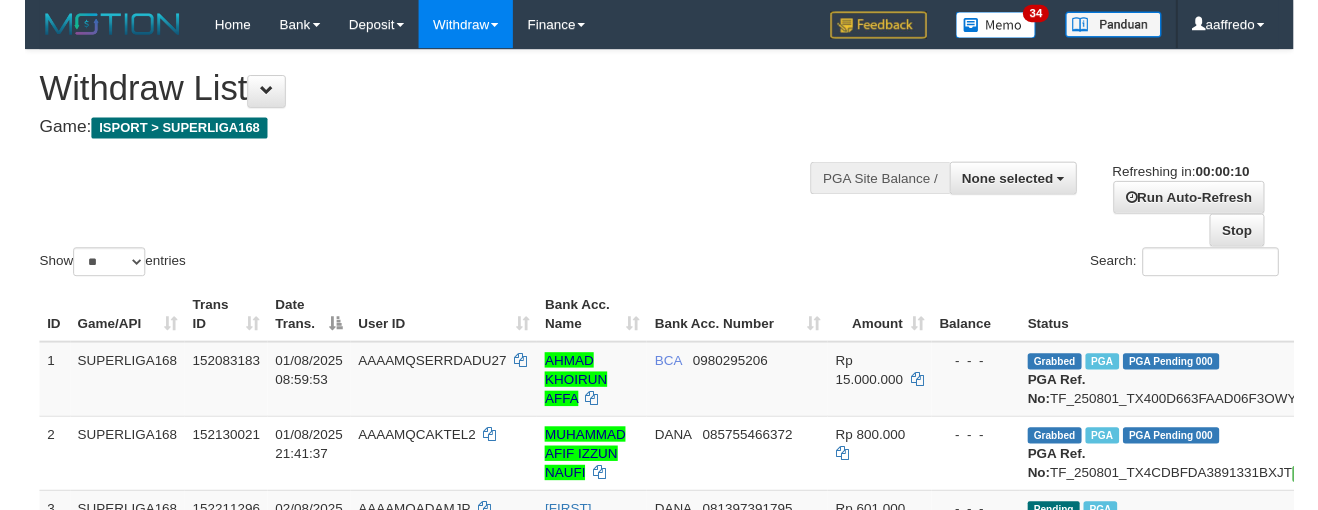 scroll, scrollTop: 0, scrollLeft: 0, axis: both 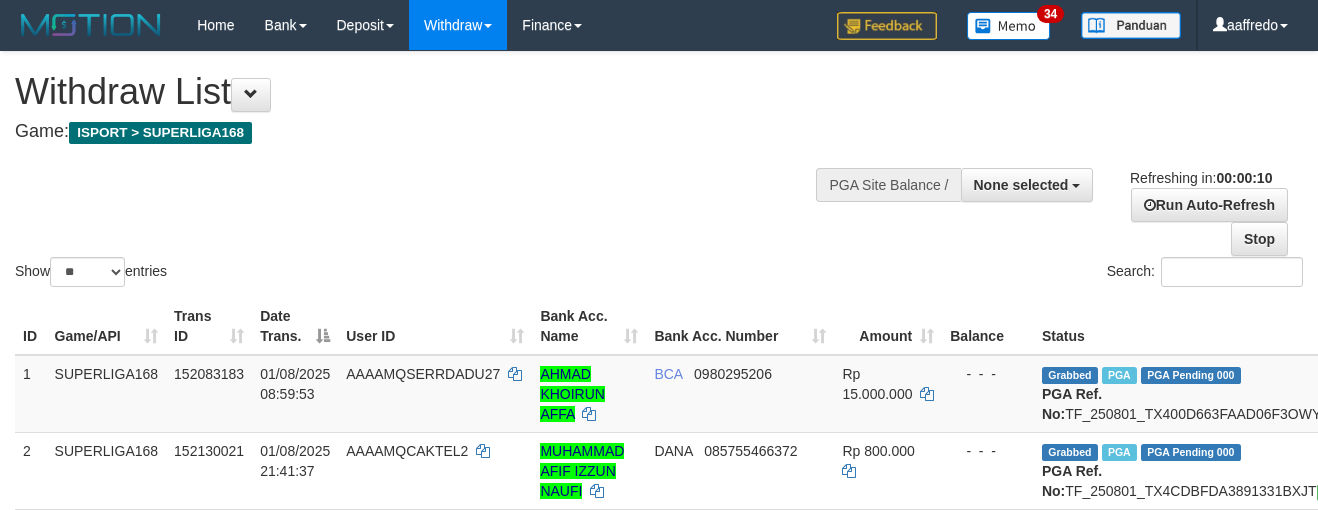 select 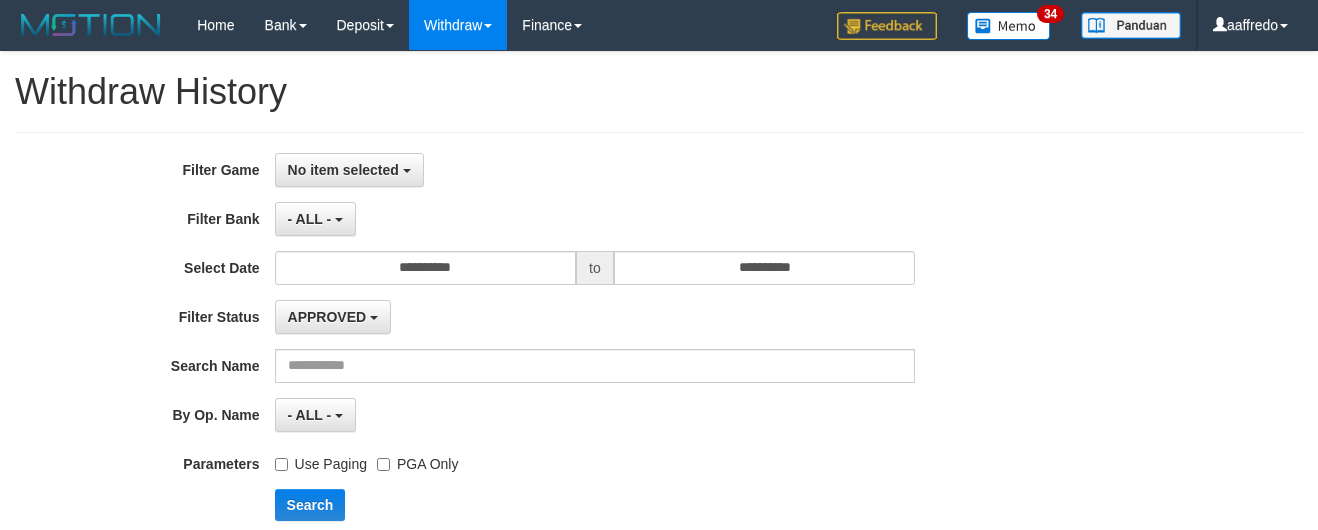 click on "No item selected" at bounding box center (349, 170) 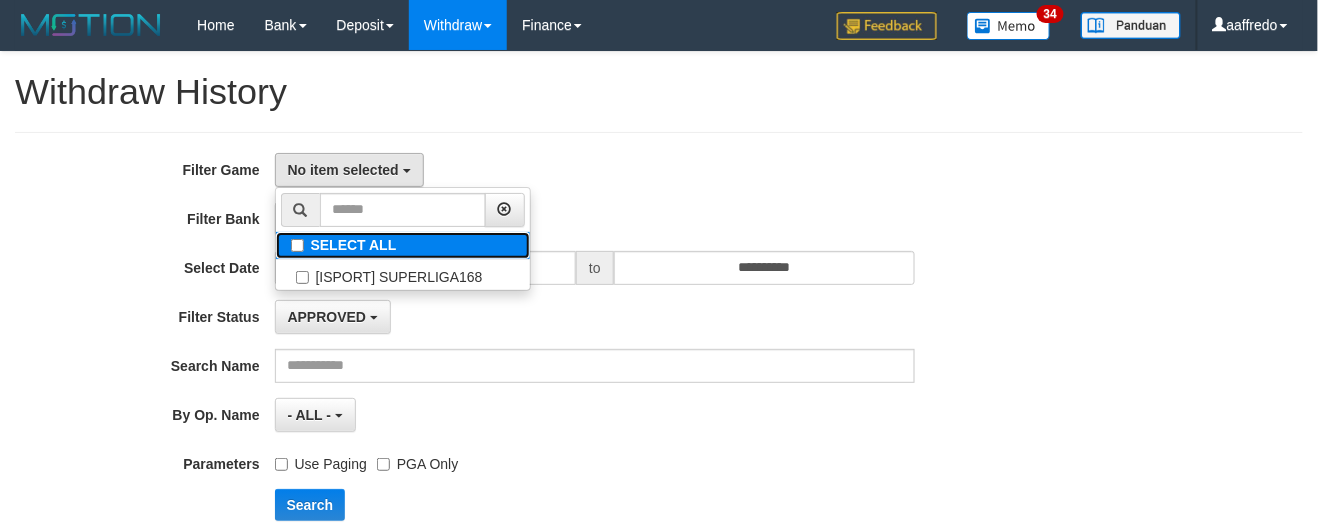 click on "SELECT ALL" at bounding box center (403, 245) 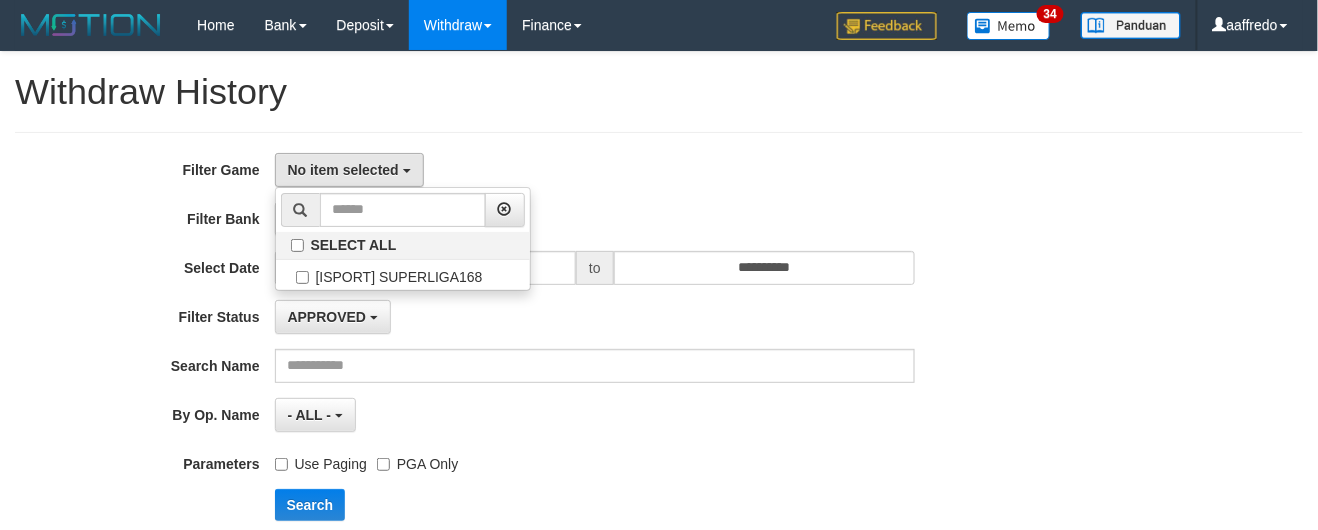 select on "***" 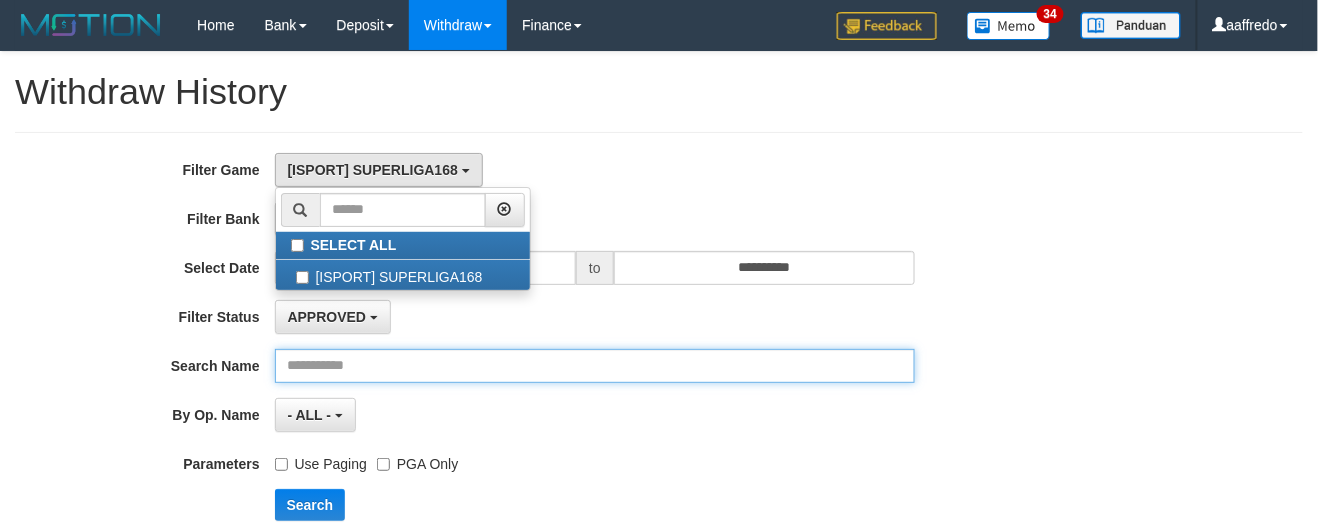 click at bounding box center (595, 366) 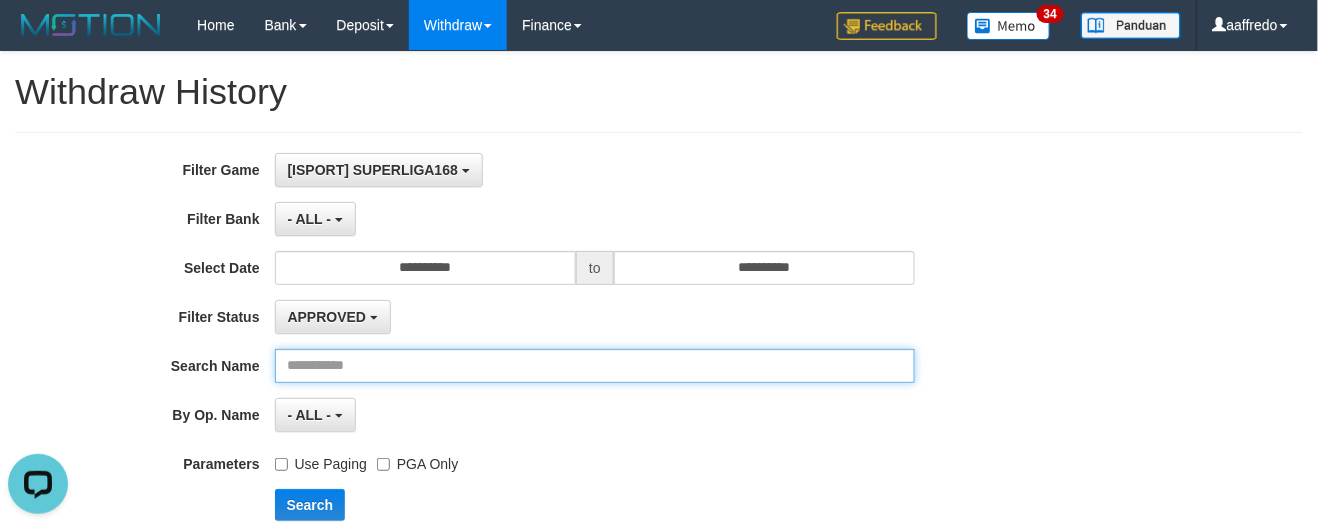 paste on "*****" 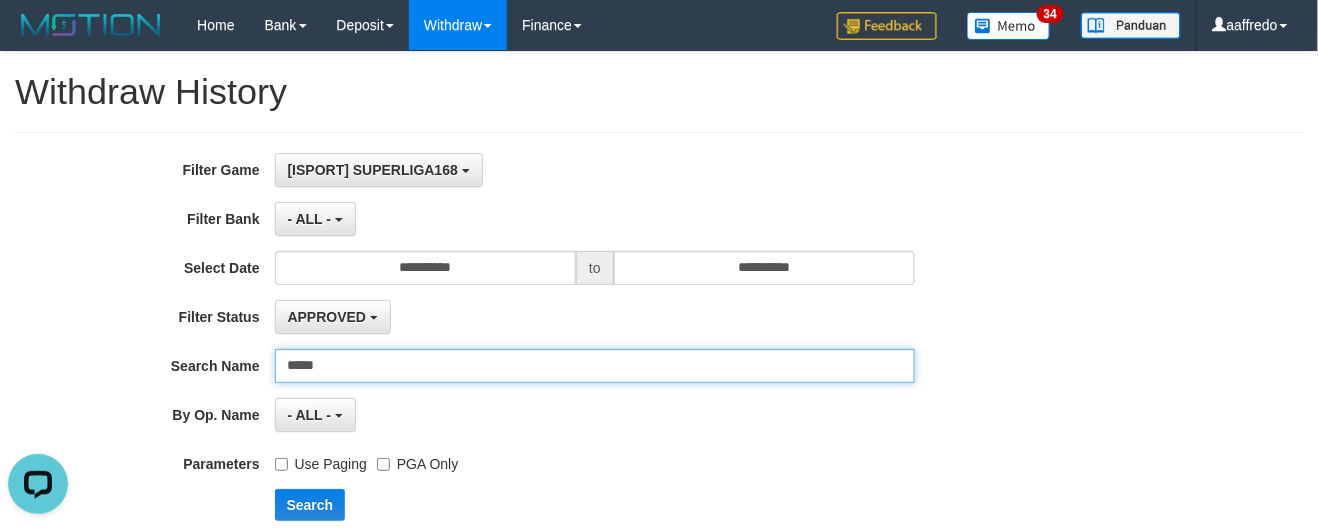 type on "*****" 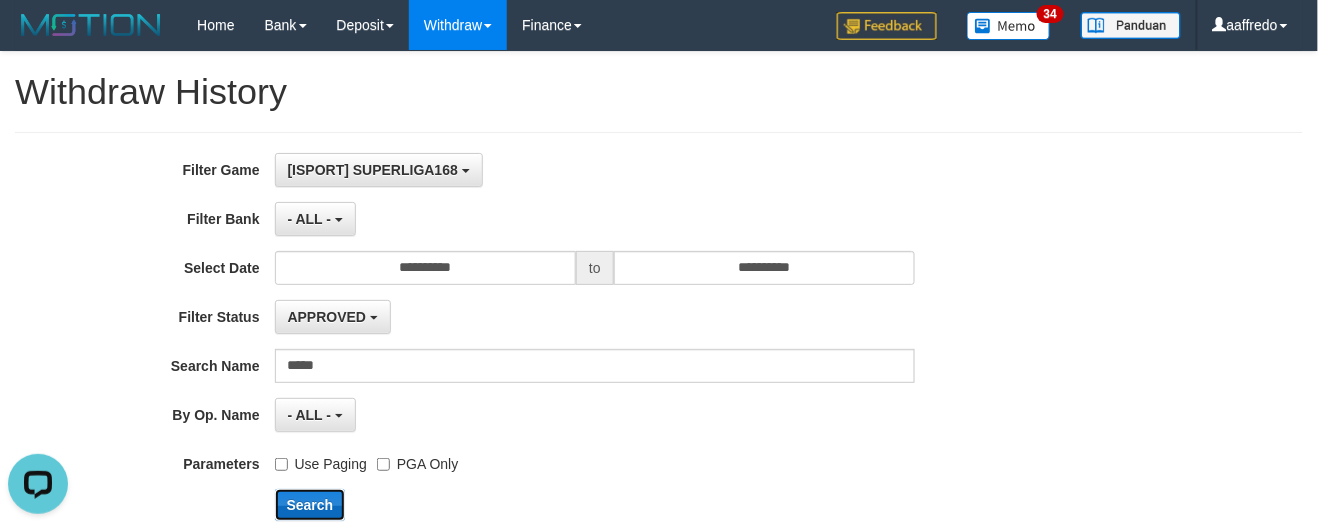 click on "Search" at bounding box center (310, 505) 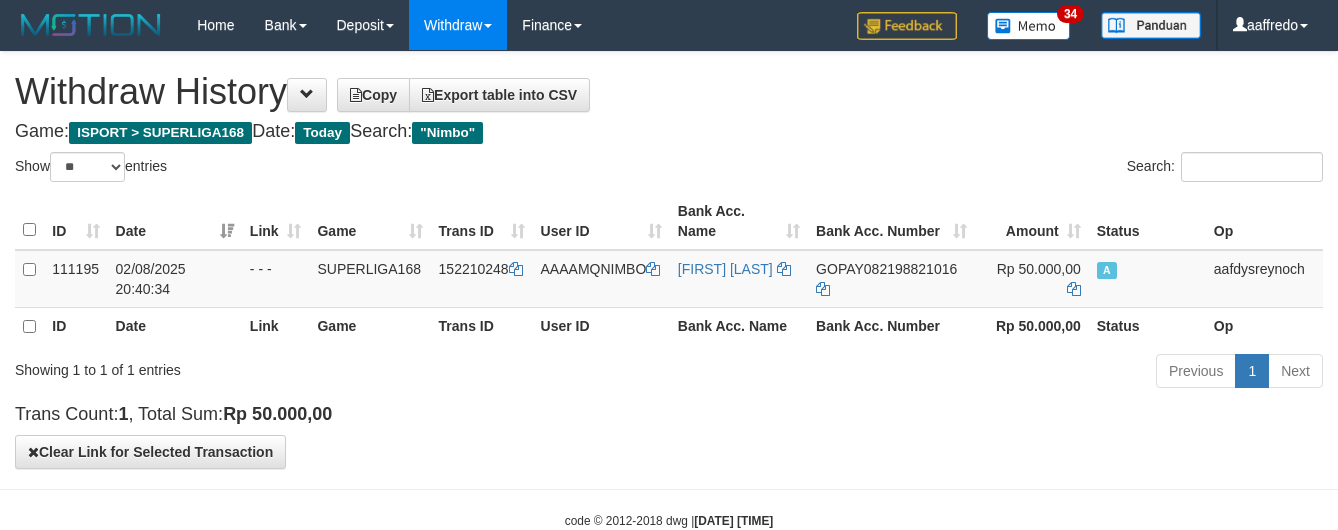 select on "**" 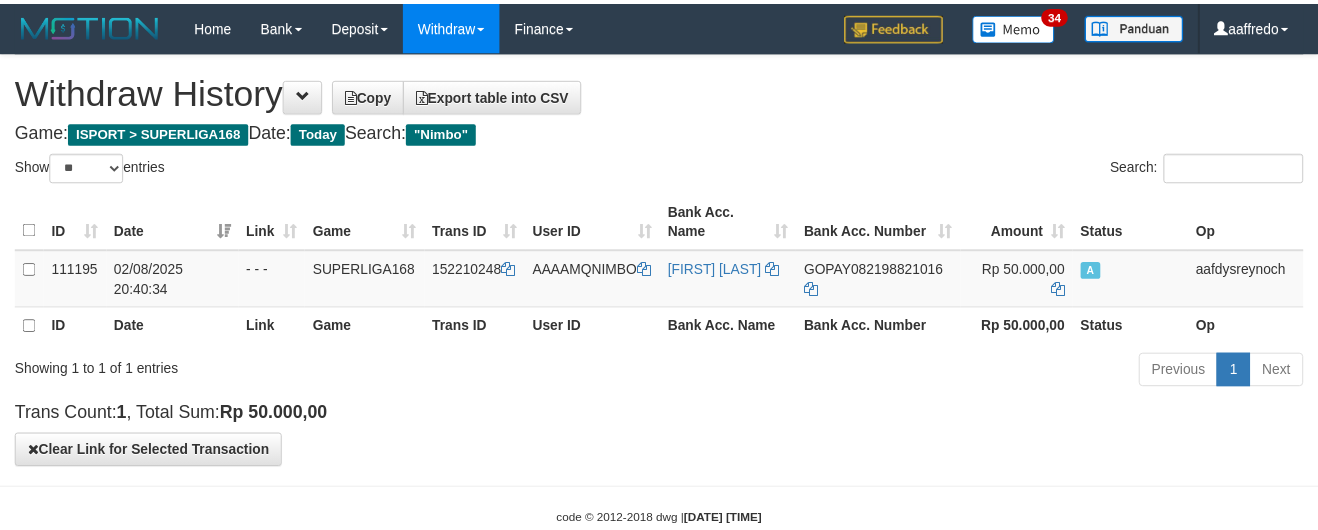 scroll, scrollTop: 0, scrollLeft: 0, axis: both 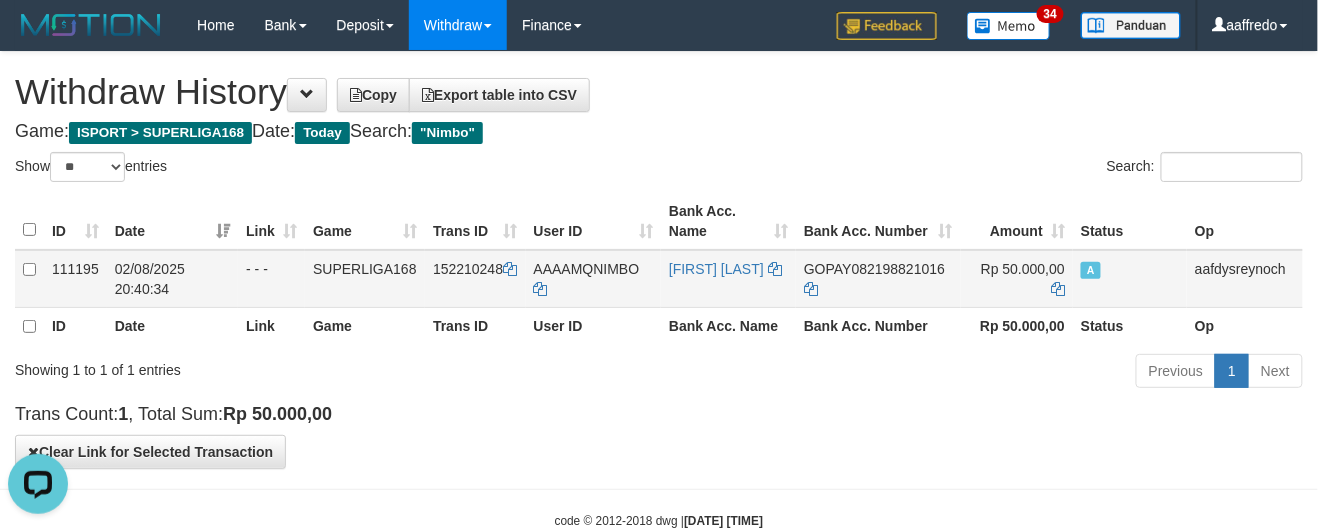 click on "152210248" at bounding box center [475, 279] 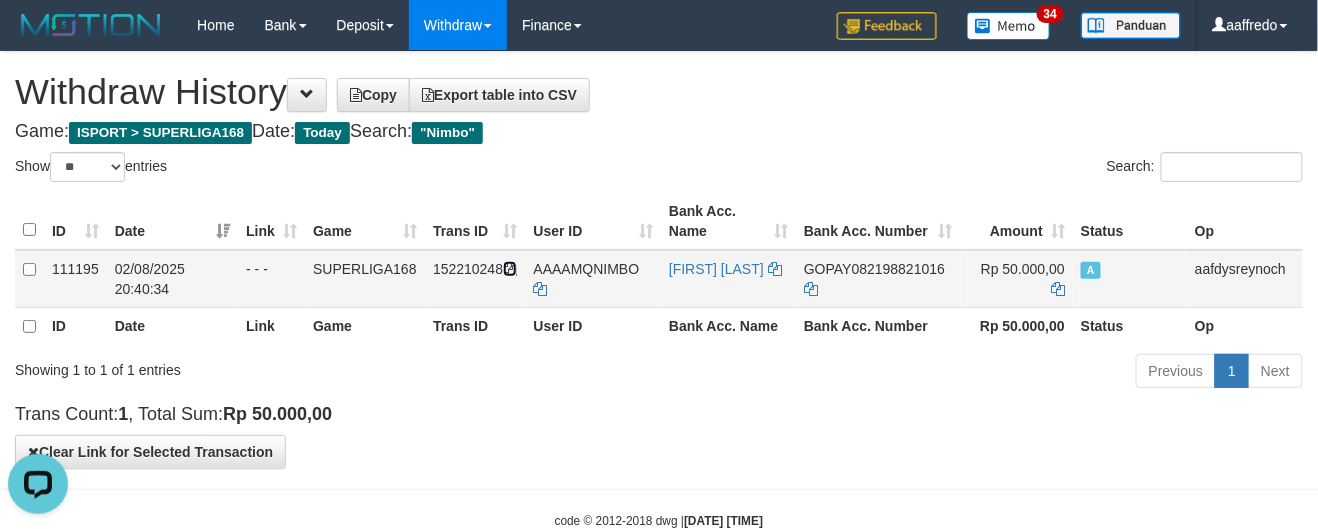 click at bounding box center [510, 269] 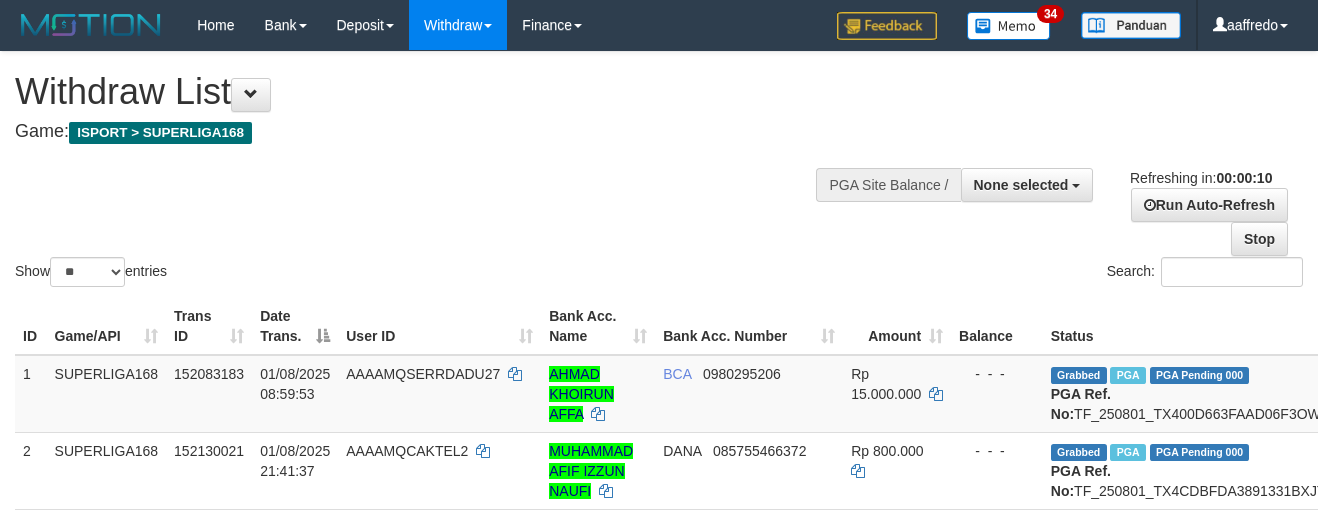select 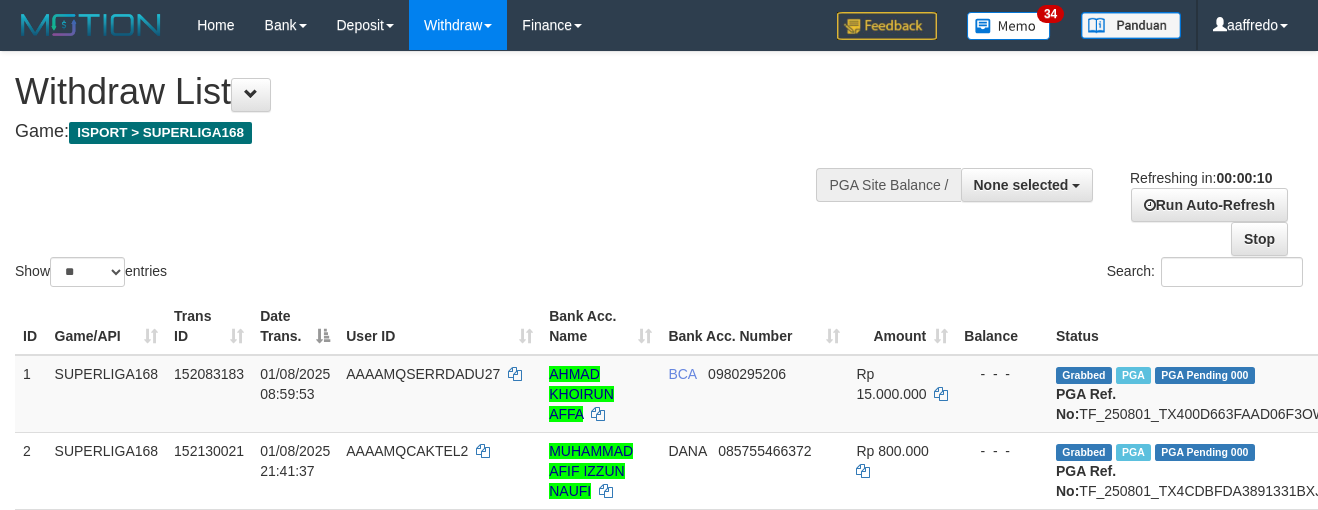 select 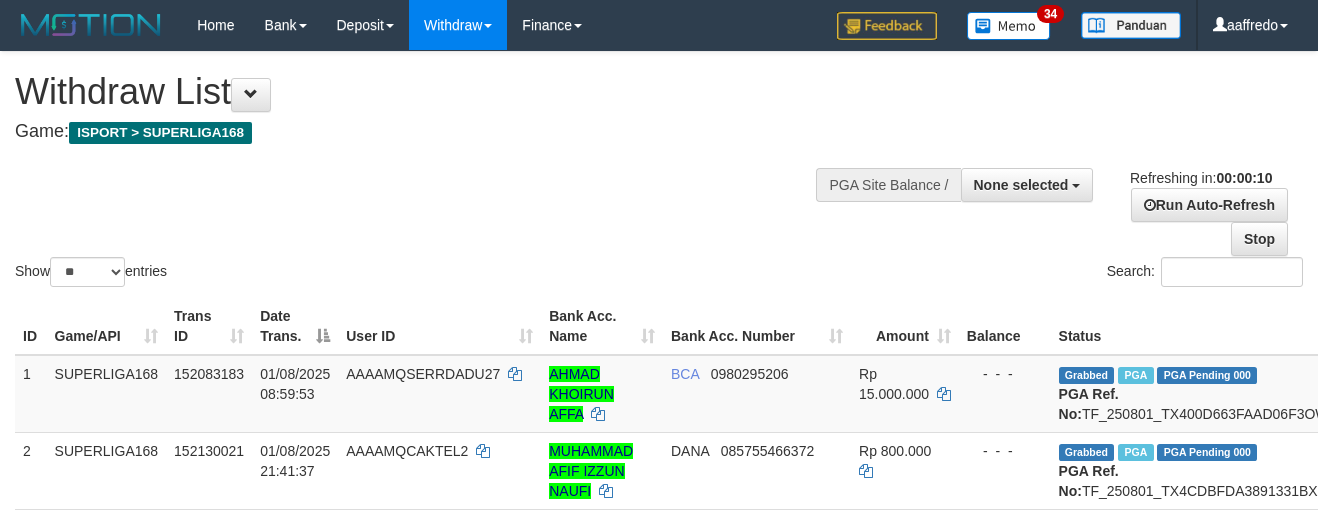 select 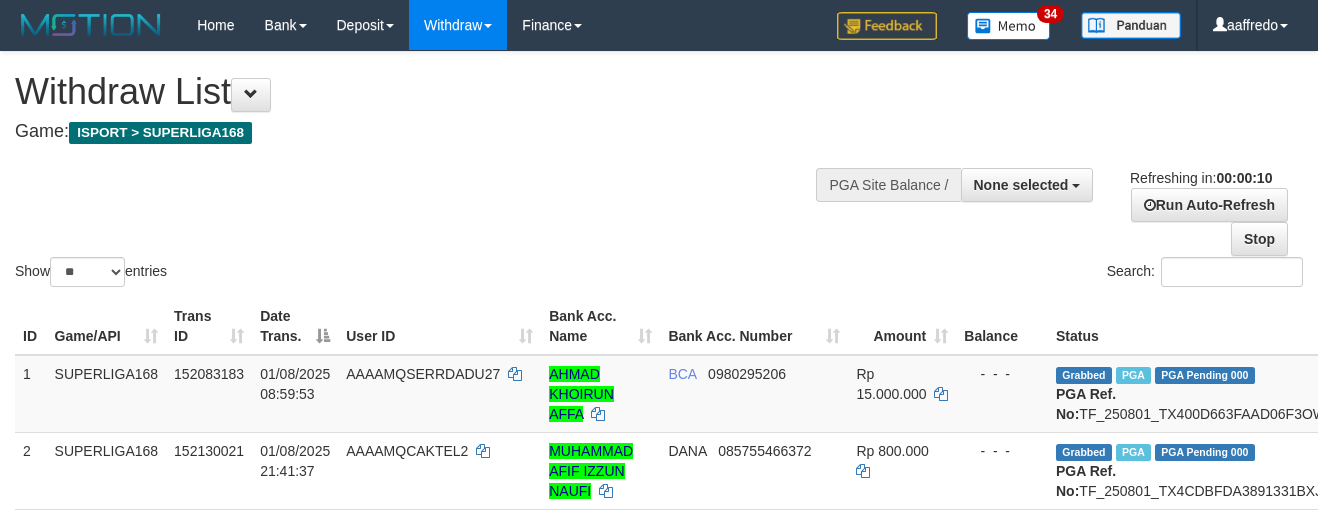 select 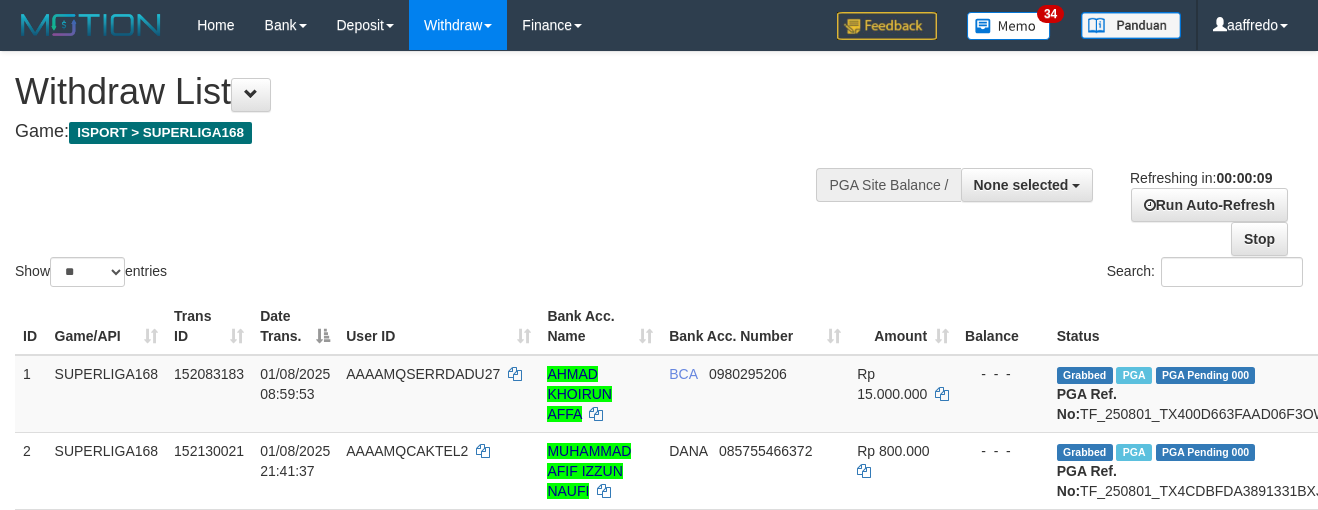 select 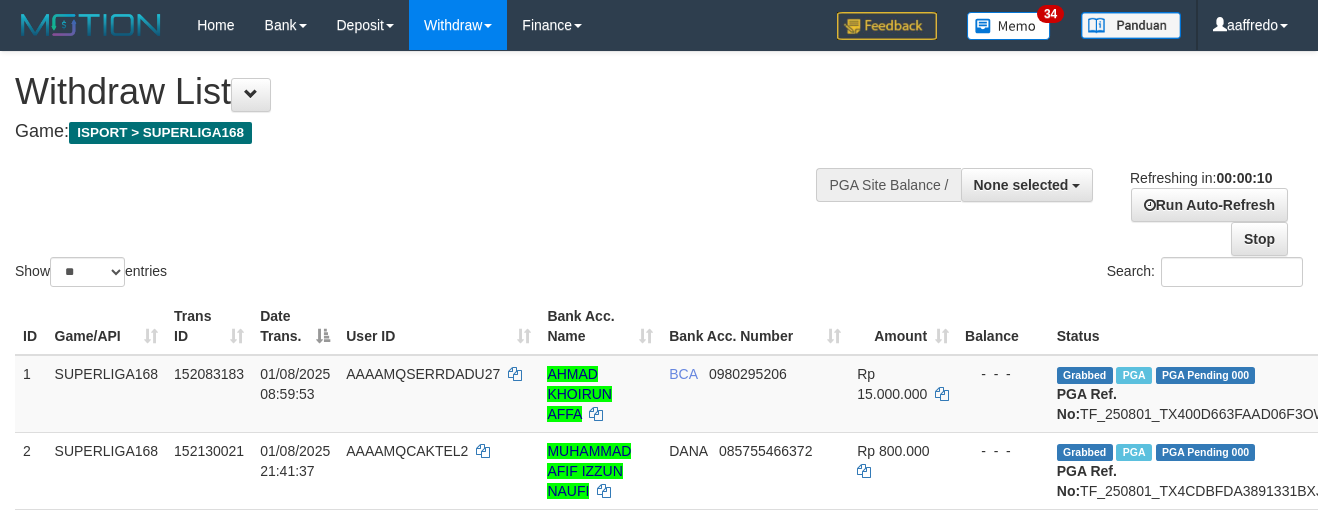 select 